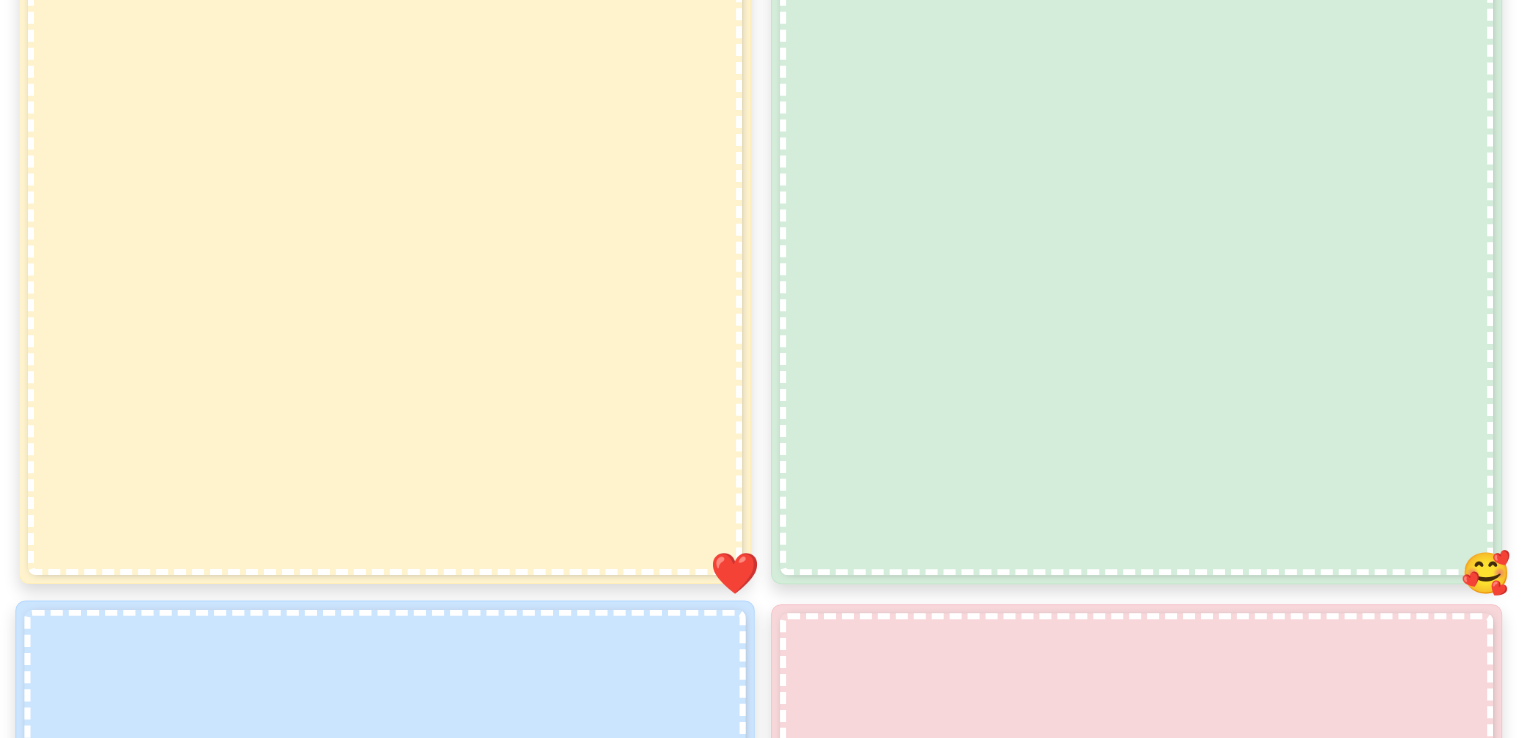 scroll, scrollTop: 1600, scrollLeft: 0, axis: vertical 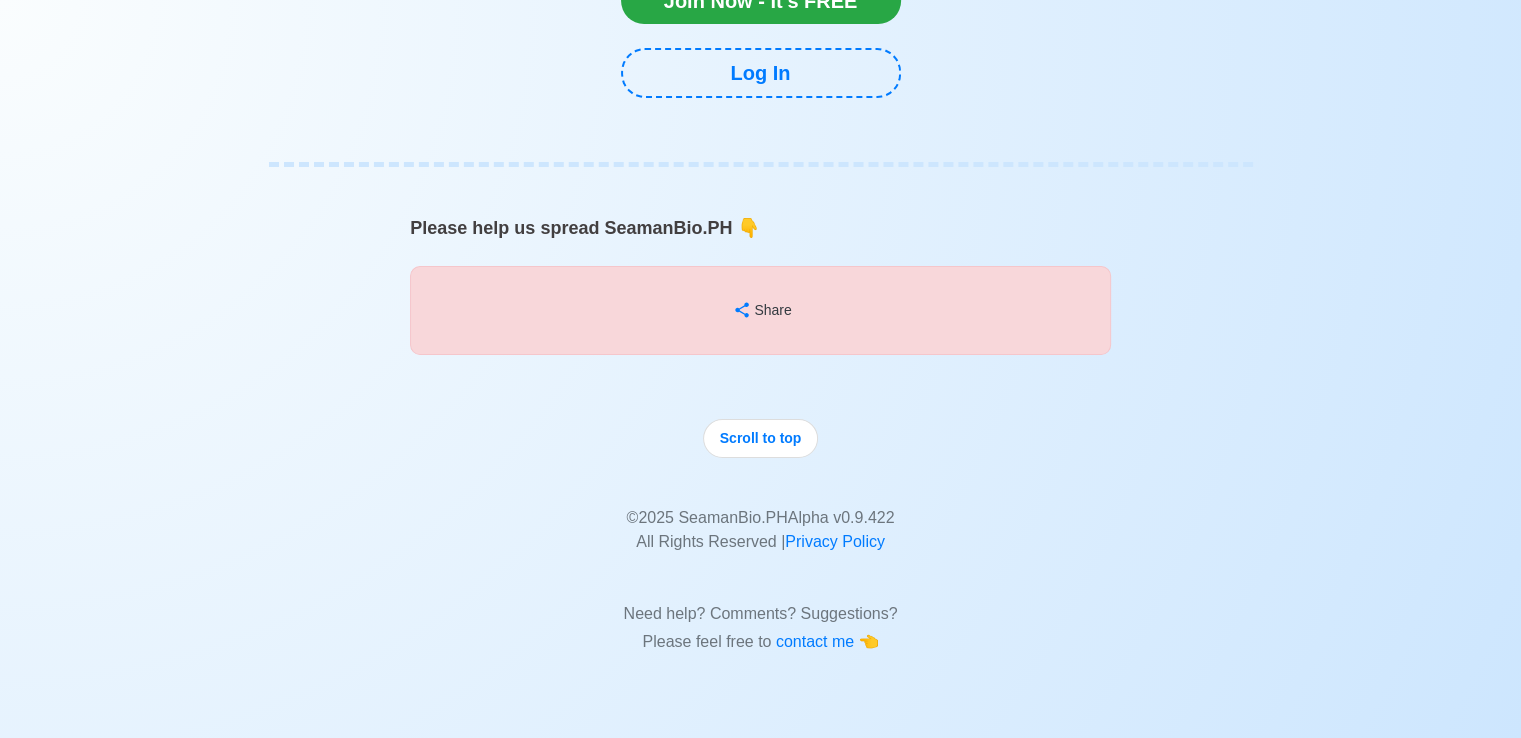 click on "Continue with Google" at bounding box center (778, -177) 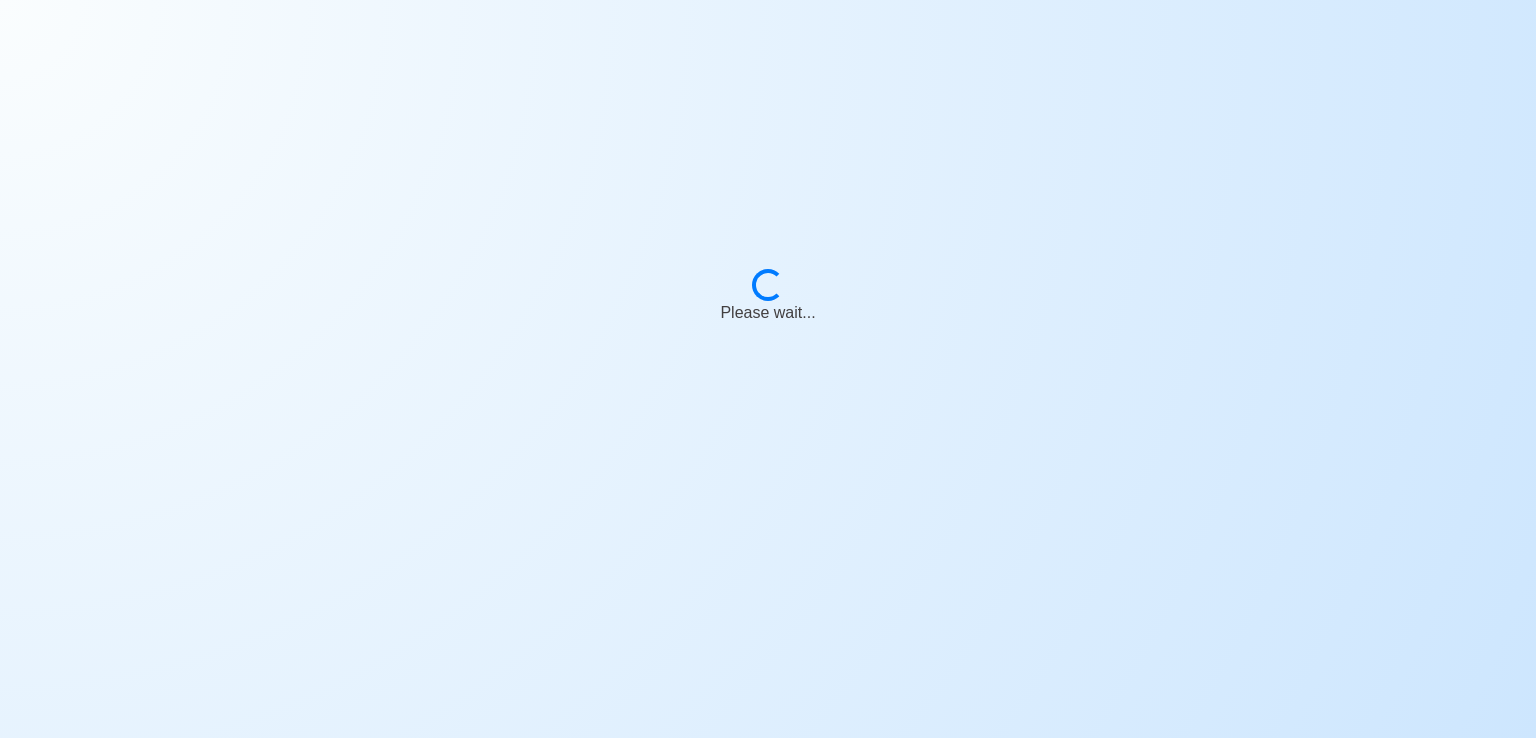 scroll, scrollTop: 0, scrollLeft: 0, axis: both 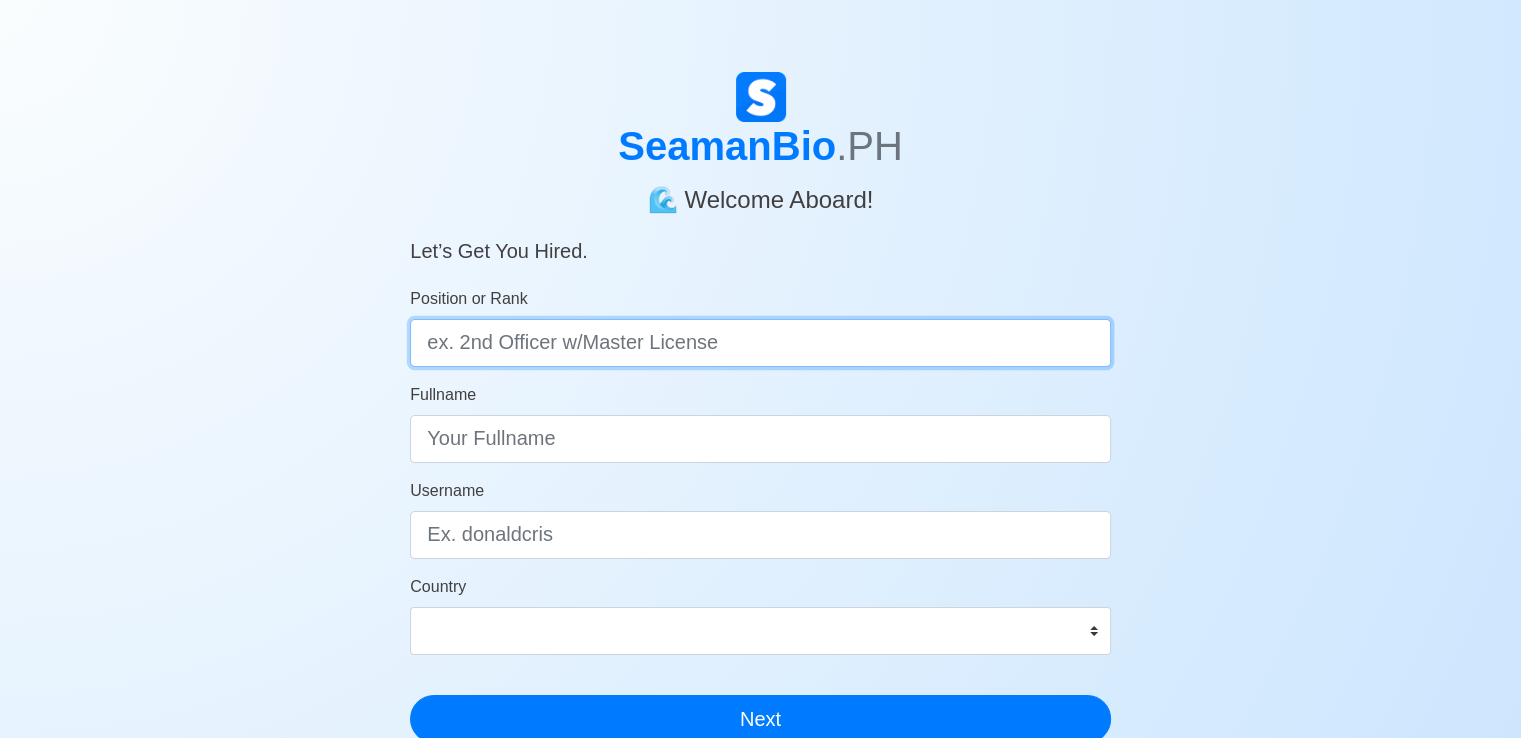 click on "Position or Rank" at bounding box center [760, 343] 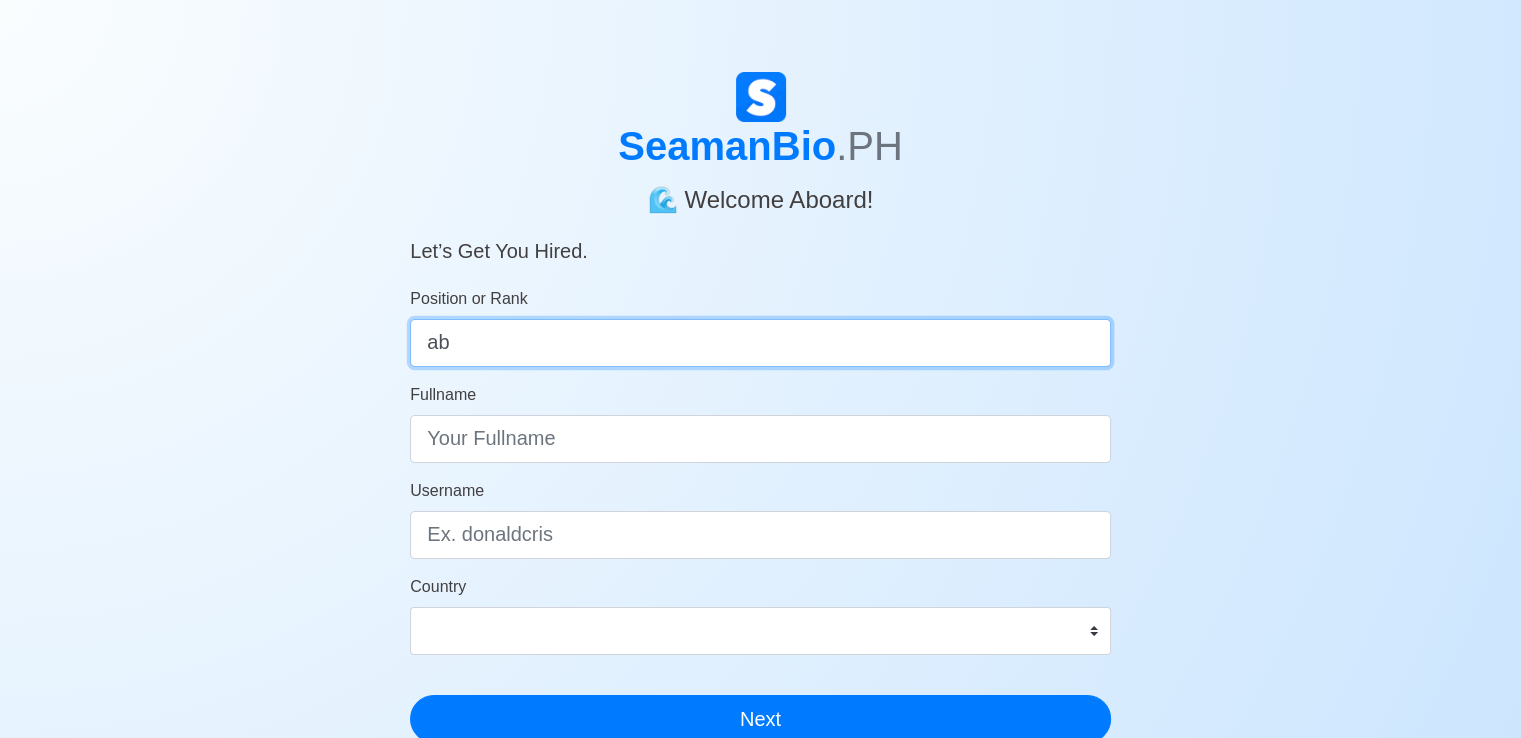 type on "a" 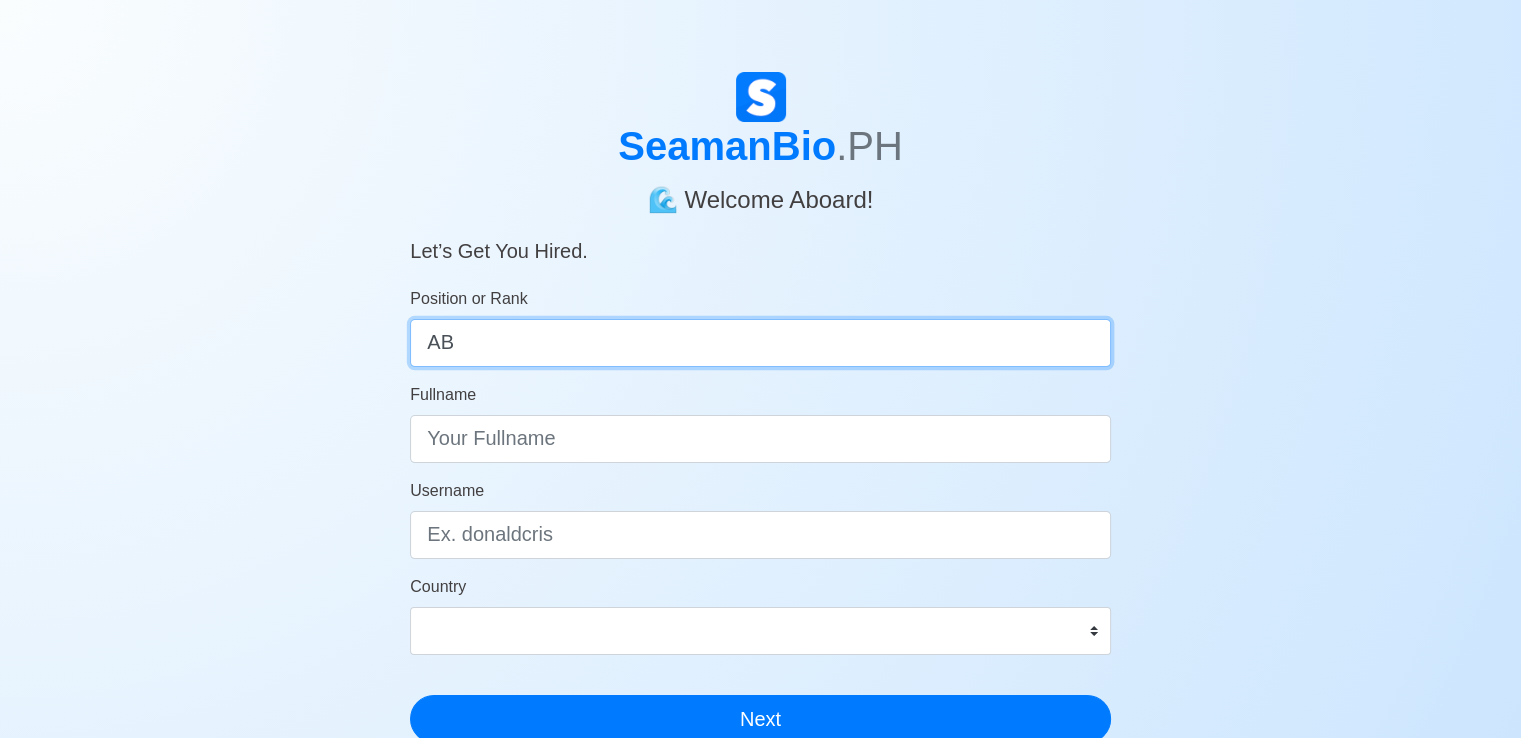 type on "A" 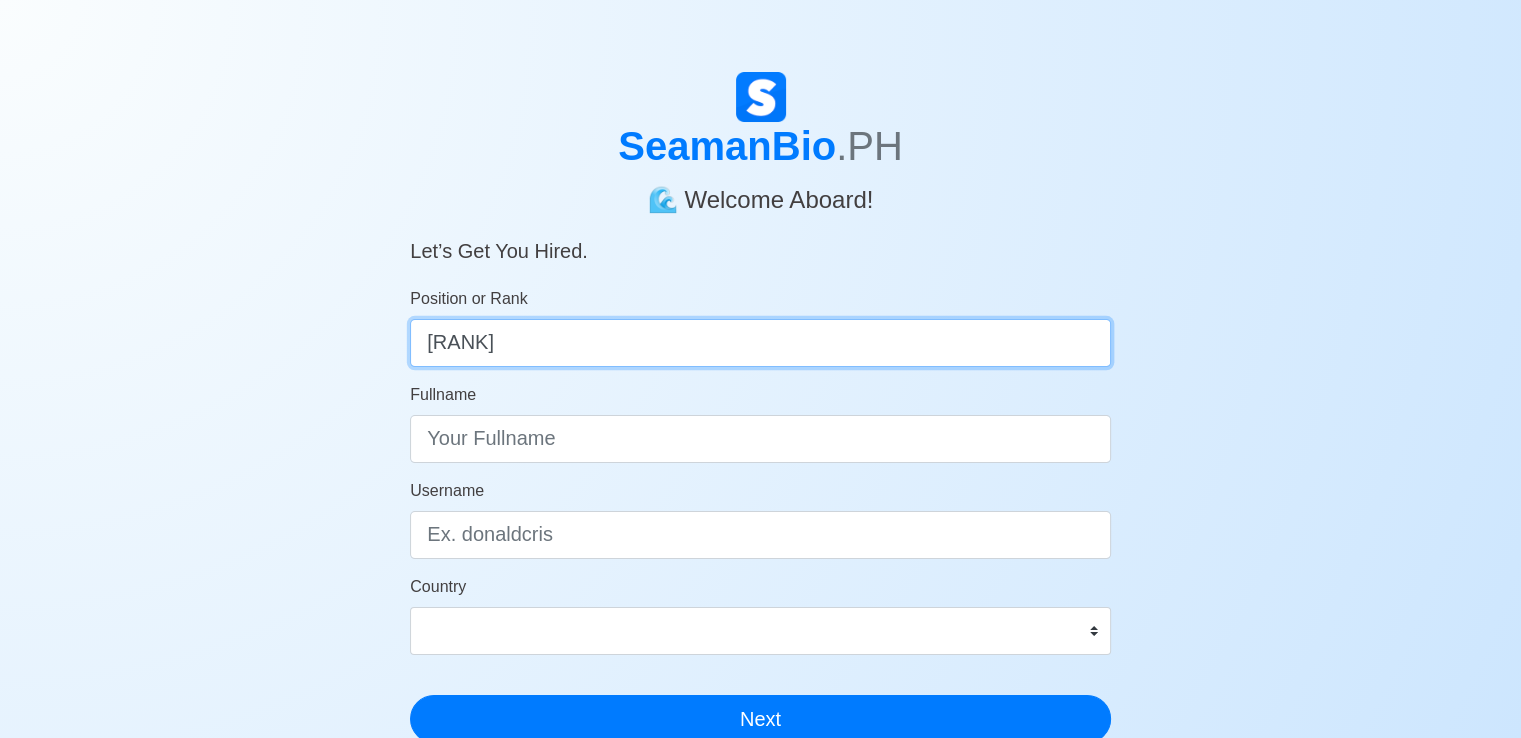 type on "AB W/ OIC-NW" 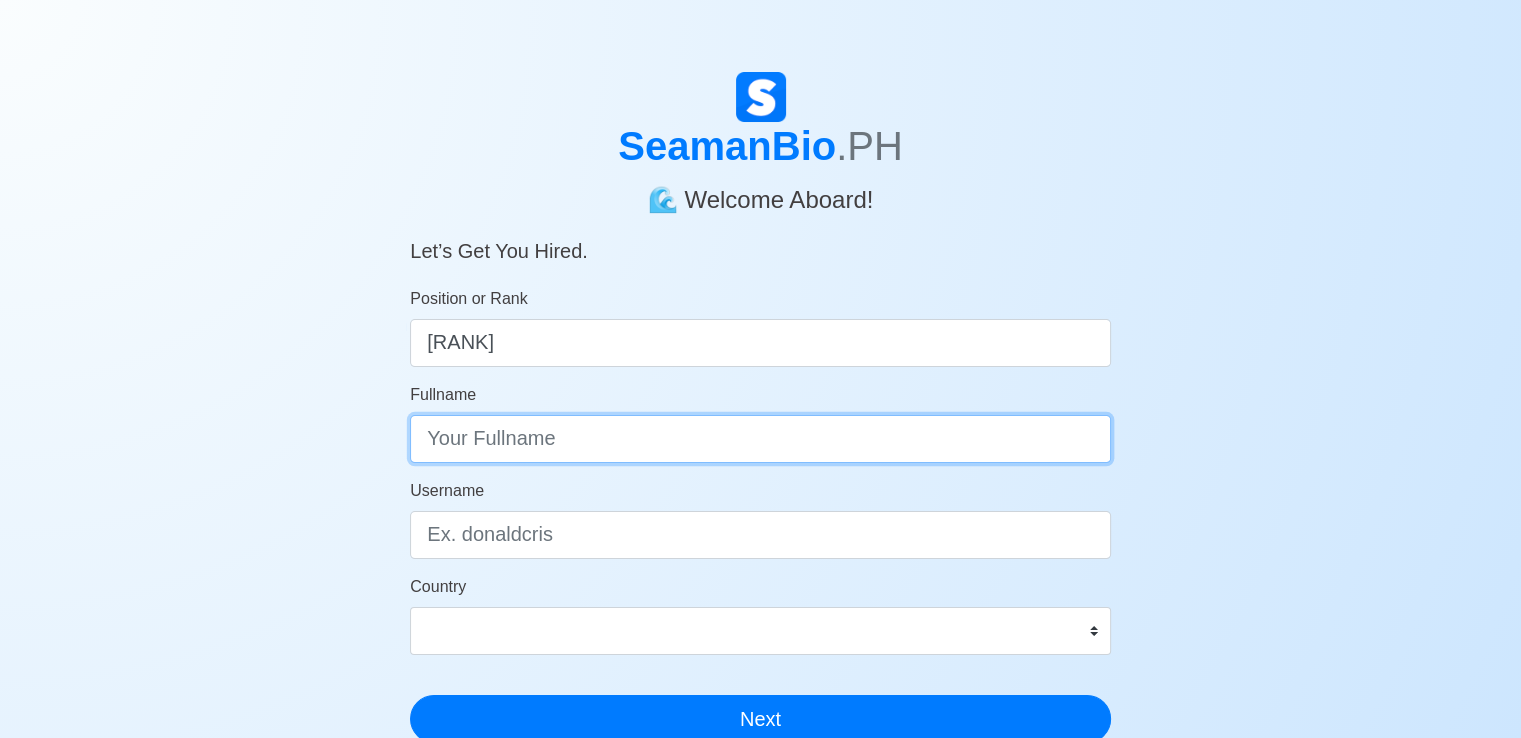 click on "Fullname" at bounding box center [760, 439] 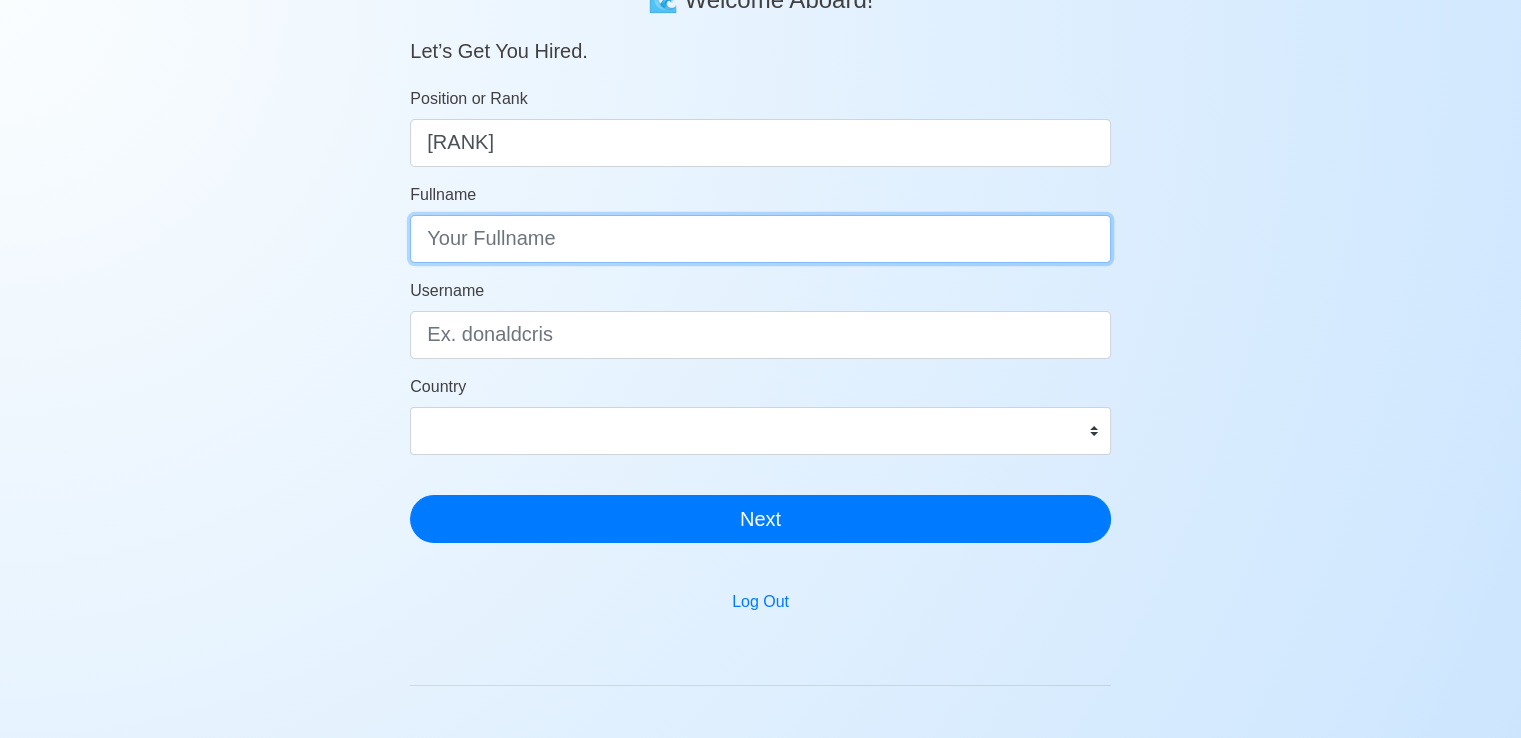 scroll, scrollTop: 0, scrollLeft: 0, axis: both 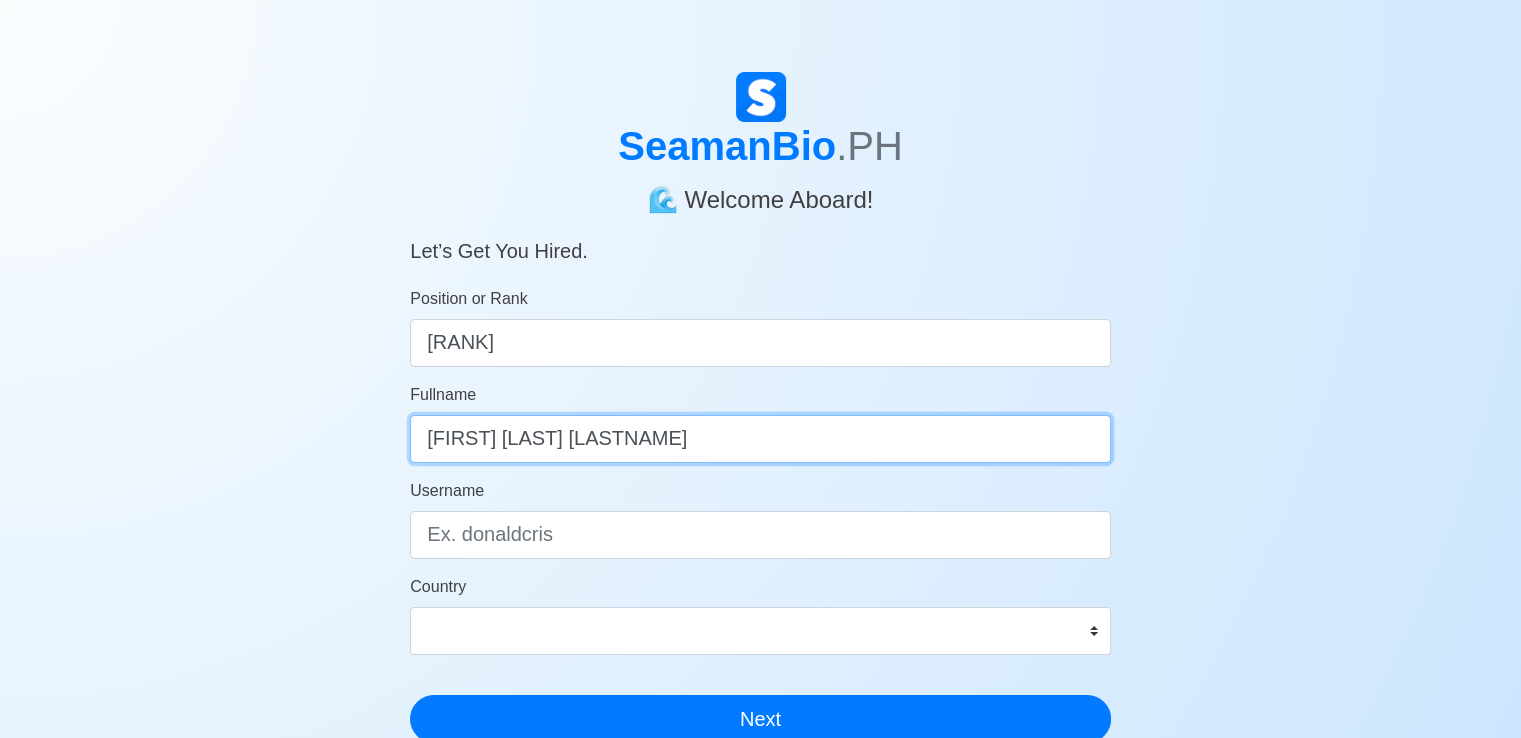 type on "[NAME]" 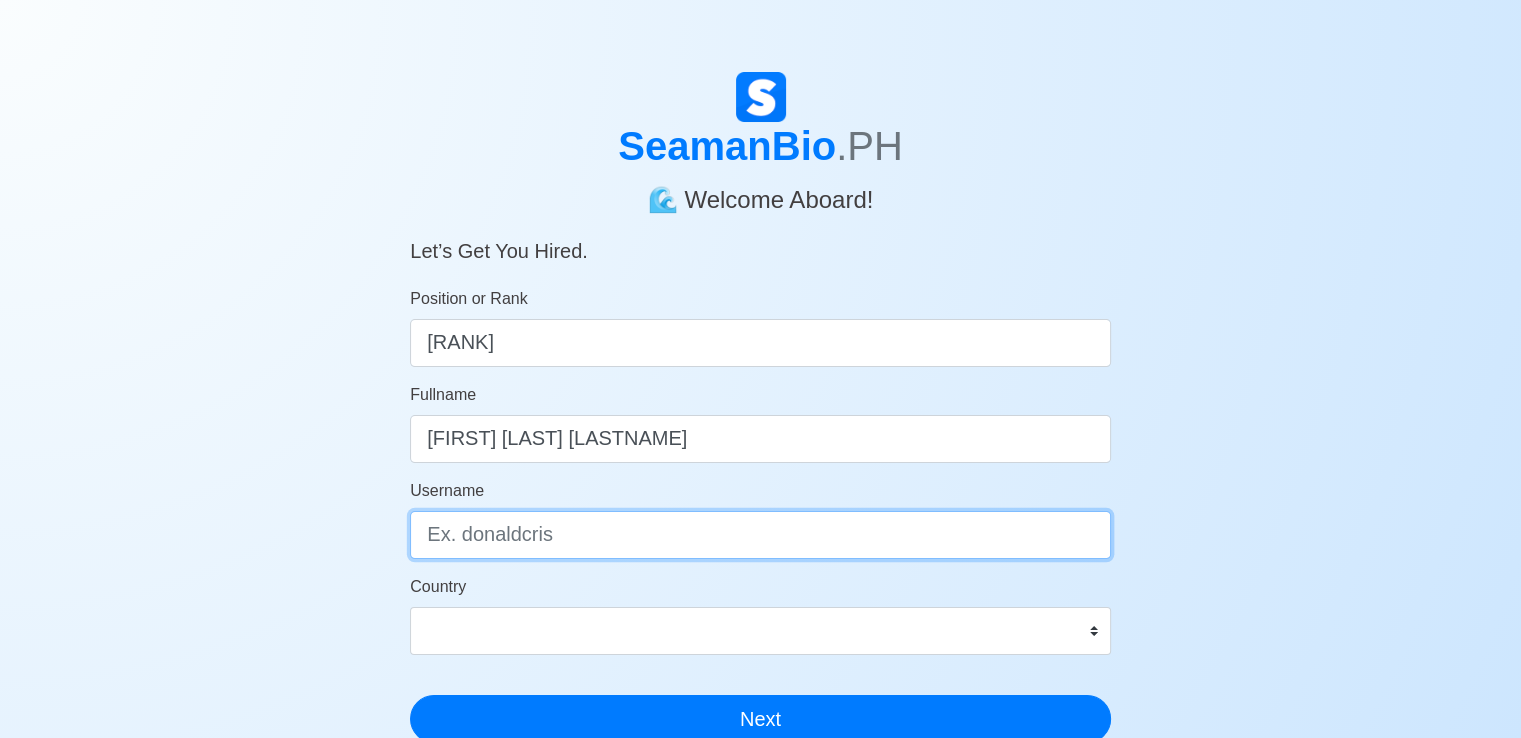 click on "Username" at bounding box center [760, 535] 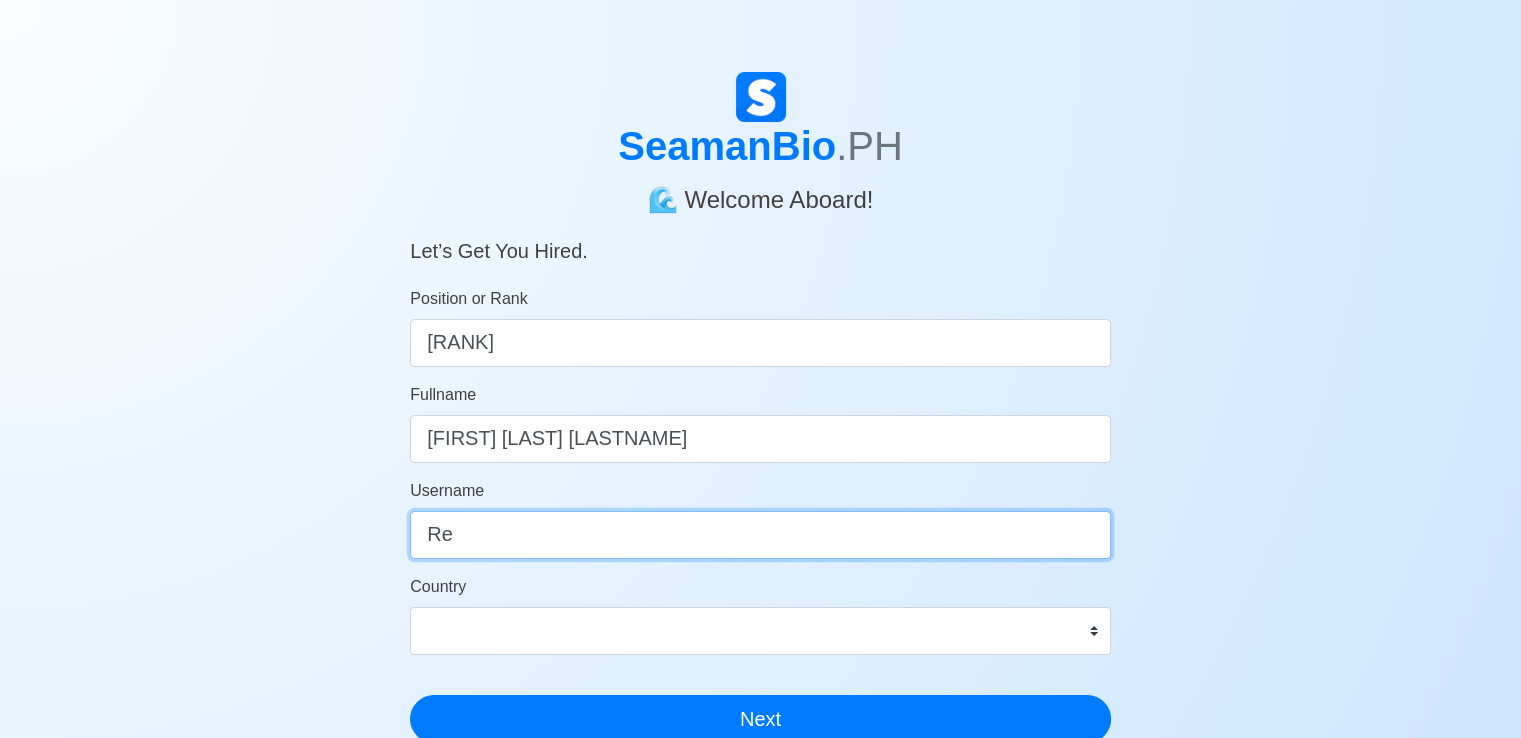type on "R" 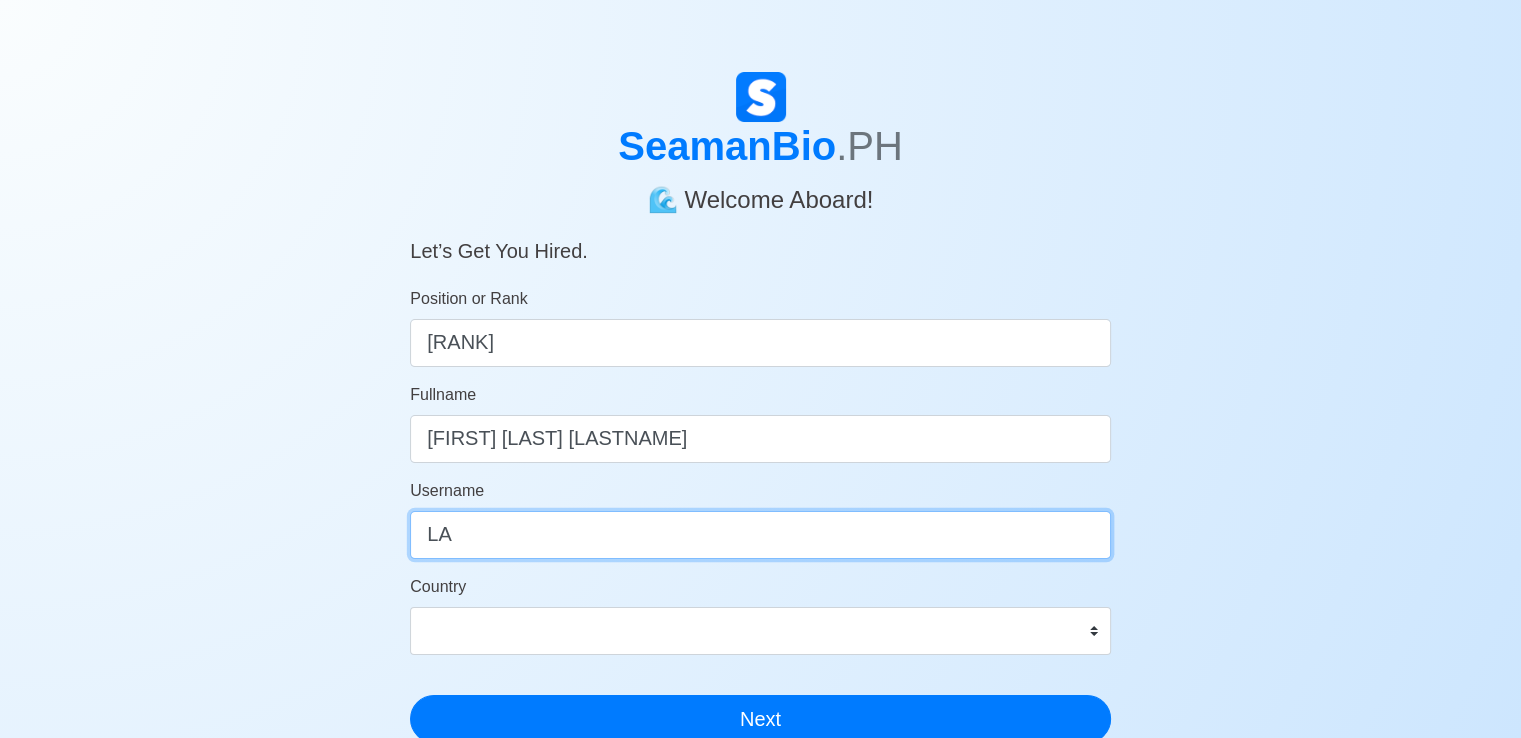 type on "L" 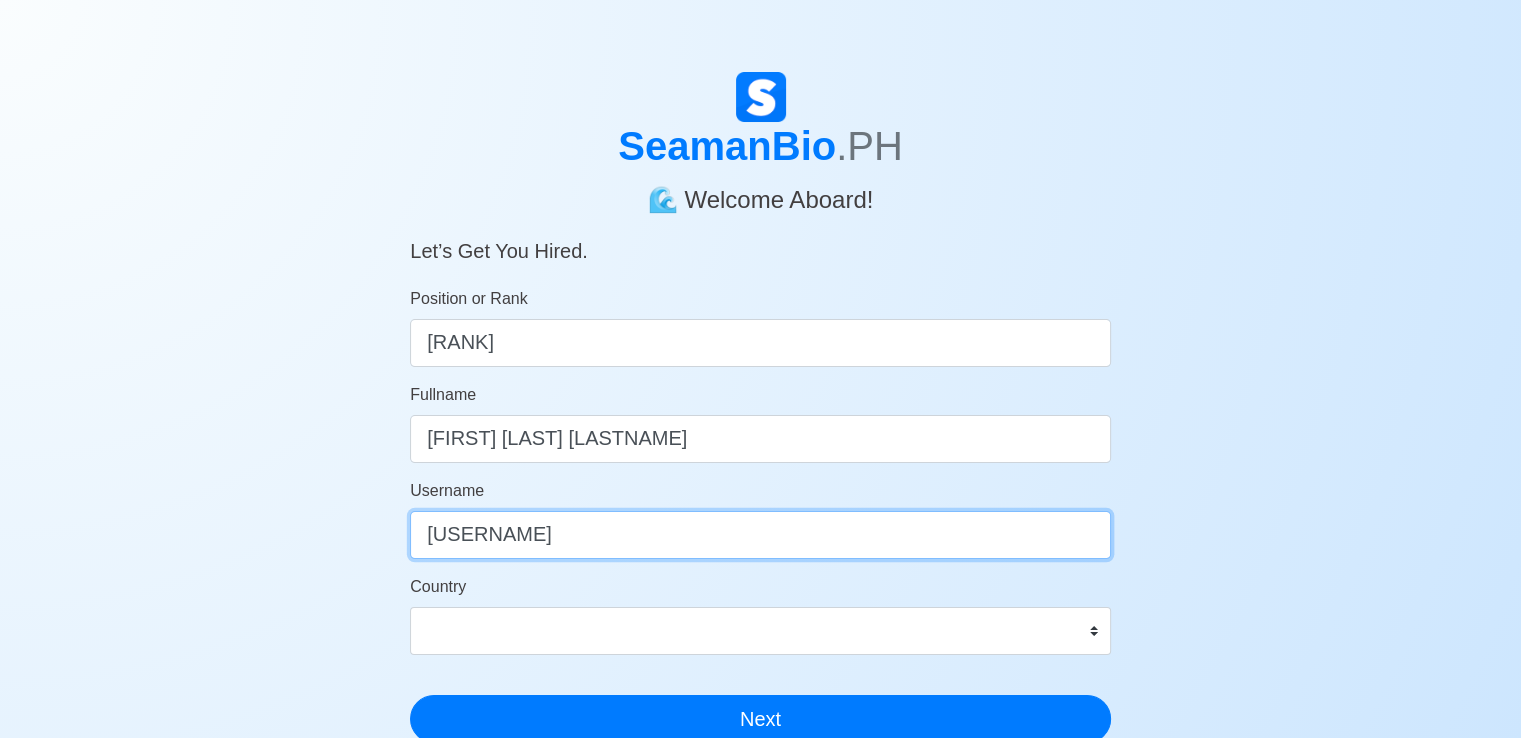 type on "Renegib28" 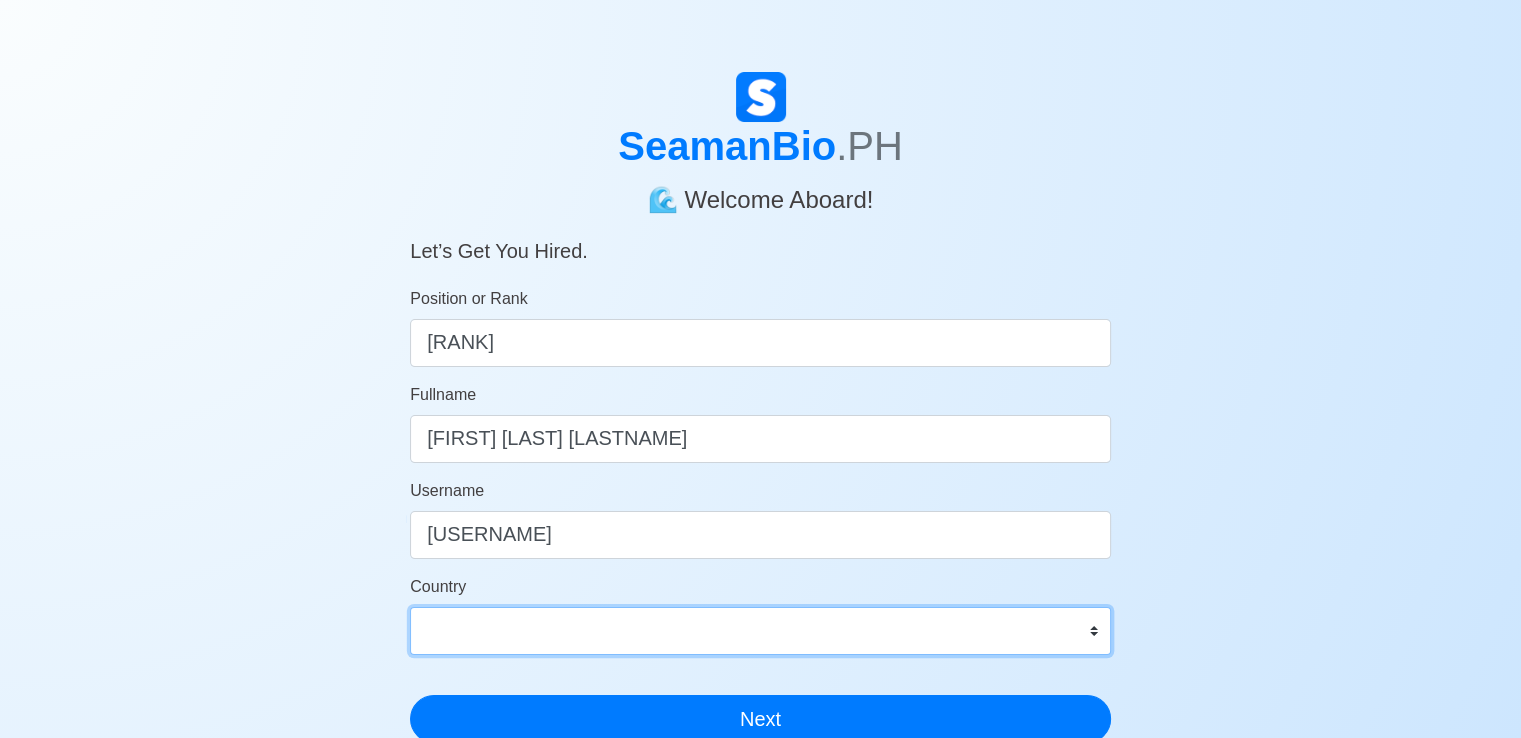 click on "Afghanistan Åland Islands Albania Algeria American Samoa Andorra Angola Anguilla Antarctica Antigua and Barbuda Argentina Armenia Aruba Australia Austria Azerbaijan Bahamas Bahrain Bangladesh Barbados Belarus Belgium Belize Benin Bermuda Bhutan Bolivia, Plurinational State of Bonaire, Sint Eustatius and Saba Bosnia and Herzegovina Botswana Bouvet Island Brazil British Indian Ocean Territory Brunei Darussalam Bulgaria Burkina Faso Burundi Cabo Verde Cambodia Cameroon Canada Cayman Islands Central African Republic Chad Chile China Christmas Island Cocos (Keeling) Islands Colombia Comoros Congo Congo, Democratic Republic of the Cook Islands Costa Rica Croatia Cuba Curaçao Cyprus Czechia Côte d'Ivoire Denmark Djibouti Dominica Dominican Republic Ecuador Egypt El Salvador Equatorial Guinea Eritrea Estonia Eswatini Ethiopia Falkland Islands (Malvinas) Faroe Islands Fiji Finland France French Guiana French Polynesia French Southern Territories Gabon Gambia Georgia Germany Ghana Gibraltar Greece Greenland Grenada" at bounding box center (760, 631) 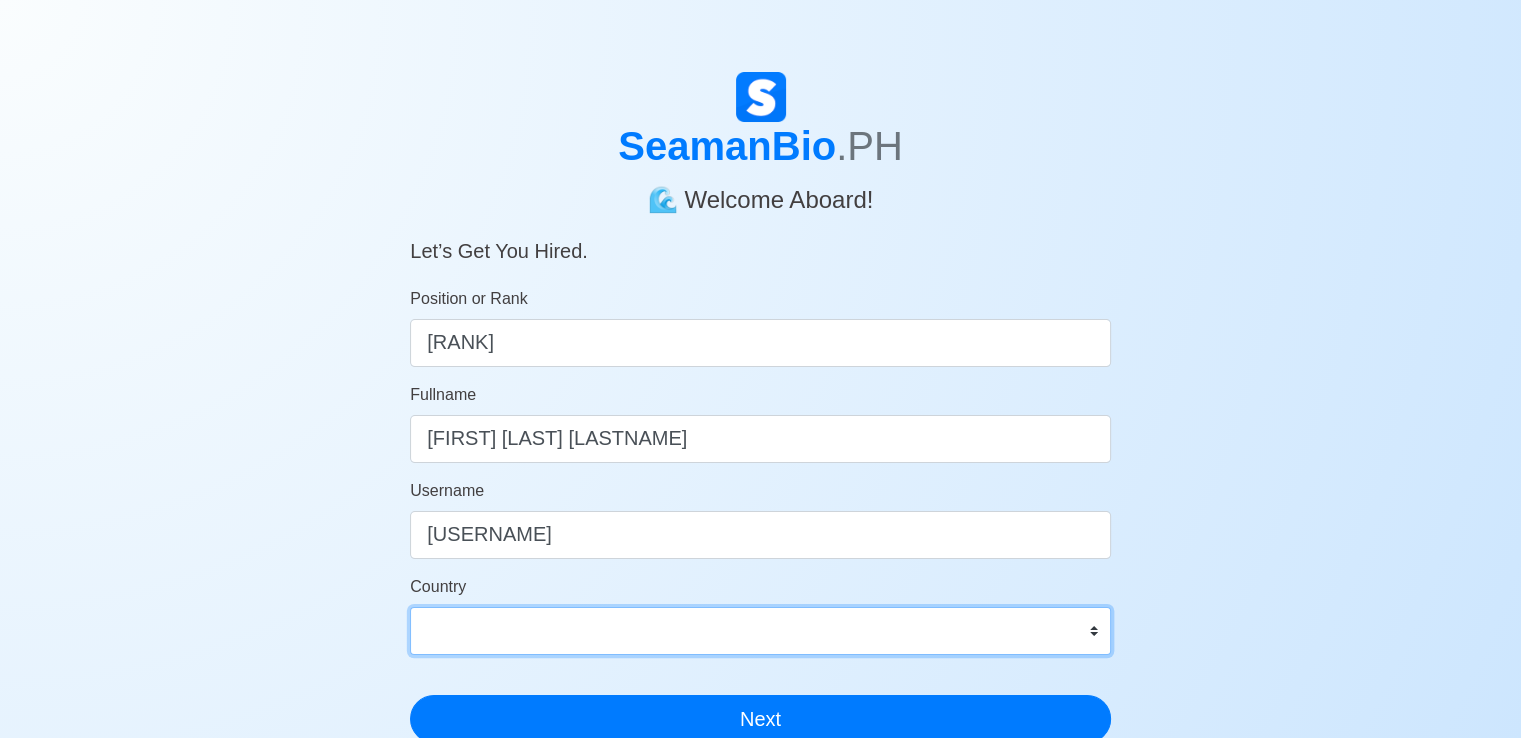 select on "PH" 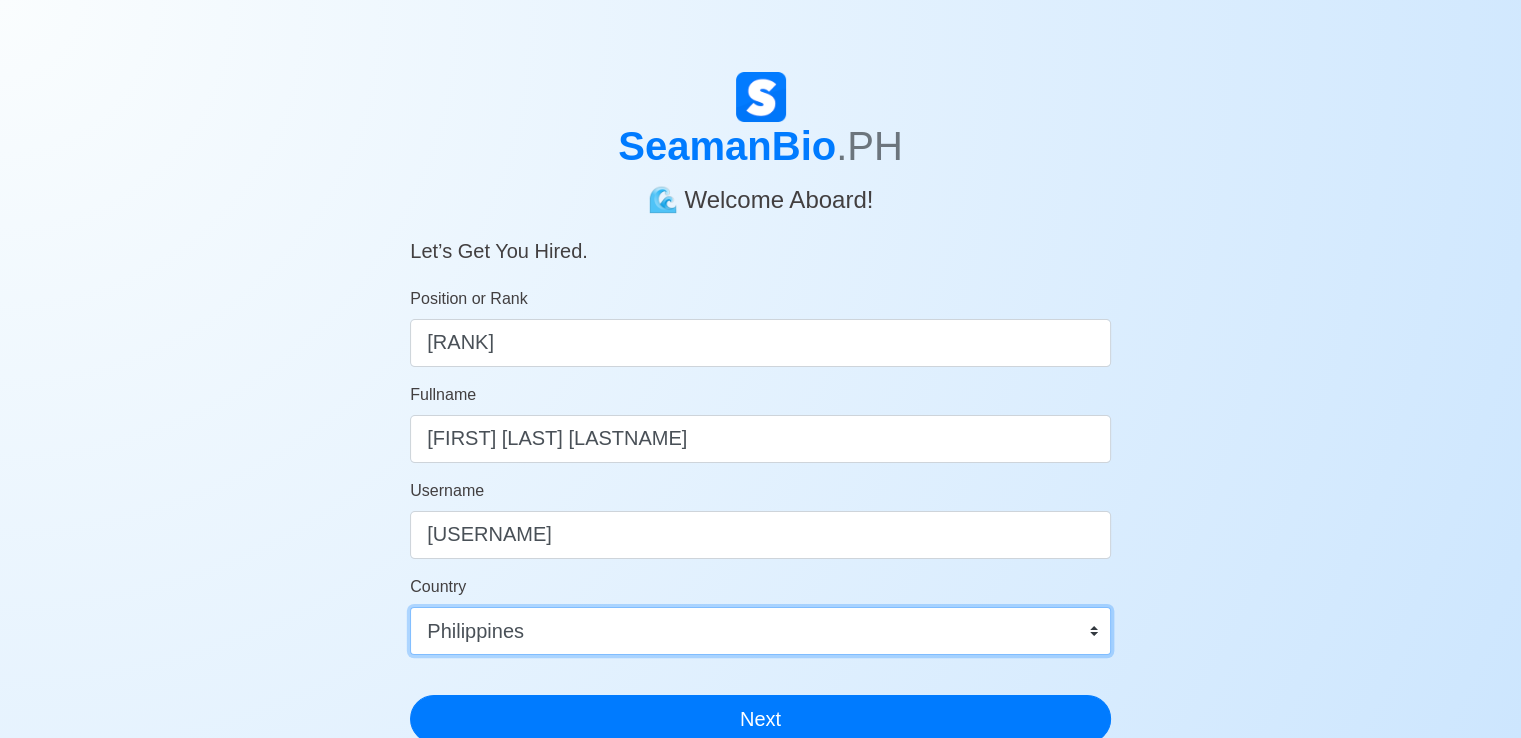 click on "Afghanistan Åland Islands Albania Algeria American Samoa Andorra Angola Anguilla Antarctica Antigua and Barbuda Argentina Armenia Aruba Australia Austria Azerbaijan Bahamas Bahrain Bangladesh Barbados Belarus Belgium Belize Benin Bermuda Bhutan Bolivia, Plurinational State of Bonaire, Sint Eustatius and Saba Bosnia and Herzegovina Botswana Bouvet Island Brazil British Indian Ocean Territory Brunei Darussalam Bulgaria Burkina Faso Burundi Cabo Verde Cambodia Cameroon Canada Cayman Islands Central African Republic Chad Chile China Christmas Island Cocos (Keeling) Islands Colombia Comoros Congo Congo, Democratic Republic of the Cook Islands Costa Rica Croatia Cuba Curaçao Cyprus Czechia Côte d'Ivoire Denmark Djibouti Dominica Dominican Republic Ecuador Egypt El Salvador Equatorial Guinea Eritrea Estonia Eswatini Ethiopia Falkland Islands (Malvinas) Faroe Islands Fiji Finland France French Guiana French Polynesia French Southern Territories Gabon Gambia Georgia Germany Ghana Gibraltar Greece Greenland Grenada" at bounding box center (760, 631) 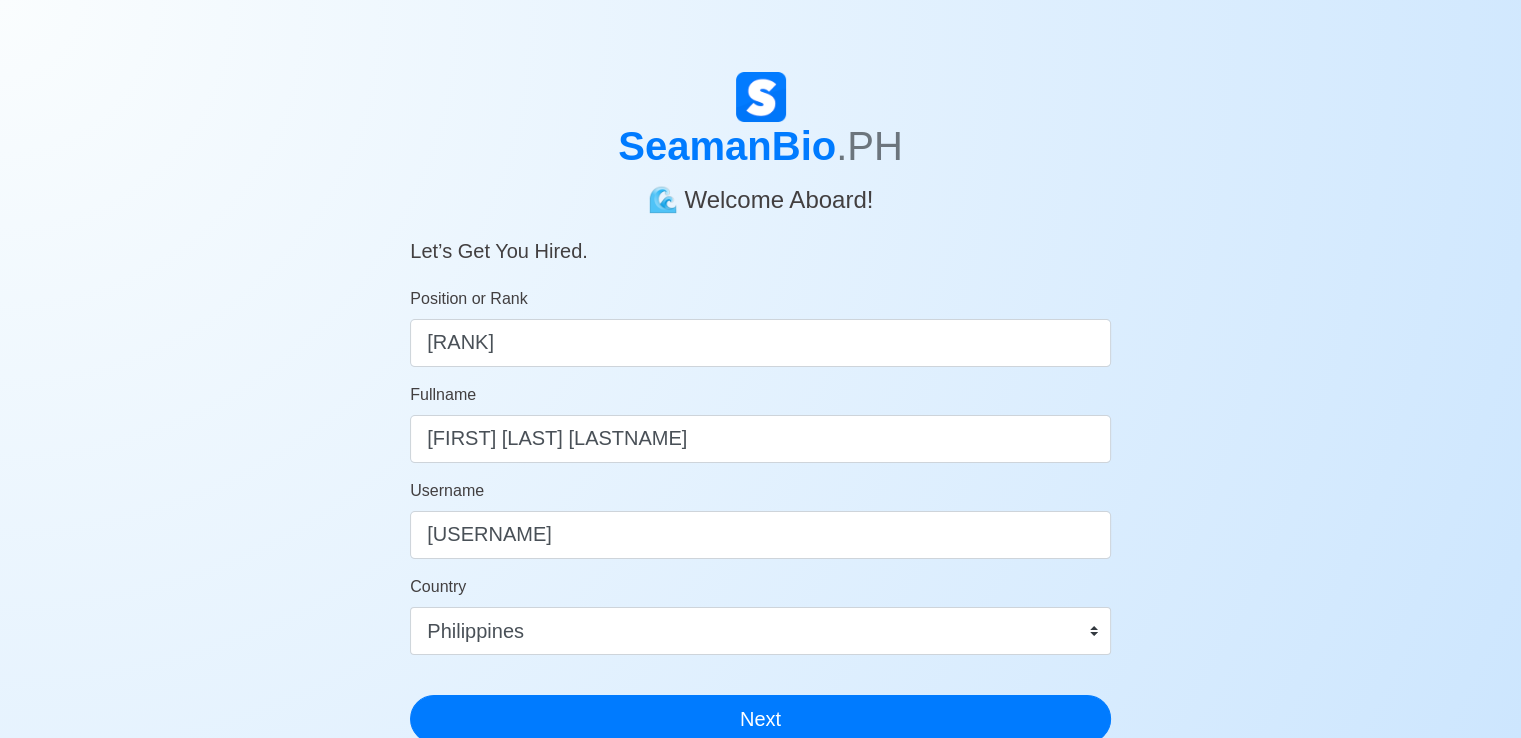 click on "SeamanBio .PH 🌊 Welcome Aboard! Let’s Get You Hired. Position or Rank AB W/ OIC-NW Fullname Rene Gib D. Laurente Username Renegib28 Country Afghanistan Åland Islands Albania Algeria American Samoa Andorra Angola Anguilla Antarctica Antigua and Barbuda Argentina Armenia Aruba Australia Austria Azerbaijan Bahamas Bahrain Bangladesh Barbados Belarus Belgium Belize Benin Bermuda Bhutan Bolivia, Plurinational State of Bonaire, Sint Eustatius and Saba Bosnia and Herzegovina Botswana Bouvet Island Brazil British Indian Ocean Territory Brunei Darussalam Bulgaria Burkina Faso Burundi Cabo Verde Cambodia Cameroon Canada Cayman Islands Central African Republic Chad Chile China Christmas Island Cocos (Keeling) Islands Colombia Comoros Congo Congo, Democratic Republic of the Cook Islands Costa Rica Croatia Cuba Curaçao Cyprus Czechia Côte d'Ivoire Denmark Djibouti Dominica Dominican Republic Ecuador Egypt El Salvador Equatorial Guinea Eritrea Estonia Eswatini Ethiopia Falkland Islands (Malvinas) Faroe Islands Fiji" at bounding box center [760, 599] 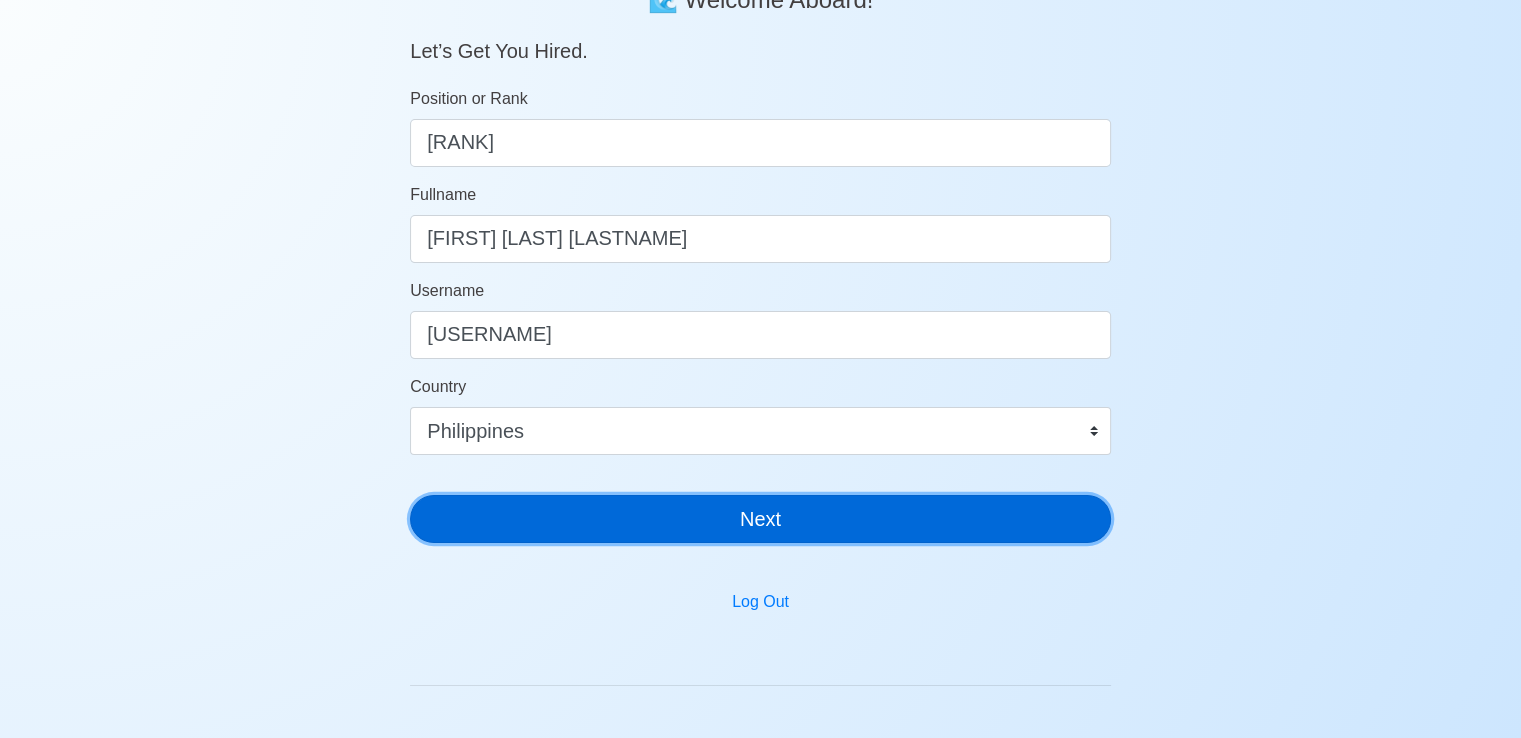 click on "Next" at bounding box center [760, 519] 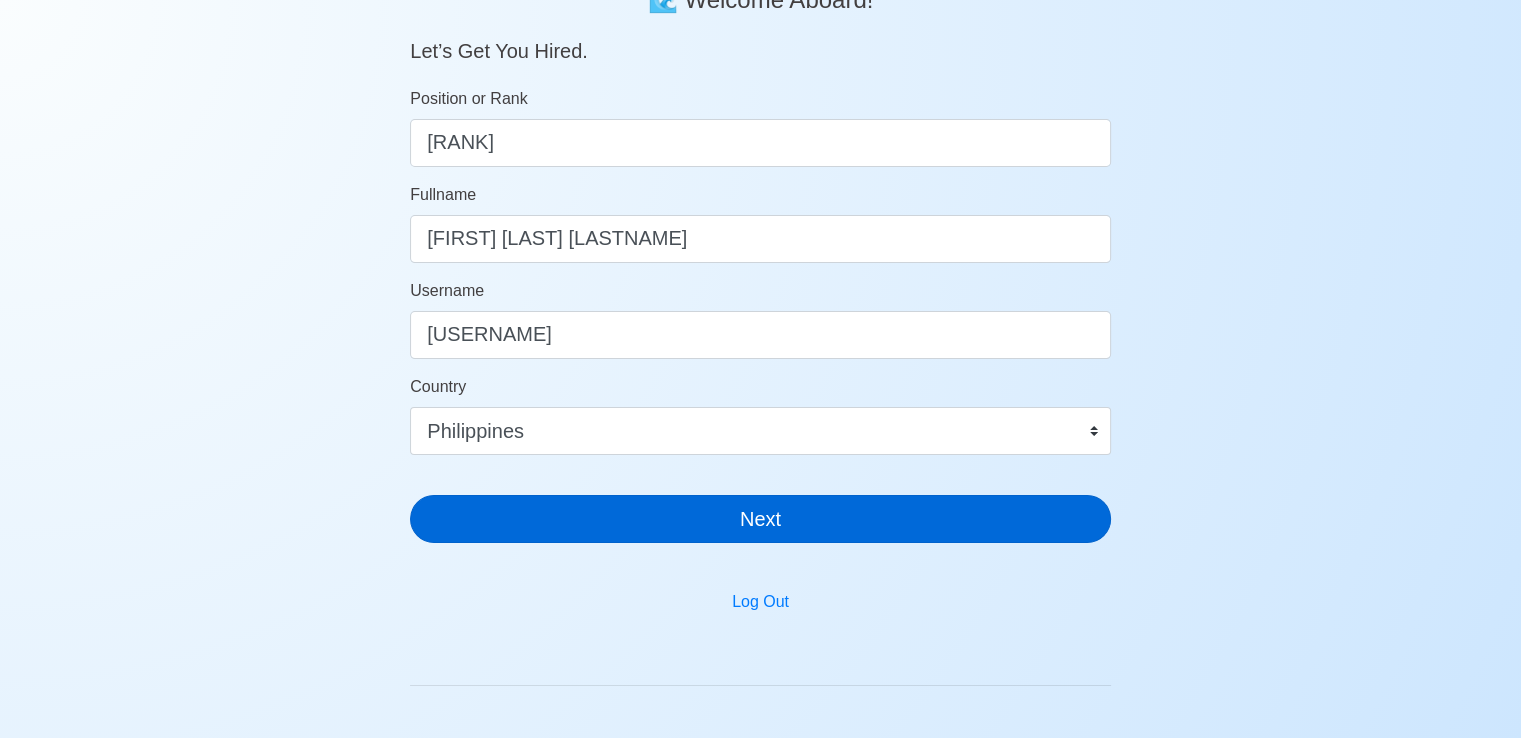 scroll, scrollTop: 24, scrollLeft: 0, axis: vertical 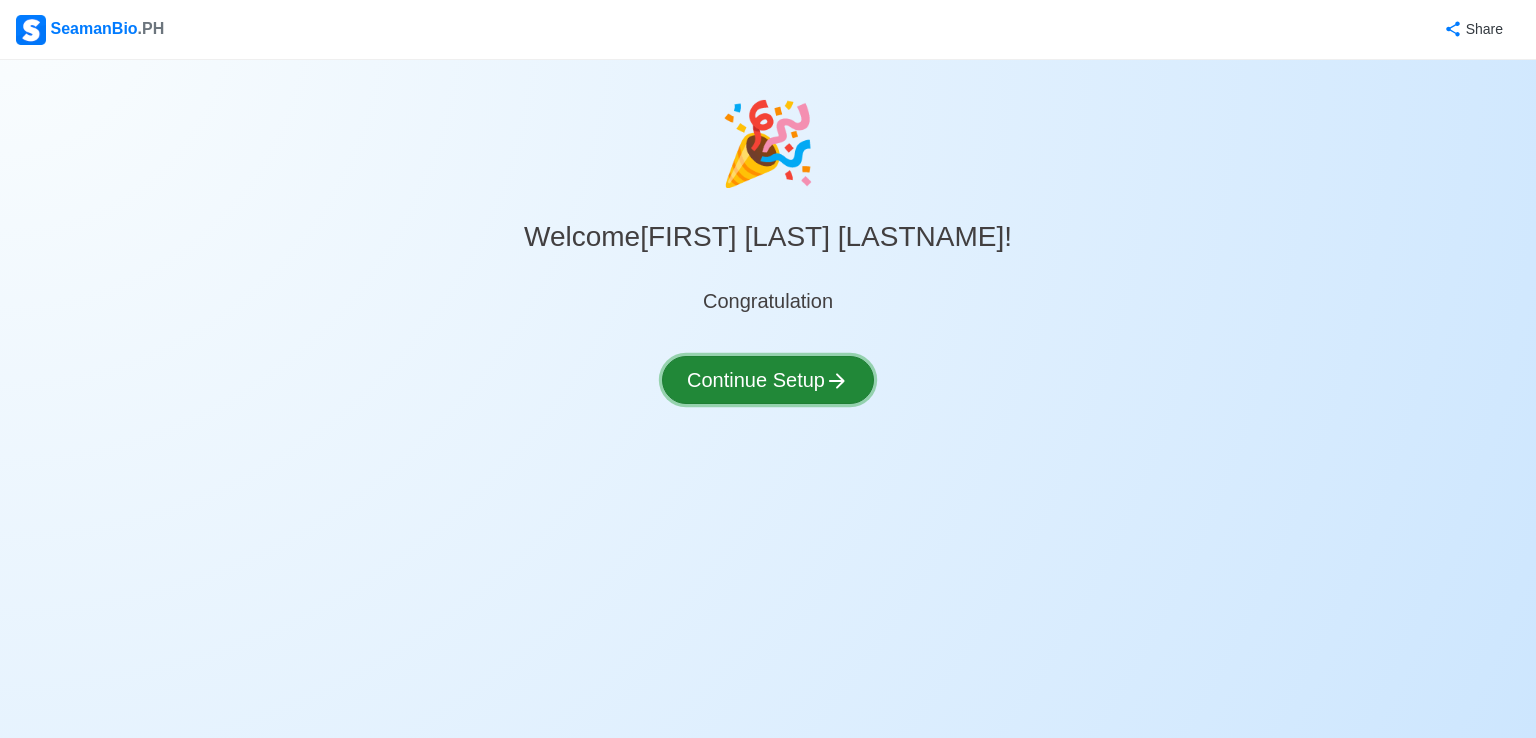 click on "Continue Setup" at bounding box center (768, 380) 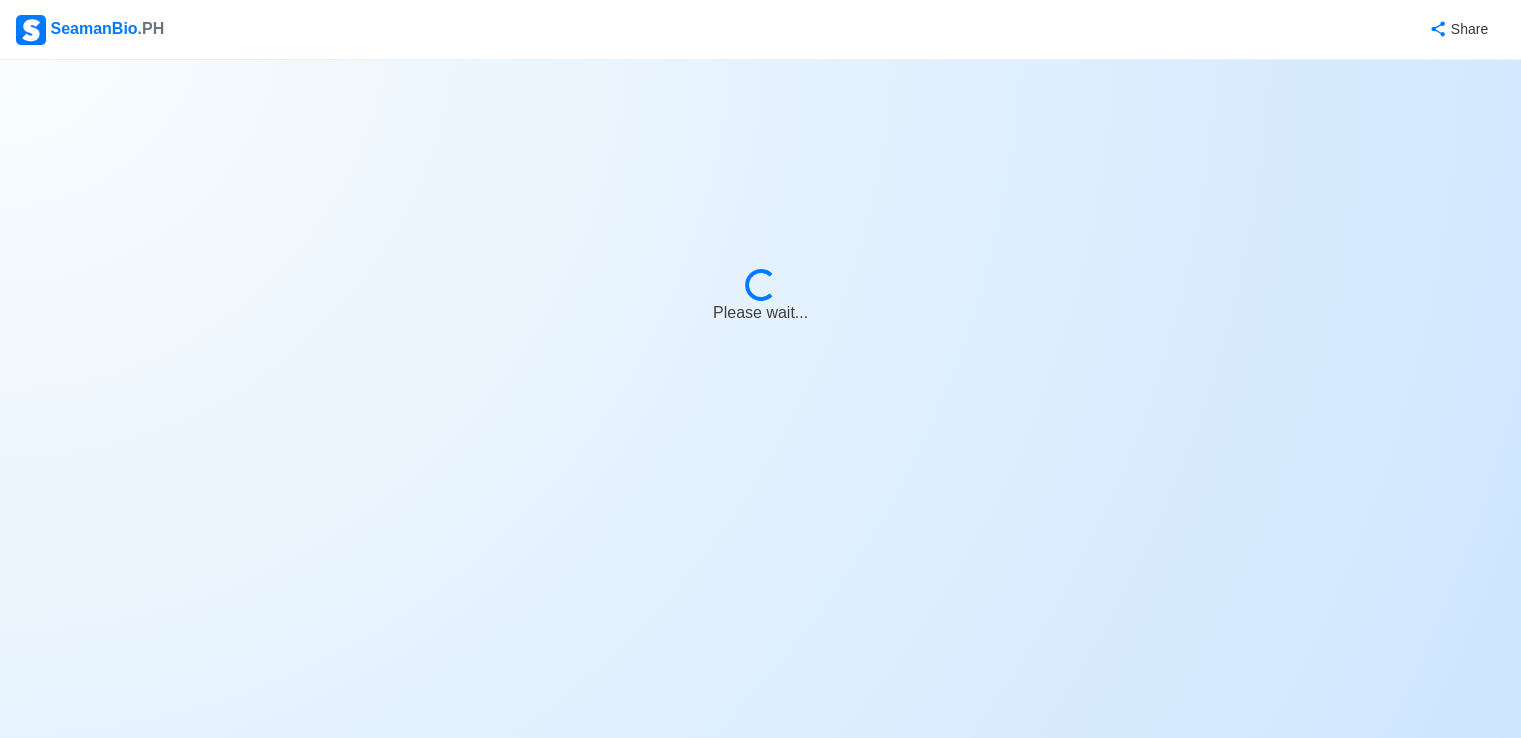select on "Visible for Hiring" 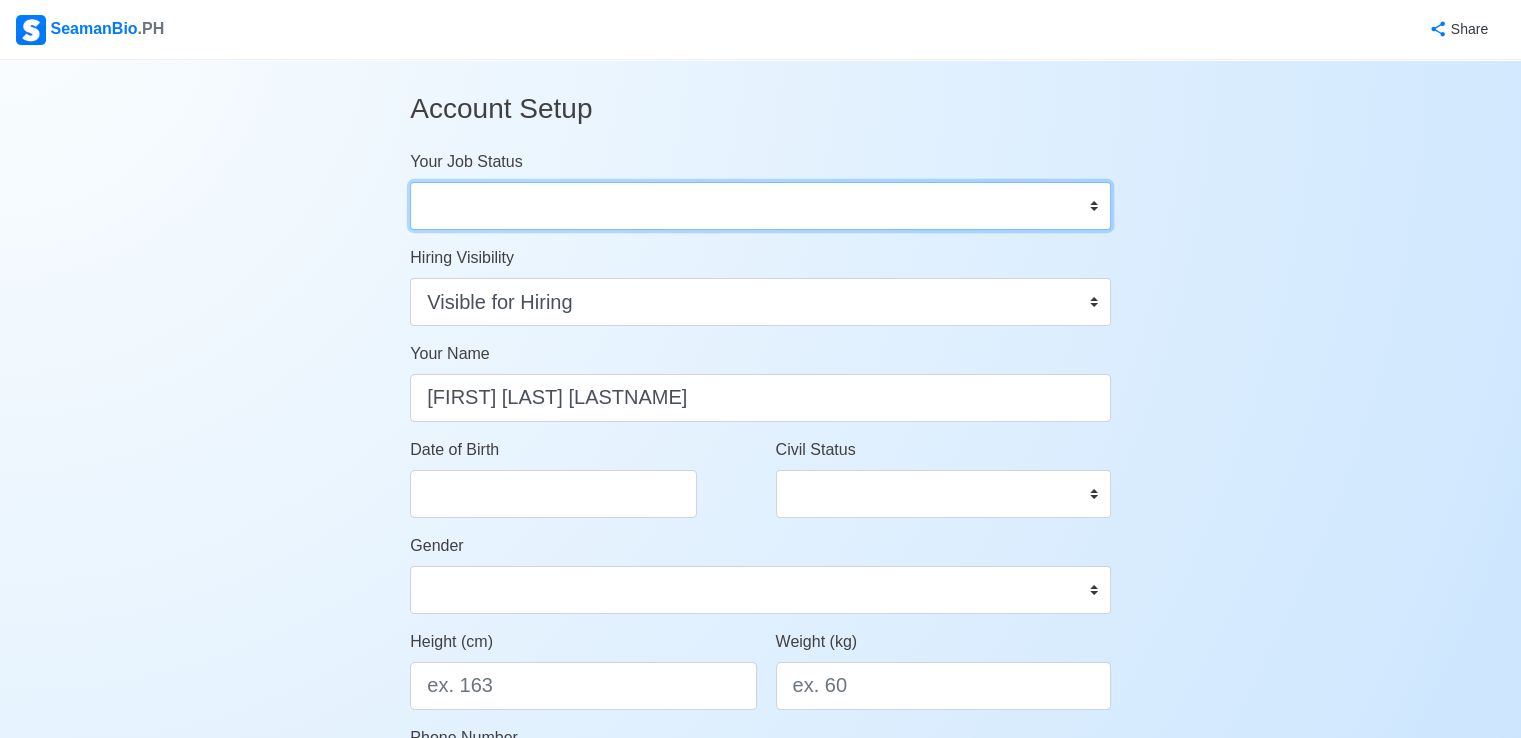 click on "Onboard Actively Looking for Job Not Looking for Job" at bounding box center (760, 206) 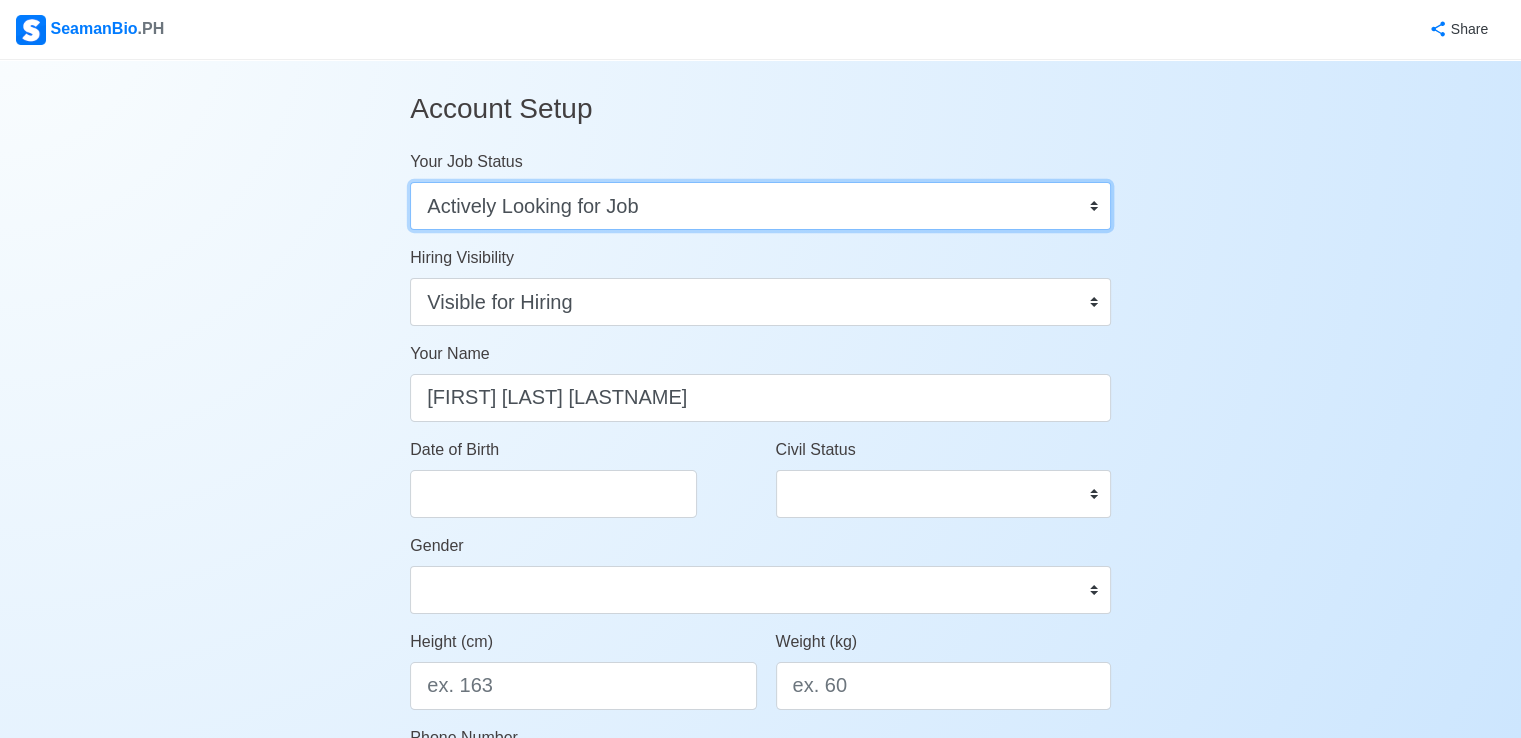 click on "Onboard Actively Looking for Job Not Looking for Job" at bounding box center (760, 206) 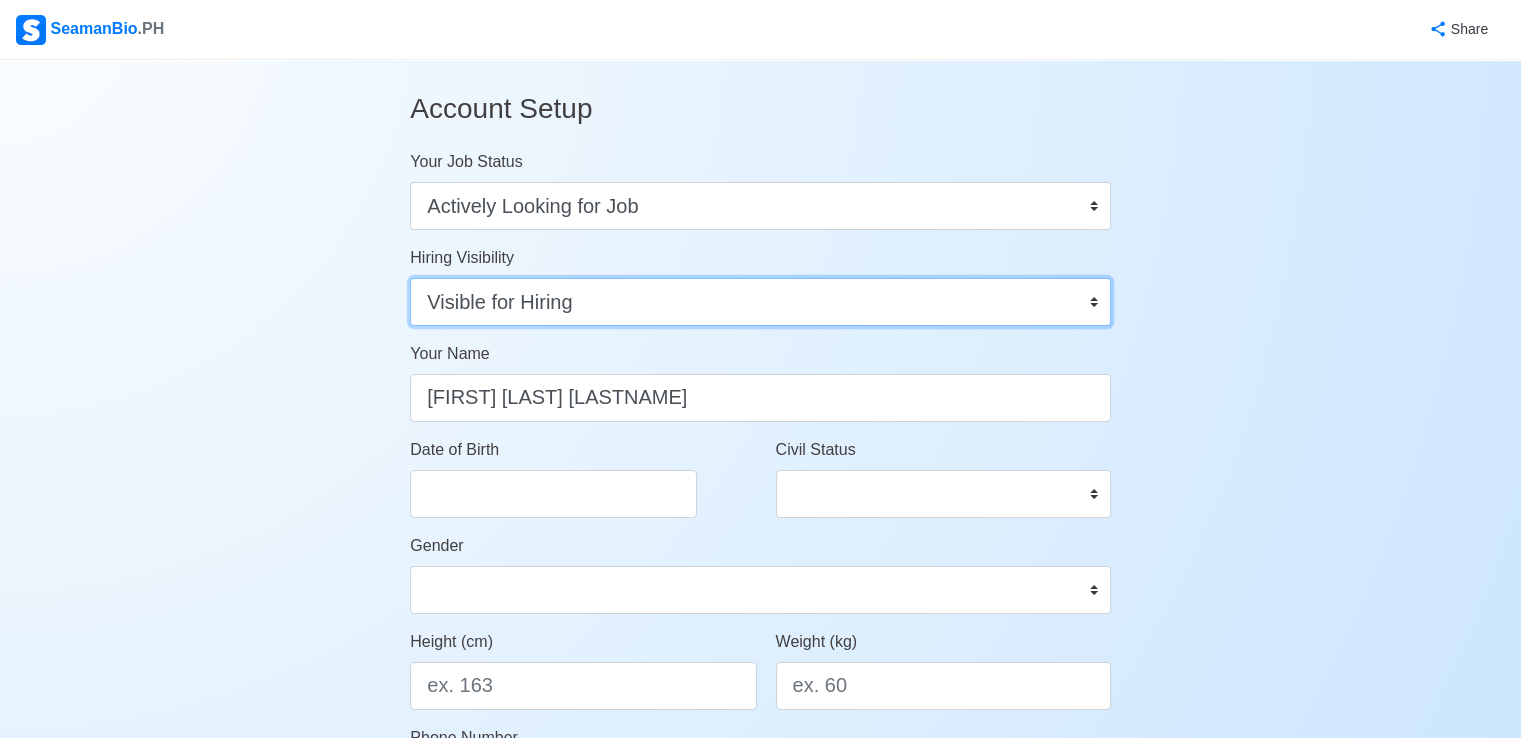 click on "Visible for Hiring Not Visible for Hiring" at bounding box center [760, 302] 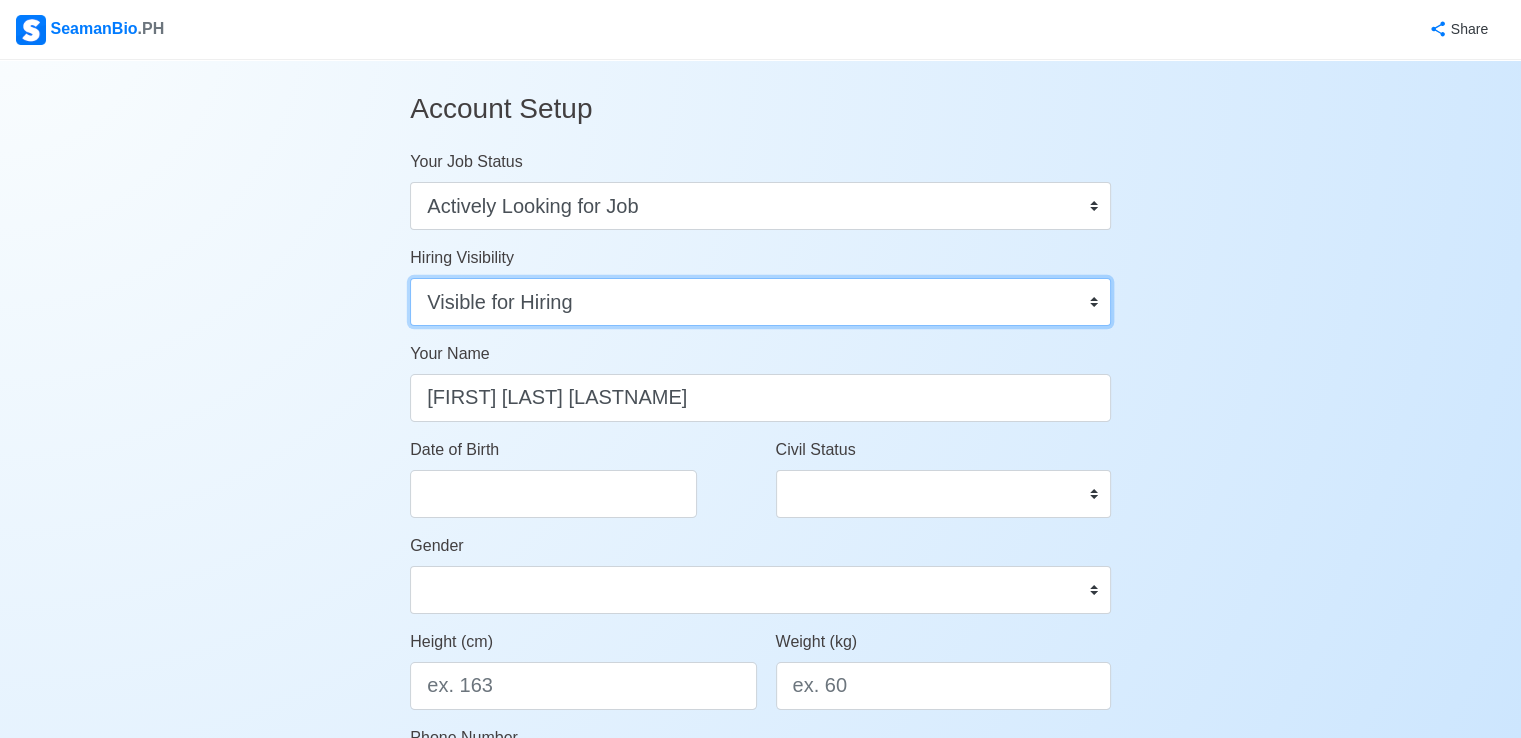 click on "Visible for Hiring Not Visible for Hiring" at bounding box center [760, 302] 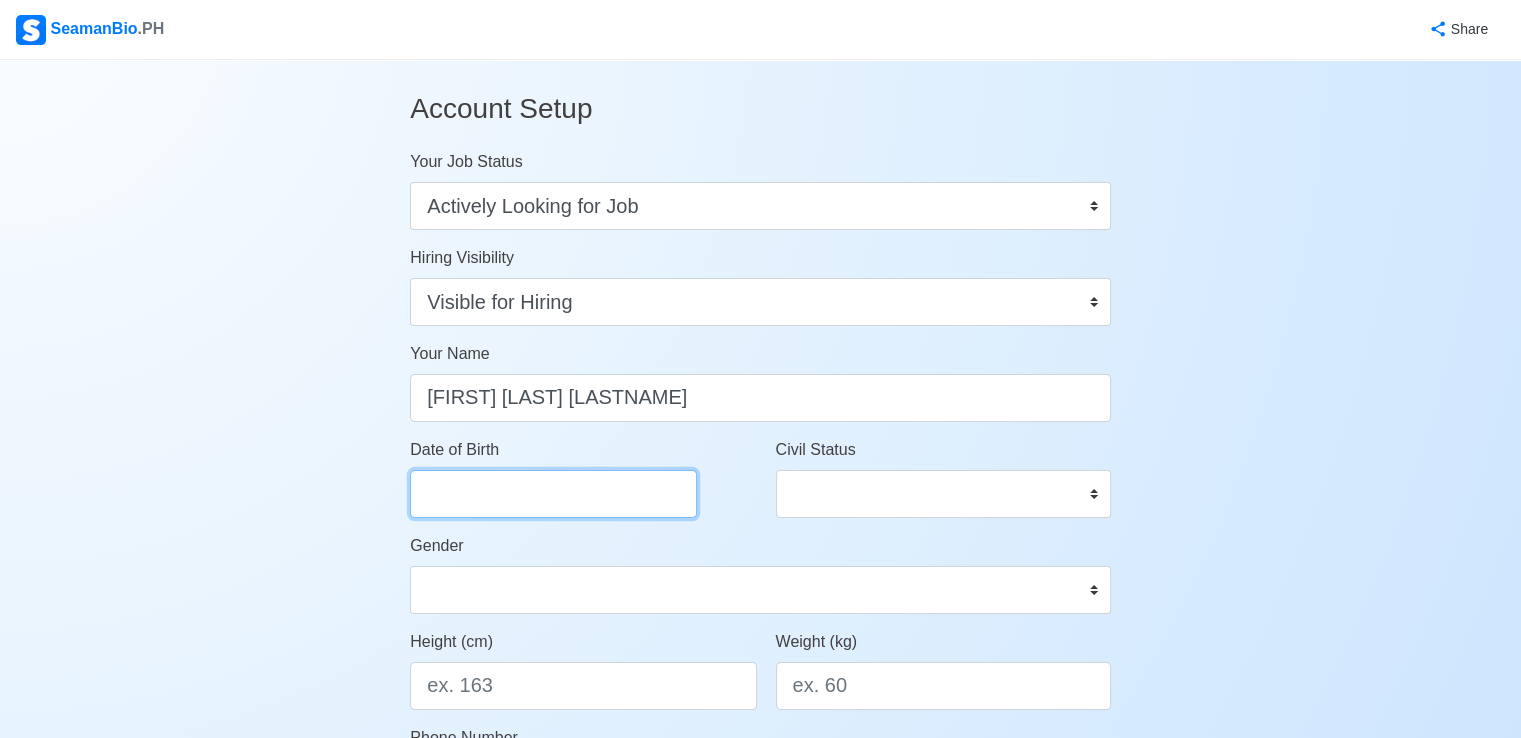 click on "Date of Birth" at bounding box center (553, 494) 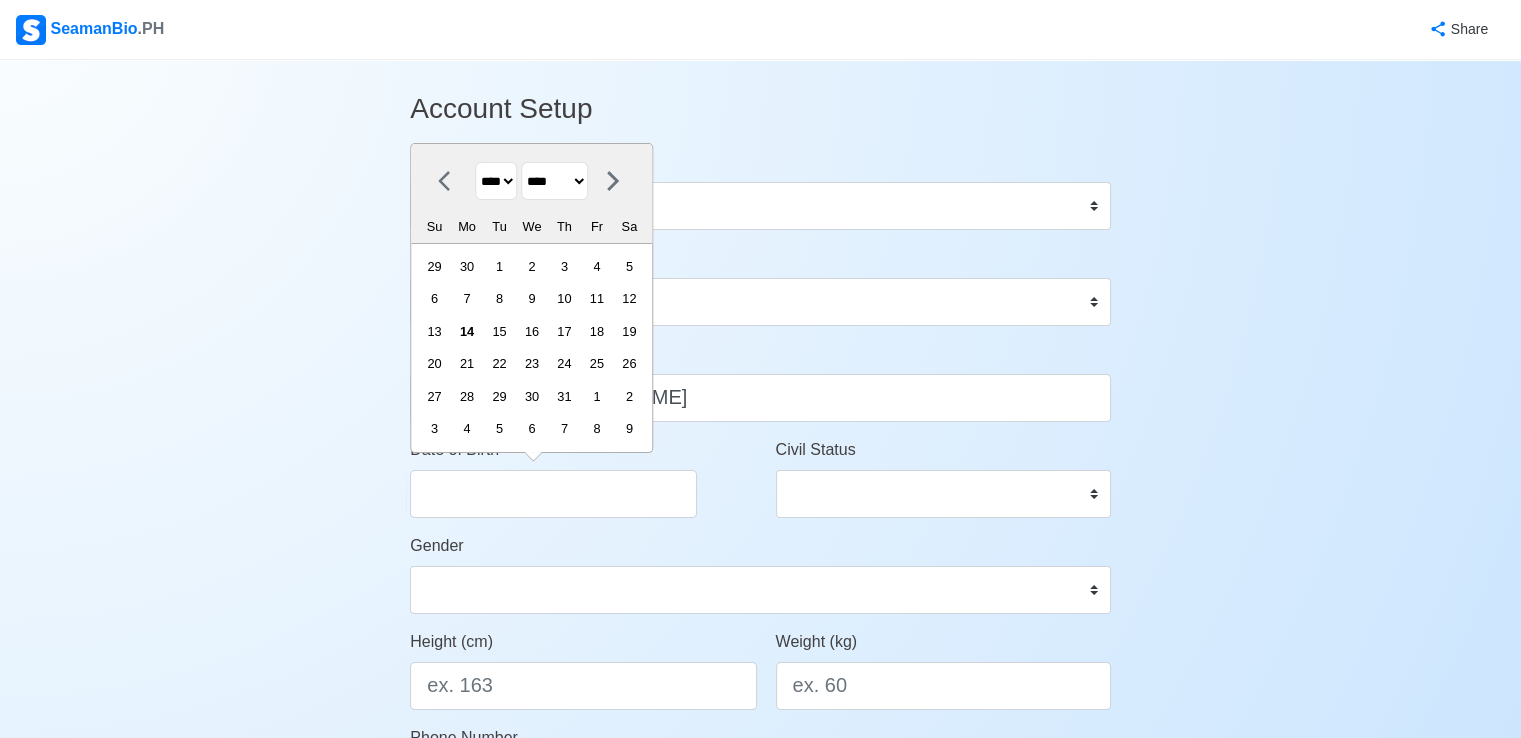 click on "**** **** **** **** **** **** **** **** **** **** **** **** **** **** **** **** **** **** **** **** **** **** **** **** **** **** **** **** **** **** **** **** **** **** **** **** **** **** **** **** **** **** **** **** **** **** **** **** **** **** **** **** **** **** **** **** **** **** **** **** **** **** **** **** **** **** **** **** **** **** **** **** **** **** **** **** **** **** **** **** **** **** **** **** **** **** **** **** **** **** **** **** **** **** **** **** **** **** **** **** **** **** **** **** **** ****" at bounding box center [496, 181] 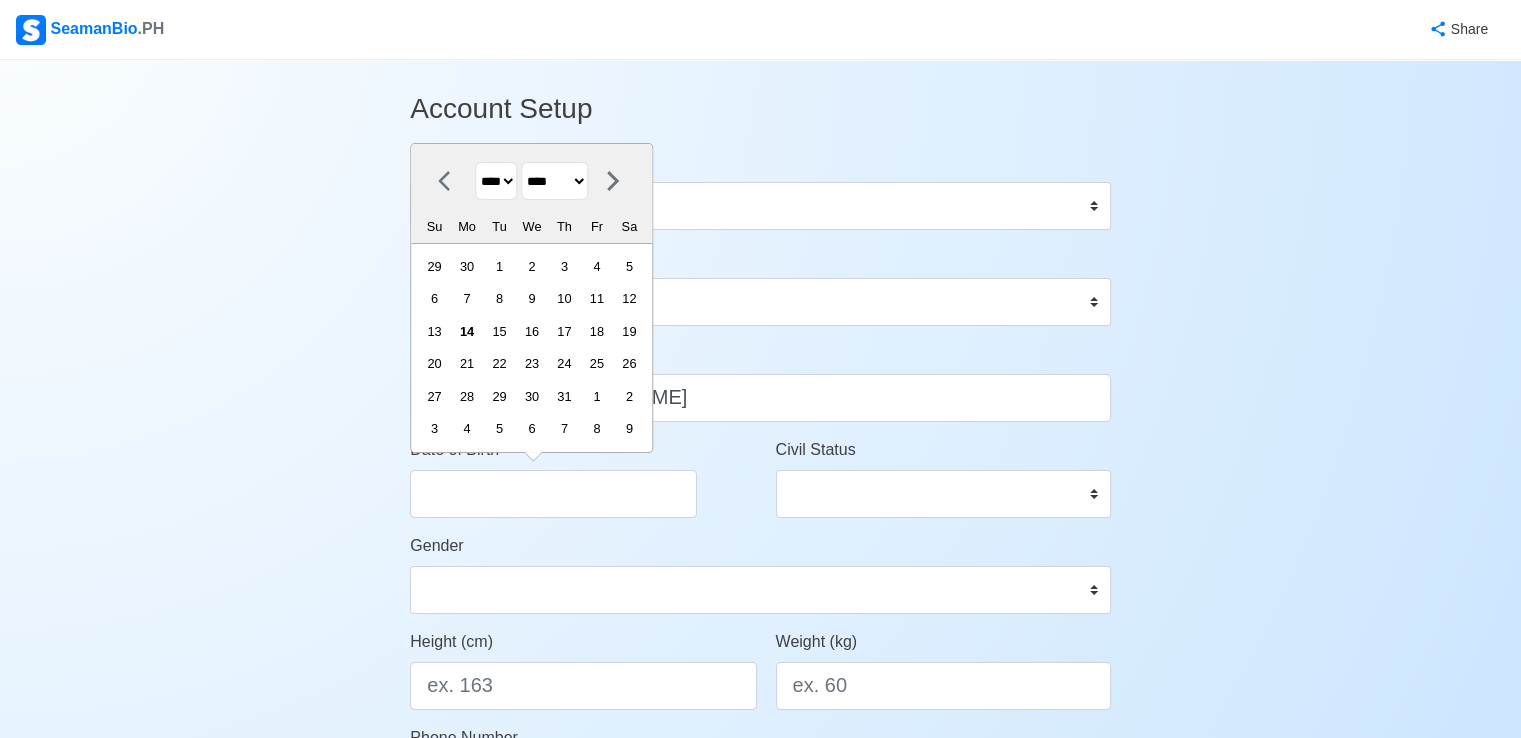 select on "****" 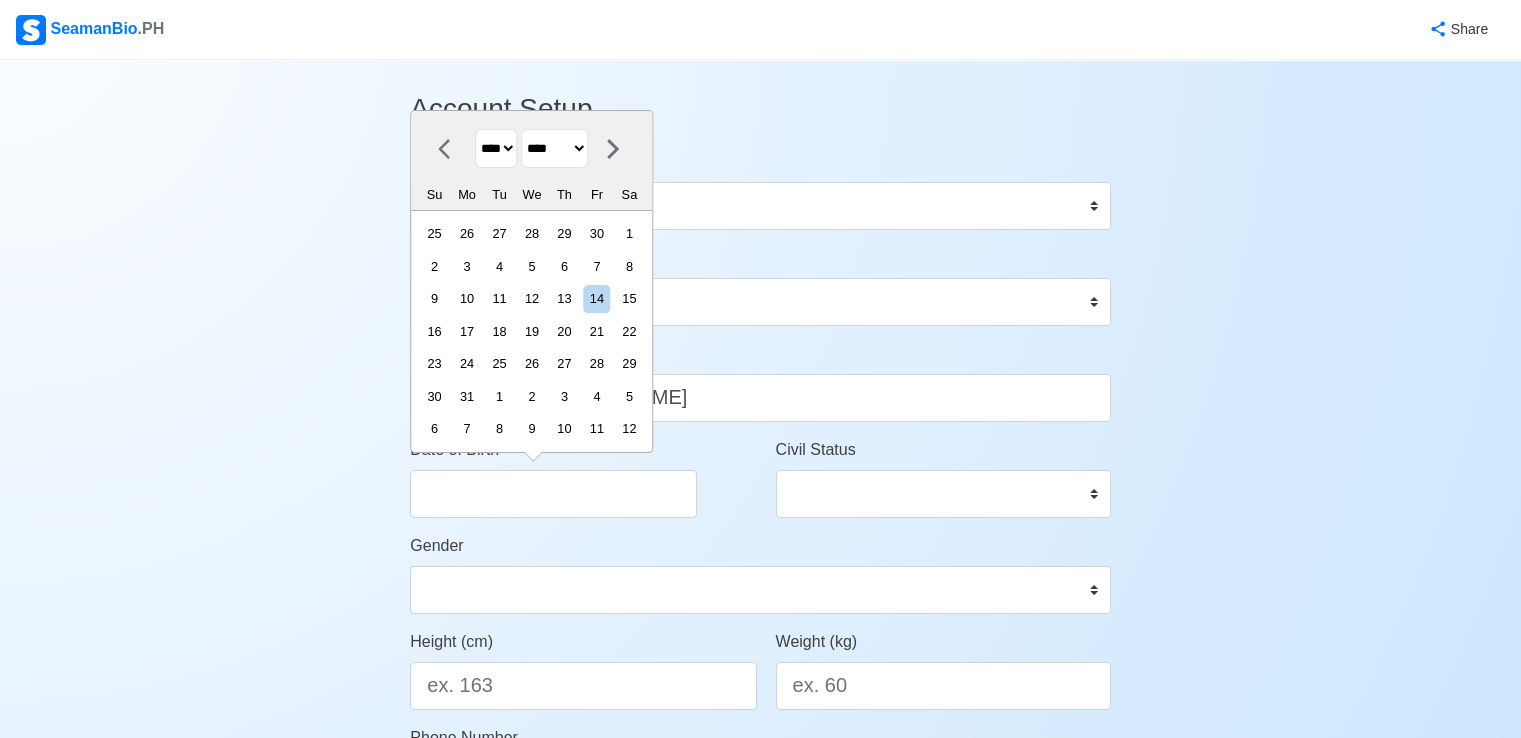 click on "******* ******** ***** ***** *** **** **** ****** ********* ******* ******** ********" at bounding box center [554, 148] 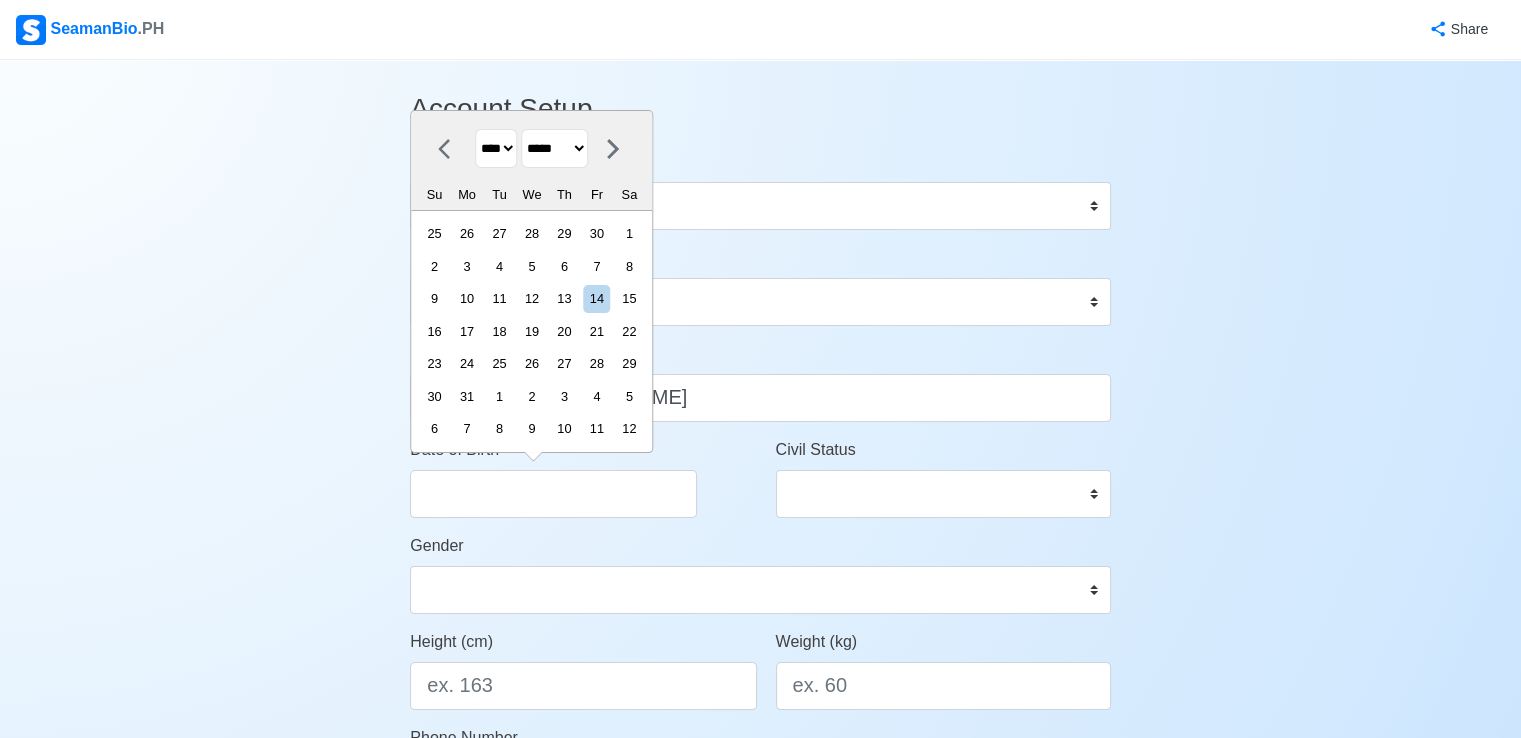 click on "******* ******** ***** ***** *** **** **** ****** ********* ******* ******** ********" at bounding box center (554, 148) 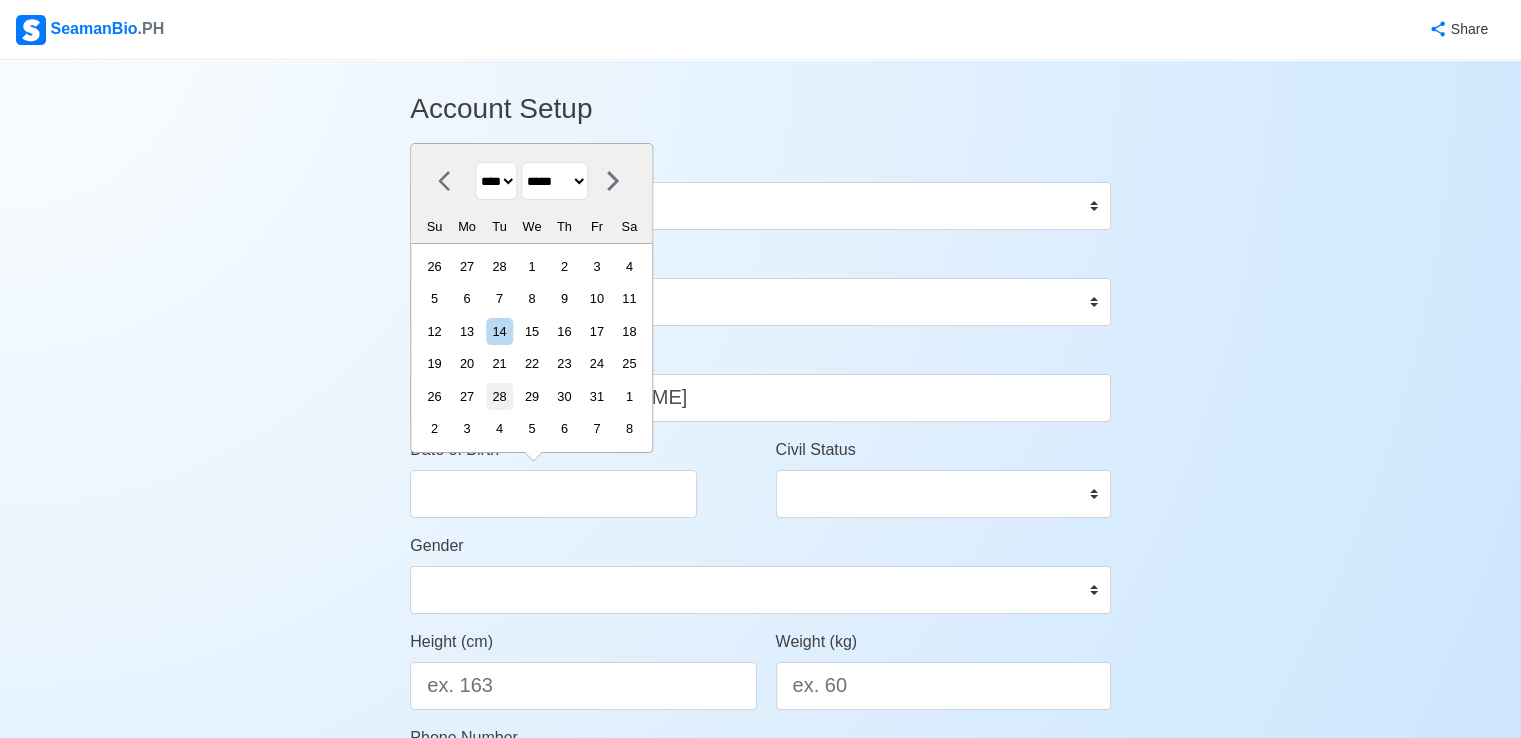 click on "28" at bounding box center [499, 396] 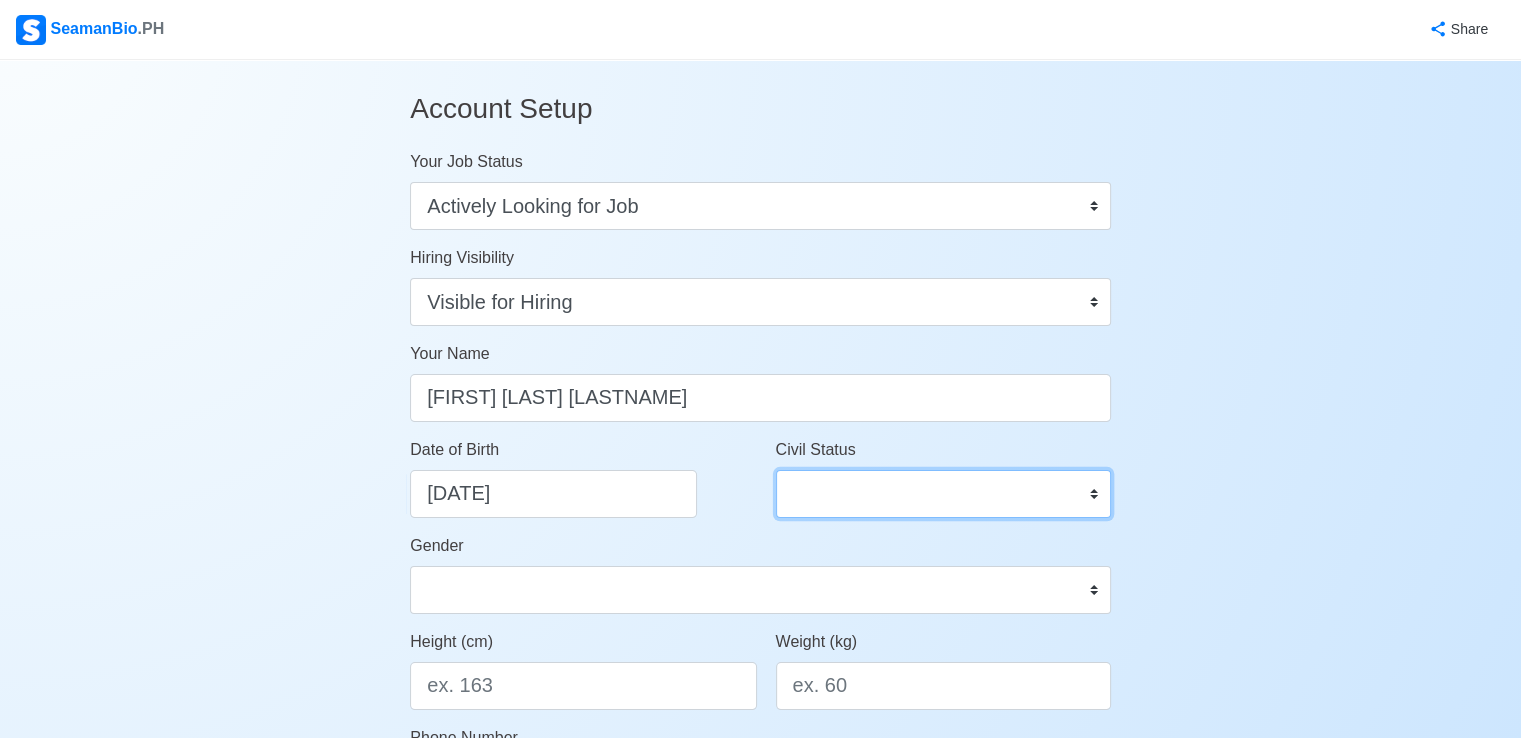 click on "Single Married Widowed Separated" at bounding box center (943, 494) 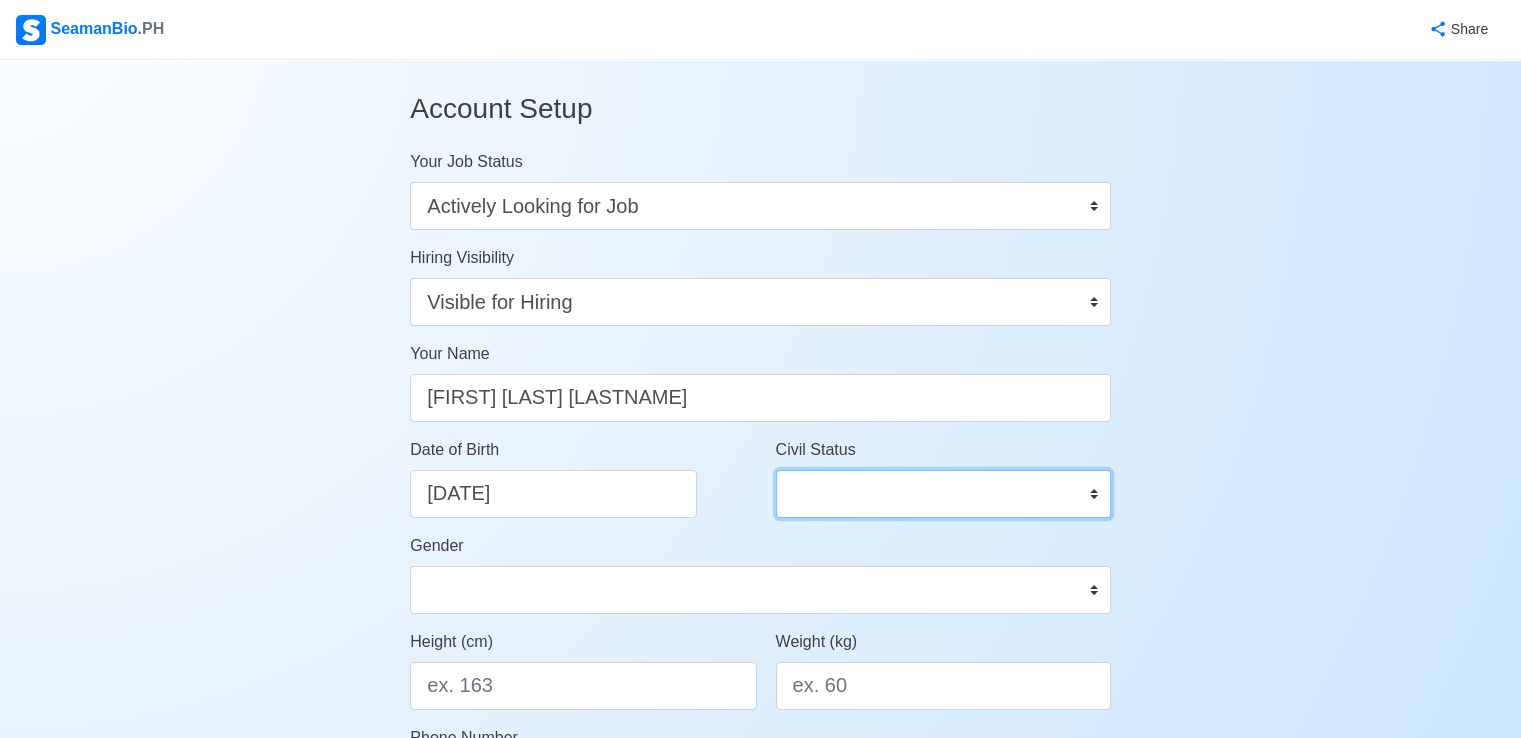 select on "Married" 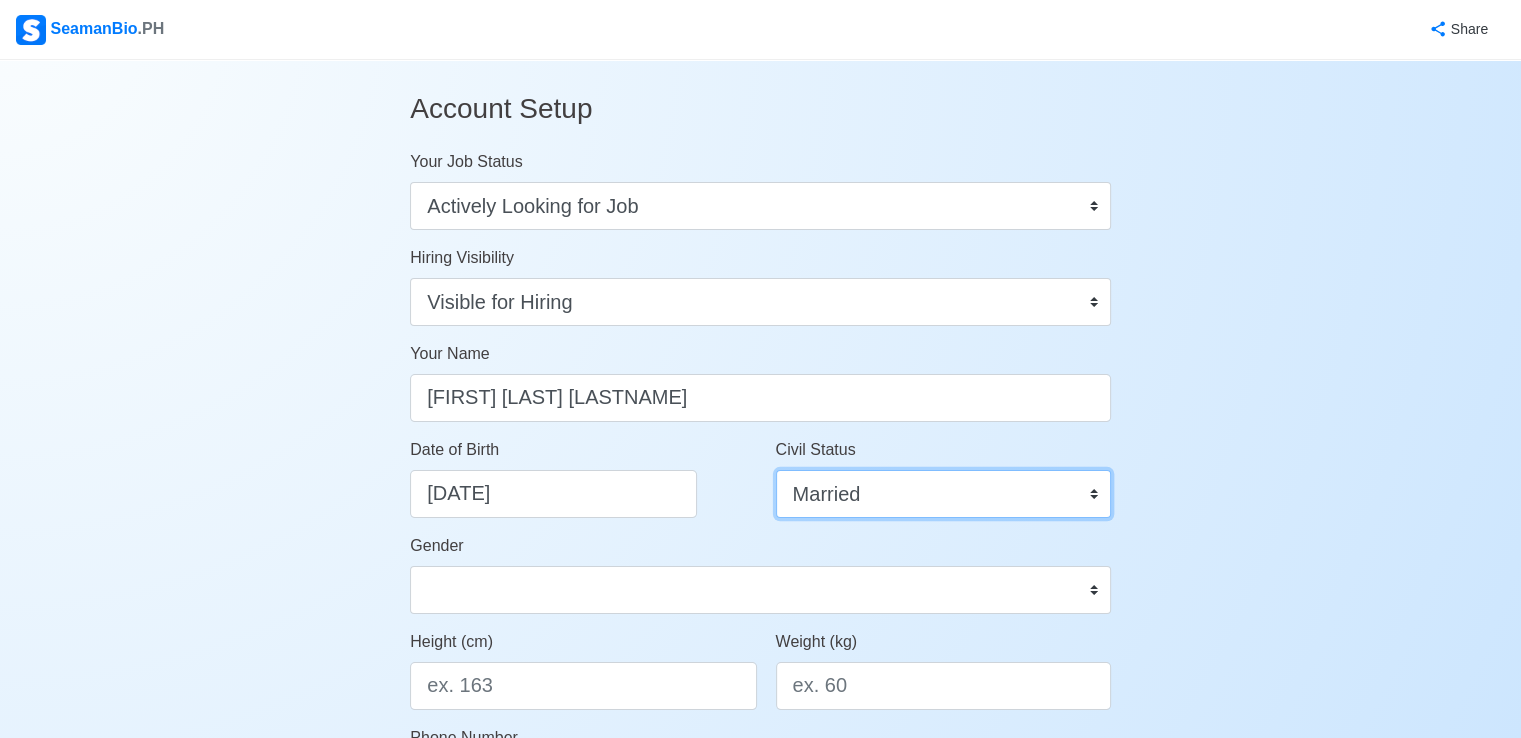 click on "Single Married Widowed Separated" at bounding box center (943, 494) 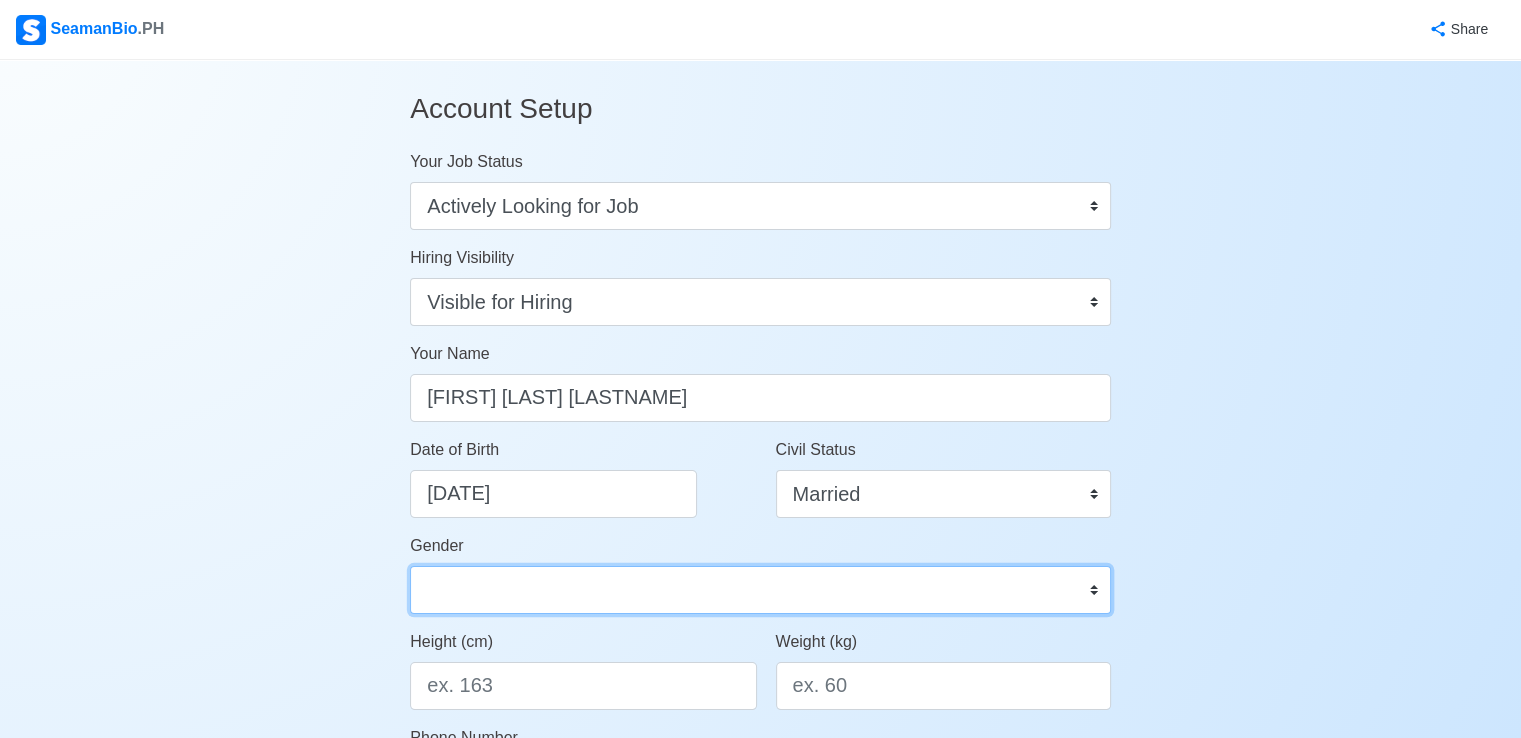 click on "Male Female" at bounding box center [760, 590] 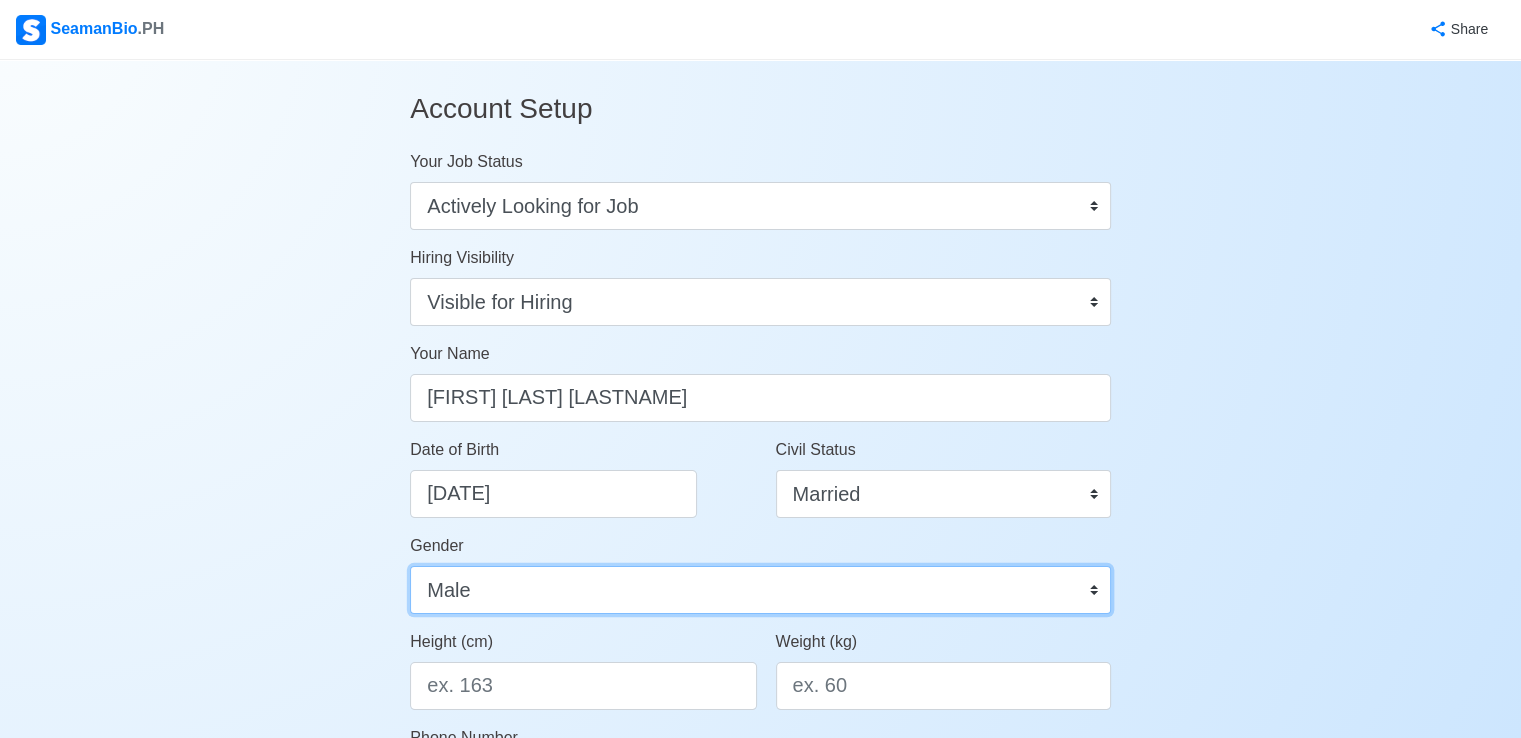 click on "Male Female" at bounding box center [760, 590] 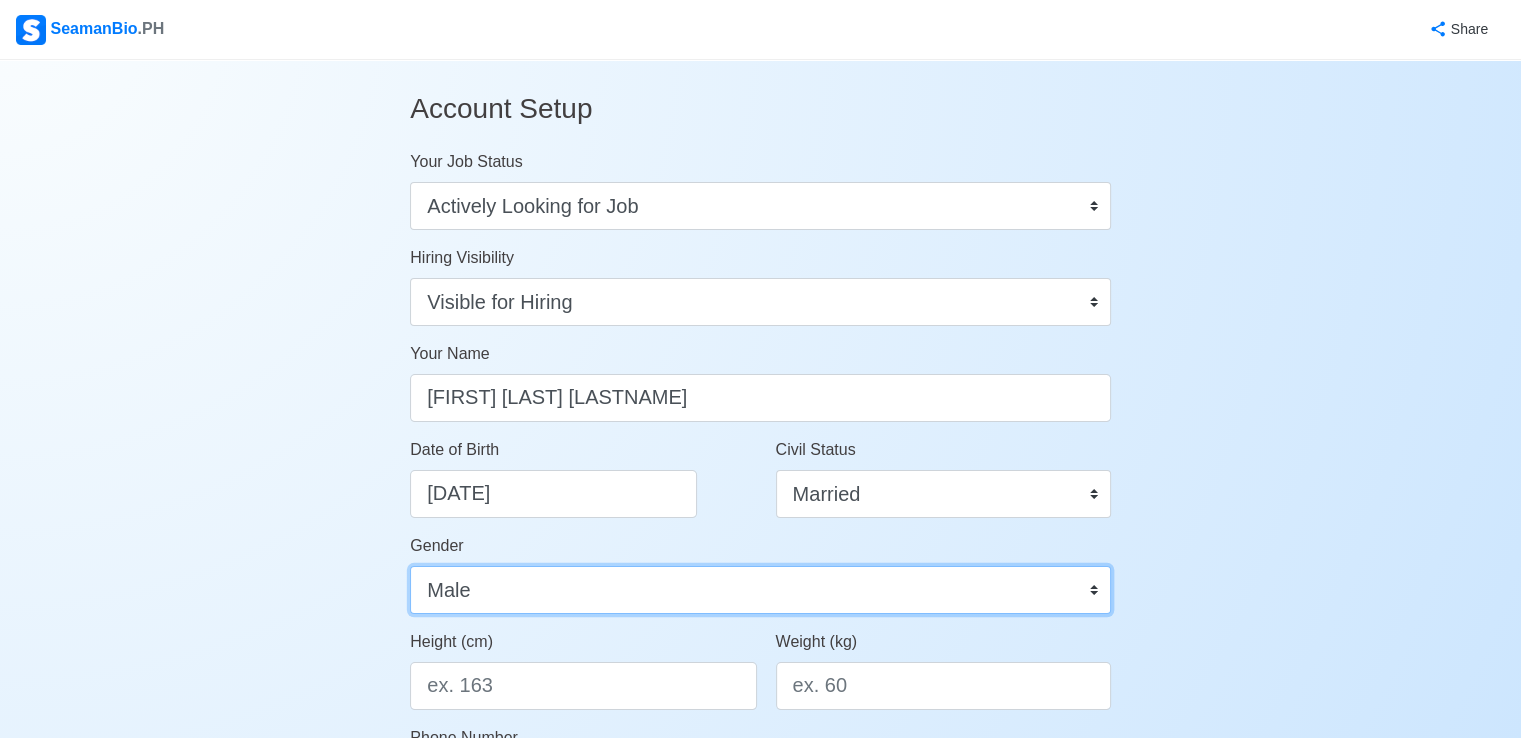 scroll, scrollTop: 300, scrollLeft: 0, axis: vertical 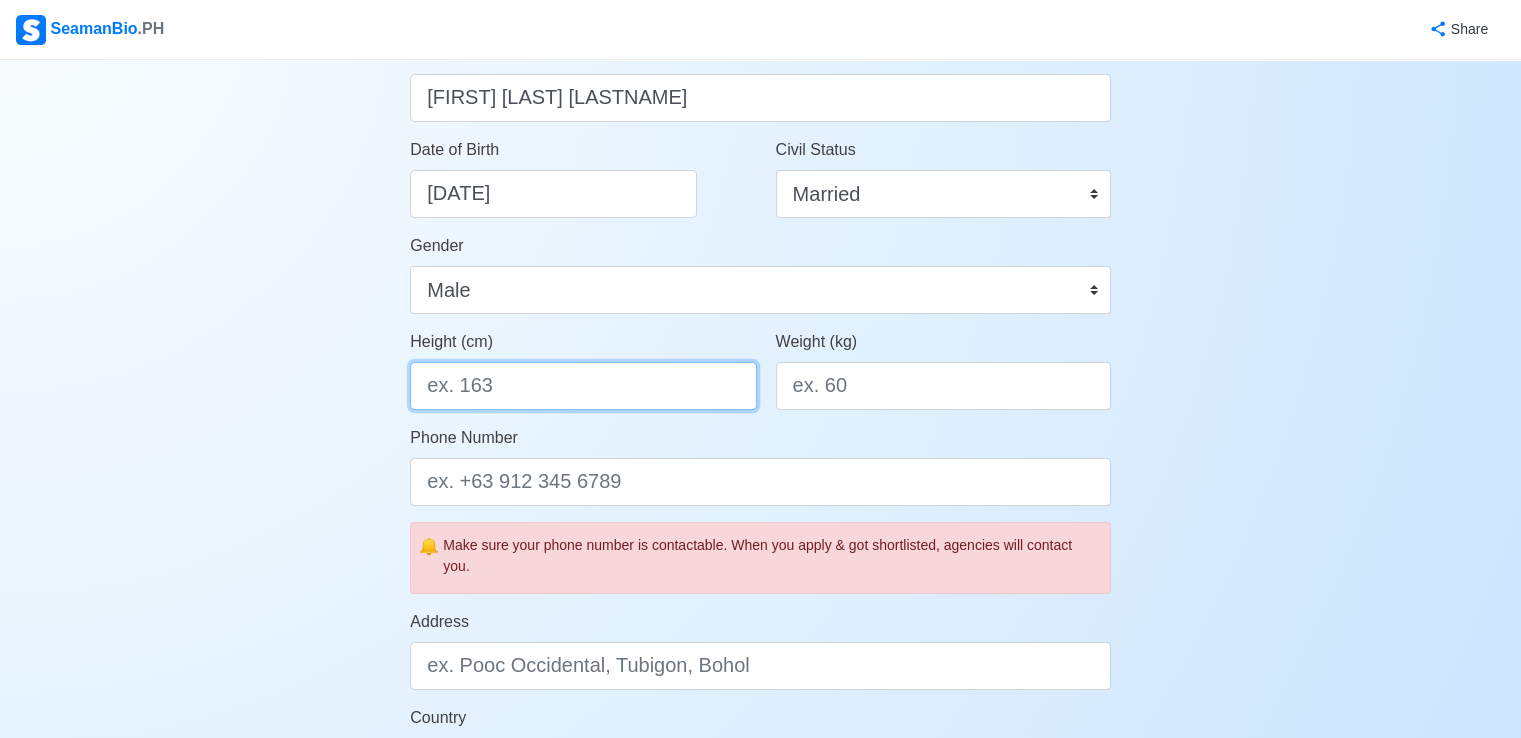 drag, startPoint x: 537, startPoint y: 393, endPoint x: 416, endPoint y: 387, distance: 121.14867 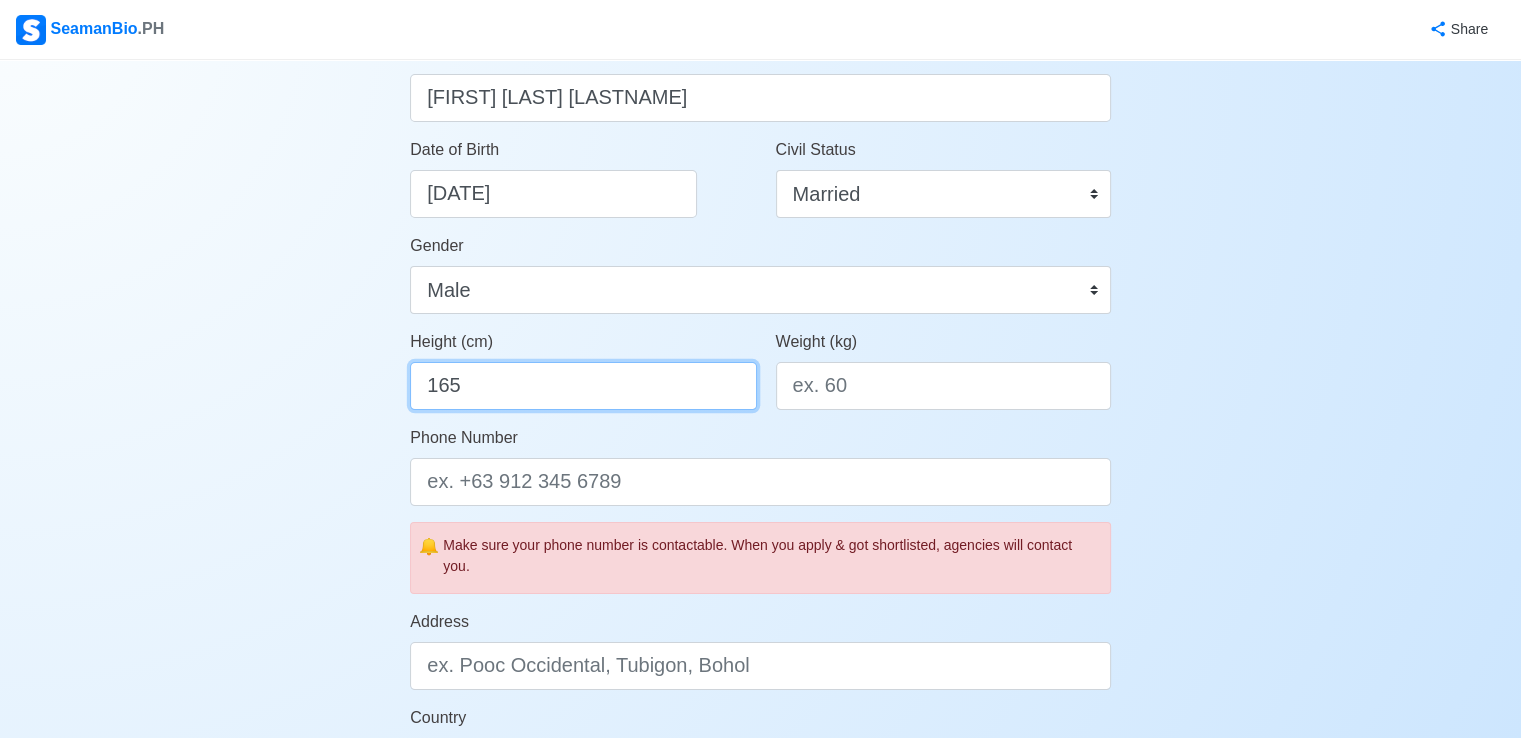 type on "165" 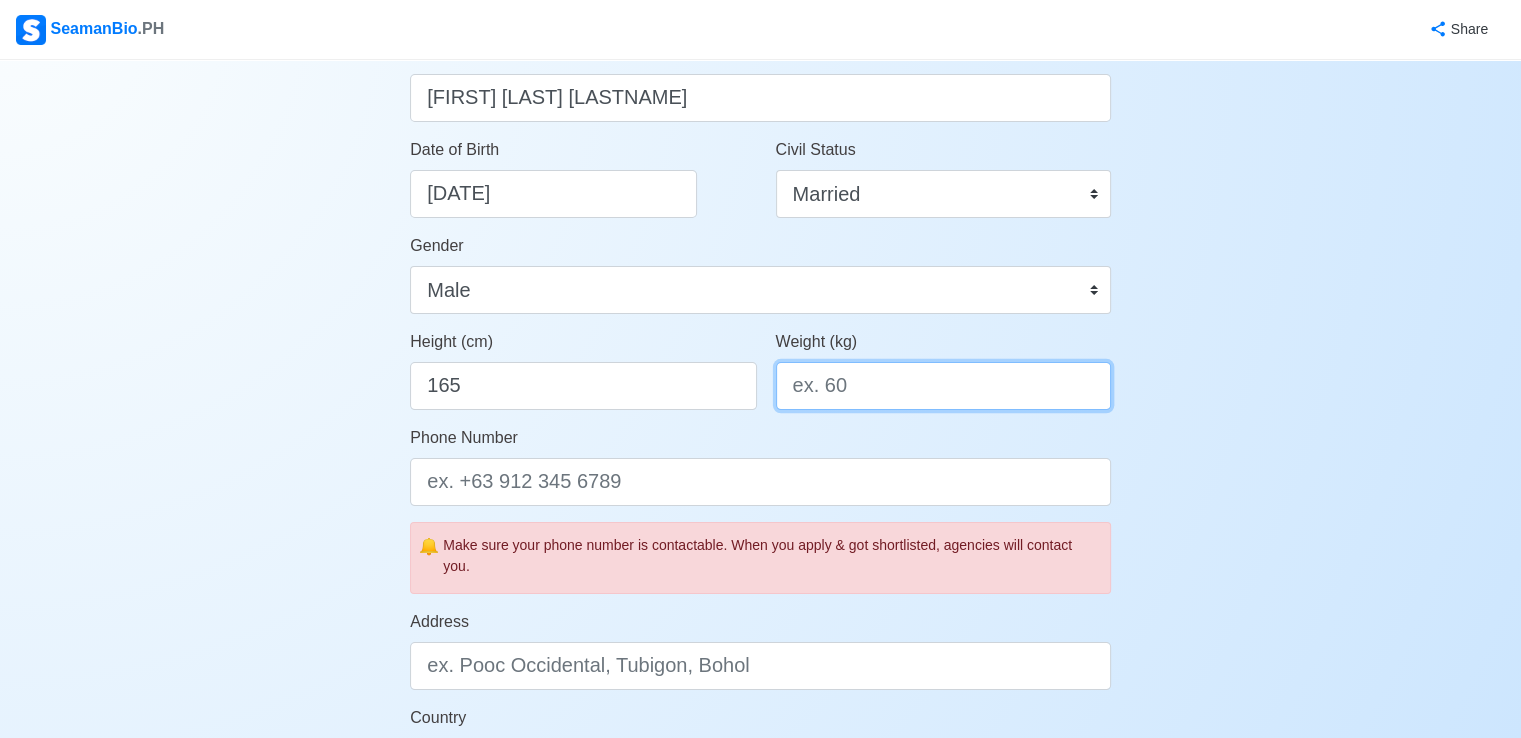 click on "Weight (kg)" at bounding box center (943, 386) 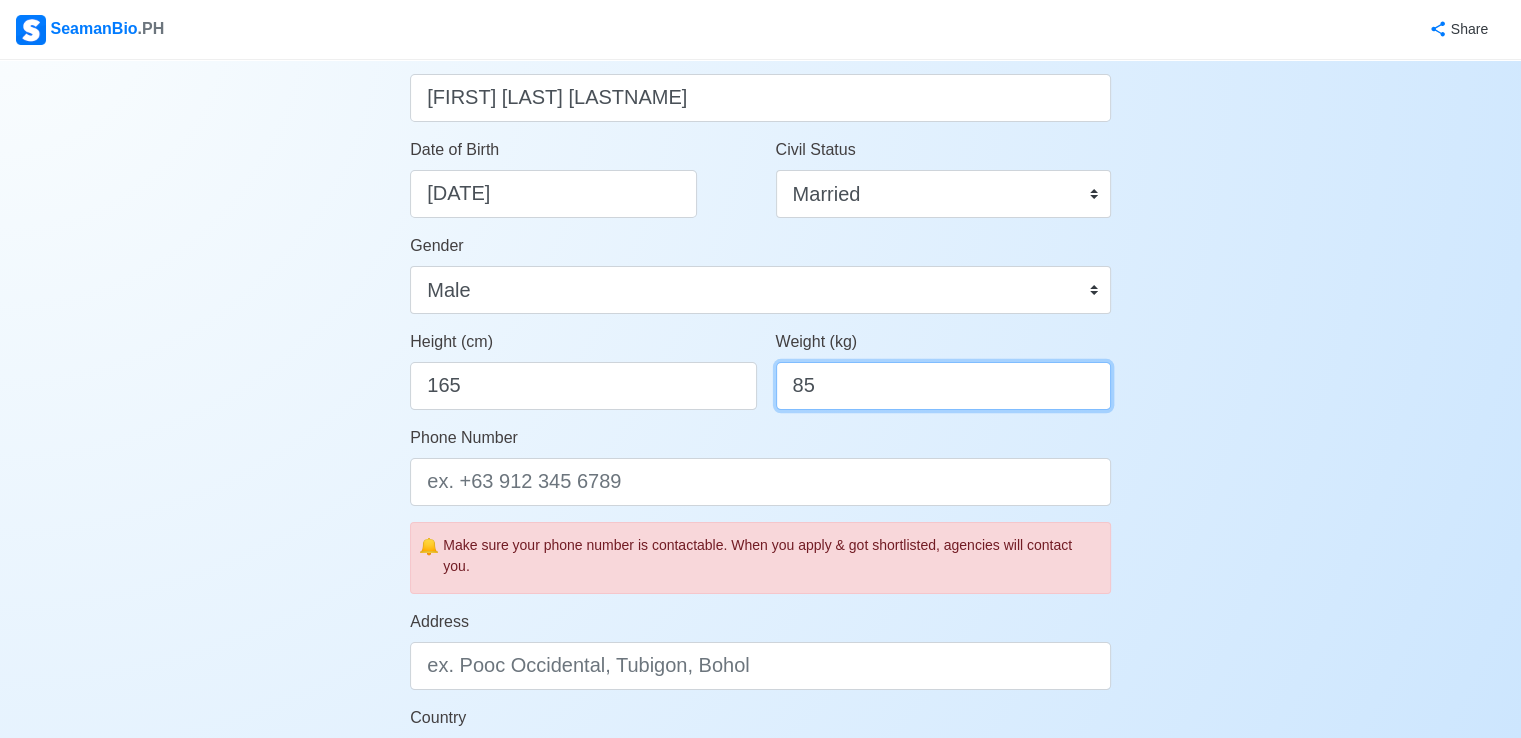 type on "85" 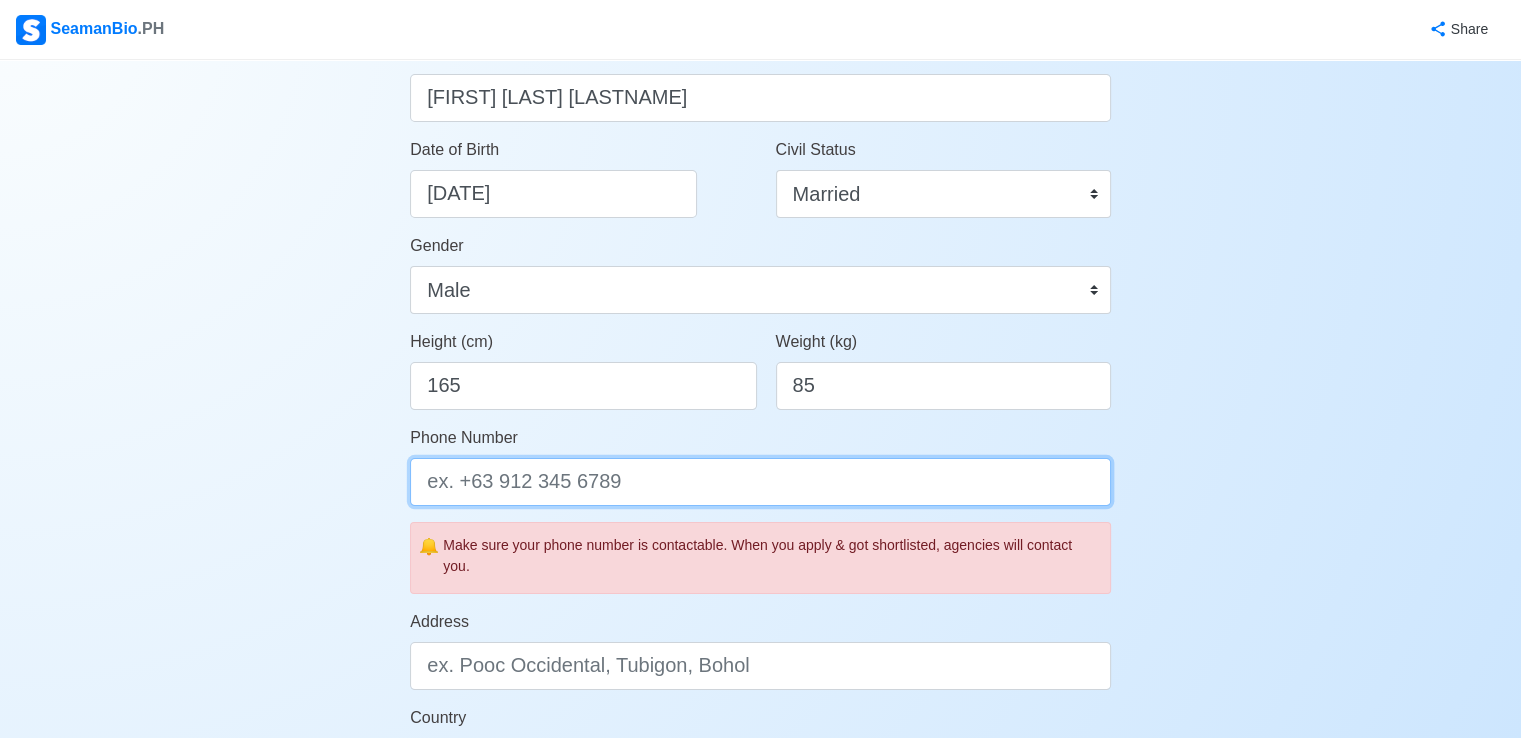 click on "Phone Number" at bounding box center [760, 482] 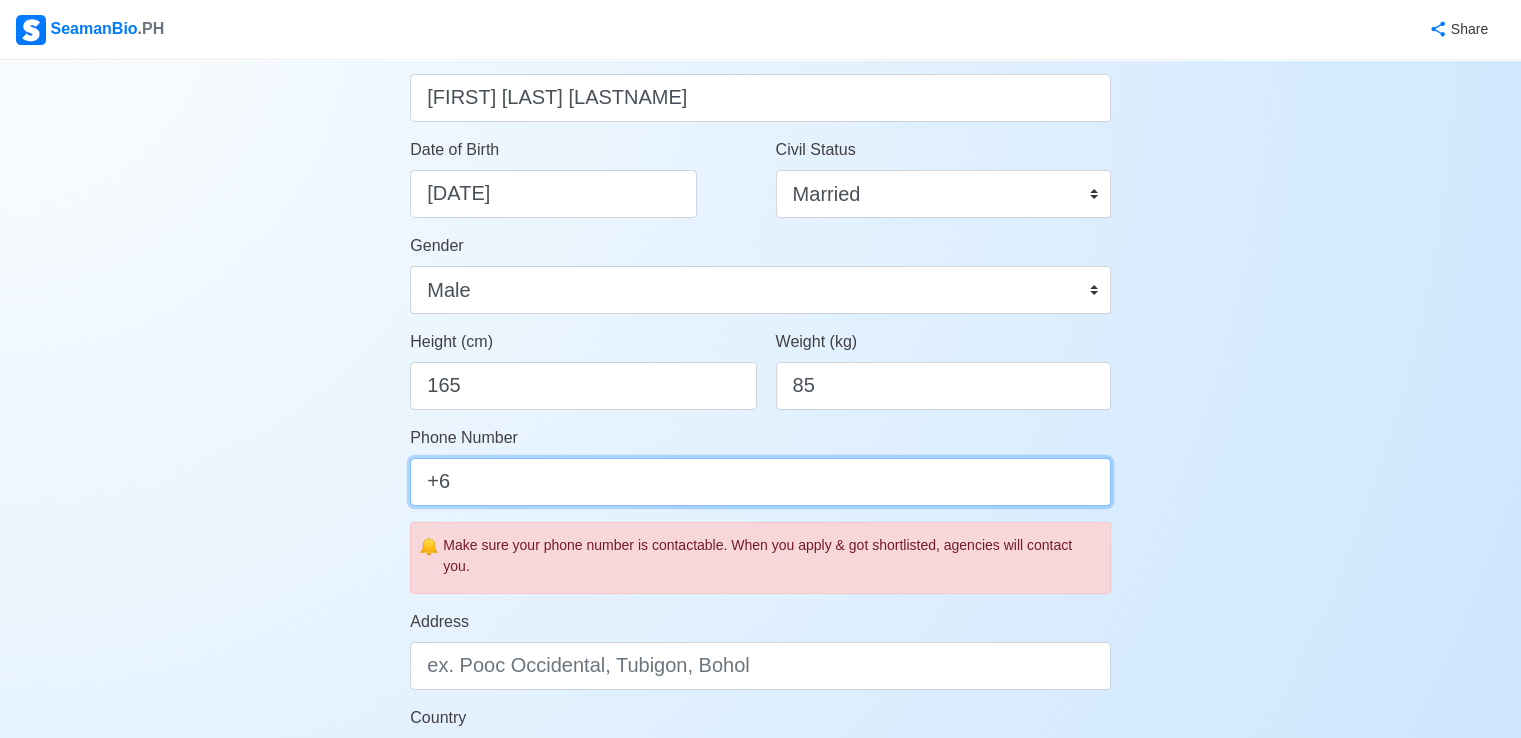 type on "+" 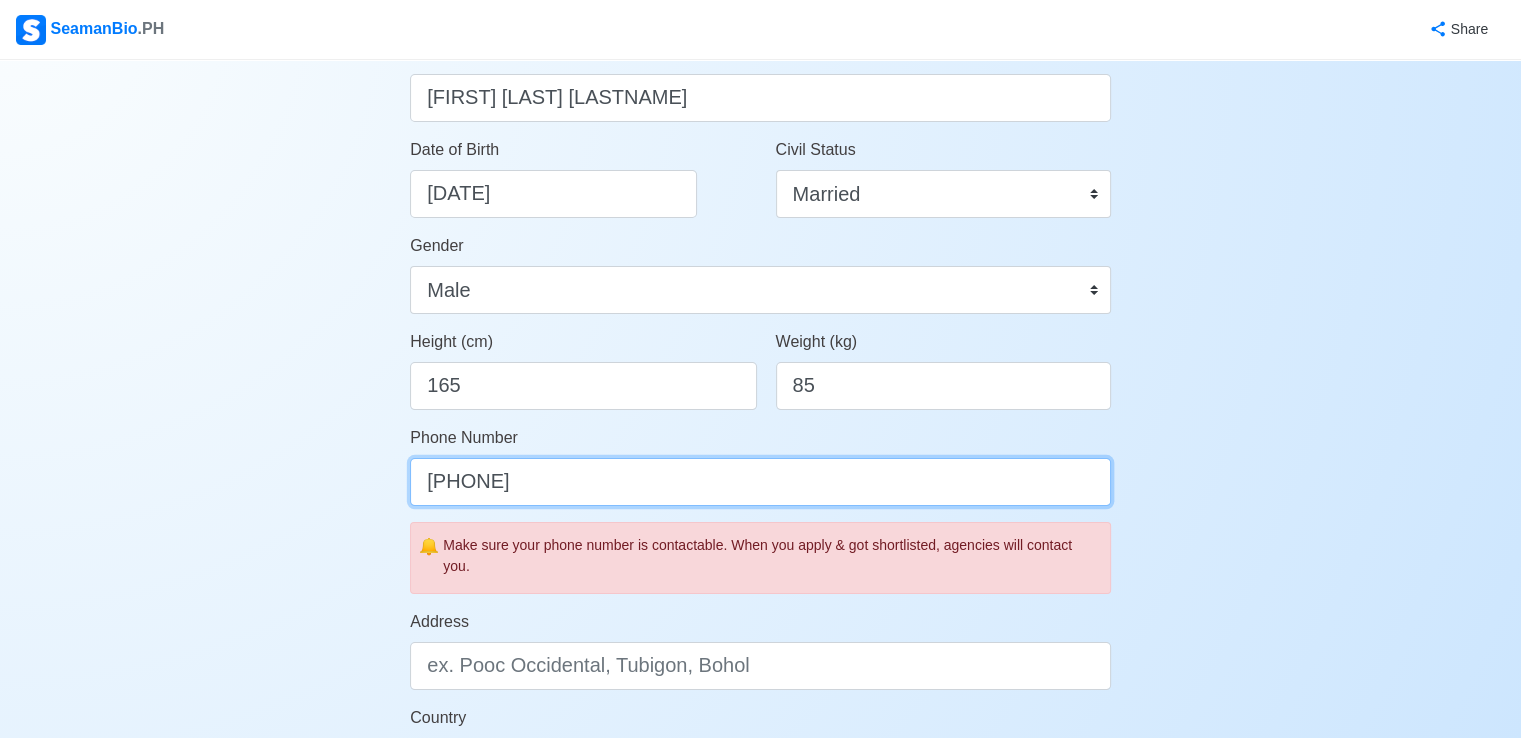 scroll, scrollTop: 400, scrollLeft: 0, axis: vertical 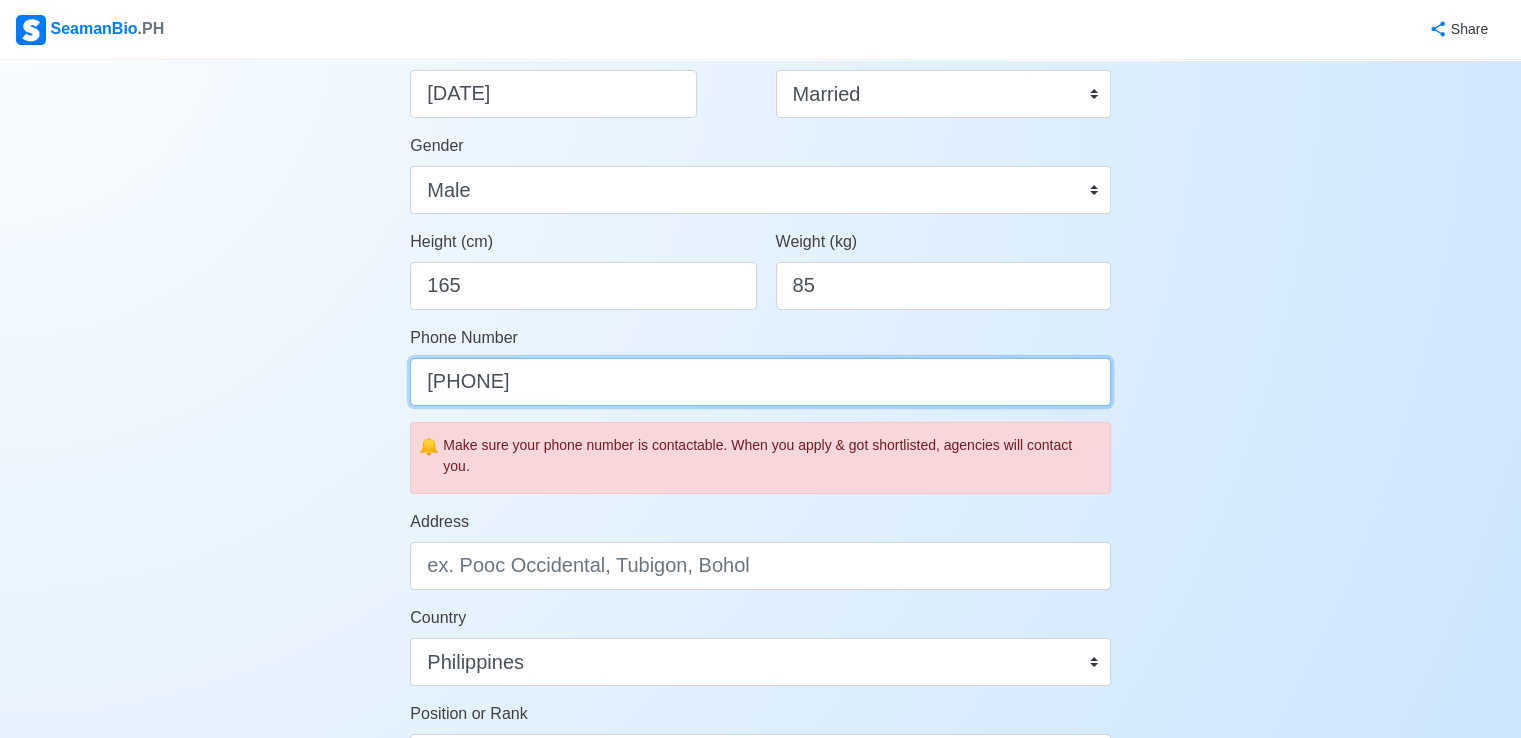 type on "[PHONE]" 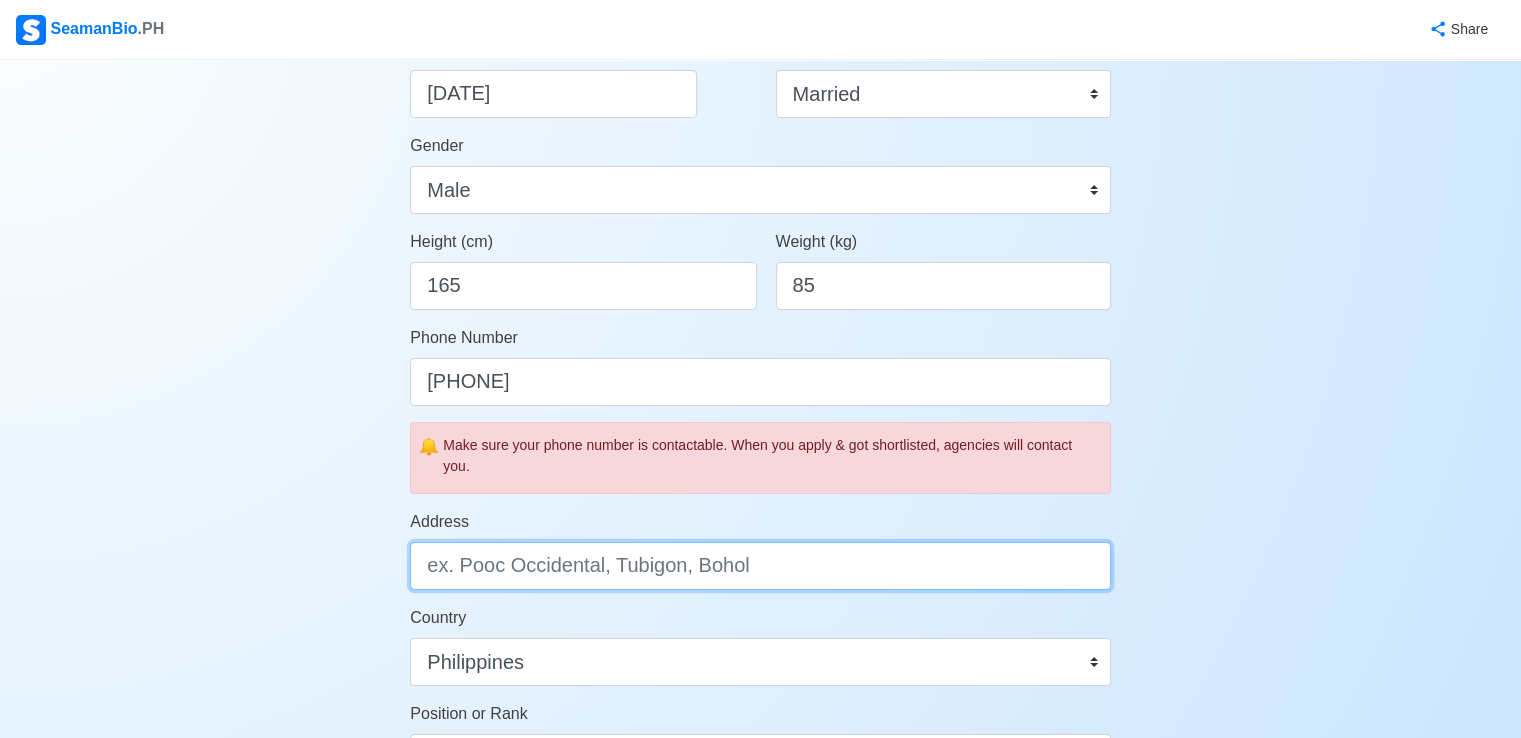 click on "Address" at bounding box center [760, 566] 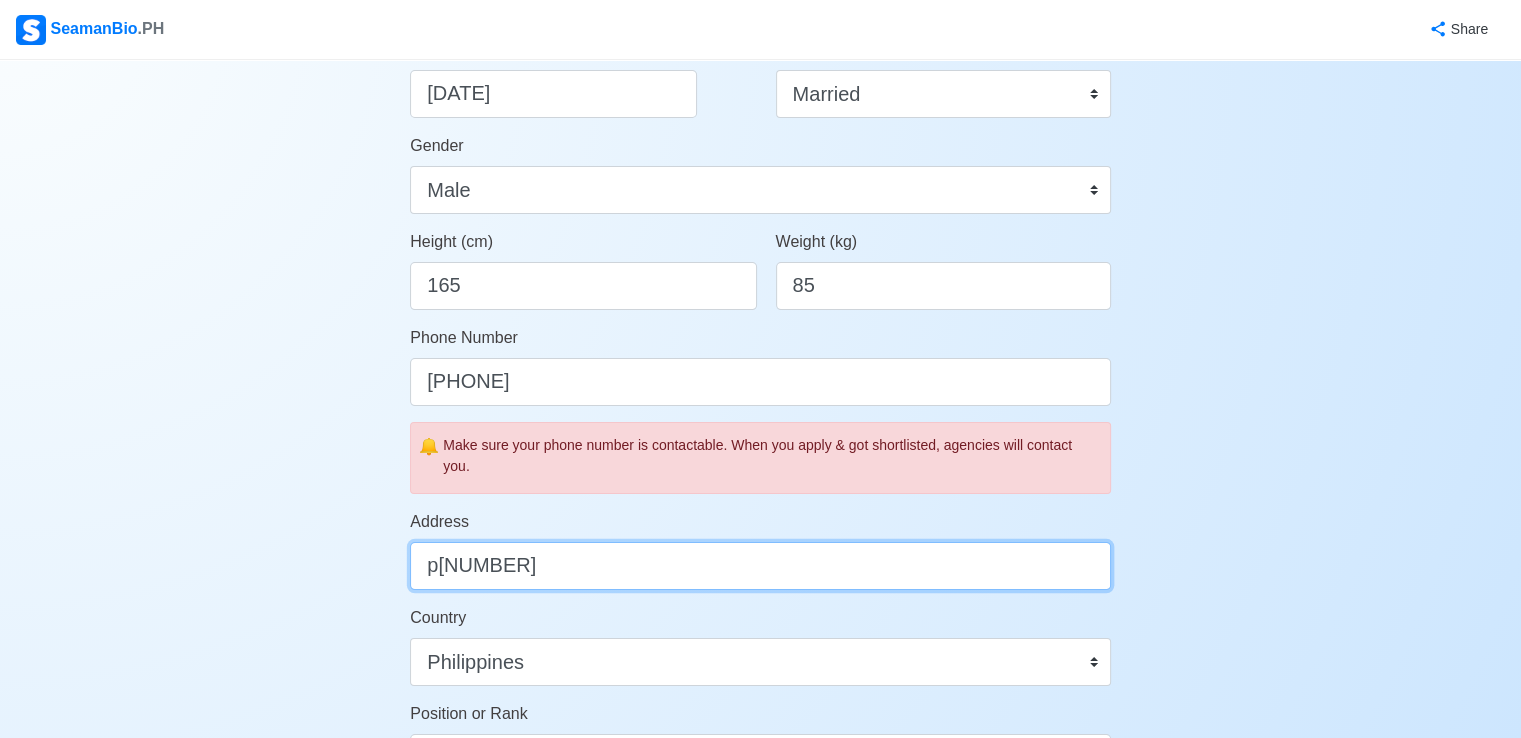 type on "p" 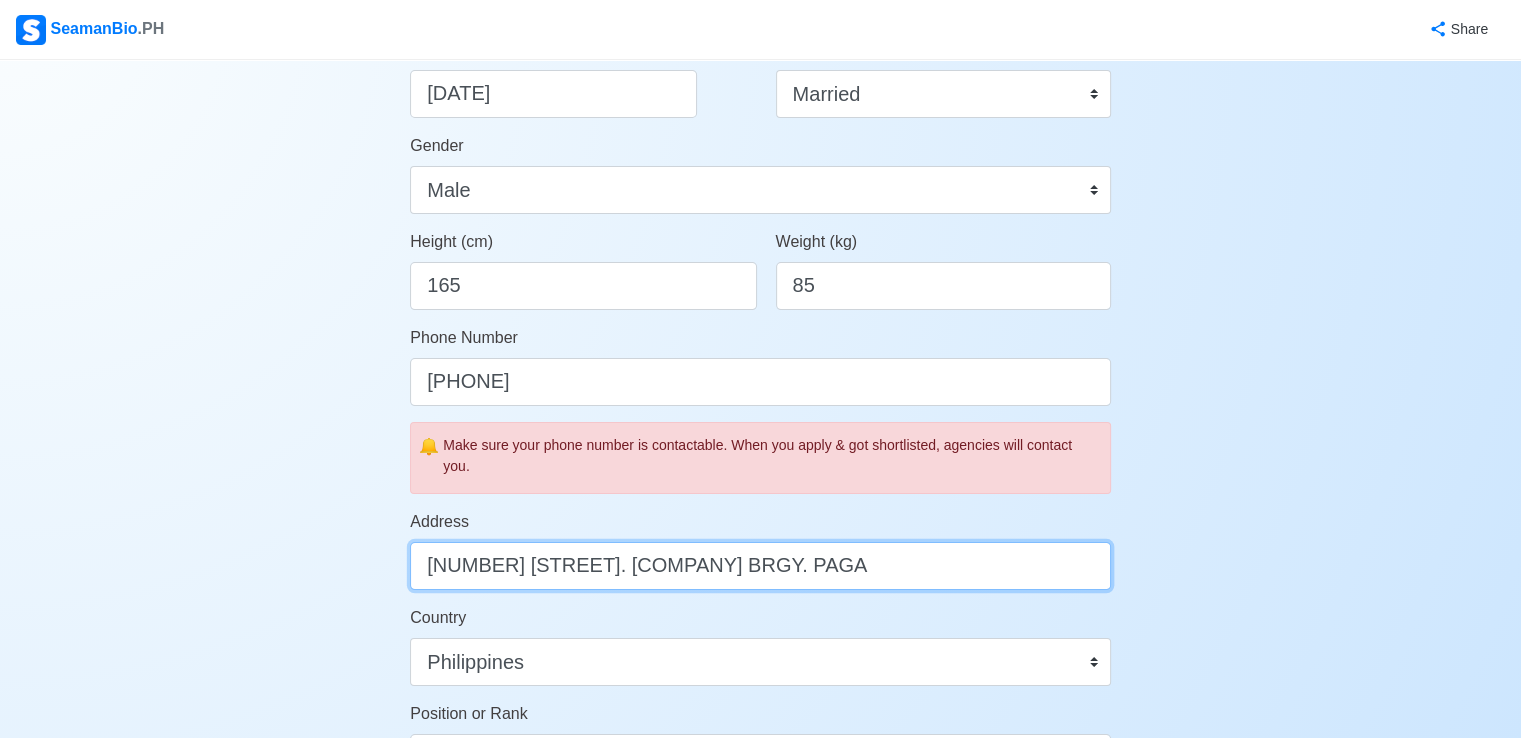 click on "P4 B6 L10 SIRMIONE ST. CAMELLA HOMES BRGY. PAGA" at bounding box center (760, 566) 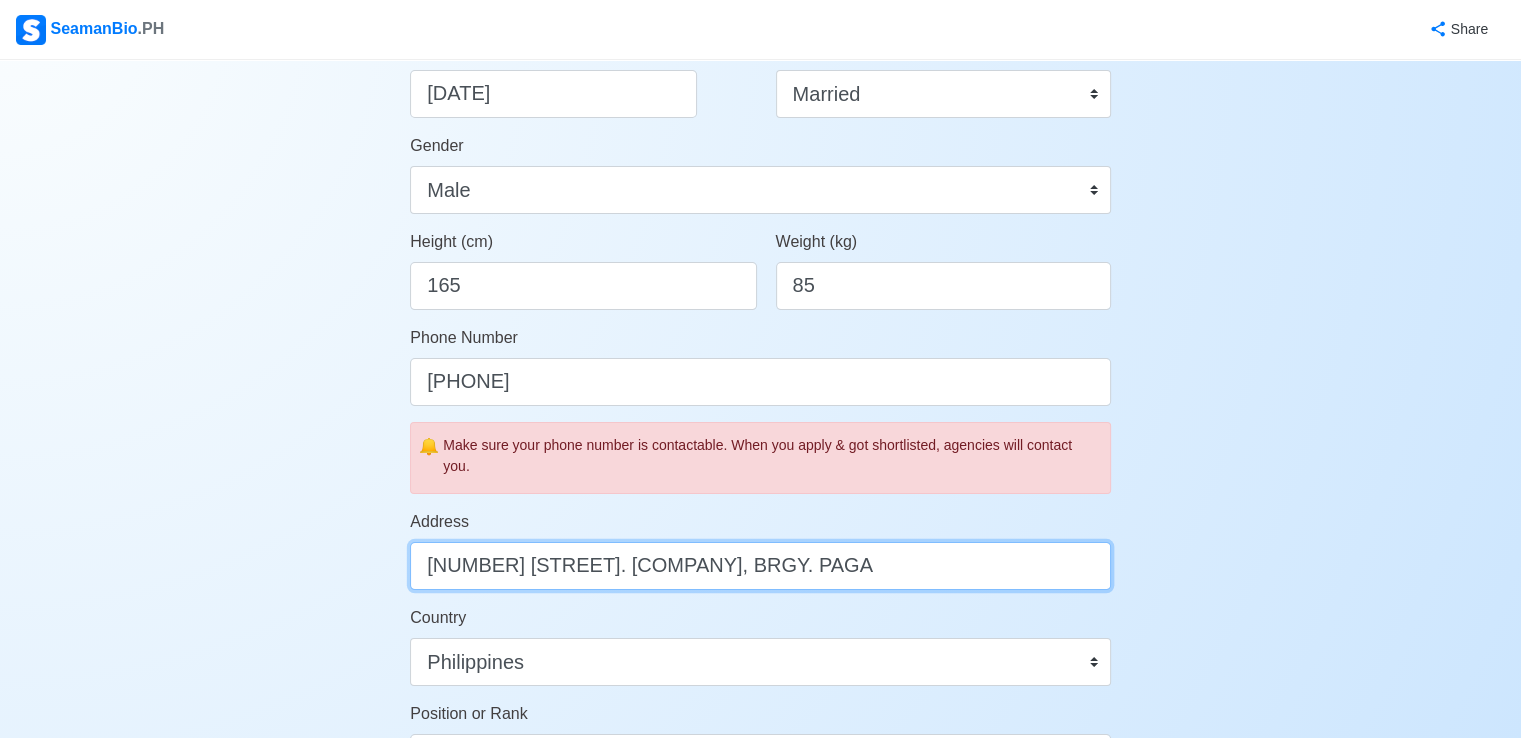 click on "P4 B6 L10 SIRMIONE ST. CAMELLA HOMES, BRGY. PAGA" at bounding box center [760, 566] 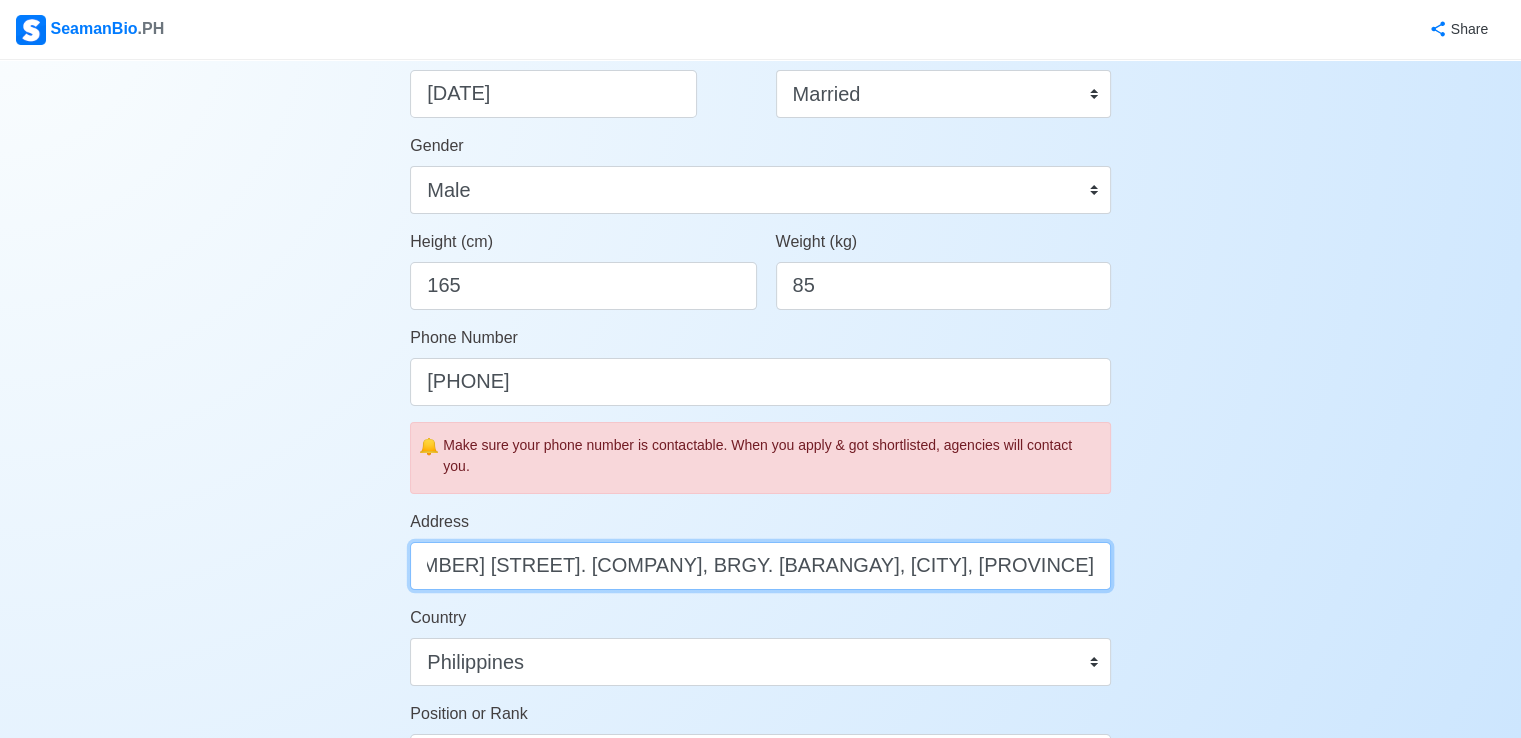 scroll, scrollTop: 0, scrollLeft: 76, axis: horizontal 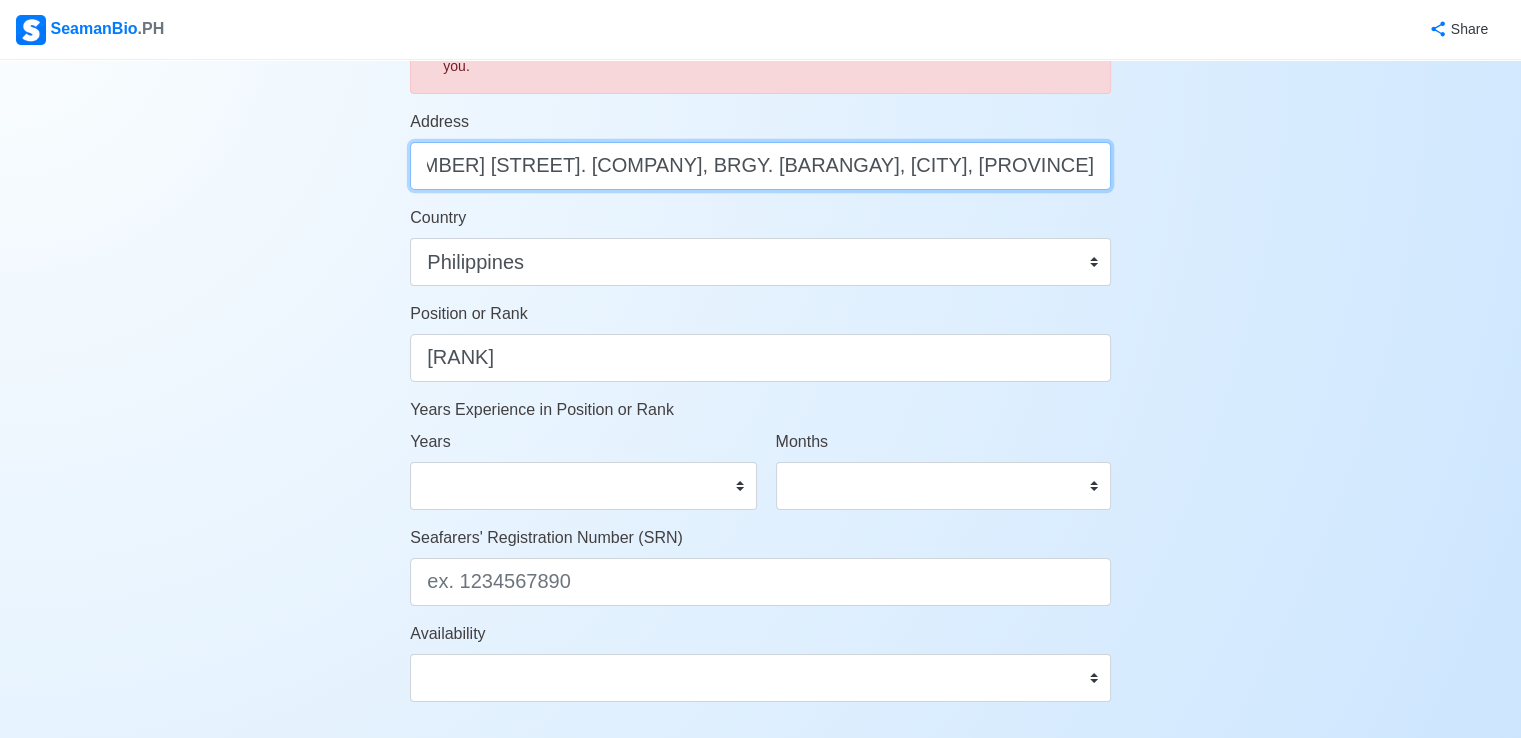 type on "[ADDRESS]" 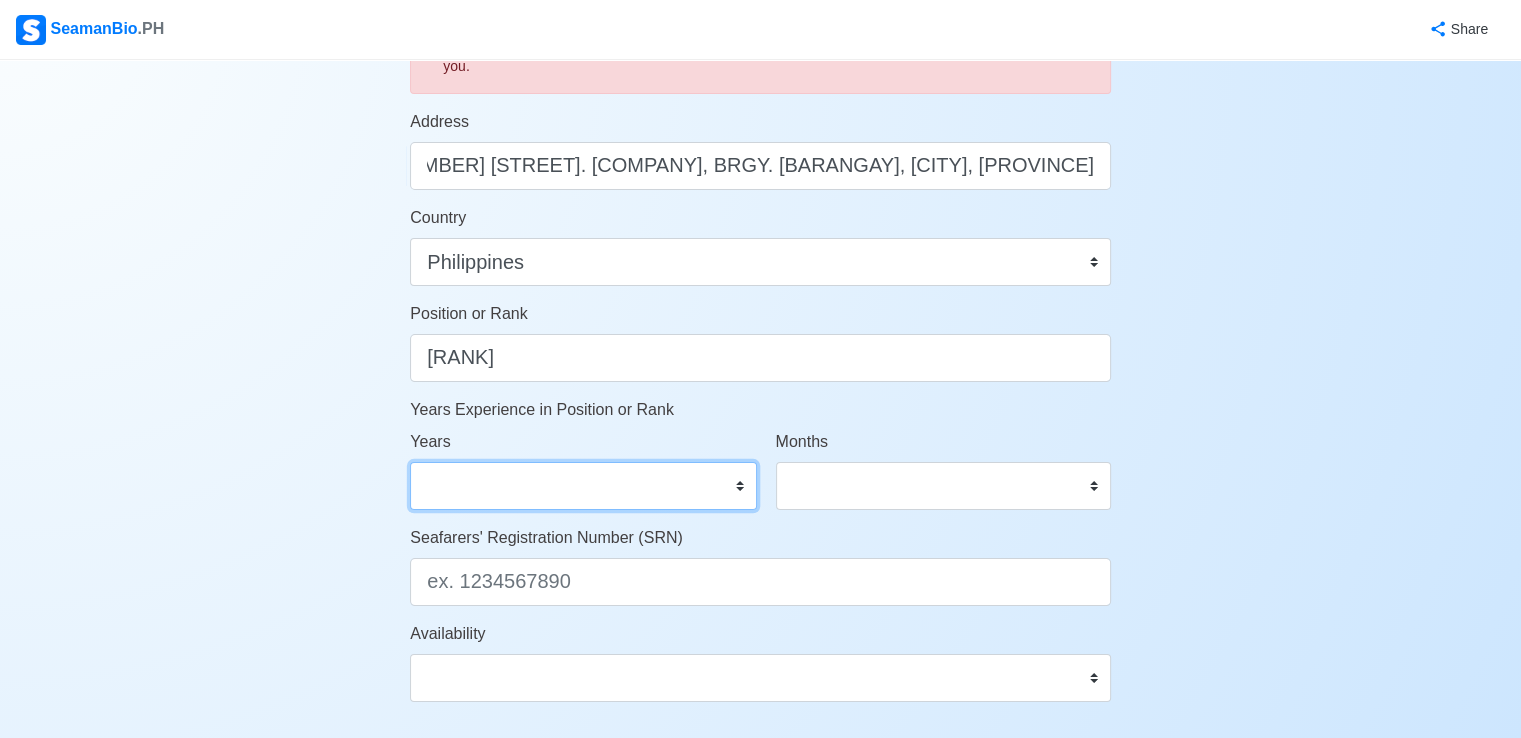 click on "0 1 2 3 4 5 6 7 8 9 10 11 12 13 14 15 16 17 18 19 20 21 22 23 24 25 26 27 28 29 30 31 32 33 34 35 36 37 38 39 40 41 42 43 44 45 46 47 48 49 50" at bounding box center [583, 486] 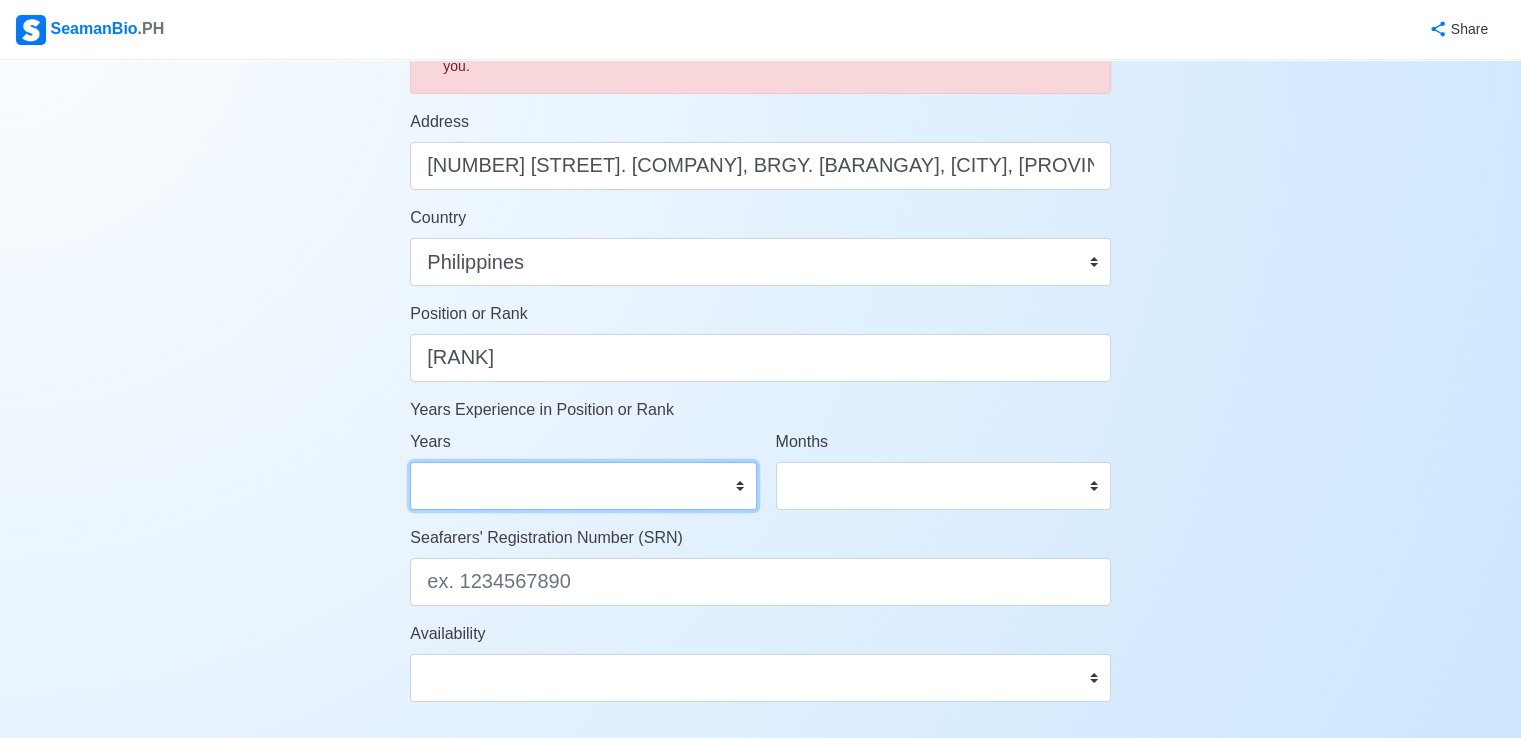 click on "0 1 2 3 4 5 6 7 8 9 10 11 12 13 14 15 16 17 18 19 20 21 22 23 24 25 26 27 28 29 30 31 32 33 34 35 36 37 38 39 40 41 42 43 44 45 46 47 48 49 50" at bounding box center [583, 486] 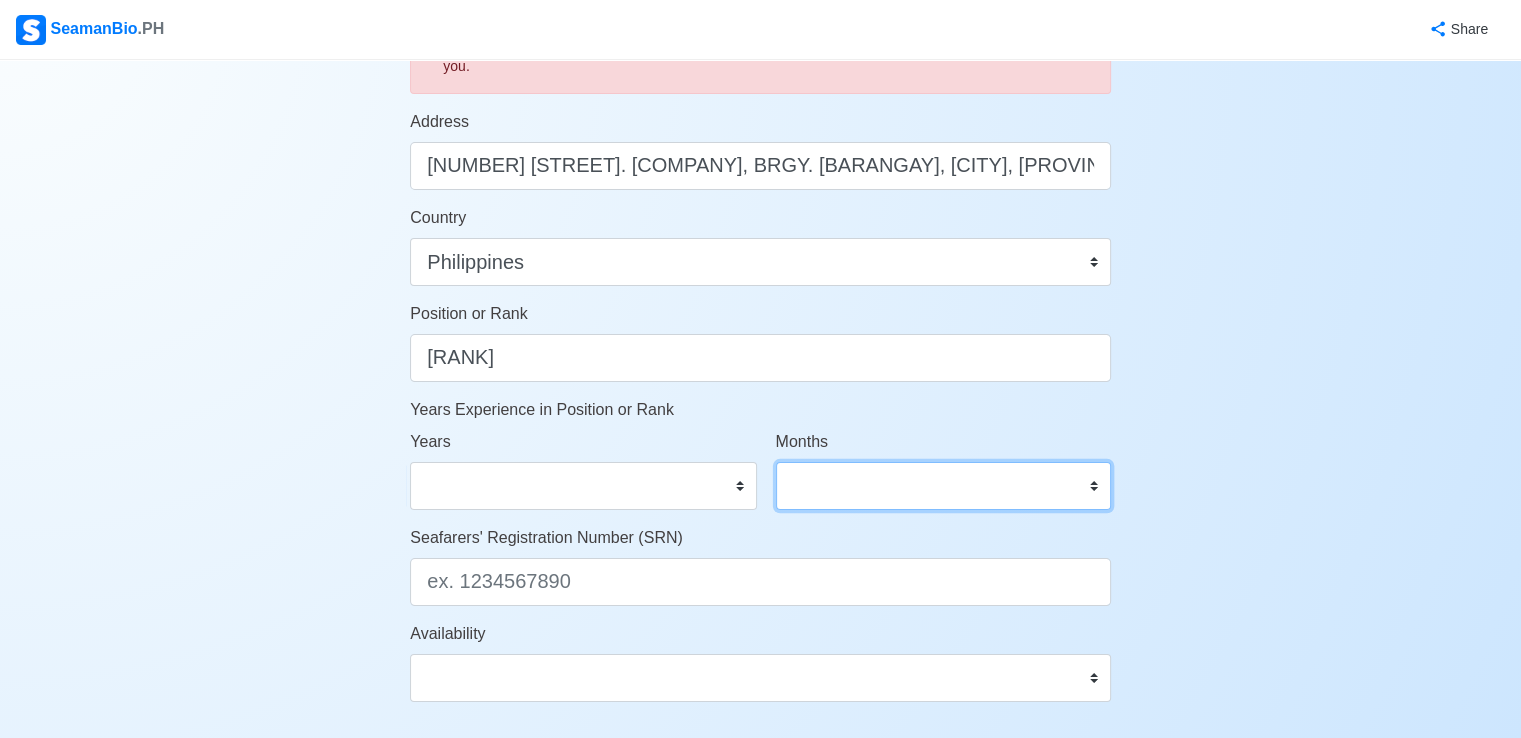 click on "0 1 2 3 4 5 6 7 8 9 10 11" at bounding box center [943, 486] 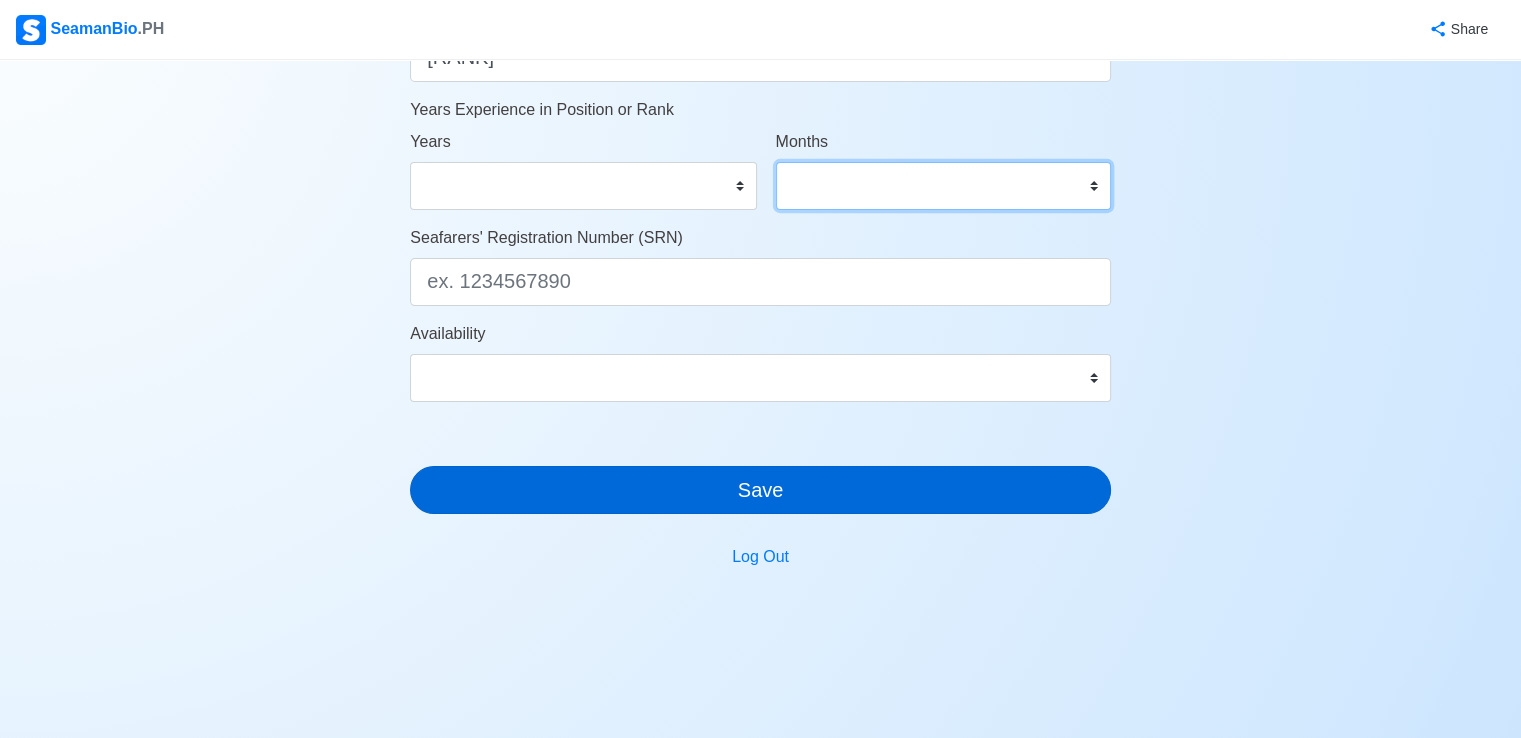 scroll, scrollTop: 900, scrollLeft: 0, axis: vertical 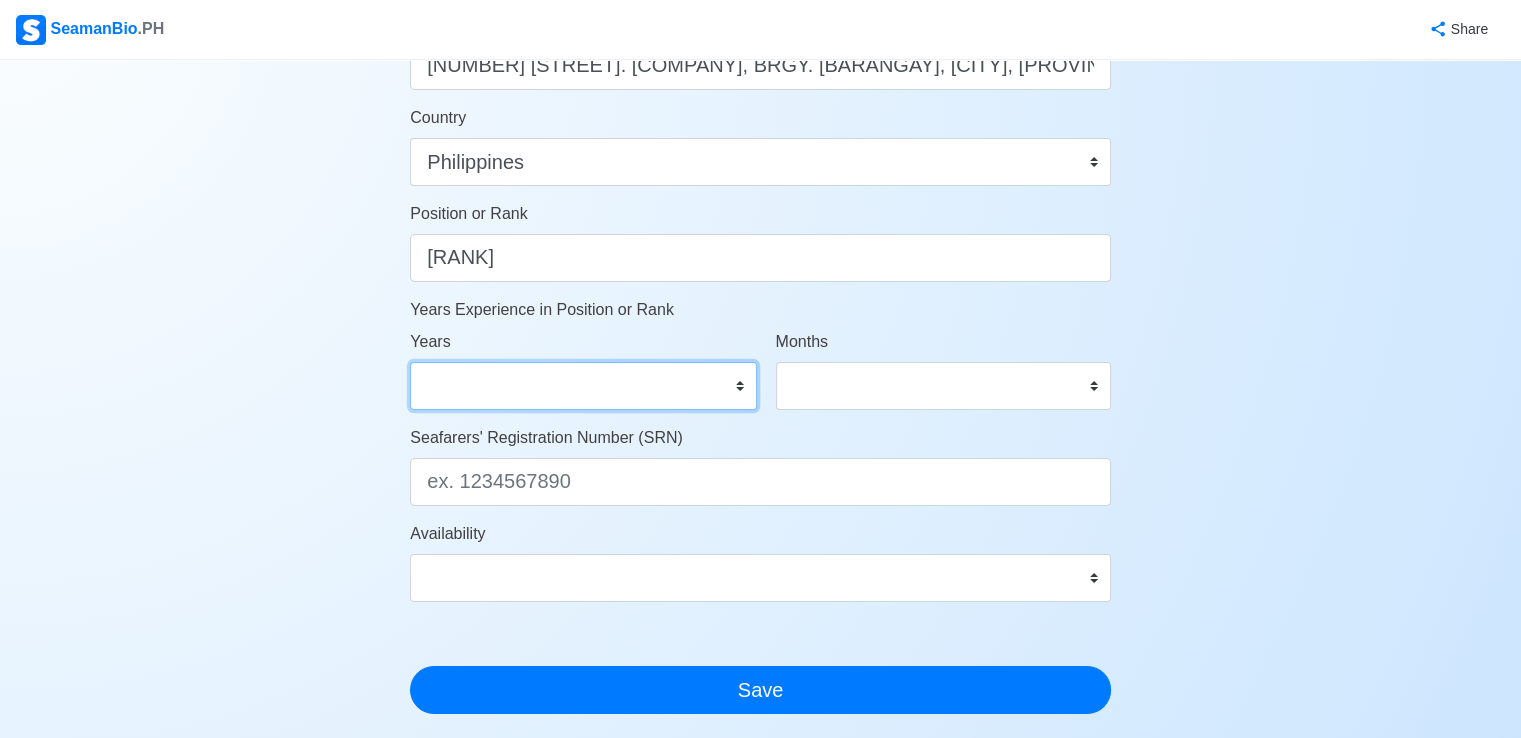 click on "0 1 2 3 4 5 6 7 8 9 10 11 12 13 14 15 16 17 18 19 20 21 22 23 24 25 26 27 28 29 30 31 32 33 34 35 36 37 38 39 40 41 42 43 44 45 46 47 48 49 50" at bounding box center [583, 386] 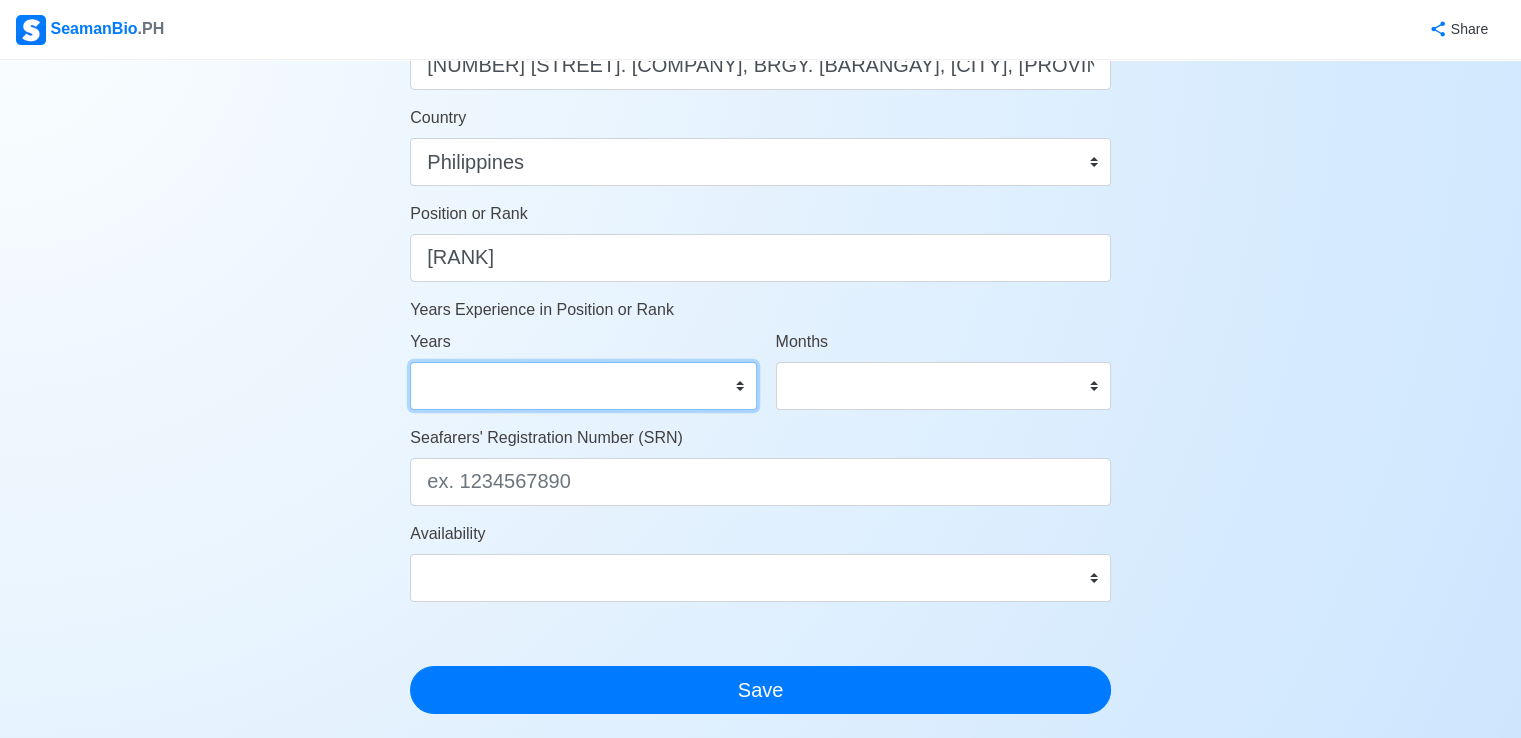 select on "7" 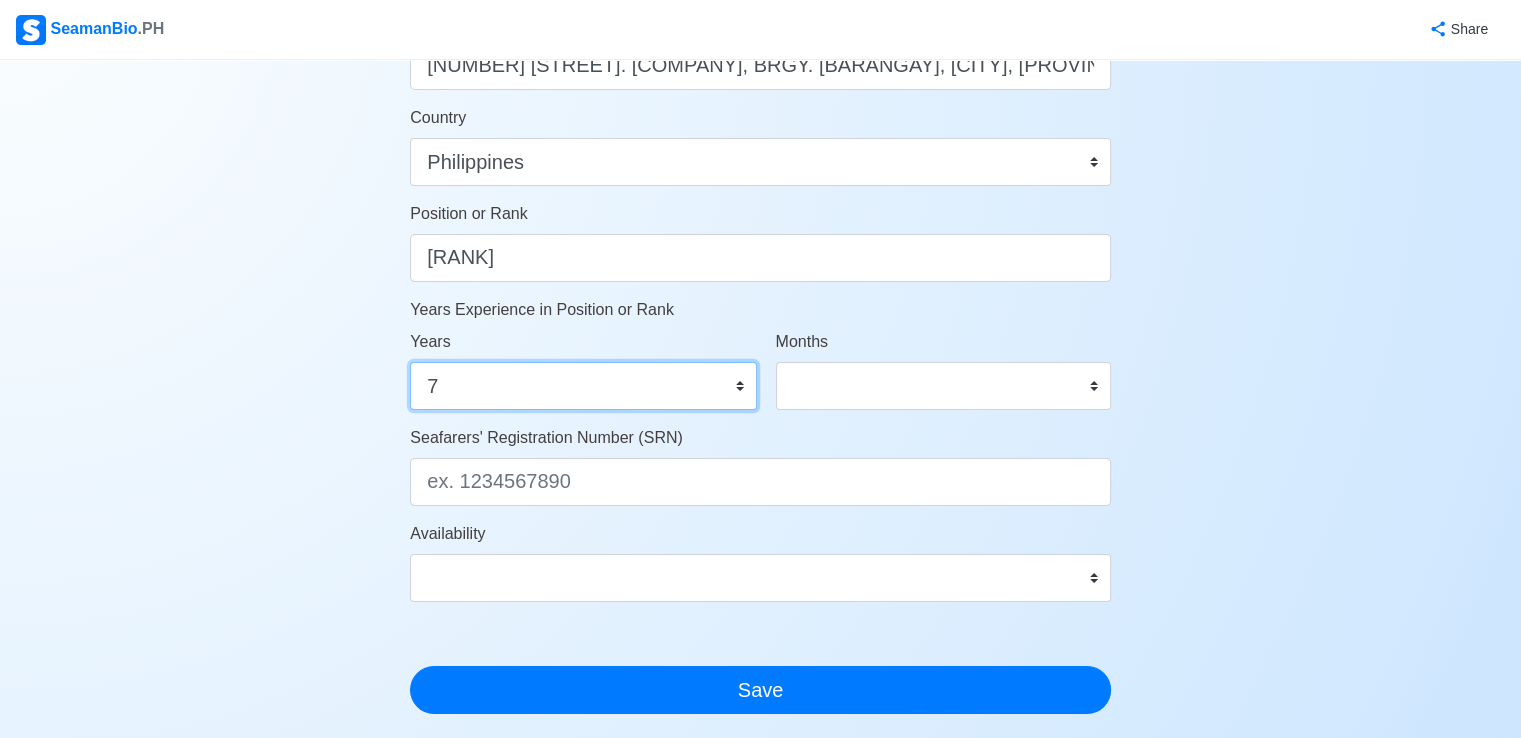 click on "0 1 2 3 4 5 6 7 8 9 10 11 12 13 14 15 16 17 18 19 20 21 22 23 24 25 26 27 28 29 30 31 32 33 34 35 36 37 38 39 40 41 42 43 44 45 46 47 48 49 50" at bounding box center (583, 386) 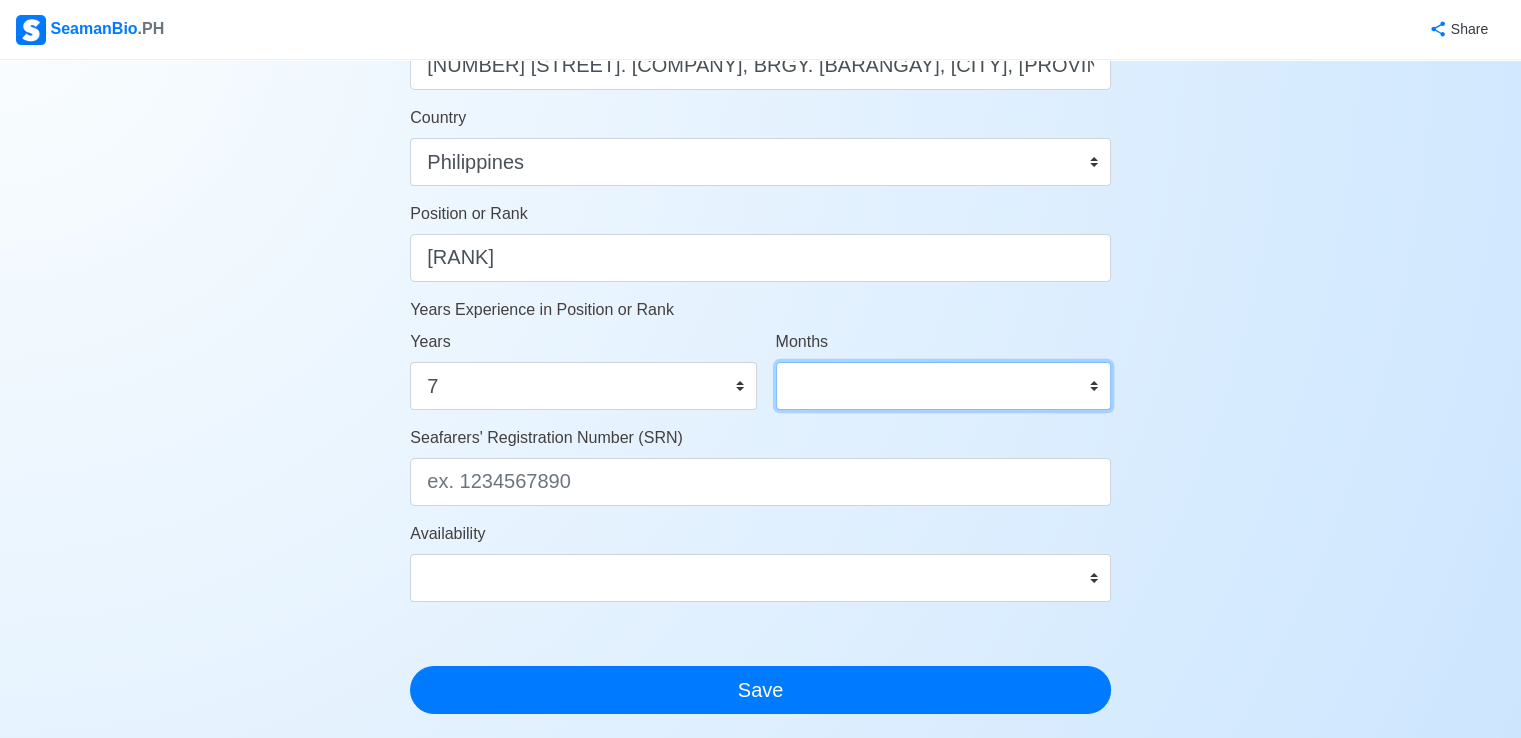 click on "0 1 2 3 4 5 6 7 8 9 10 11" at bounding box center [943, 386] 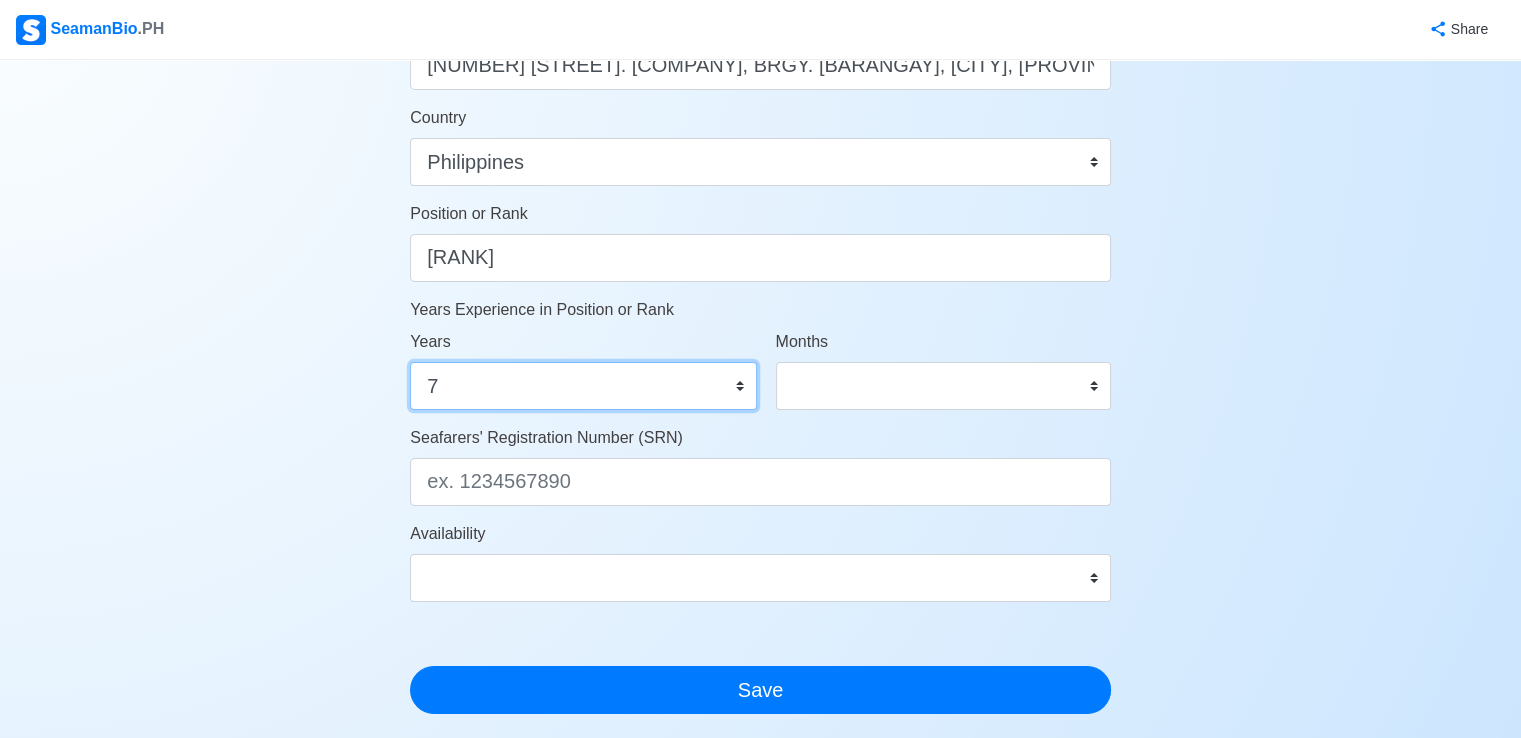 click on "0 1 2 3 4 5 6 7 8 9 10 11 12 13 14 15 16 17 18 19 20 21 22 23 24 25 26 27 28 29 30 31 32 33 34 35 36 37 38 39 40 41 42 43 44 45 46 47 48 49 50" at bounding box center (583, 386) 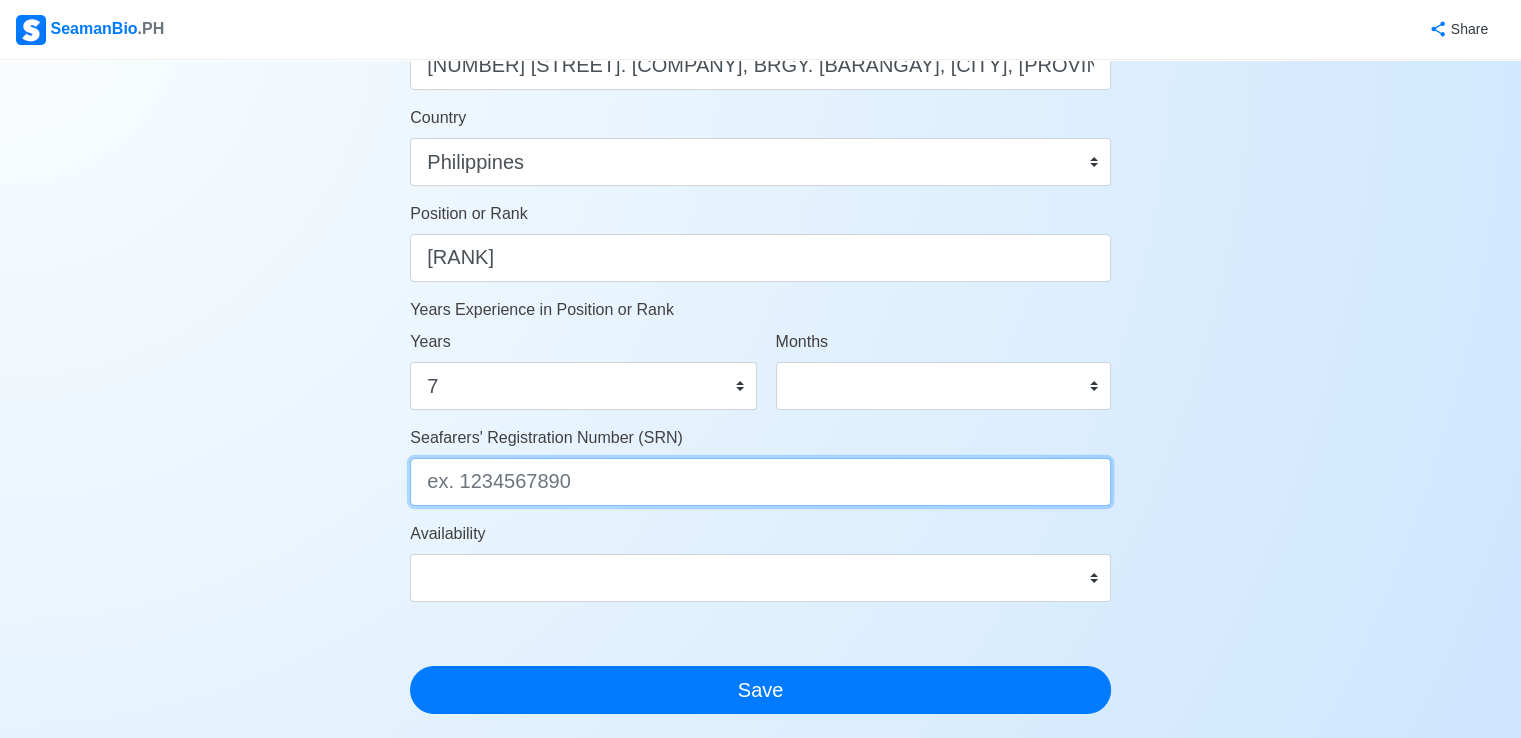 click on "Seafarers' Registration Number (SRN)" at bounding box center (760, 482) 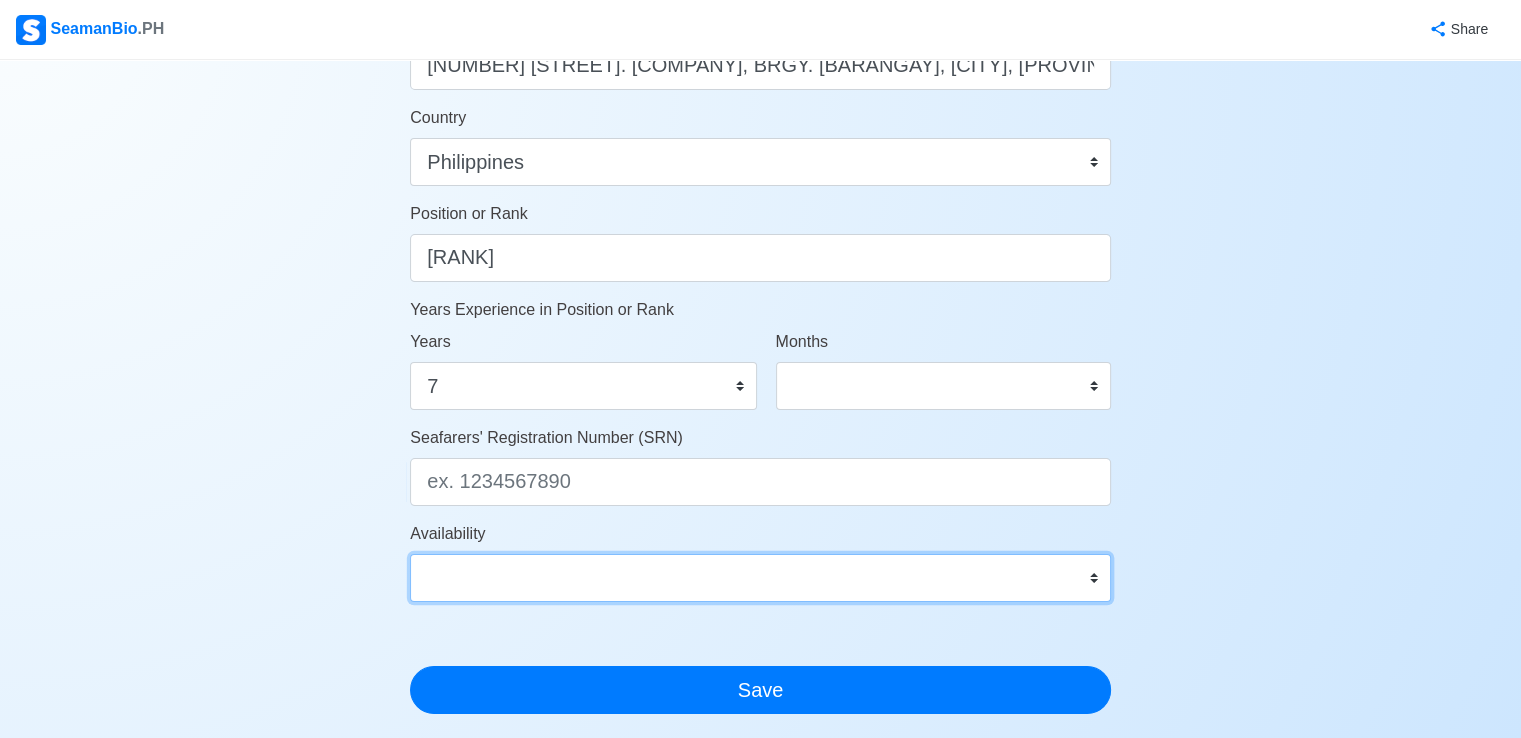 click on "Immediate Aug 2025  Sep 2025  Oct 2025  Nov 2025  Dec 2025  Jan 2026  Feb 2026  Mar 2026  Apr 2026" at bounding box center (760, 578) 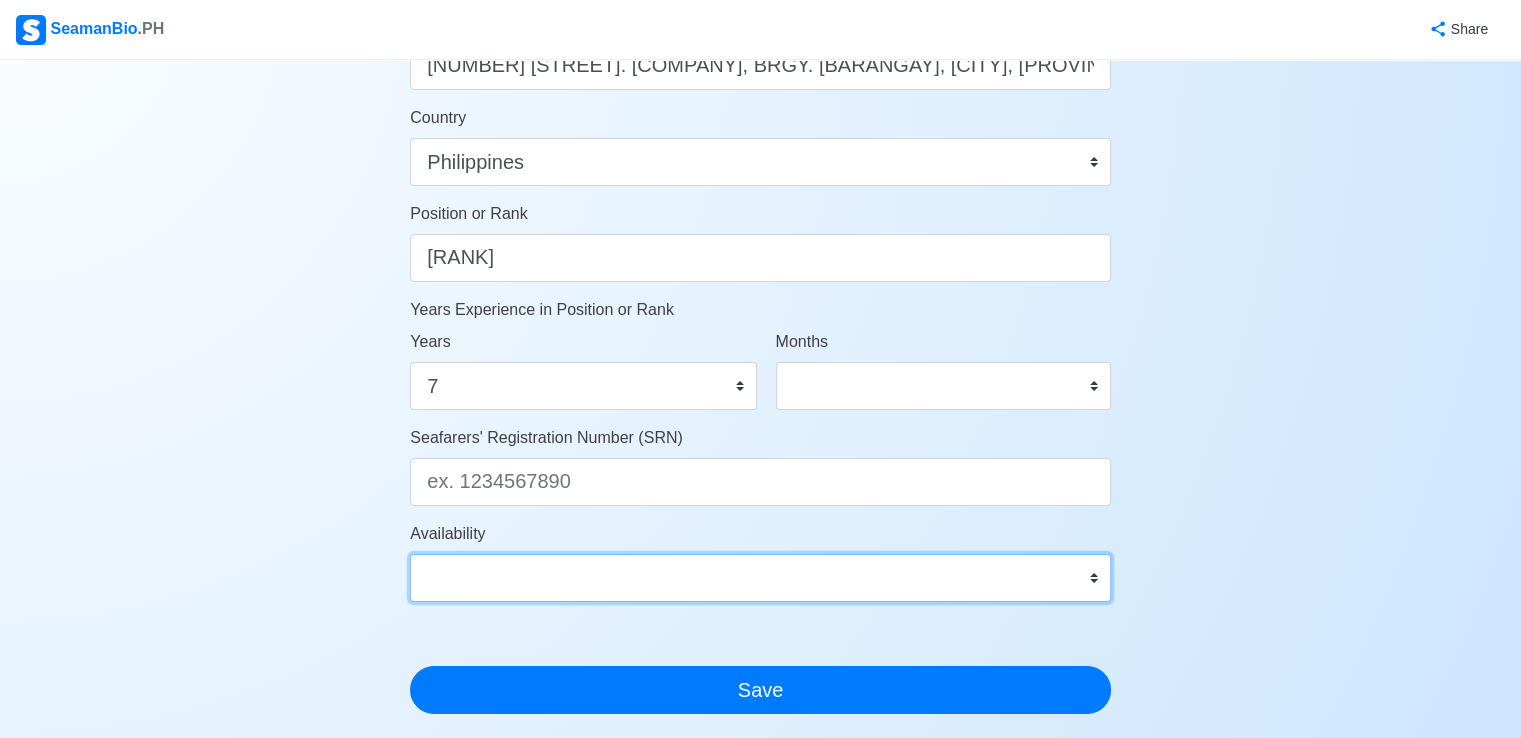 select on "4102416000000" 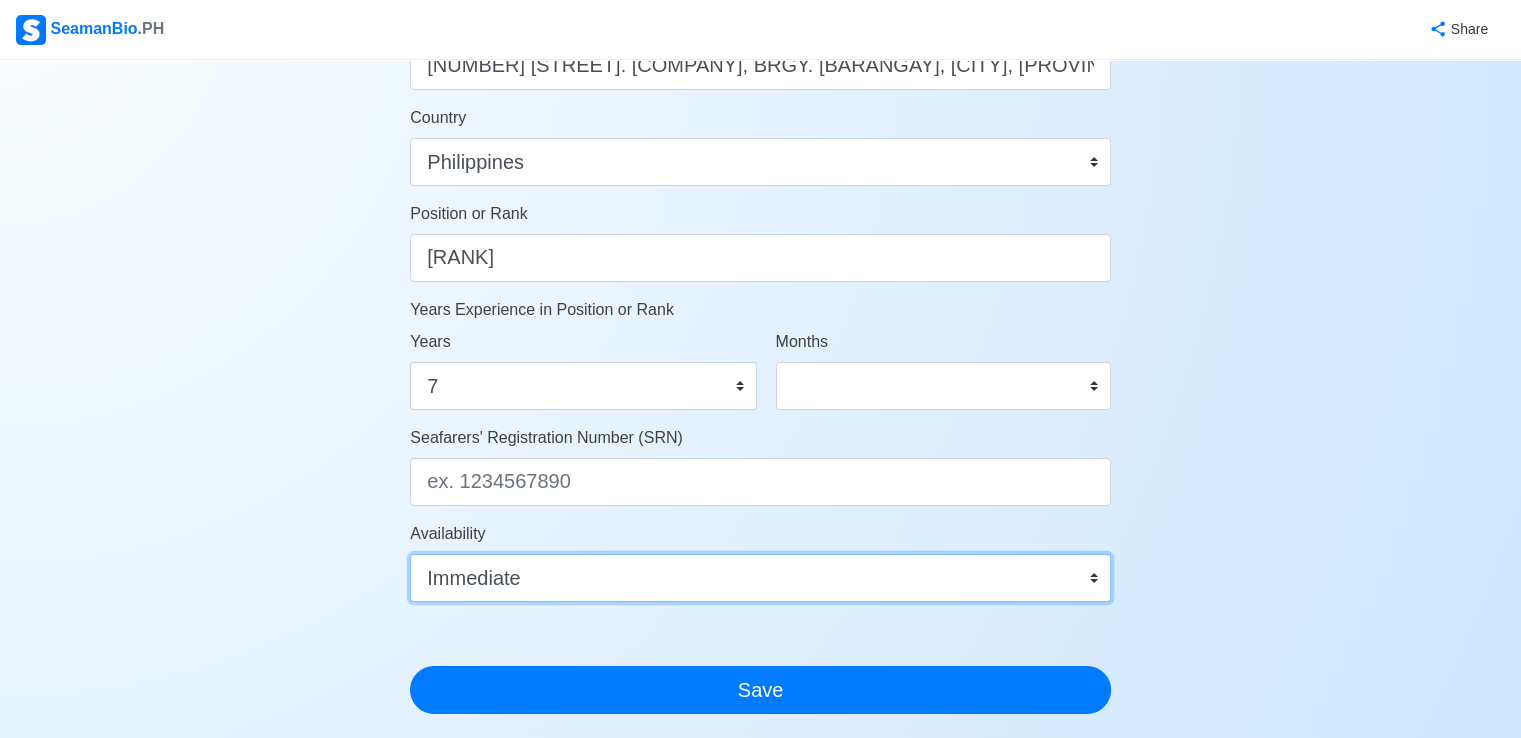click on "Immediate Aug 2025  Sep 2025  Oct 2025  Nov 2025  Dec 2025  Jan 2026  Feb 2026  Mar 2026  Apr 2026" at bounding box center [760, 578] 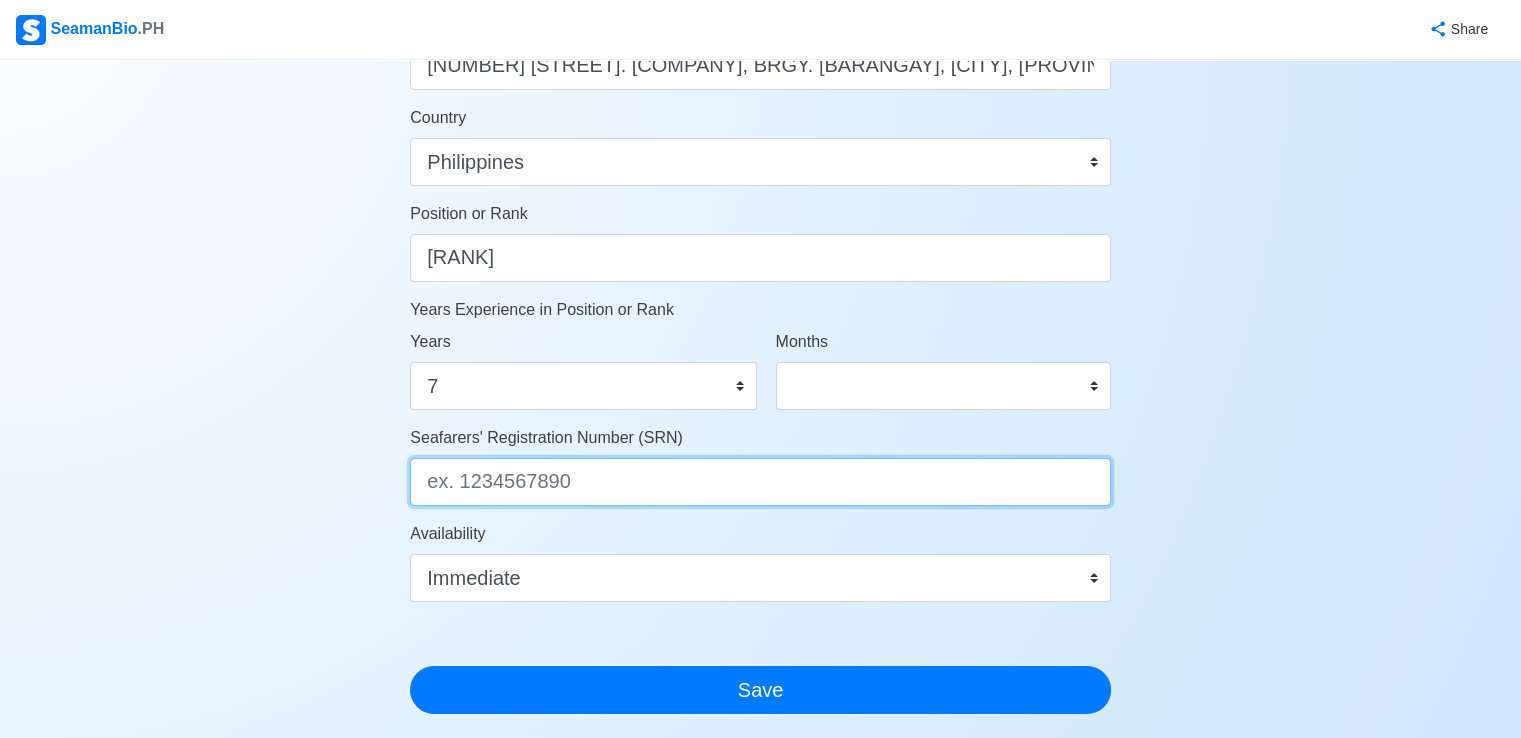 click on "Seafarers' Registration Number (SRN)" at bounding box center (760, 482) 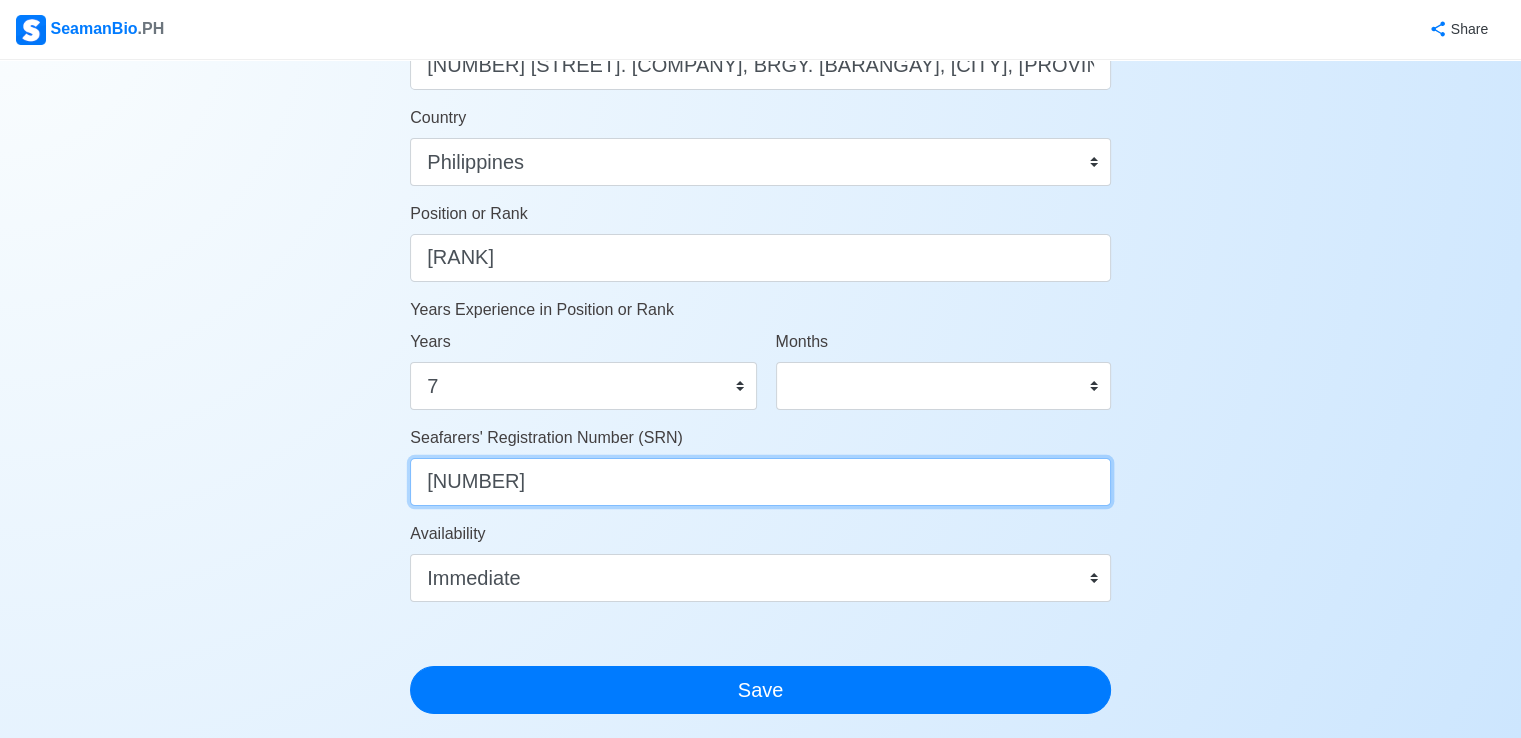 scroll, scrollTop: 1100, scrollLeft: 0, axis: vertical 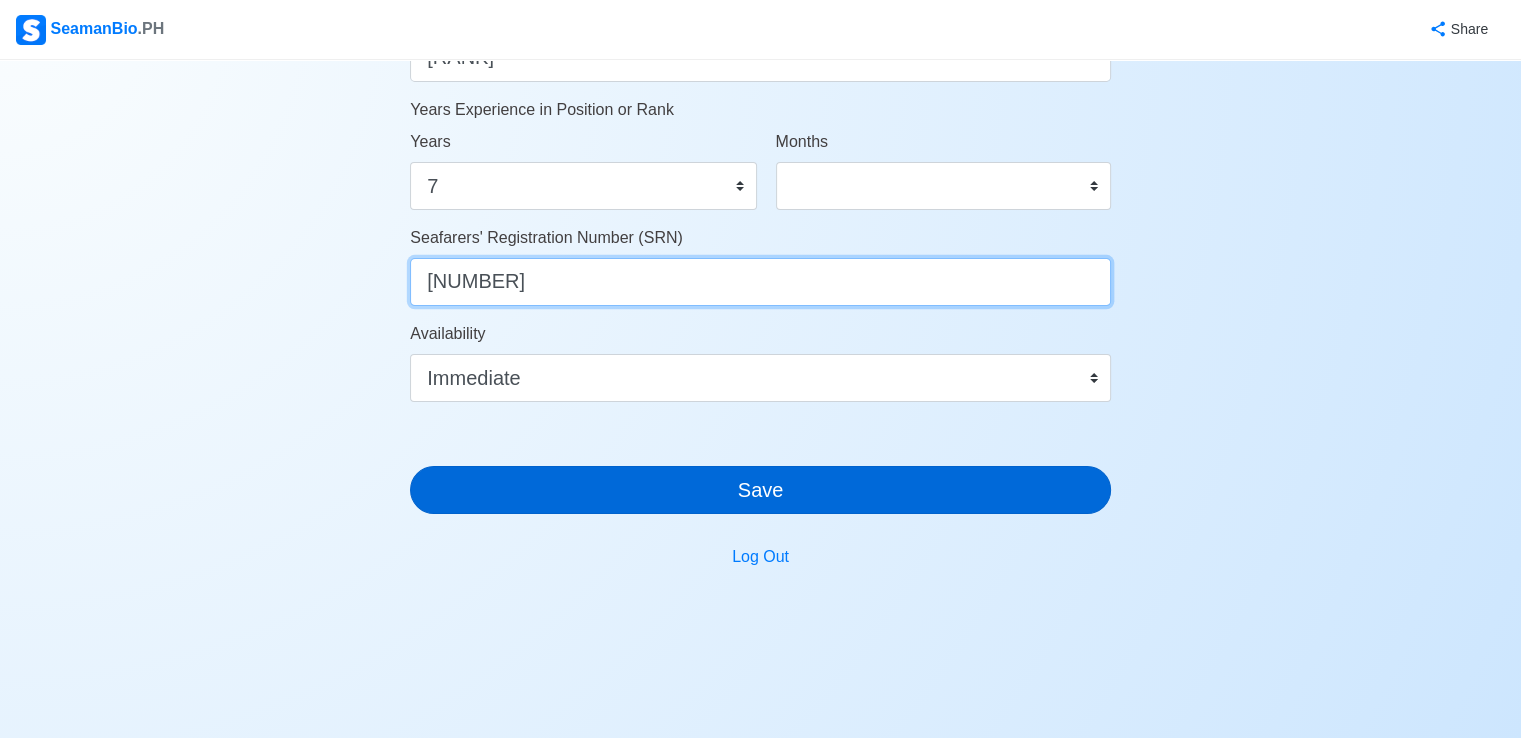 type on "[NUMBER]" 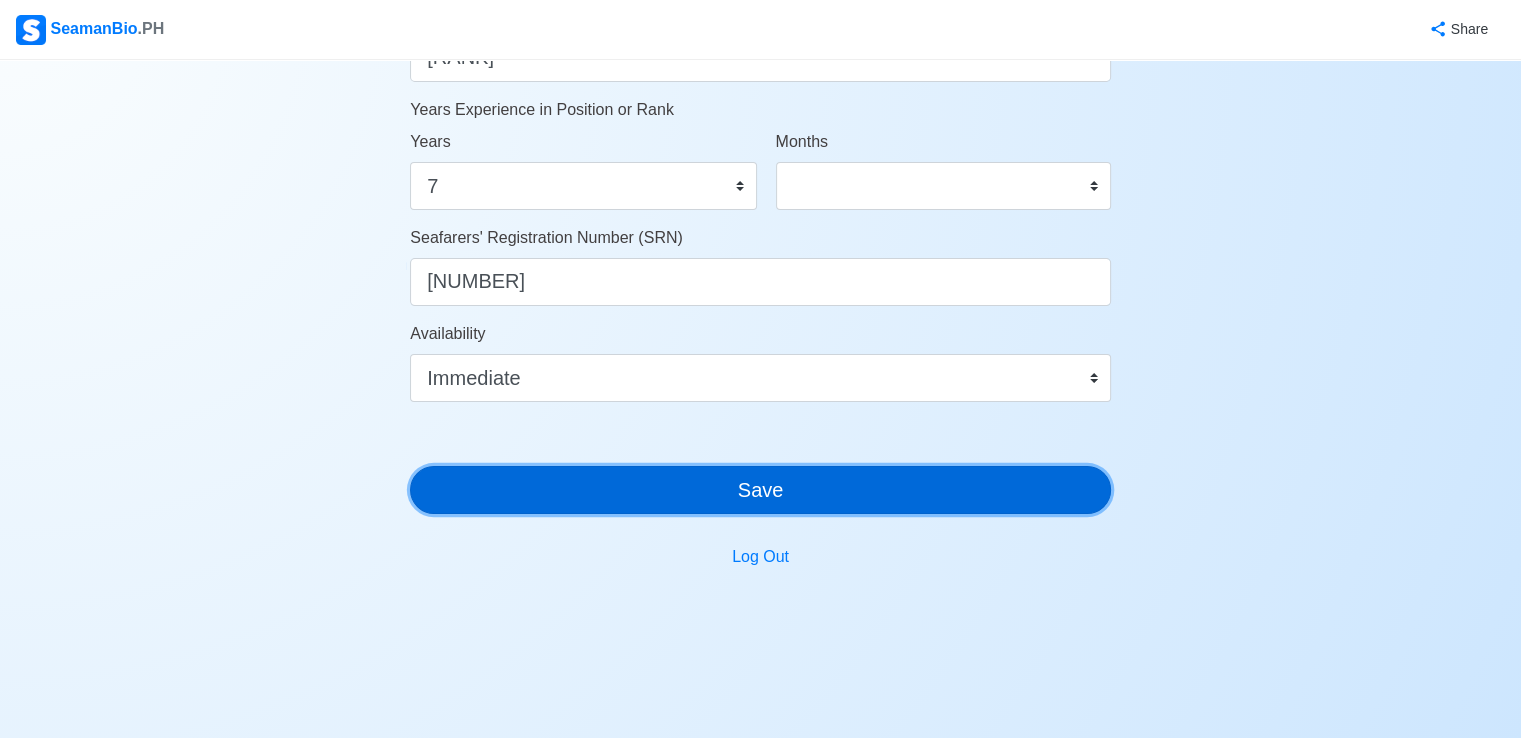 click on "Save" at bounding box center [760, 490] 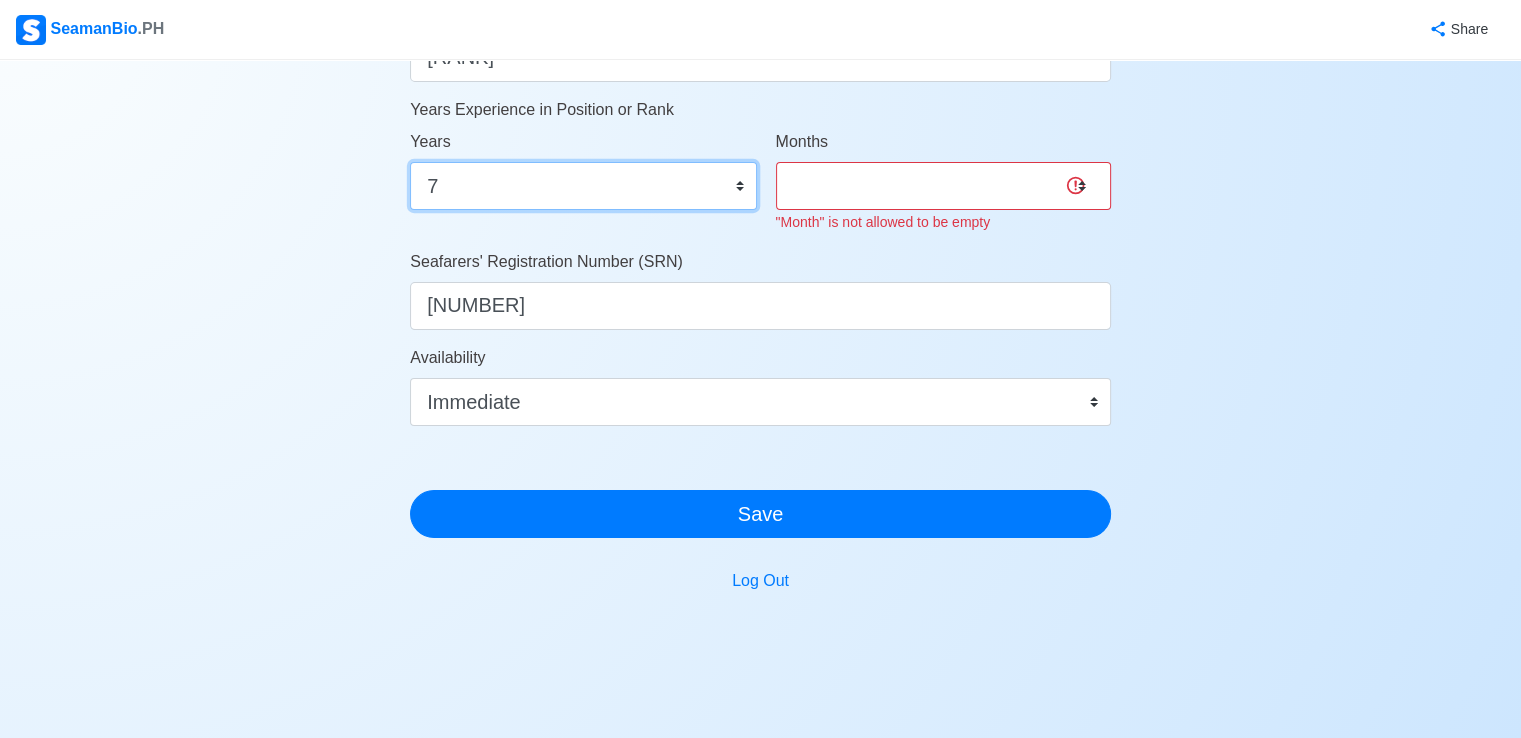 click on "0 1 2 3 4 5 6 7 8 9 10 11 12 13 14 15 16 17 18 19 20 21 22 23 24 25 26 27 28 29 30 31 32 33 34 35 36 37 38 39 40 41 42 43 44 45 46 47 48 49 50" at bounding box center [583, 186] 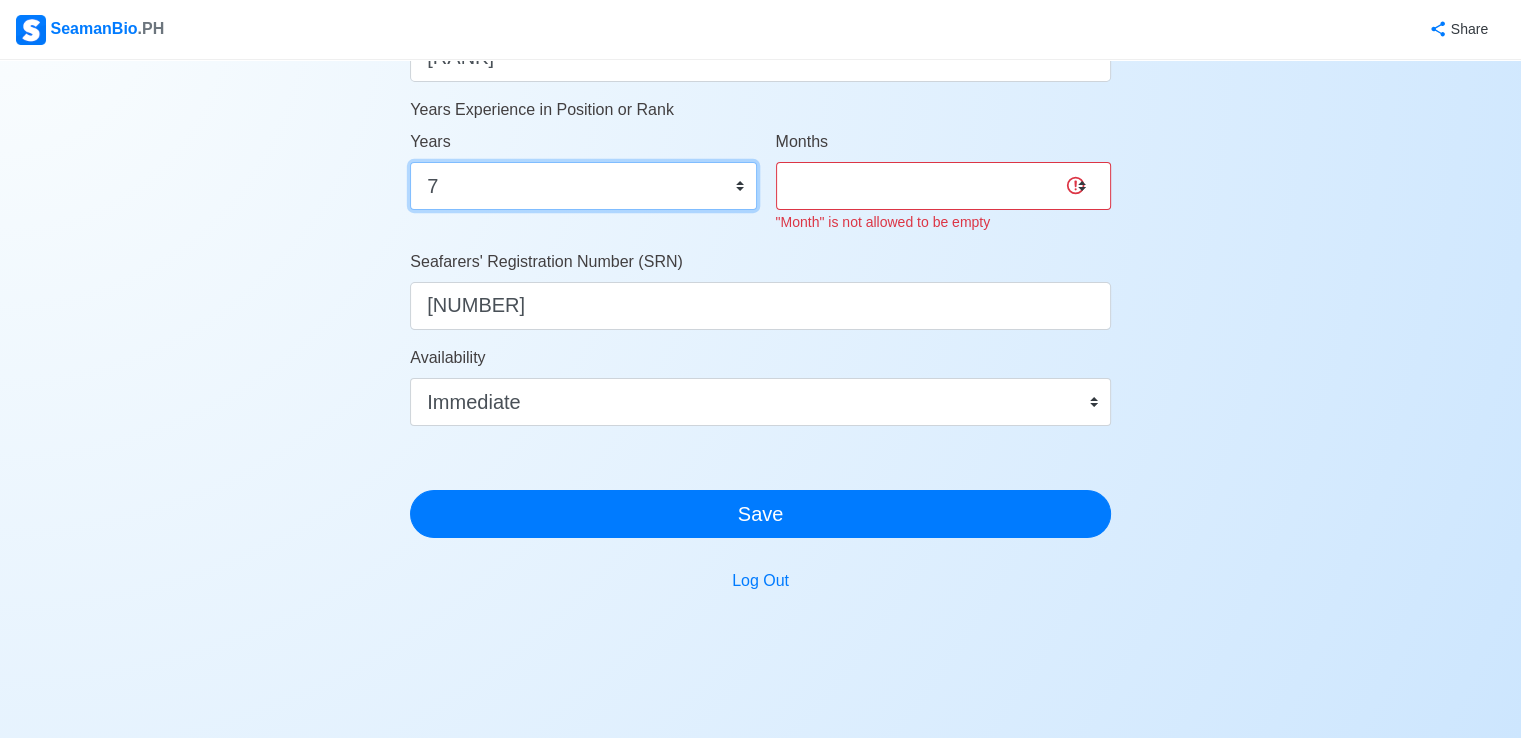 select on "6" 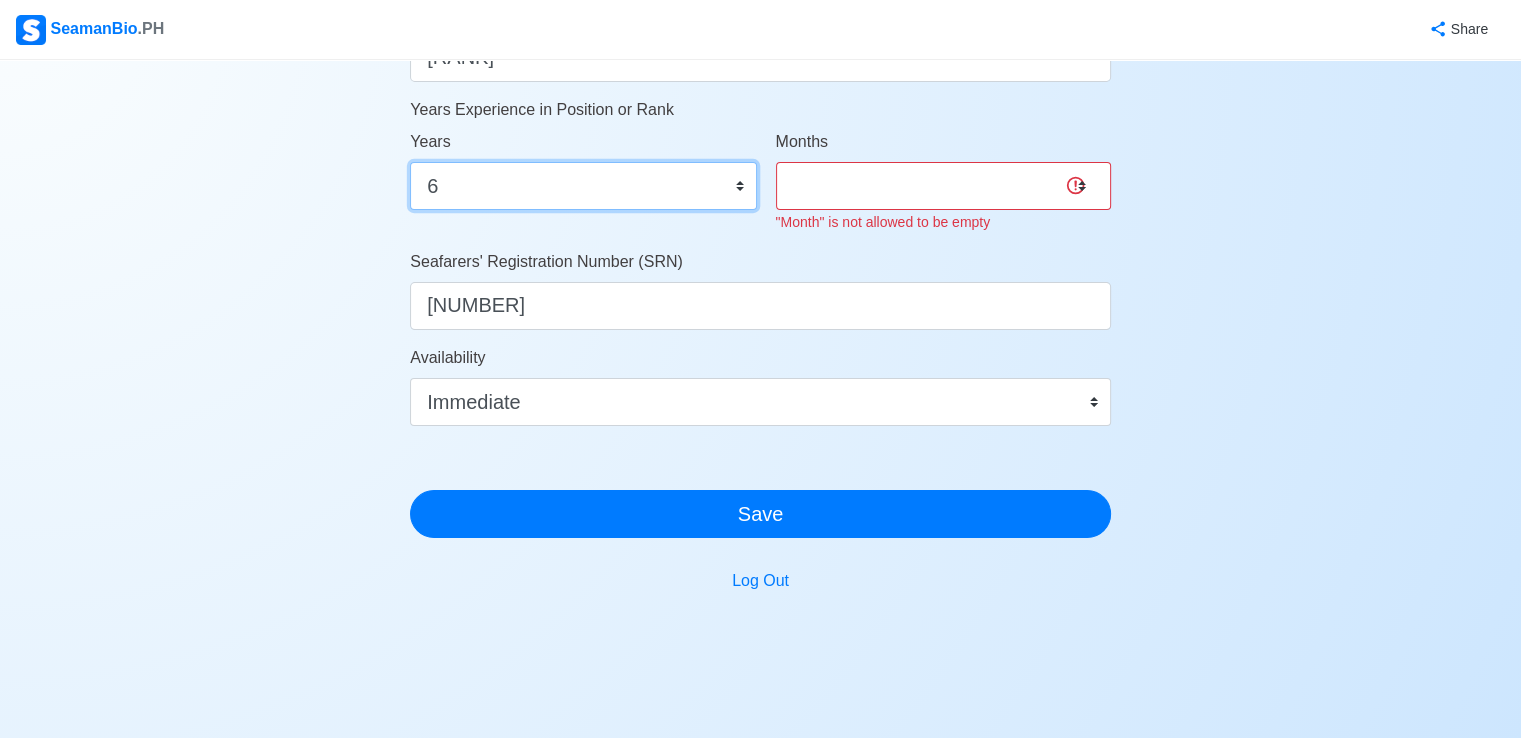 click on "0 1 2 3 4 5 6 7 8 9 10 11 12 13 14 15 16 17 18 19 20 21 22 23 24 25 26 27 28 29 30 31 32 33 34 35 36 37 38 39 40 41 42 43 44 45 46 47 48 49 50" at bounding box center (583, 186) 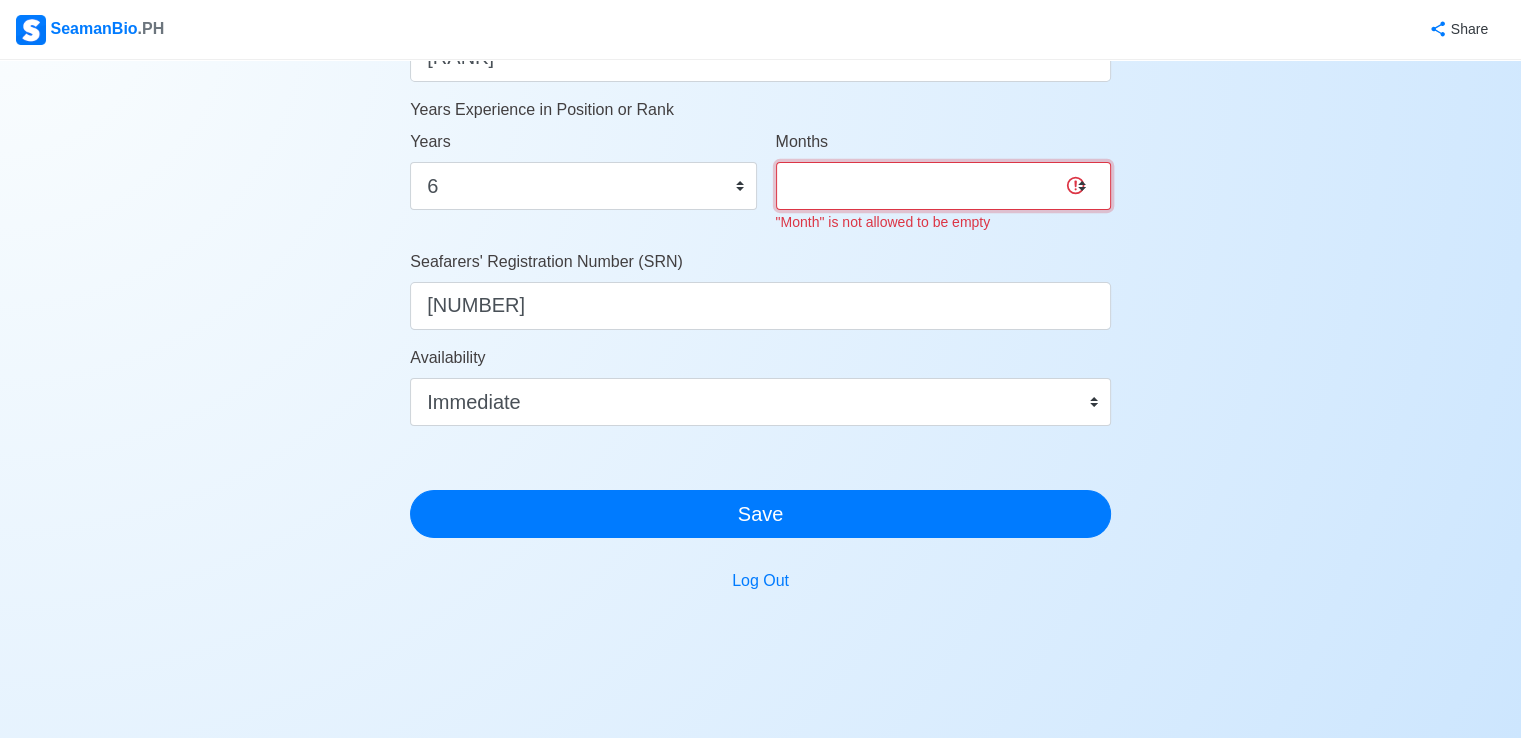 click on "0 1 2 3 4 5 6 7 8 9 10 11" at bounding box center [943, 186] 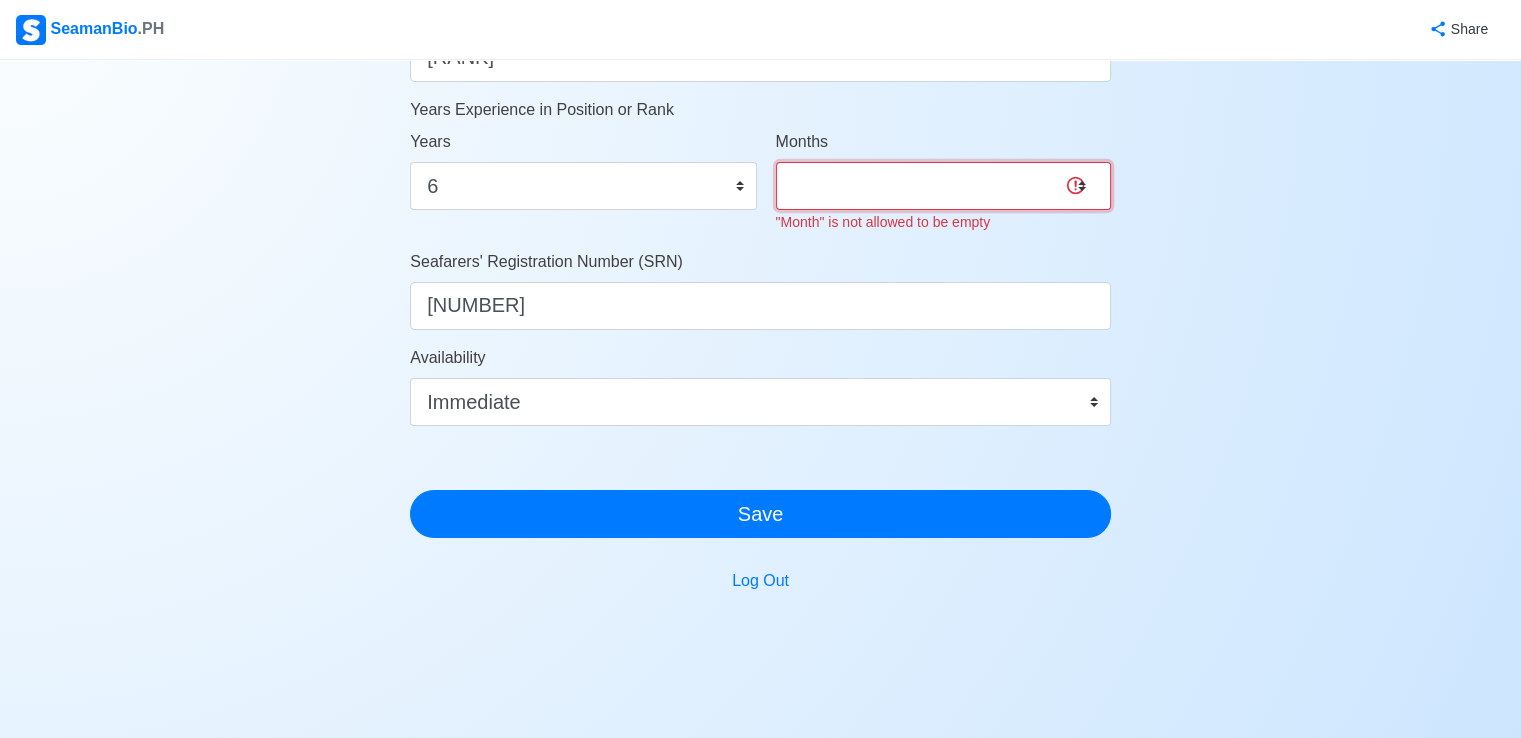select on "7" 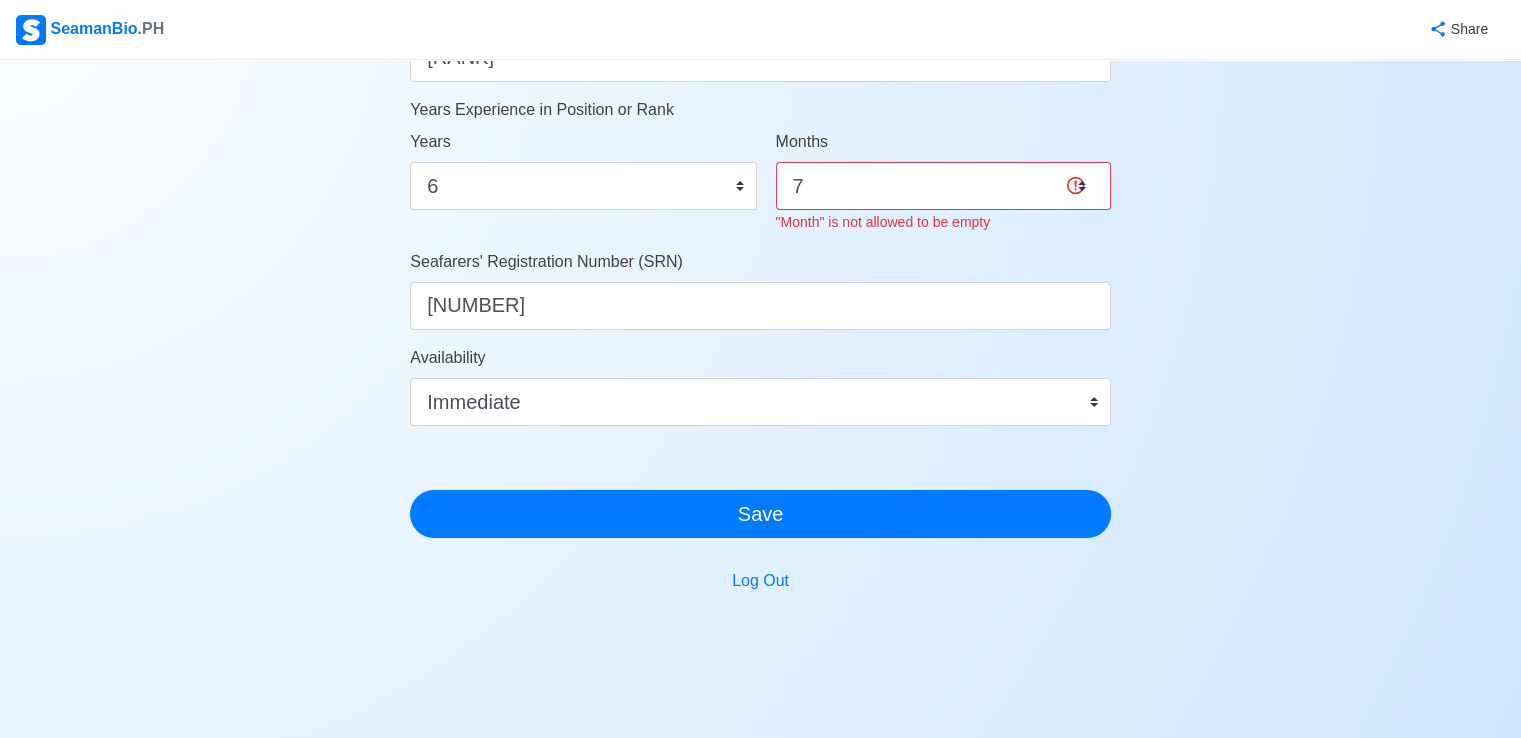 click on "Account Setup Your Job Status Onboard Actively Looking for Job Not Looking for Job Hiring Visibility Visible for Hiring Not Visible for Hiring Your Name Rene Gib D. Laurente Date of Birth     03/28/1989 Civil Status Single Married Widowed Separated Gender Male Female Height (cm) 165 Weight (kg) 85 Phone Number +63 915 450 1428 🔔 Make sure your phone number is contactable. When you apply & got shortlisted, agencies will contact you. Address P4 B6 L10 SIRMIONE ST. CAMELLA HOMES, BRGY. PAGALA, BALIWAG CITY, BULACAN Country Afghanistan Åland Islands Albania Algeria American Samoa Andorra Angola Anguilla Antarctica Antigua and Barbuda Argentina Armenia Aruba Australia Austria Azerbaijan Bahamas Bahrain Bangladesh Barbados Belarus Belgium Belize Benin Bermuda Bhutan Bolivia, Plurinational State of Bonaire, Sint Eustatius and Saba Bosnia and Herzegovina Botswana Bouvet Island Brazil British Indian Ocean Territory Brunei Darussalam Bulgaria Burkina Faso Burundi Cabo Verde Cambodia Cameroon Canada Chad Chile 0" at bounding box center (760, -152) 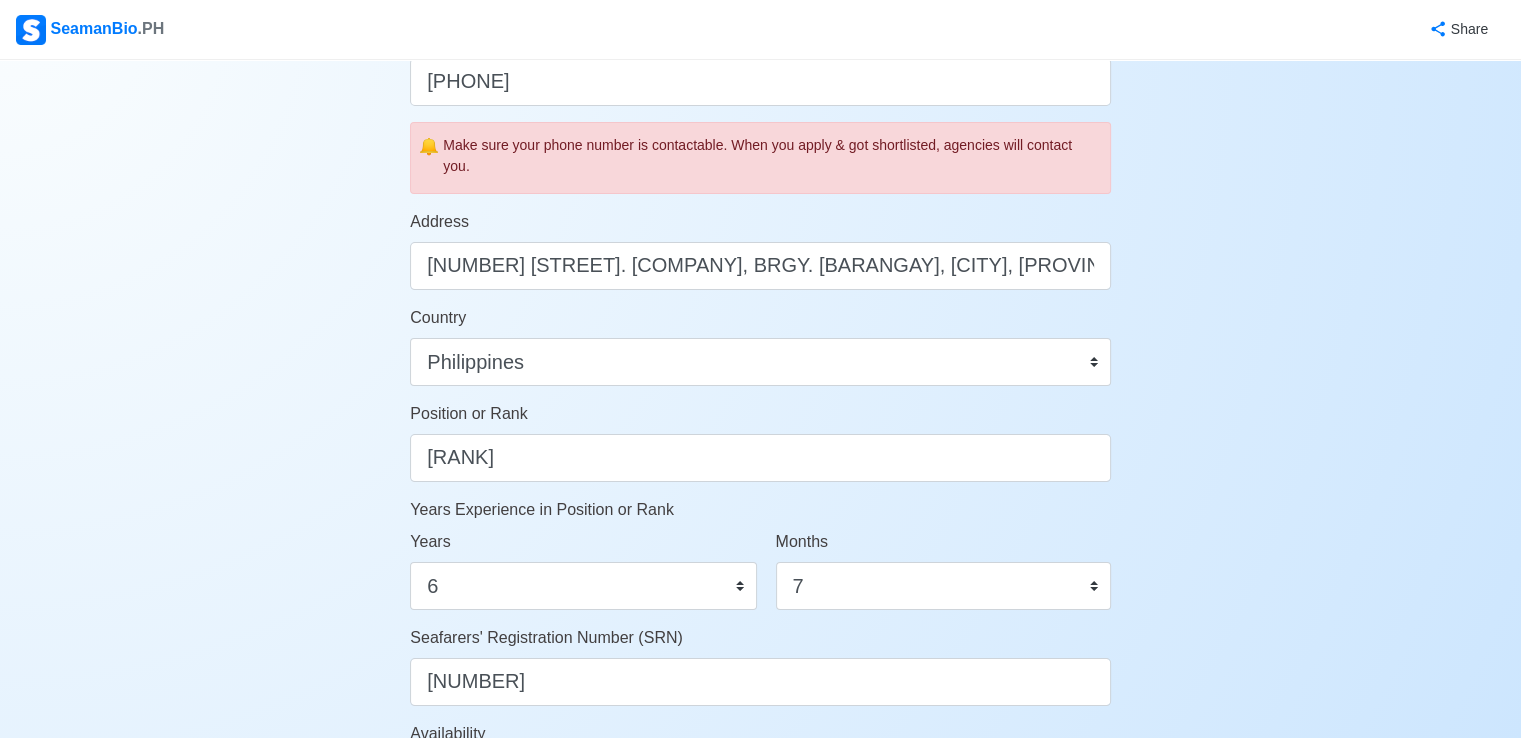 scroll, scrollTop: 1120, scrollLeft: 0, axis: vertical 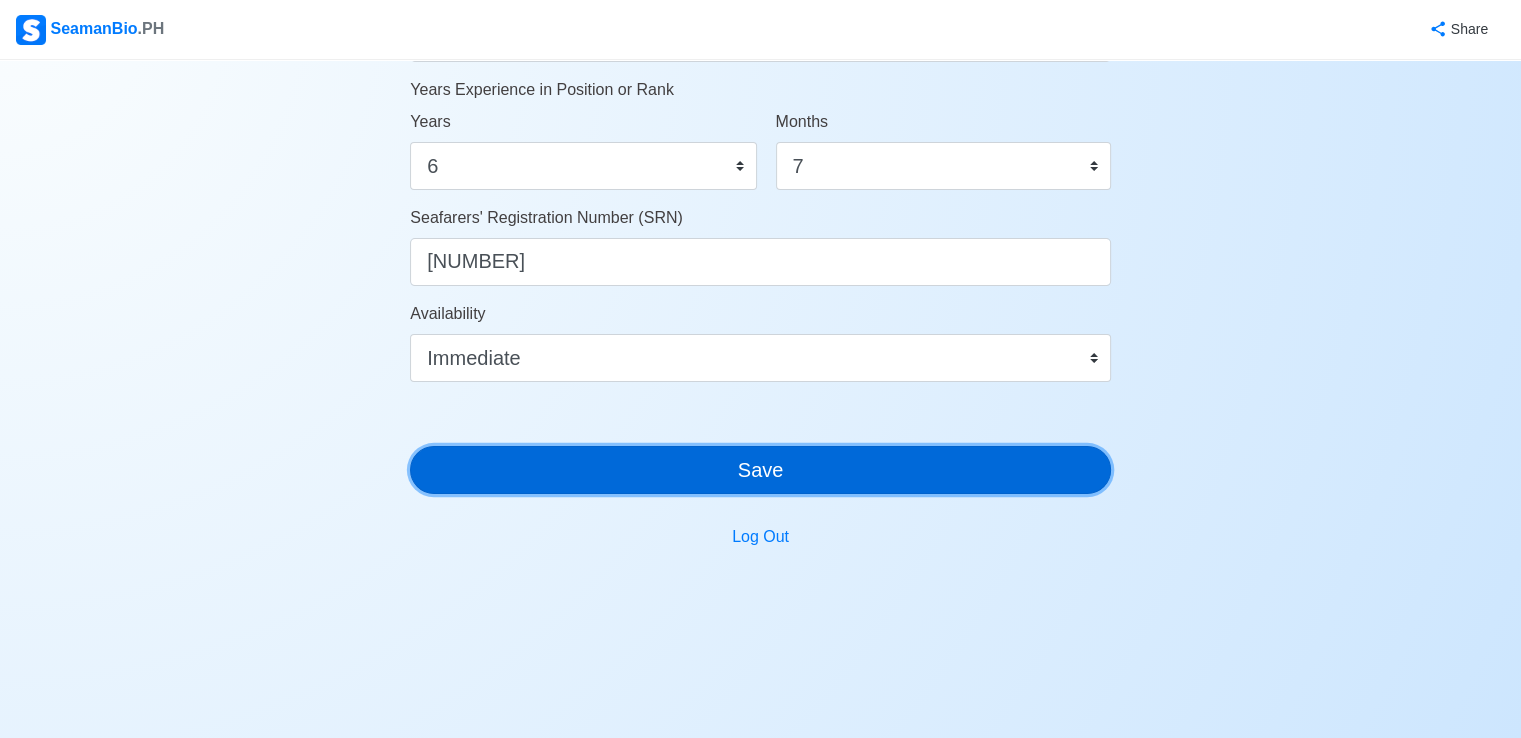 click on "Save" at bounding box center (760, 470) 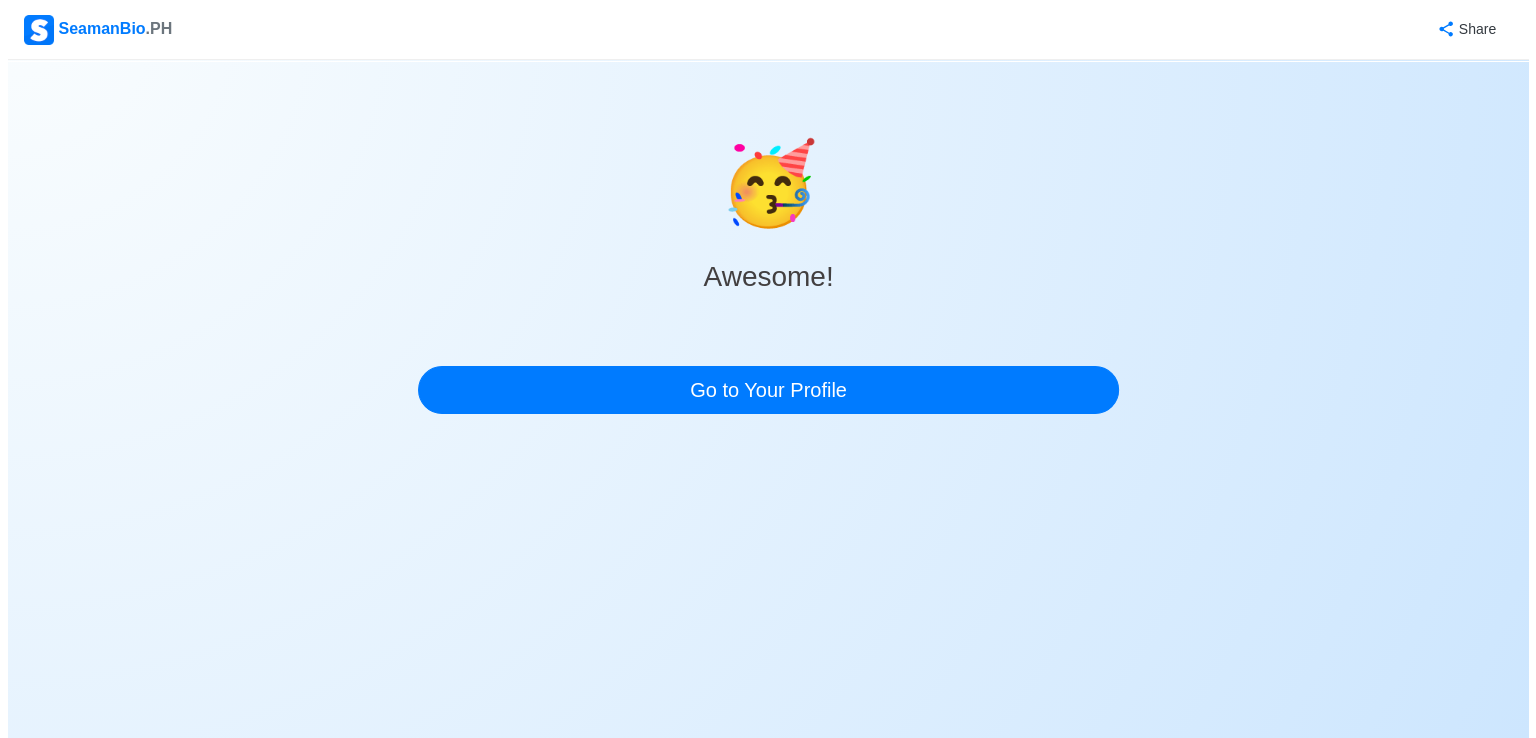 scroll, scrollTop: 0, scrollLeft: 0, axis: both 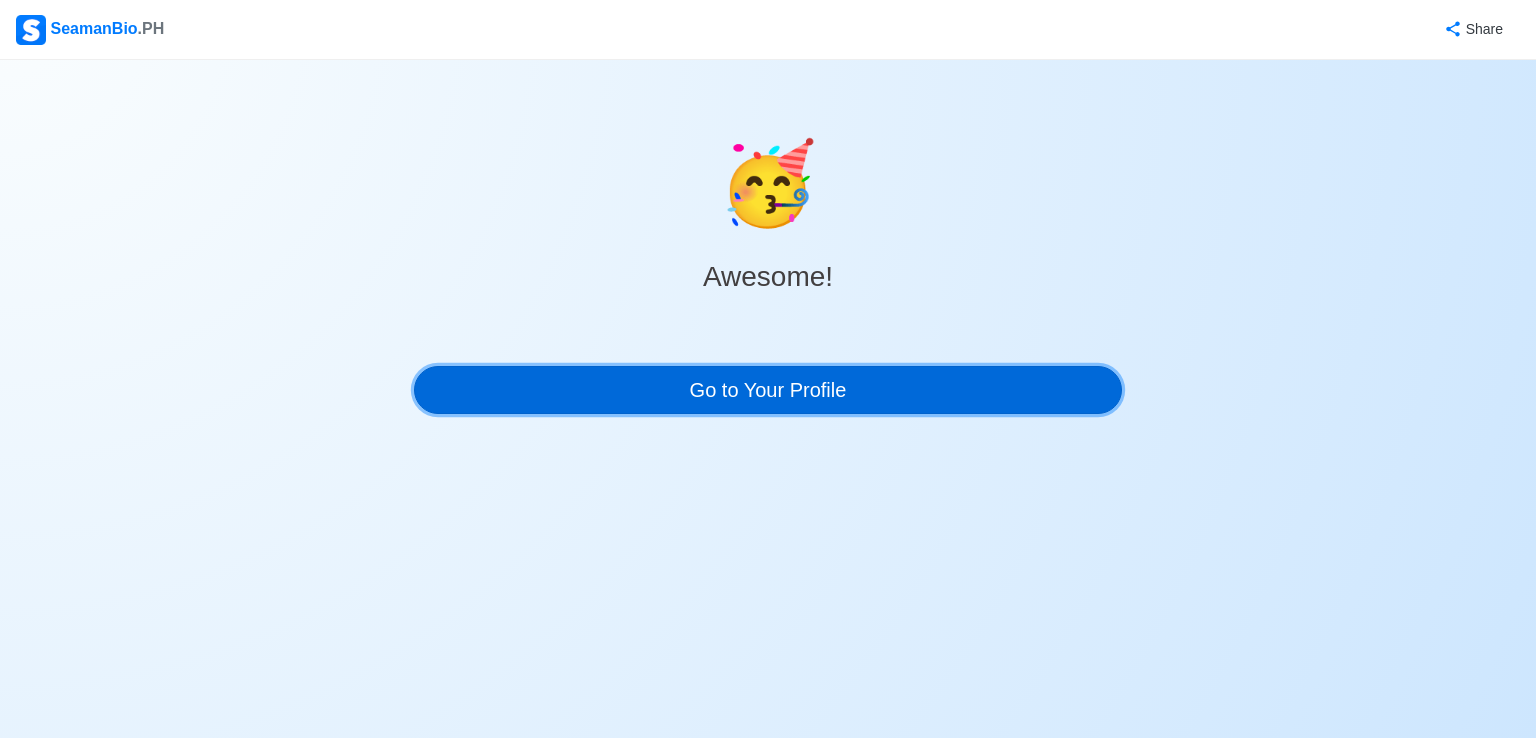 click on "Go to Your Profile" at bounding box center [768, 390] 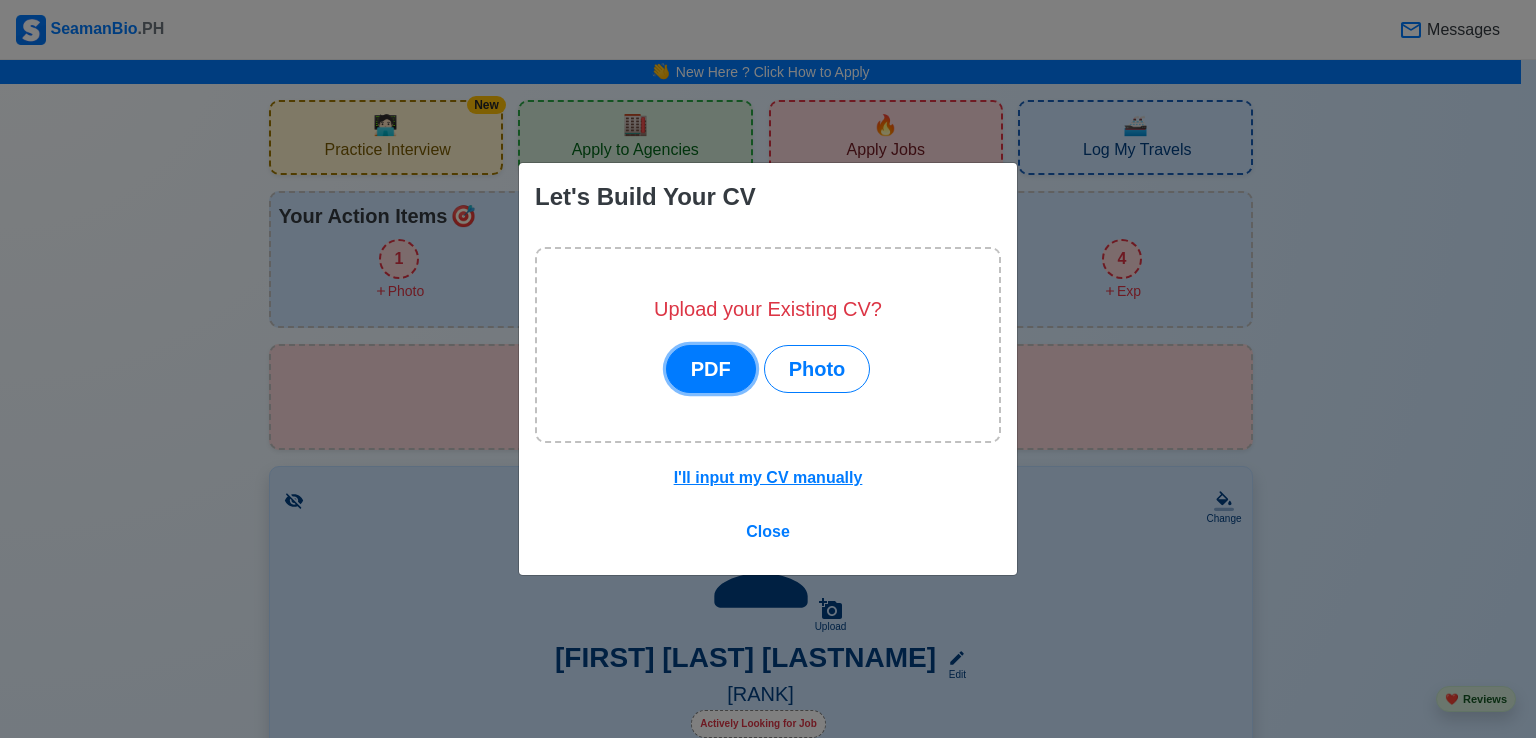 click on "PDF" at bounding box center (711, 369) 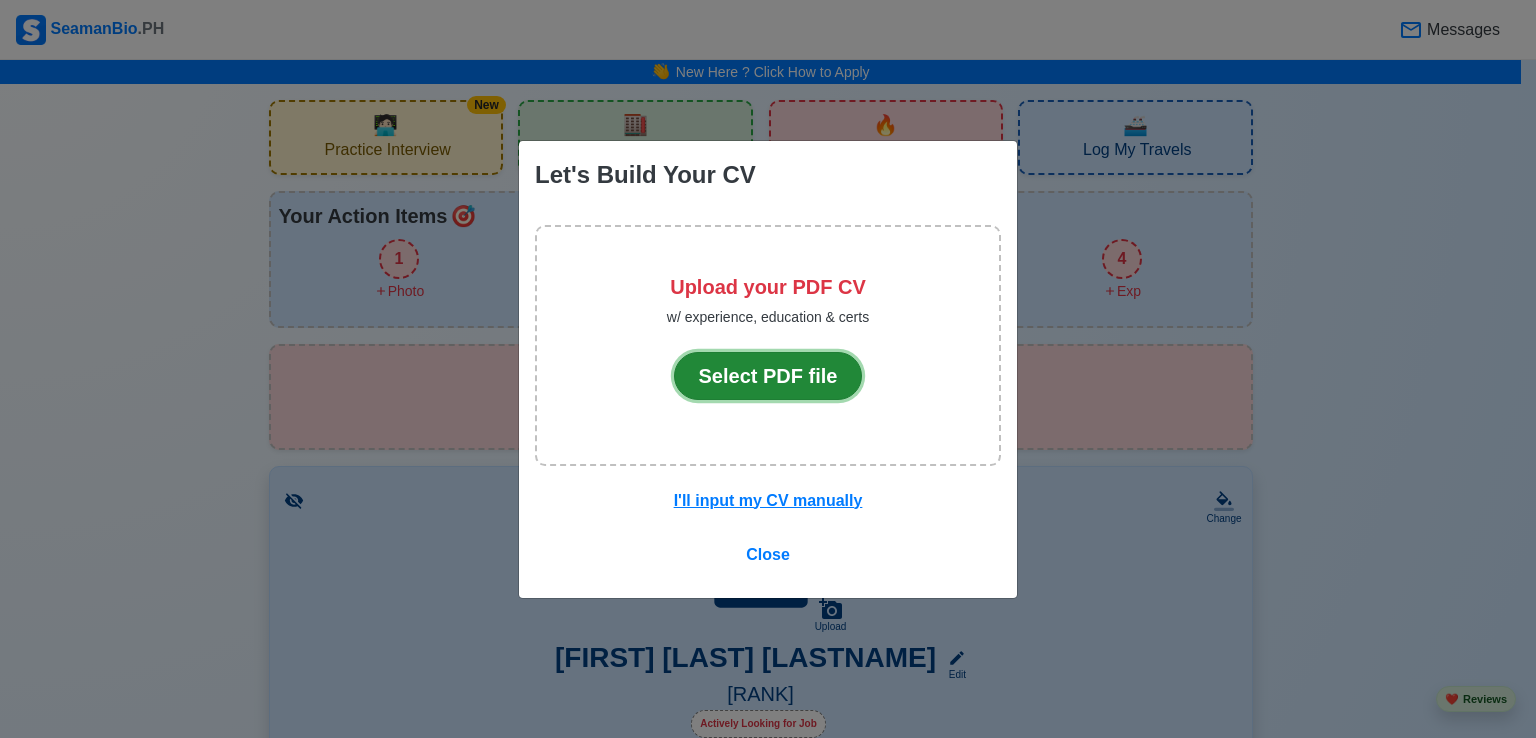 click on "Select PDF file" at bounding box center [768, 376] 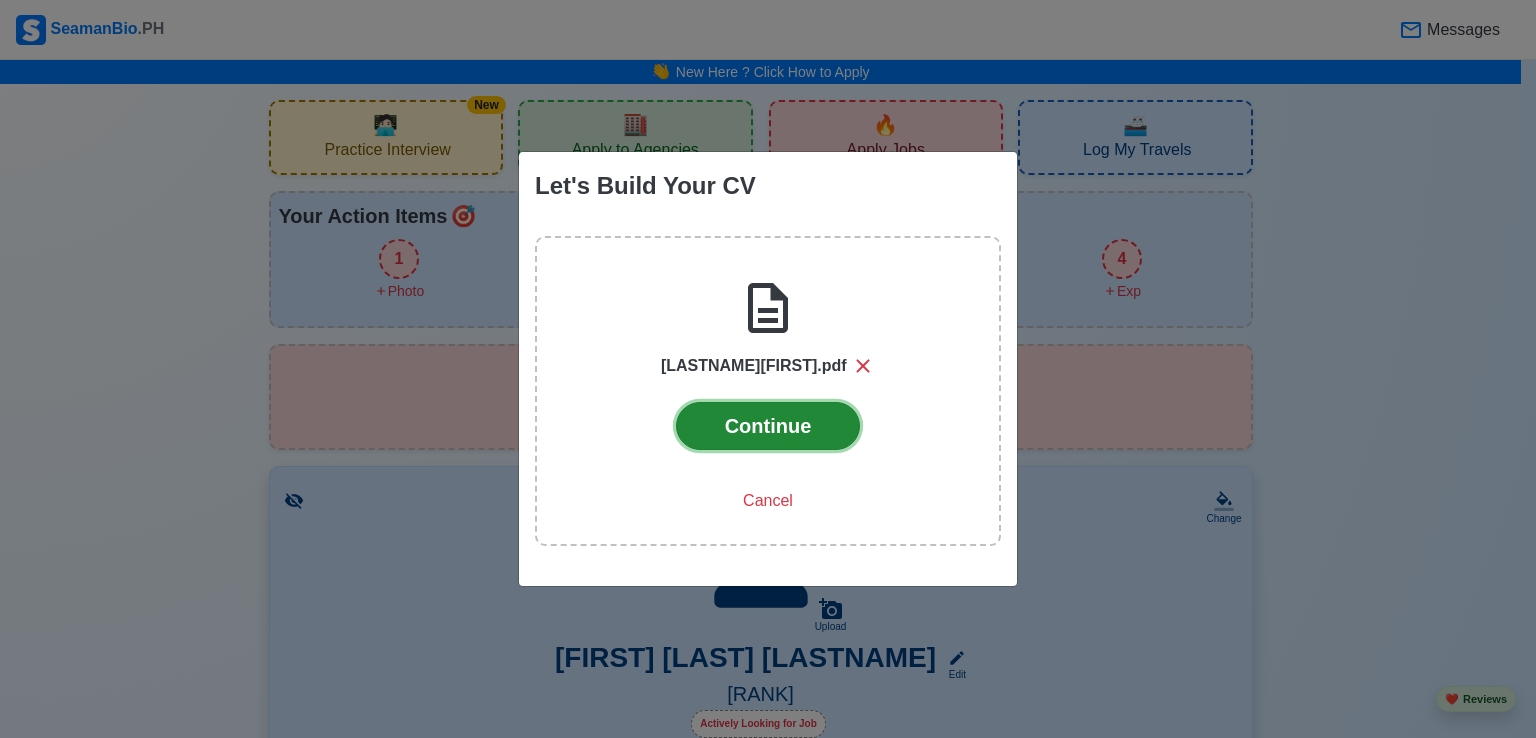 click on "Continue" at bounding box center (768, 426) 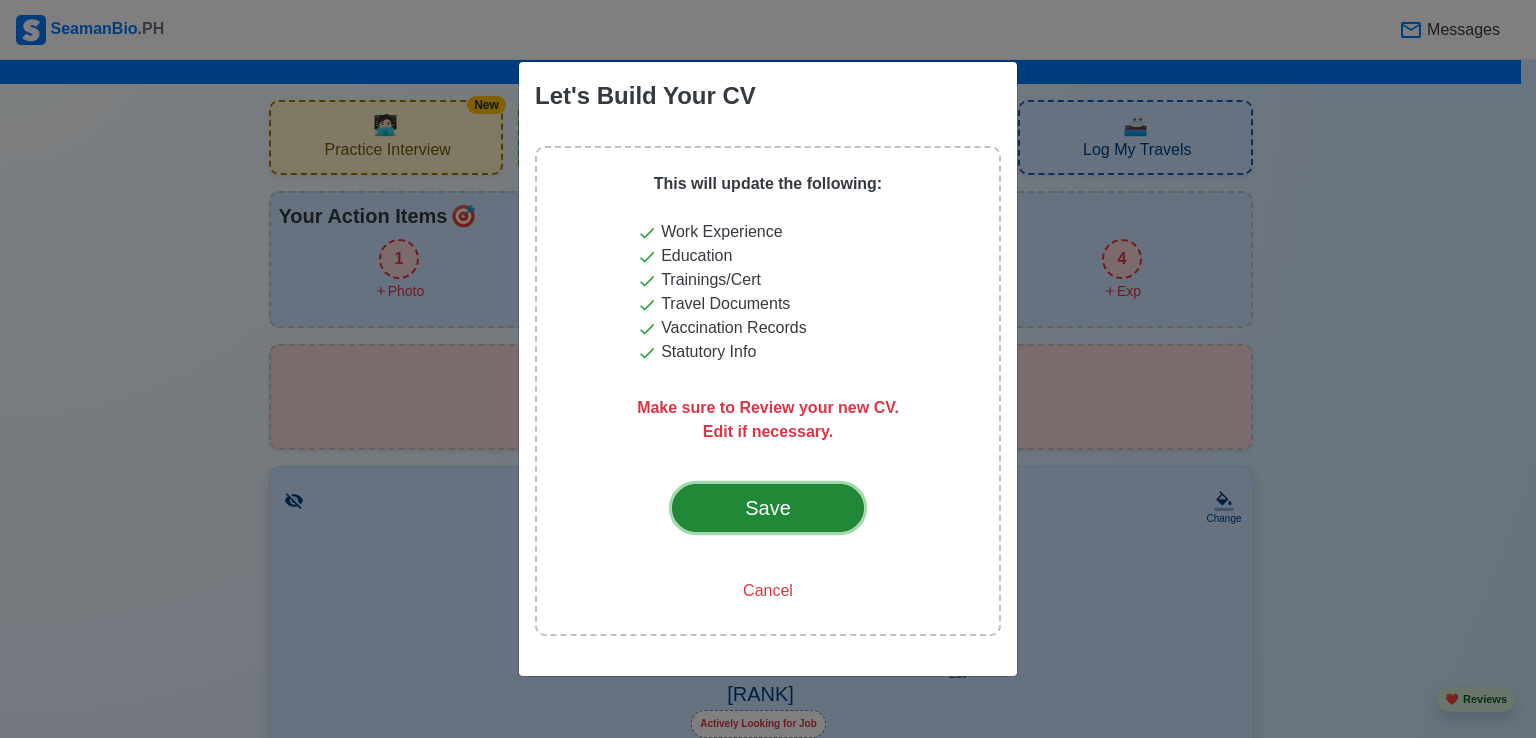 click on "Save" at bounding box center [768, 508] 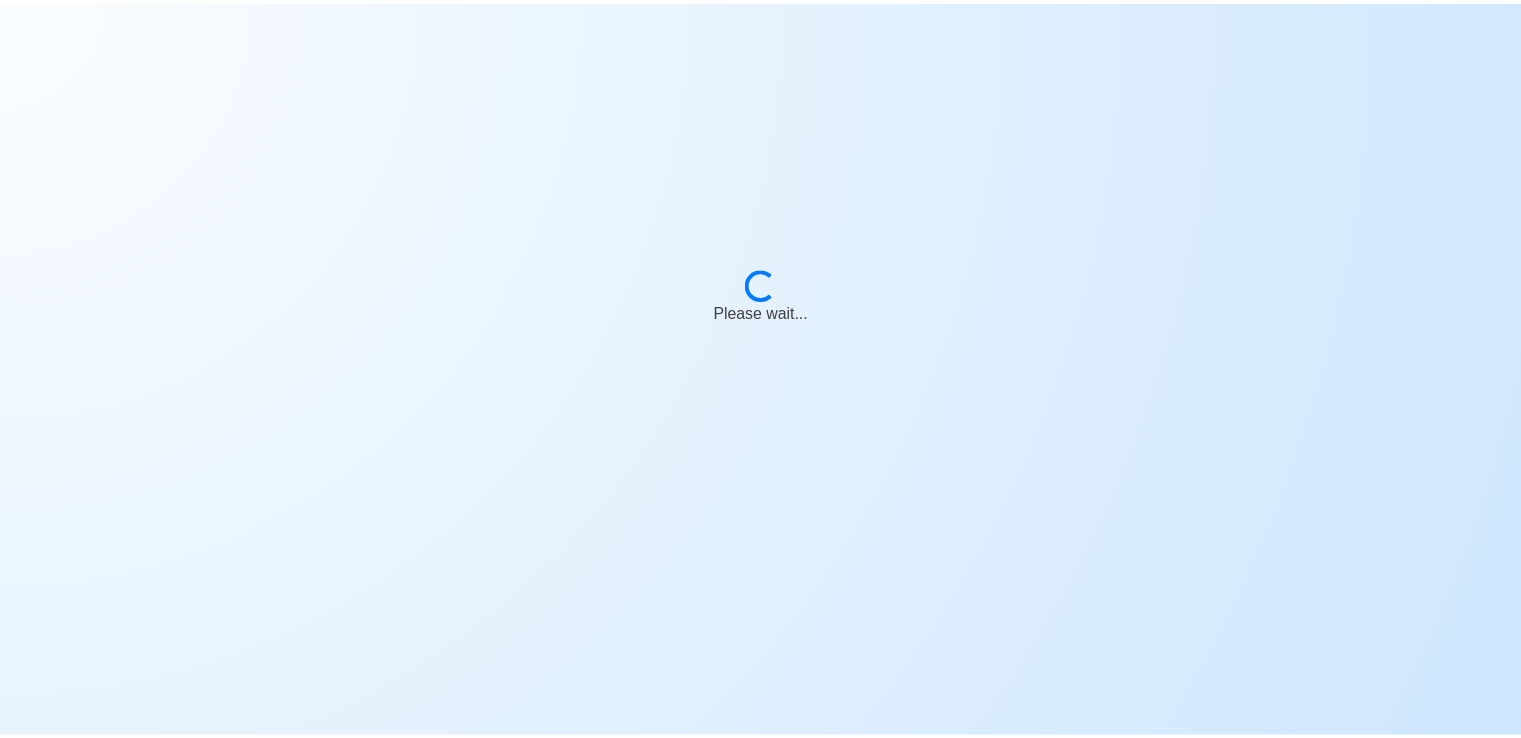 scroll, scrollTop: 0, scrollLeft: 0, axis: both 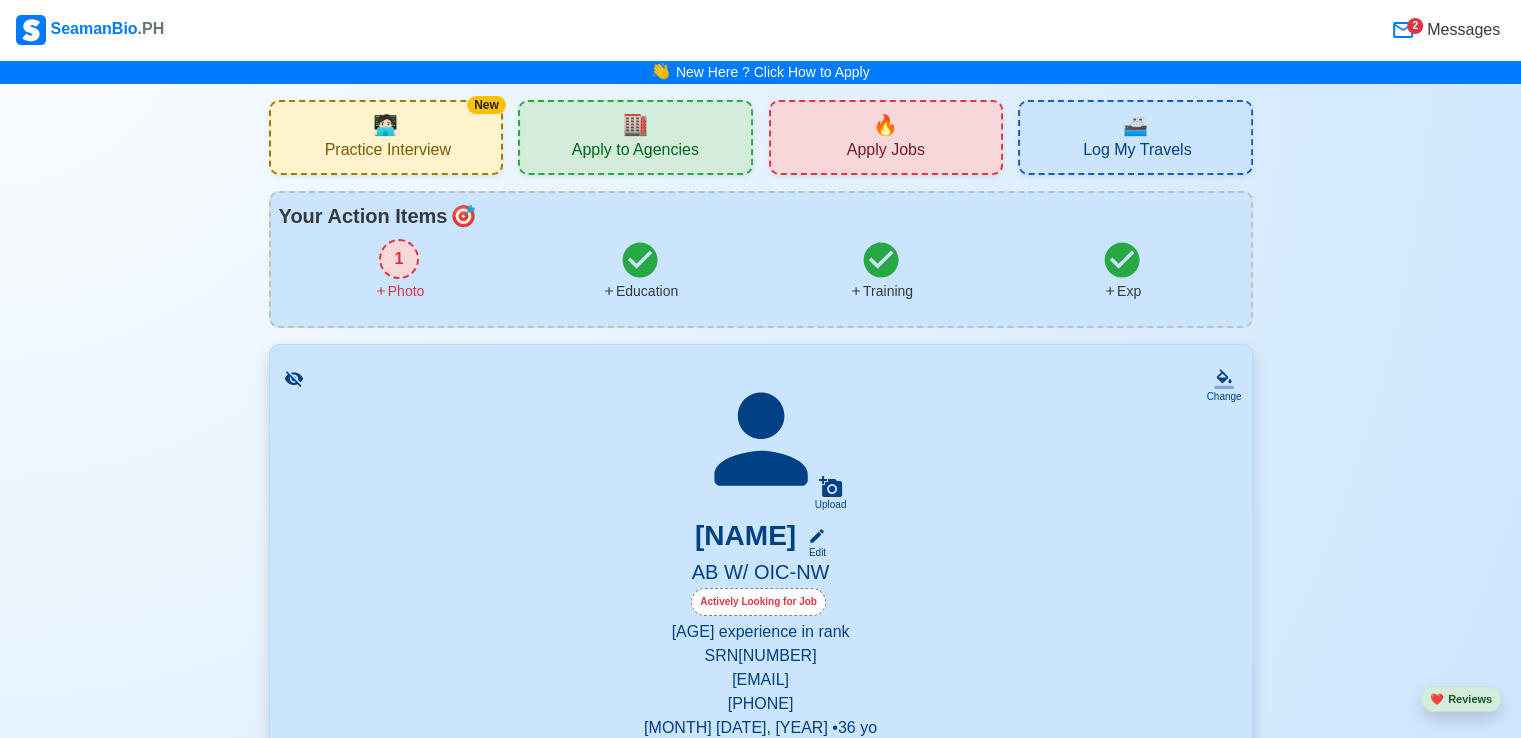 click on "Messages" at bounding box center [1461, 30] 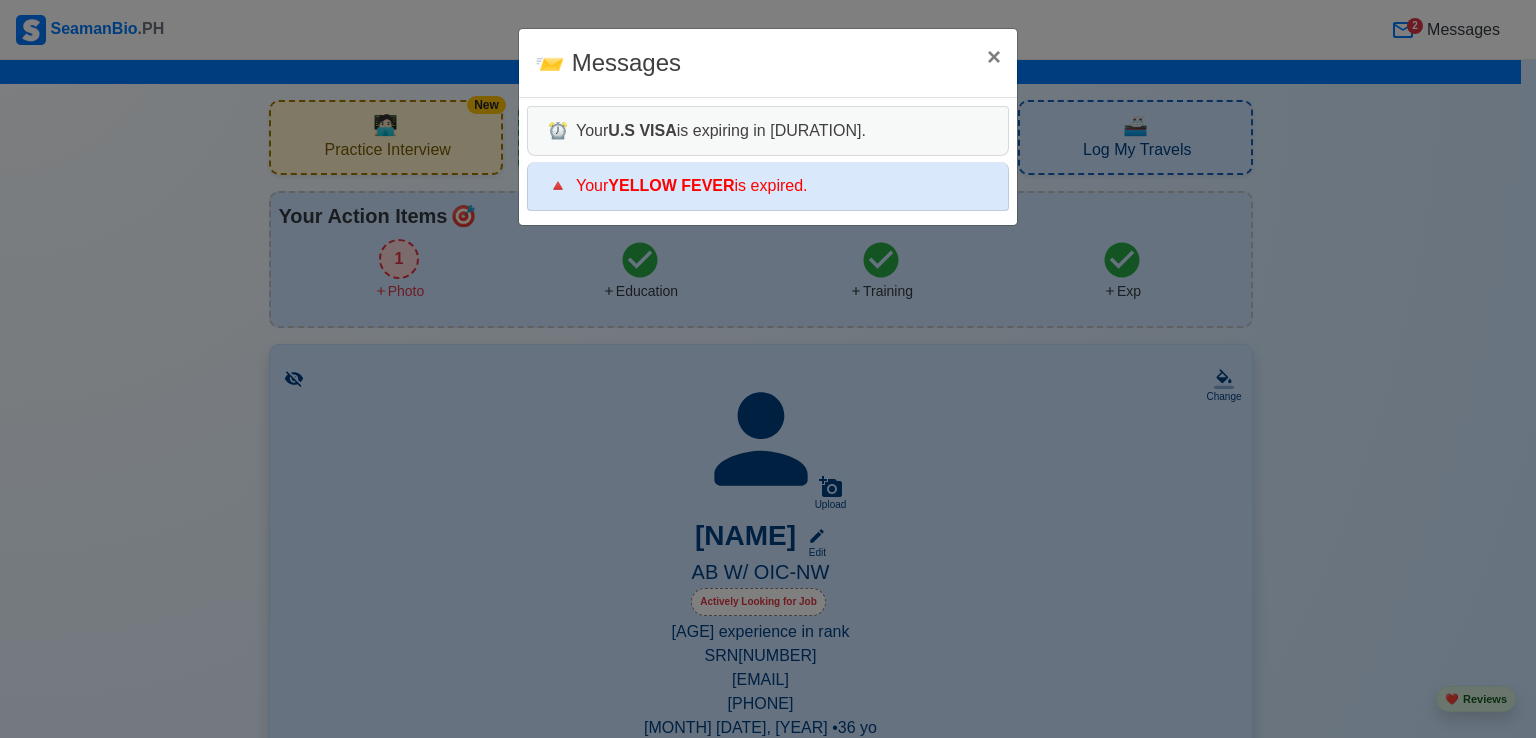 click on "Your [DOCUMENT_TYPE] is expired." at bounding box center (768, 186) 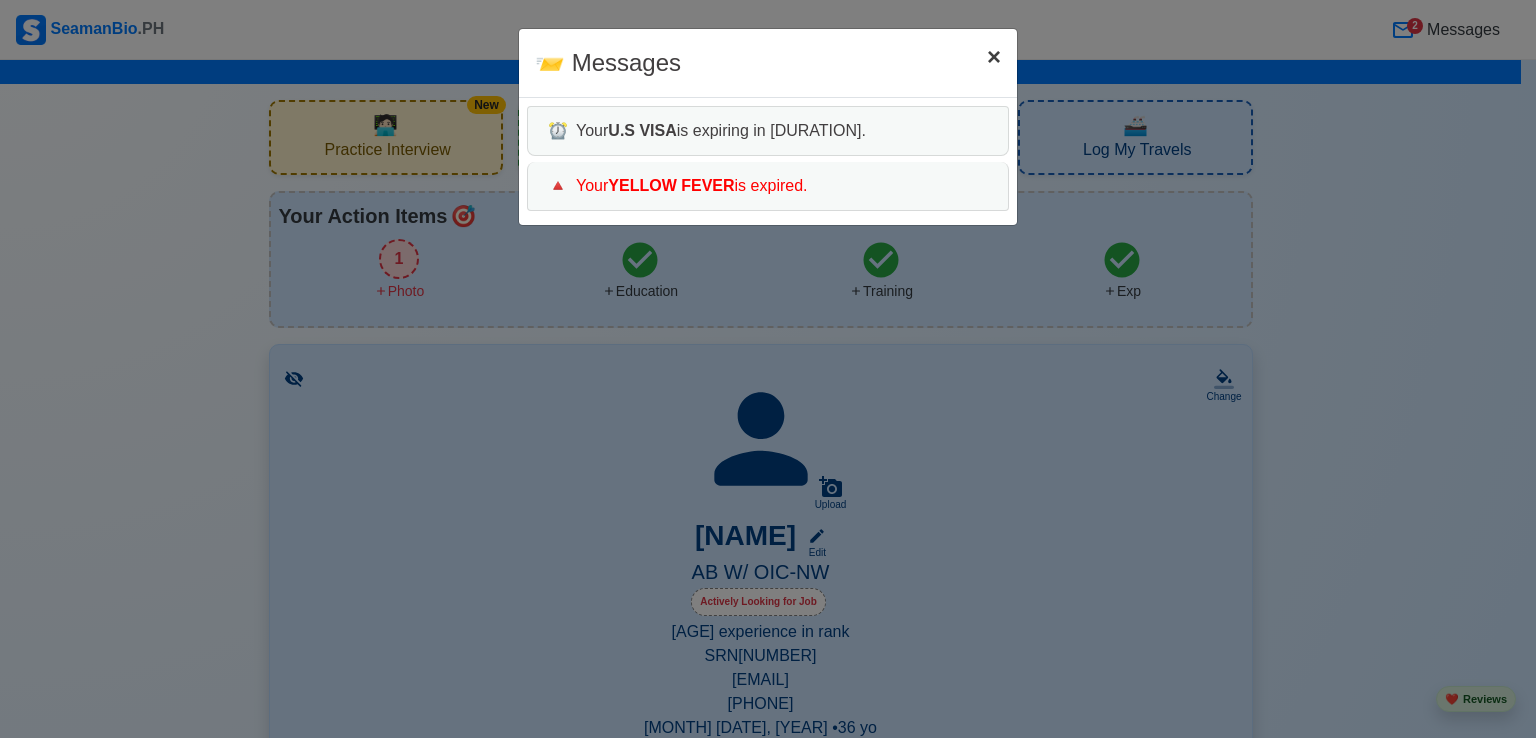 click on "×" at bounding box center [994, 56] 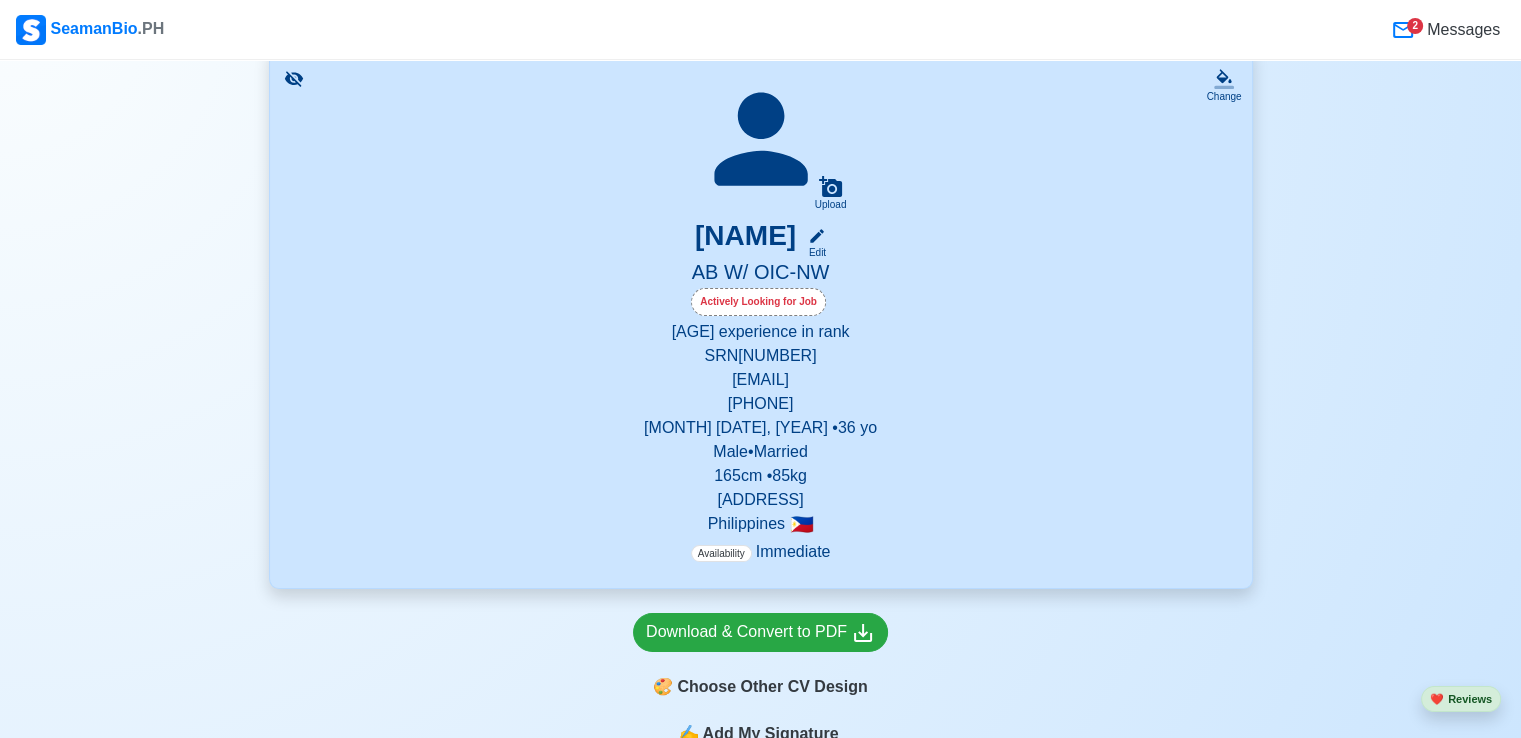 scroll, scrollTop: 200, scrollLeft: 0, axis: vertical 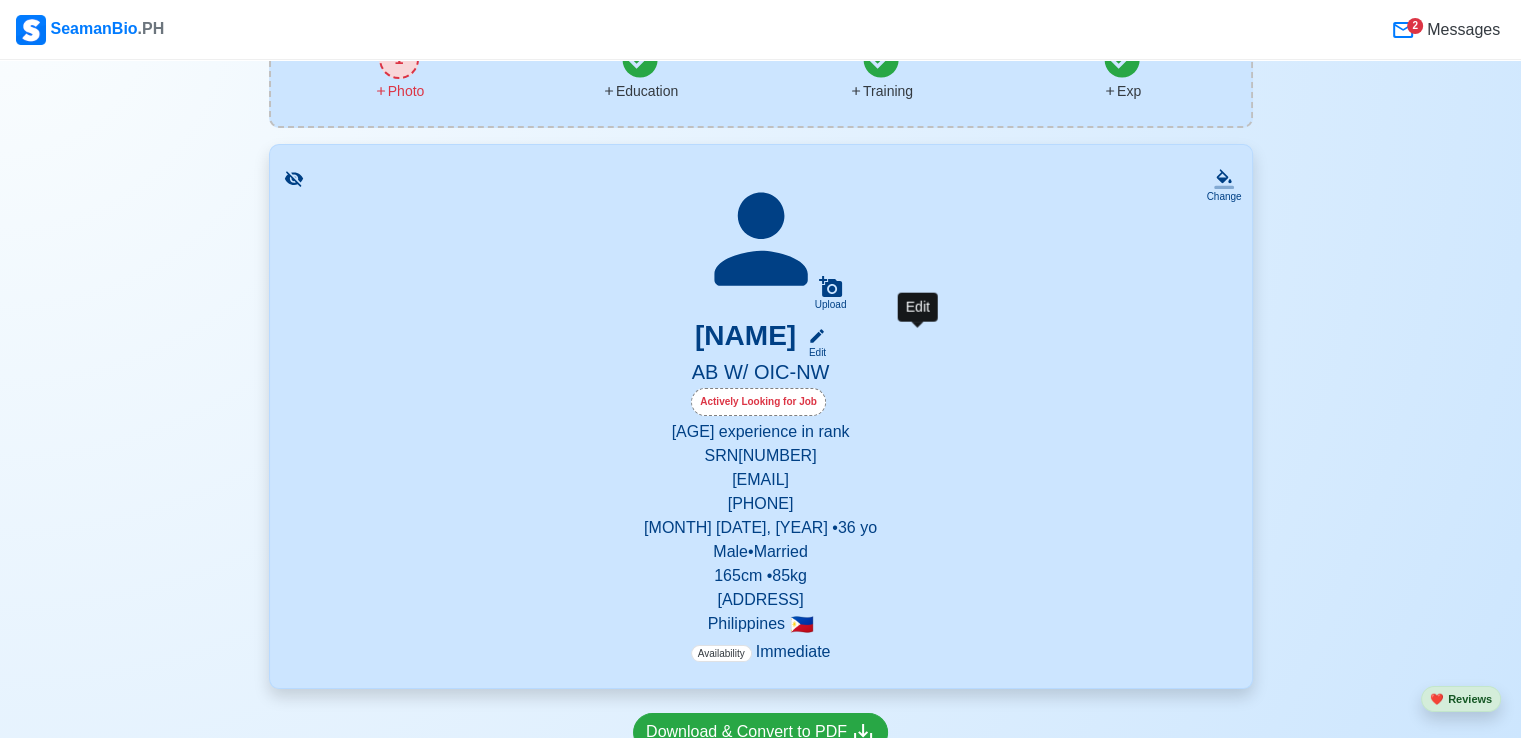 click 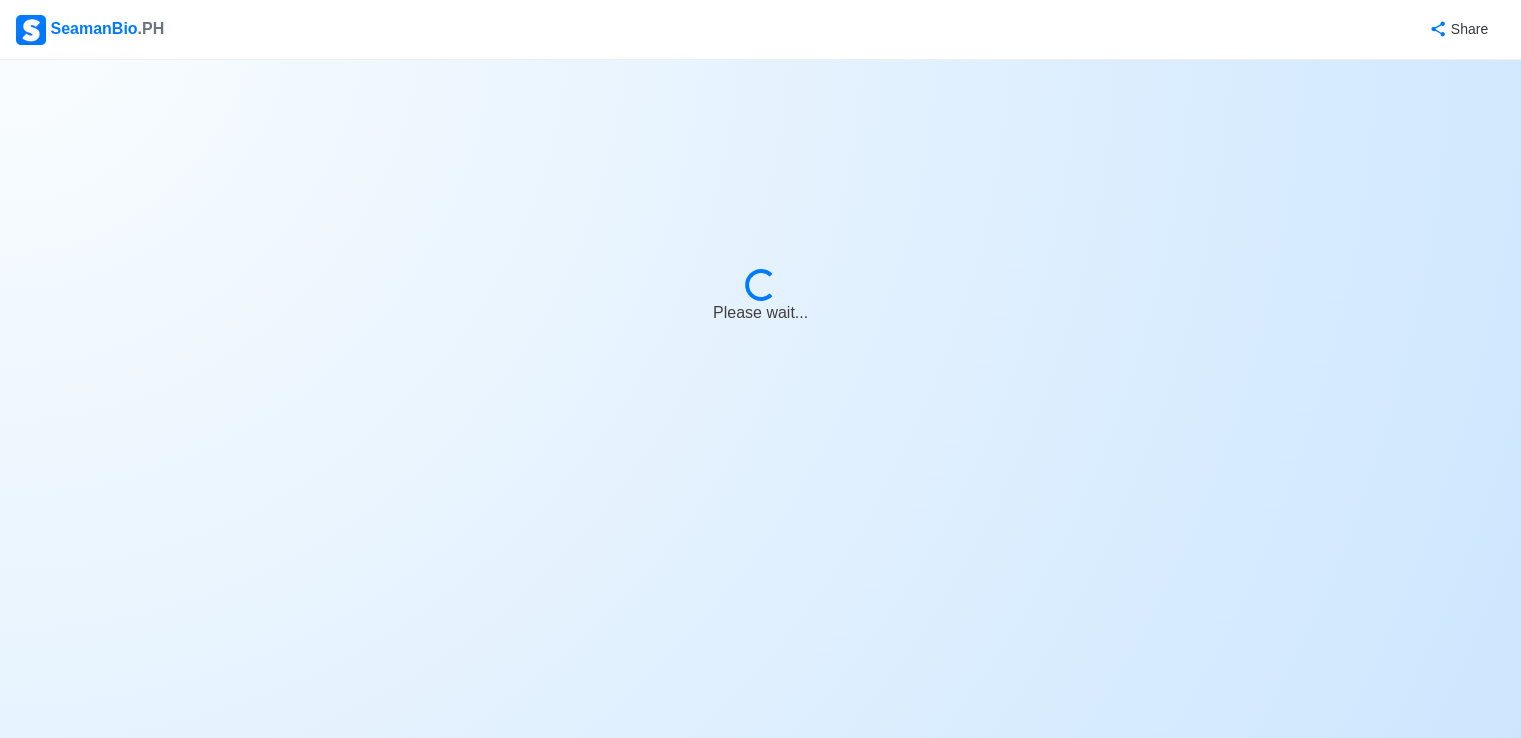 scroll, scrollTop: 0, scrollLeft: 0, axis: both 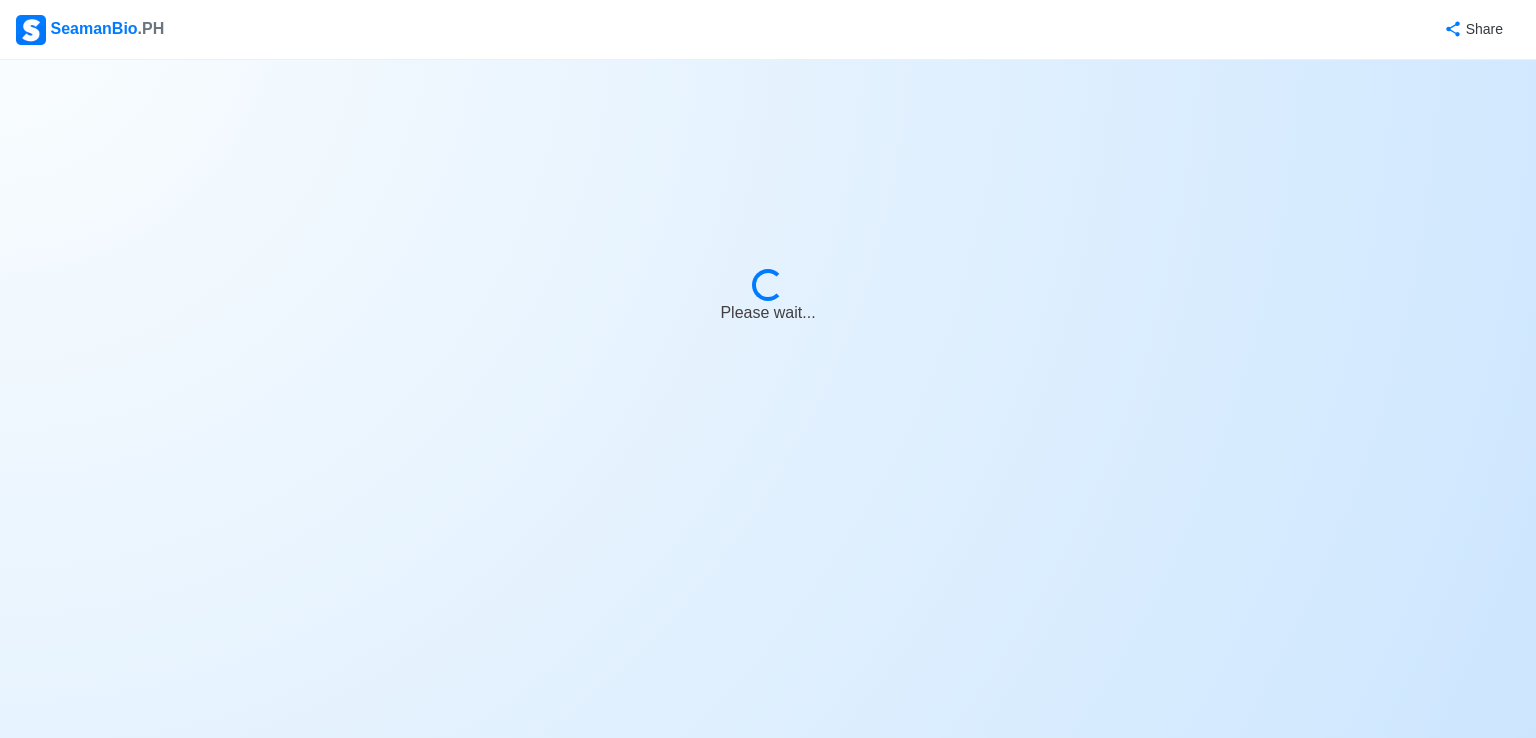 select on "Actively Looking for Job" 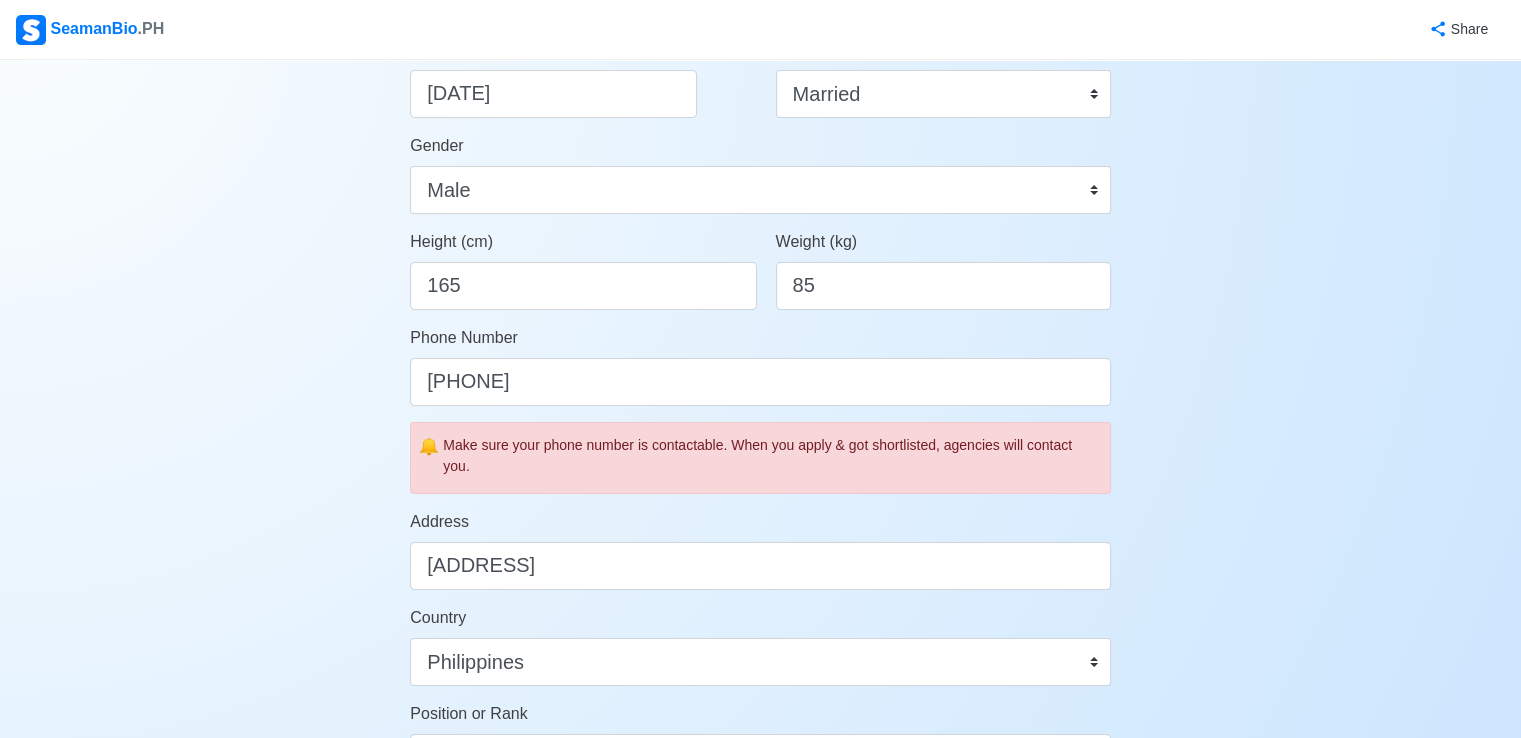 scroll, scrollTop: 1100, scrollLeft: 0, axis: vertical 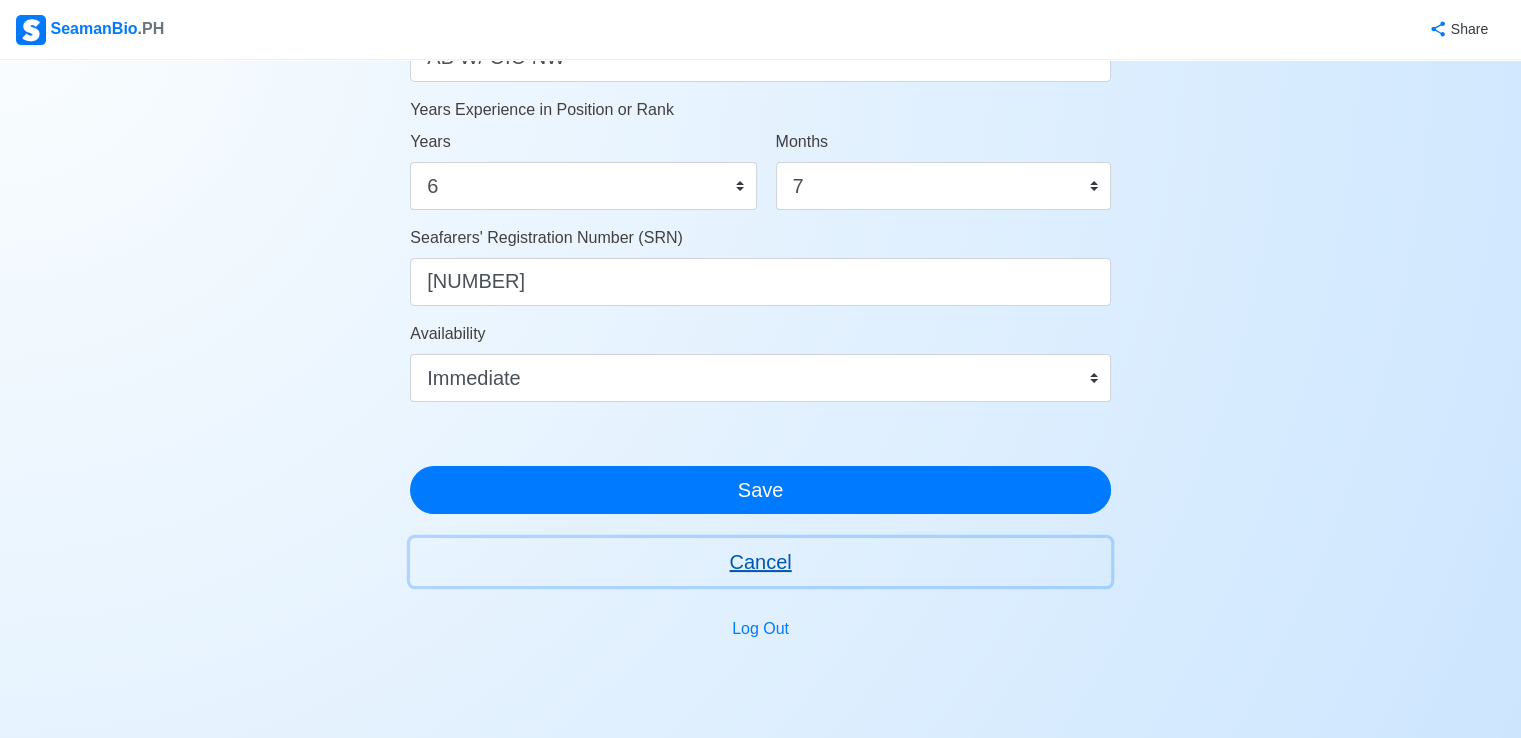click on "Cancel" at bounding box center [760, 562] 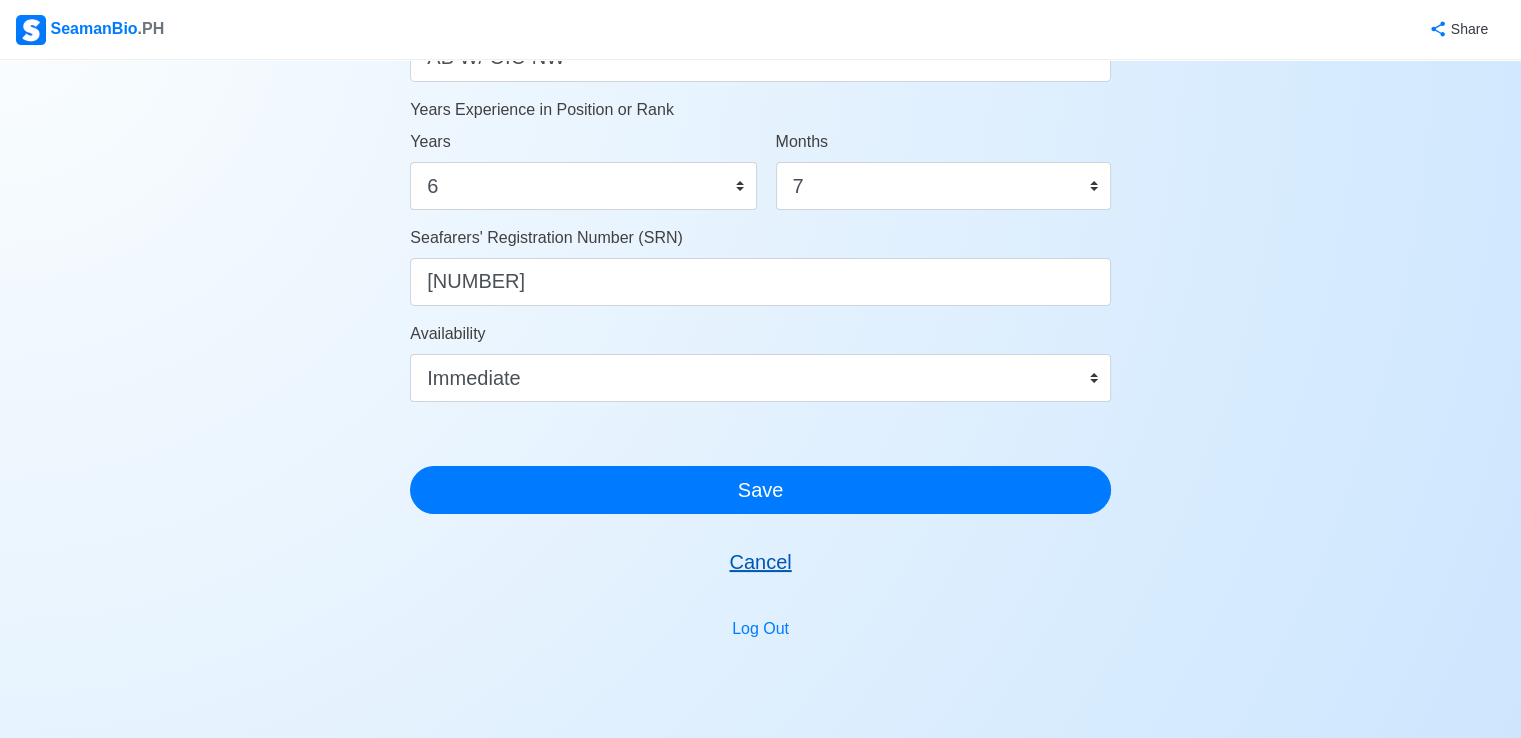 scroll, scrollTop: 0, scrollLeft: 0, axis: both 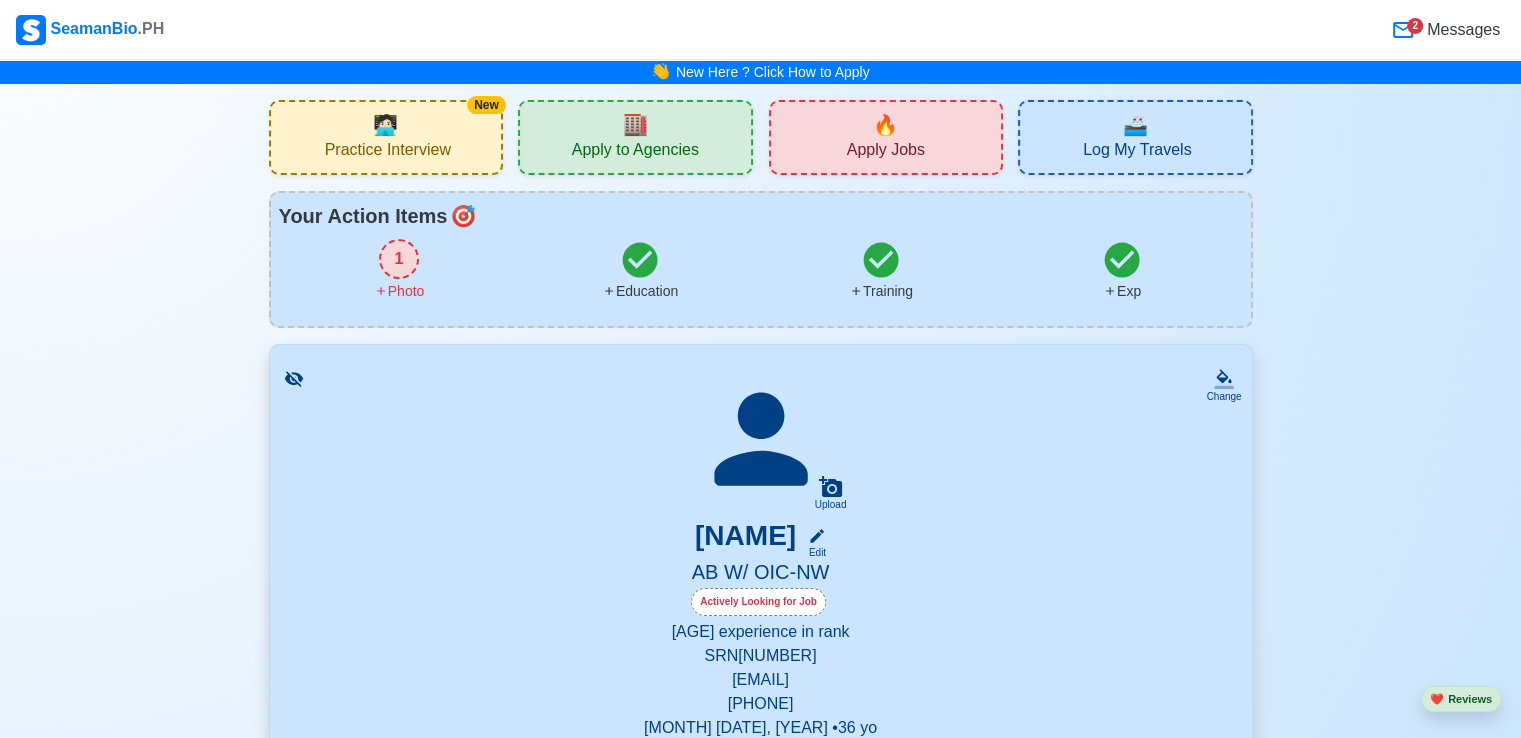 click on "Messages" at bounding box center [1461, 30] 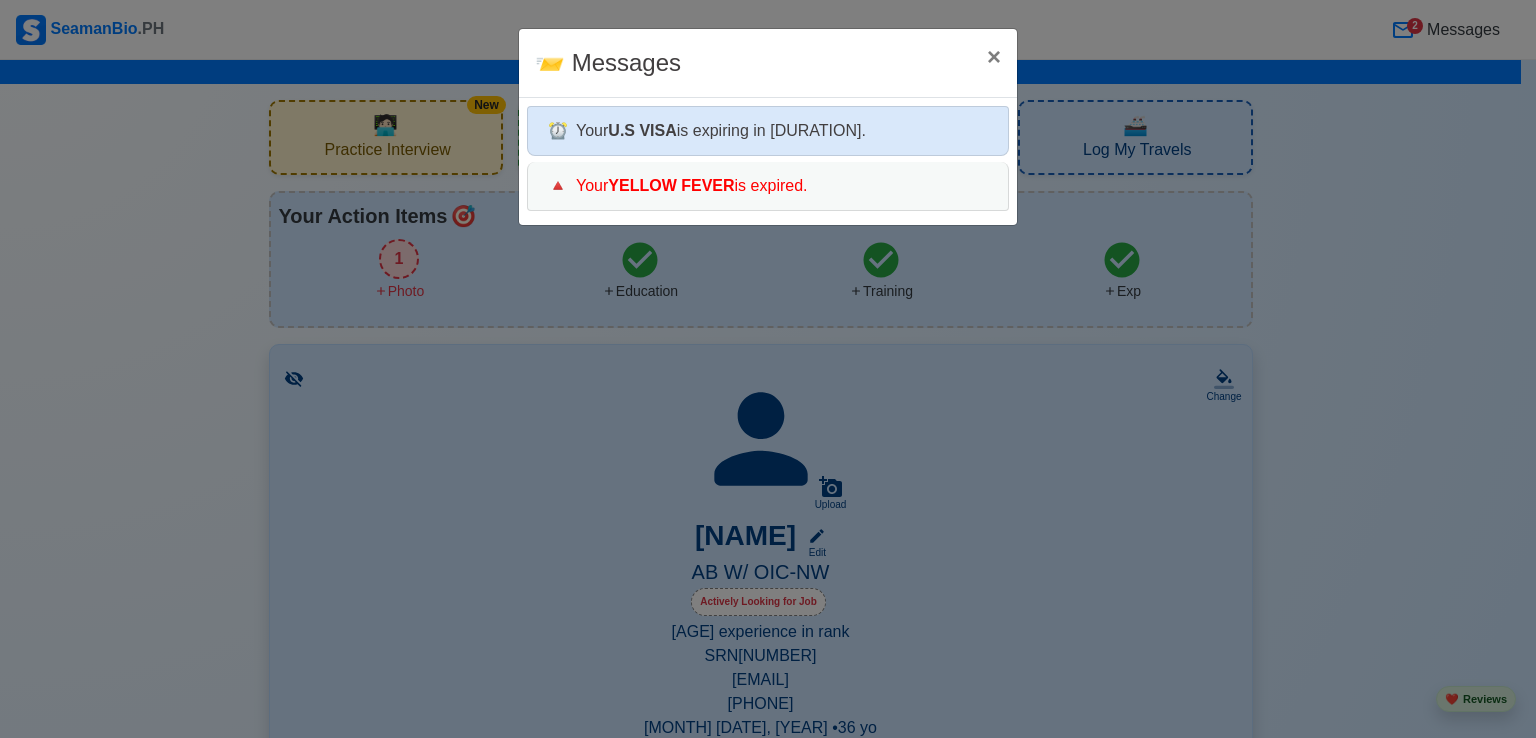 click on "Your [DOCUMENT_TYPE] is expiring in [DURATION]." at bounding box center [768, 131] 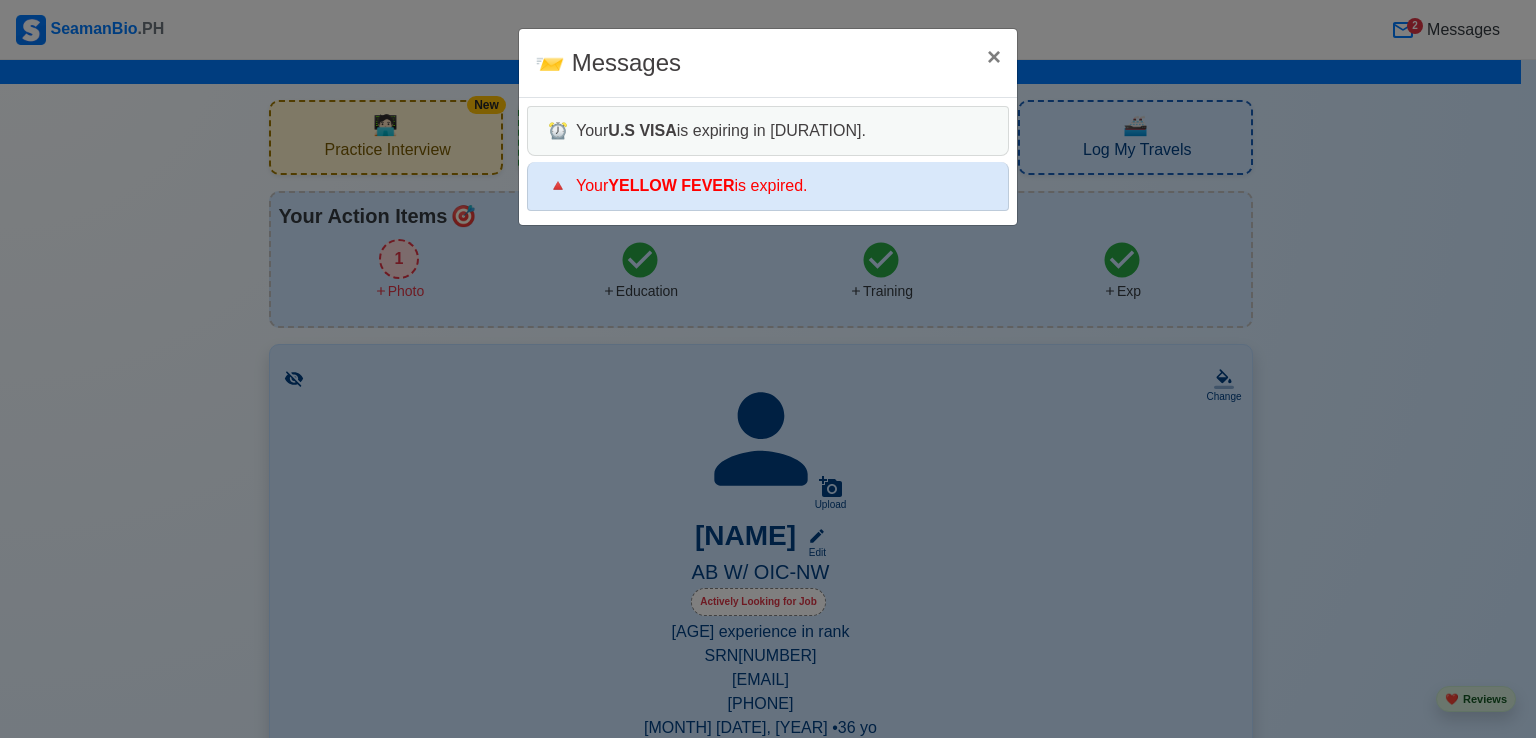 click on "YELLOW FEVER" at bounding box center (671, 185) 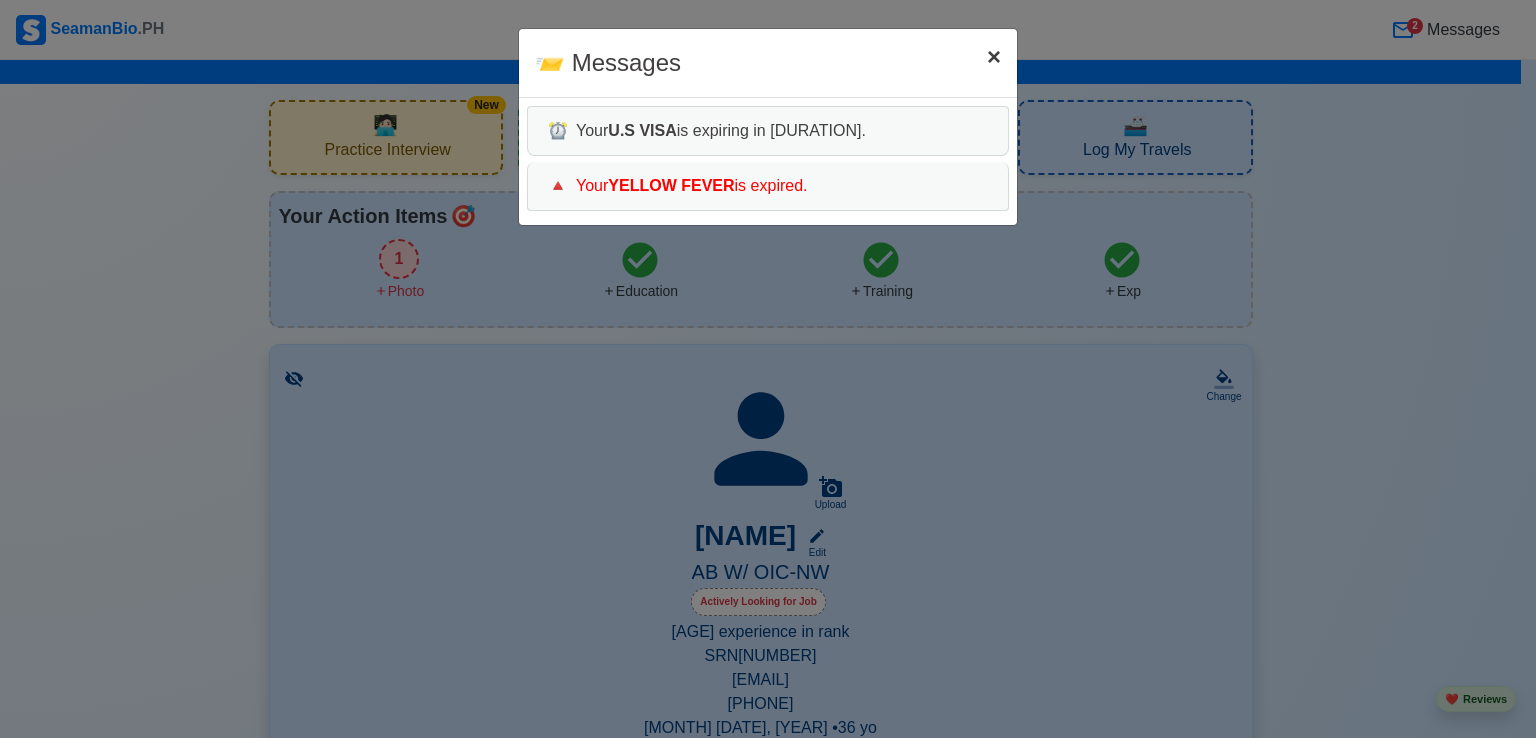click on "×" at bounding box center (994, 56) 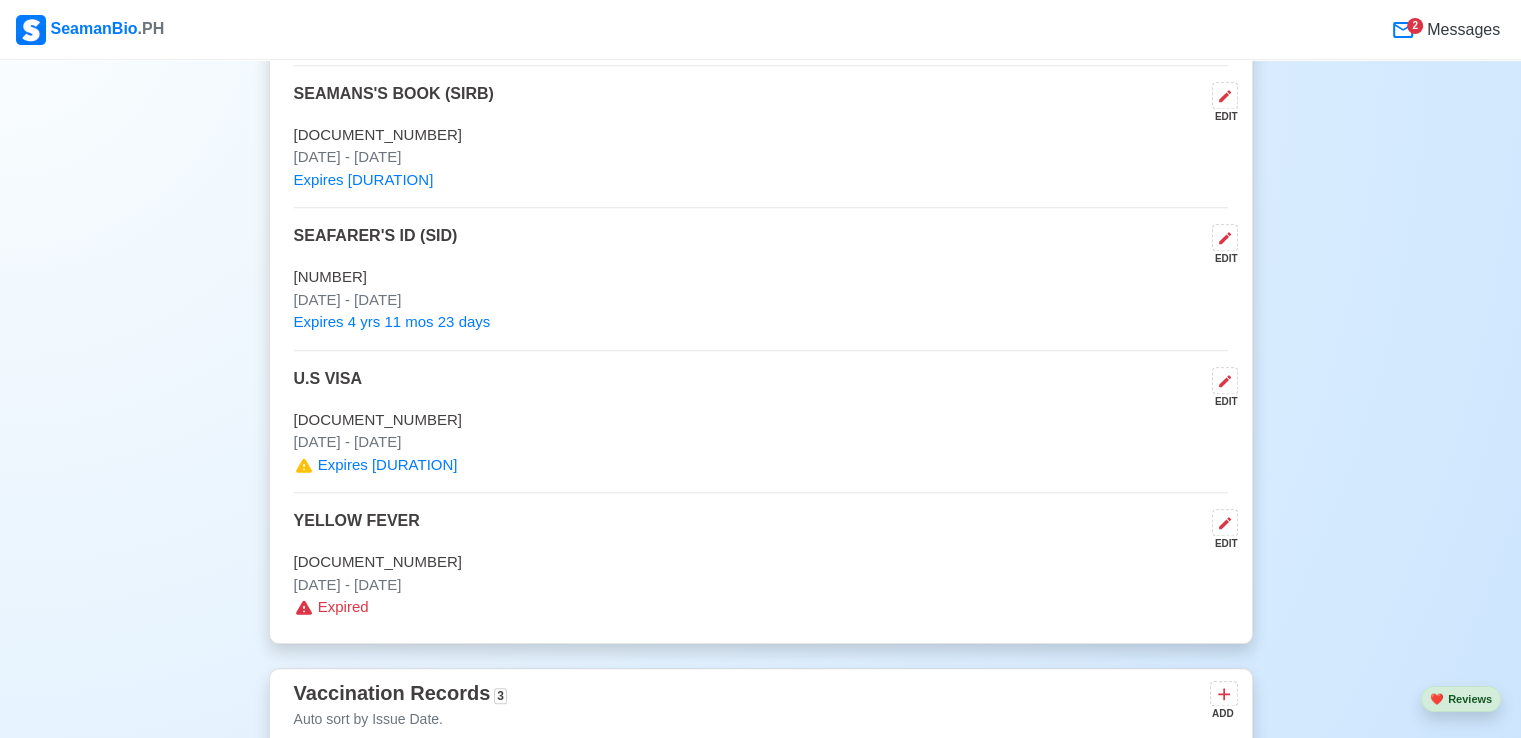 scroll, scrollTop: 2100, scrollLeft: 0, axis: vertical 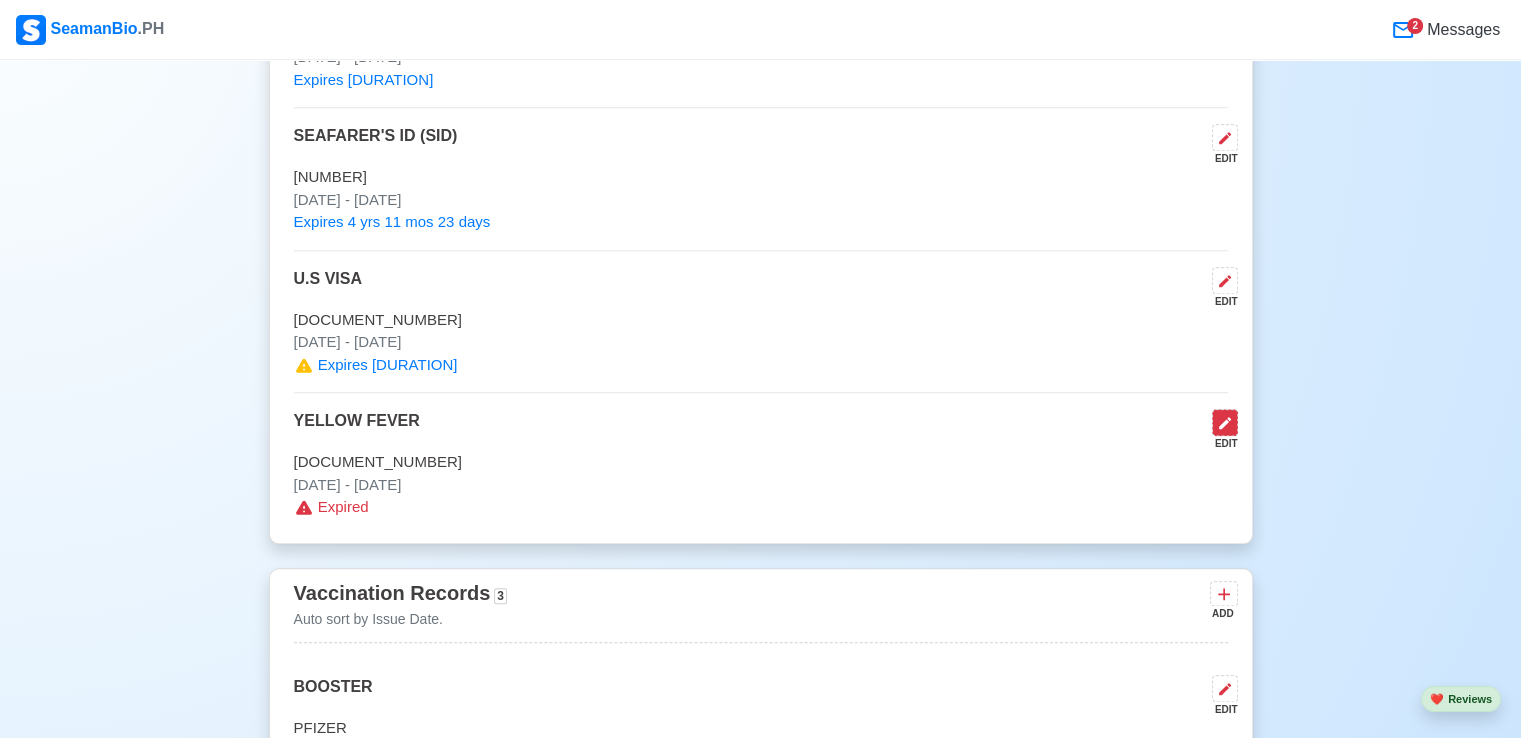 click at bounding box center (1225, 422) 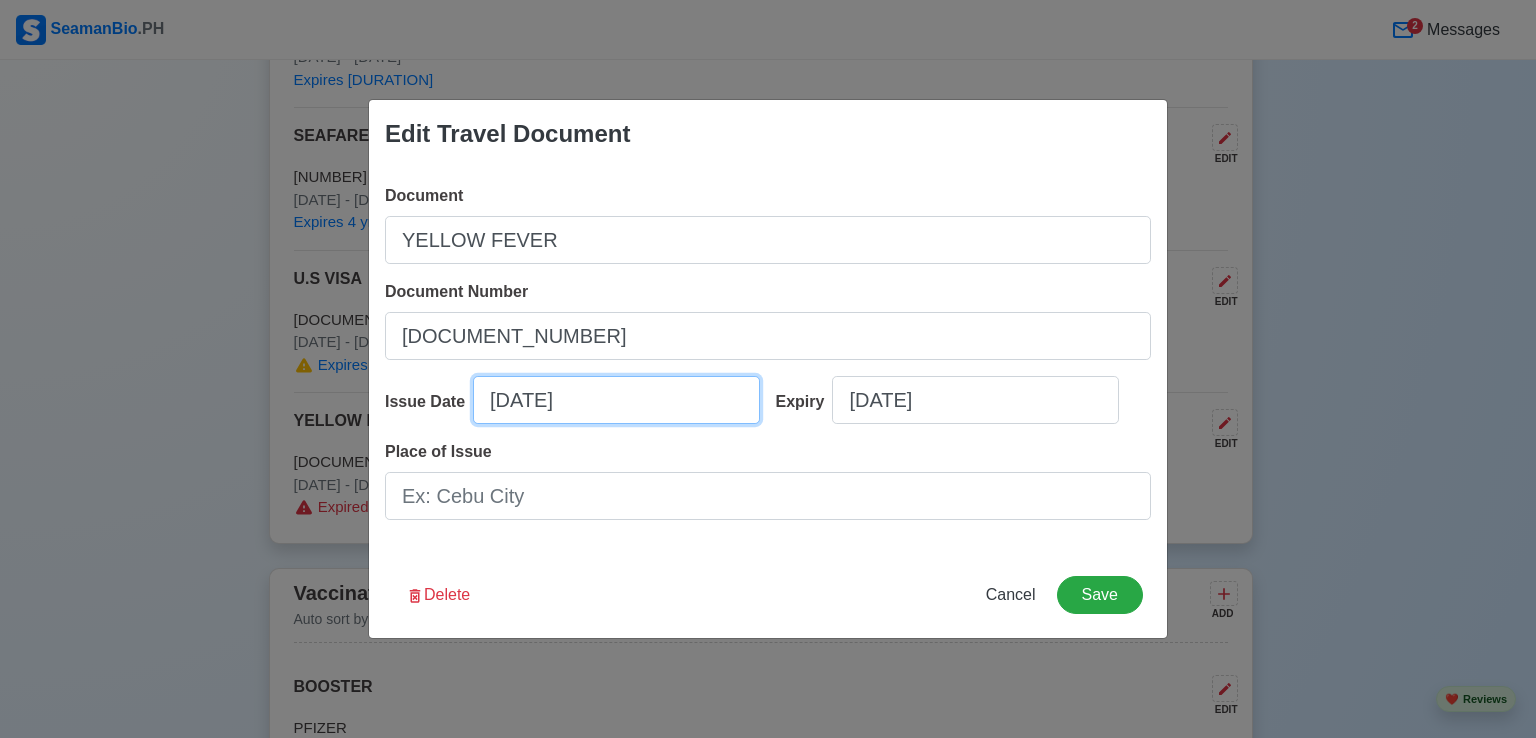 click on "[DATE]" at bounding box center [616, 400] 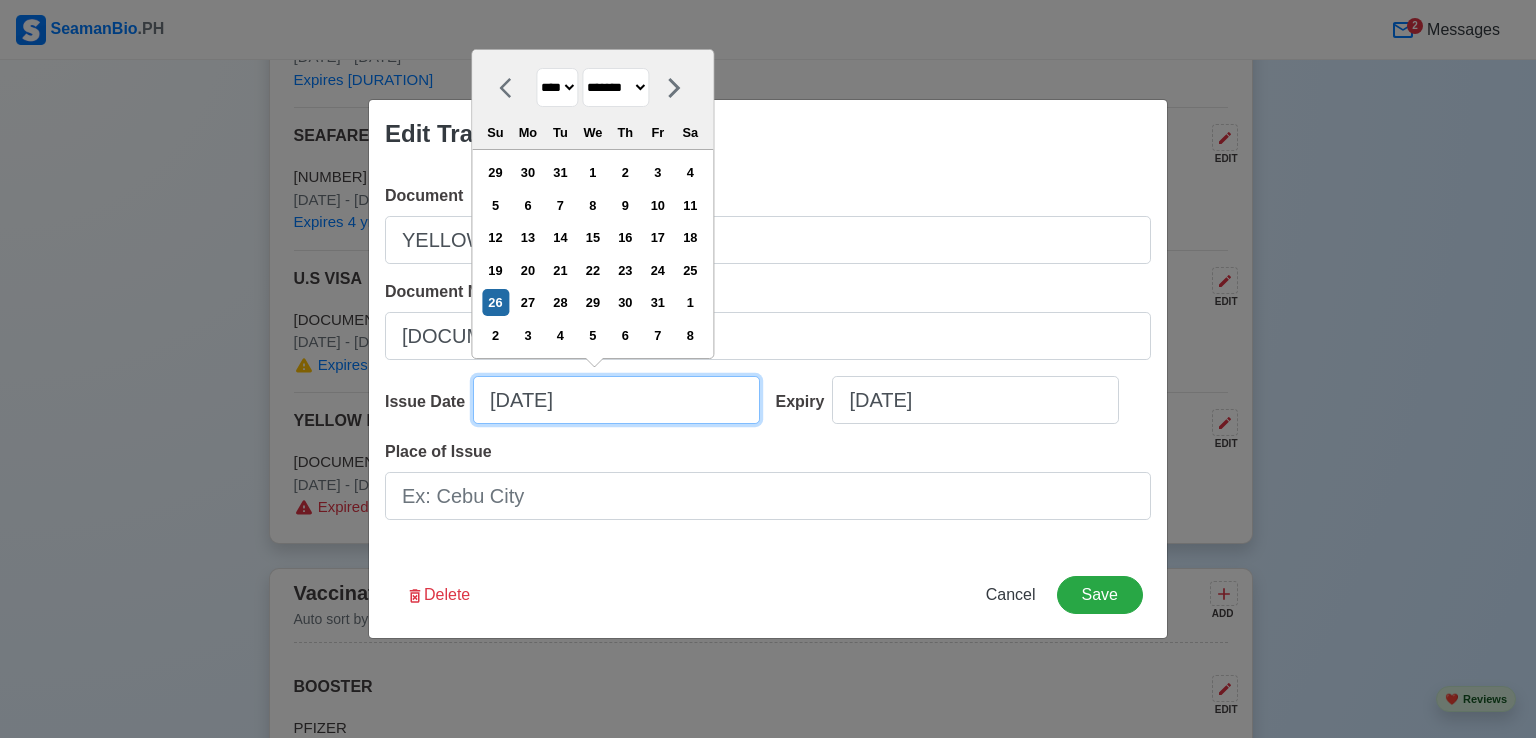 type on "[DATE]" 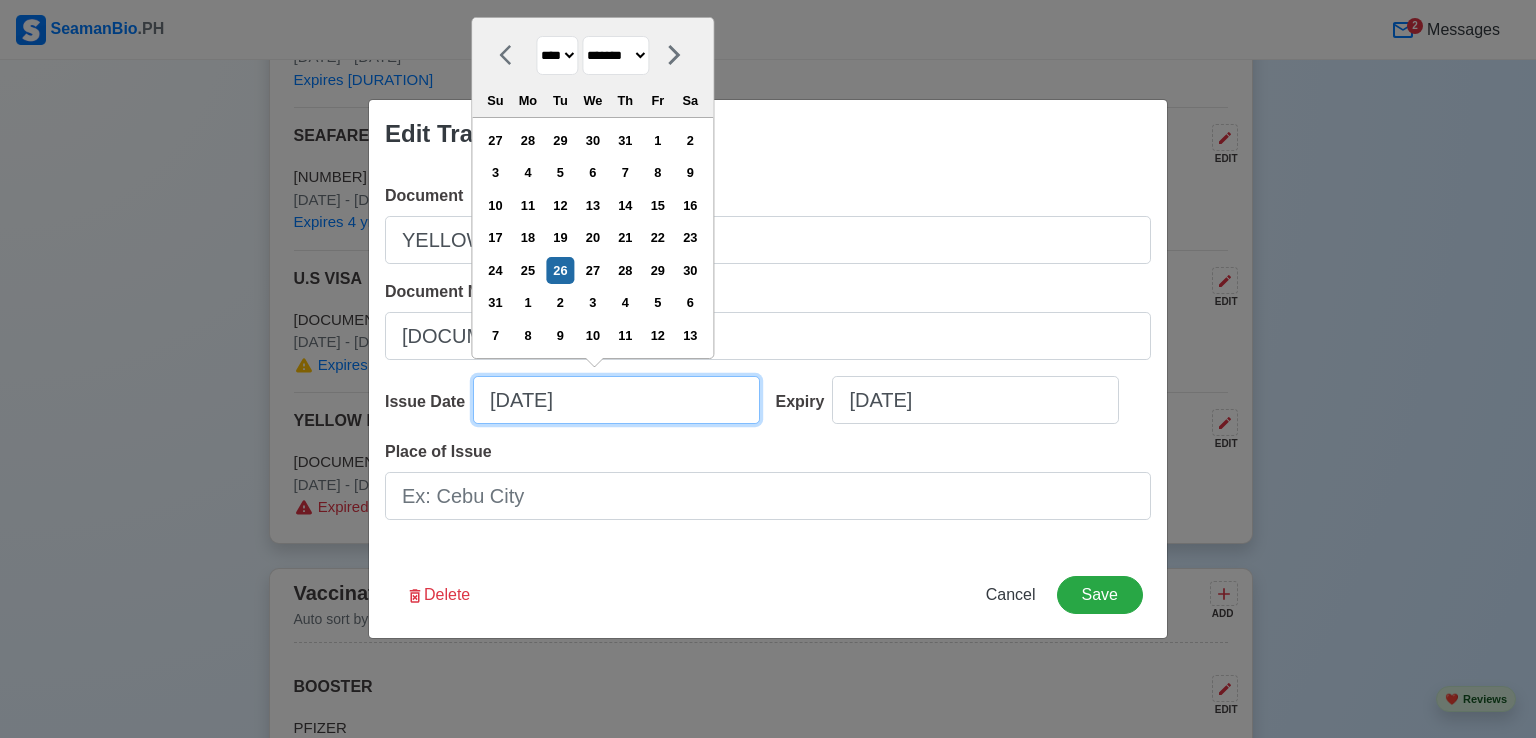 type on "[DATE]" 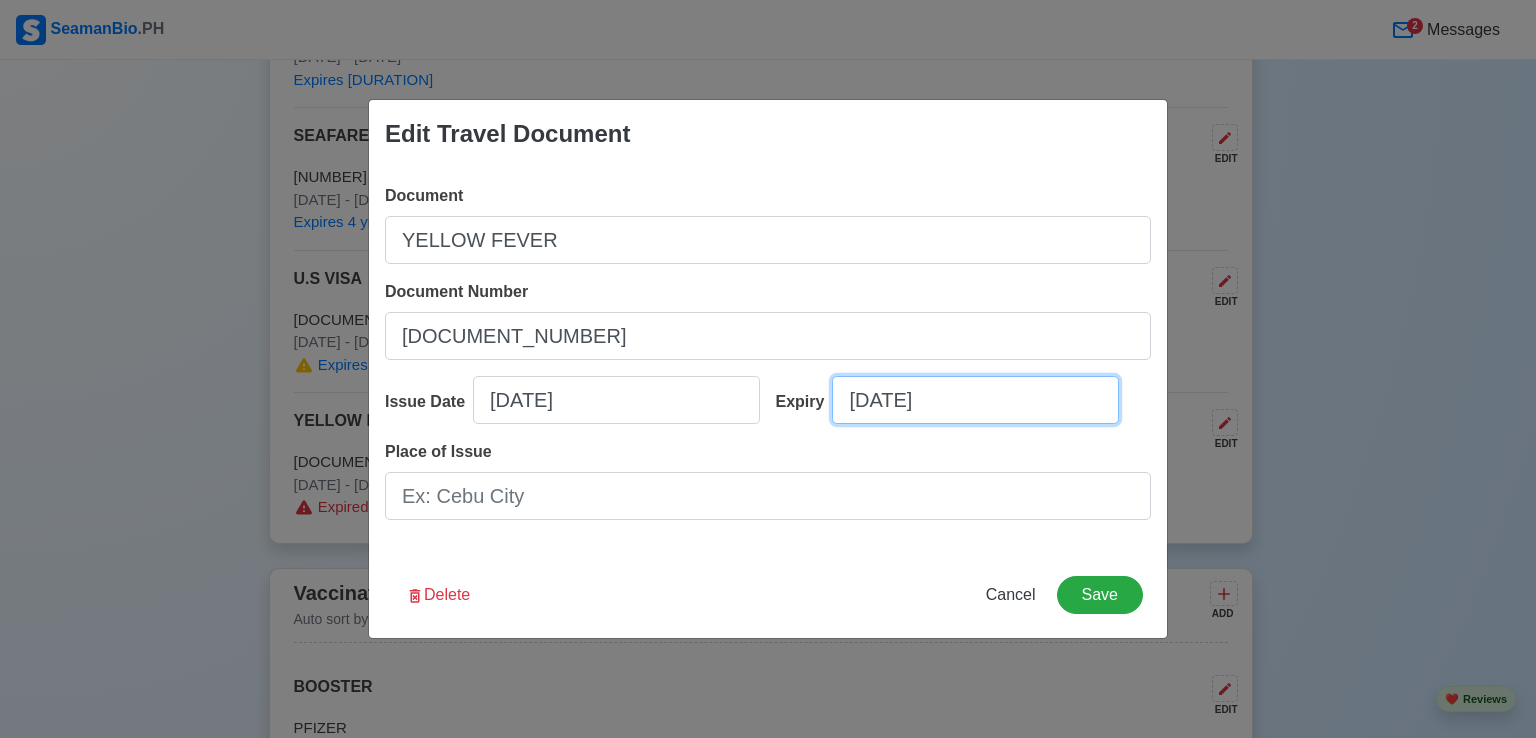 select on "****" 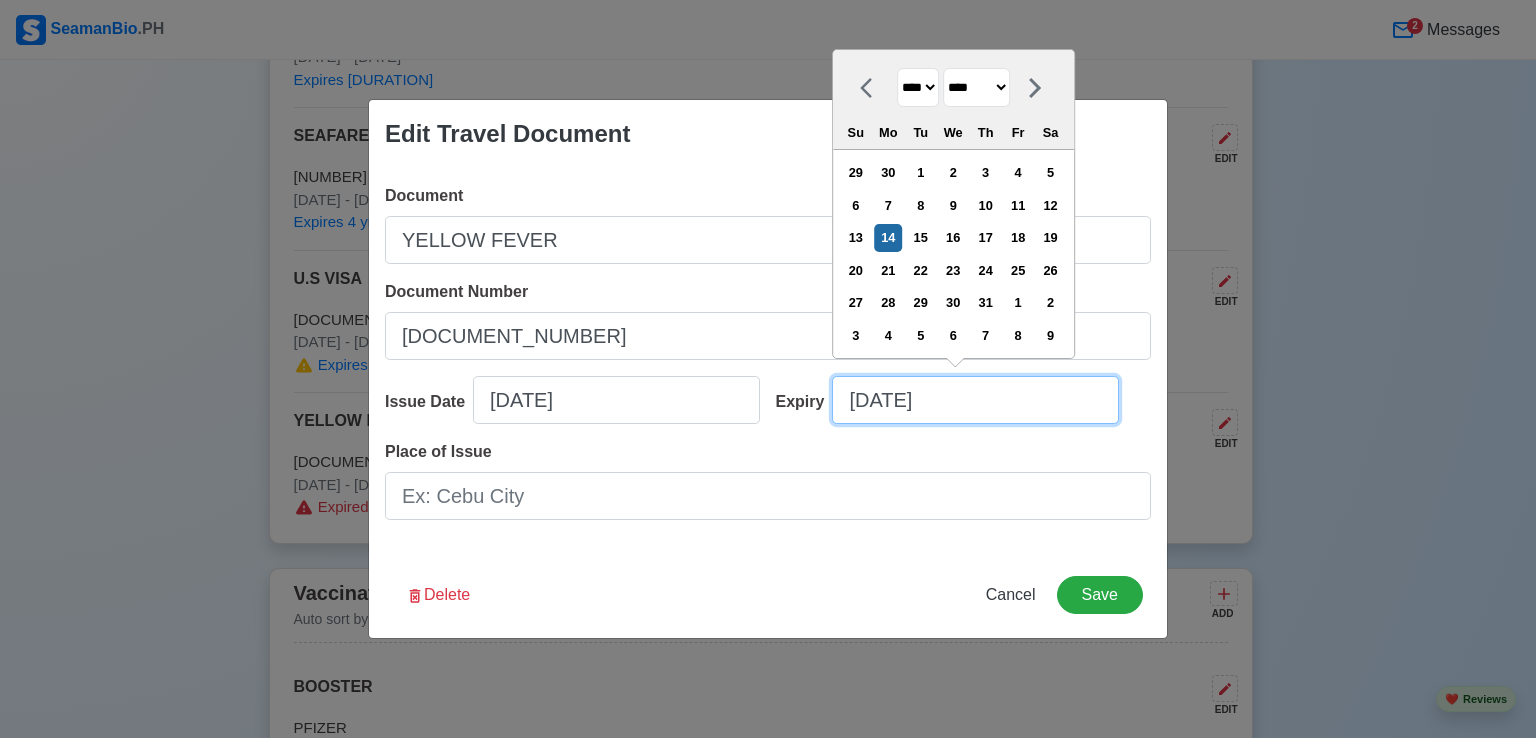 click on "[DATE]" at bounding box center (975, 400) 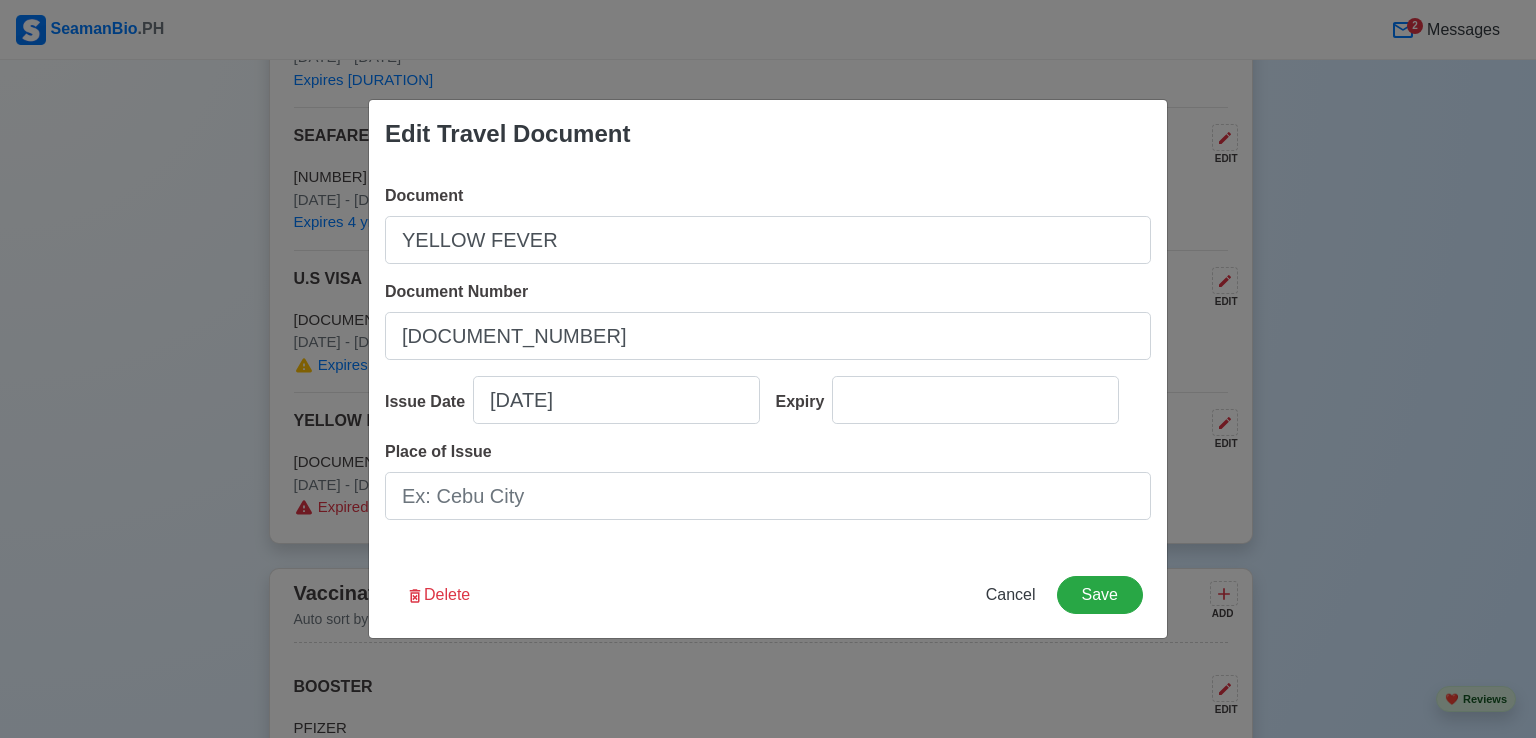 type on "[DATE]" 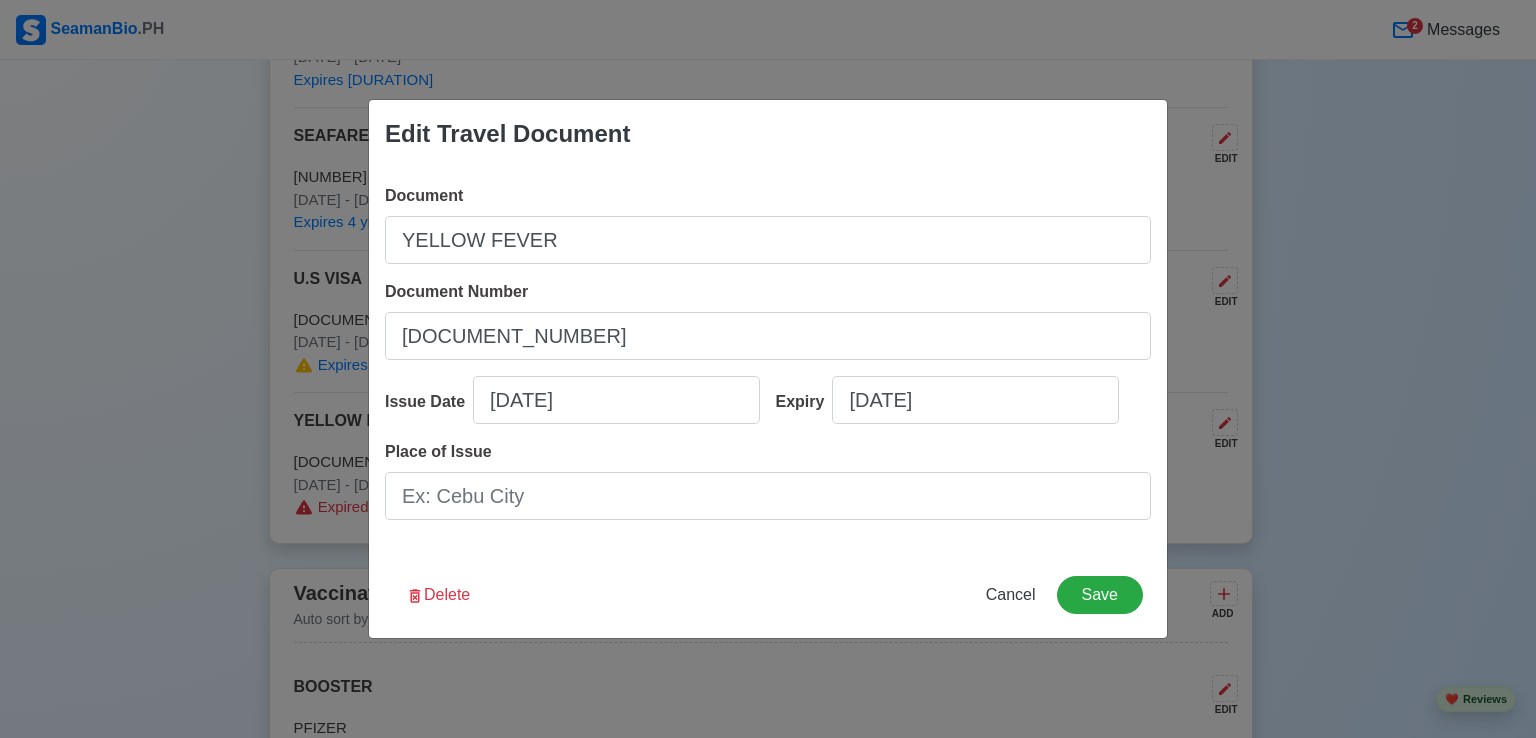 click on "Expiry [DATE]" at bounding box center (956, 408) 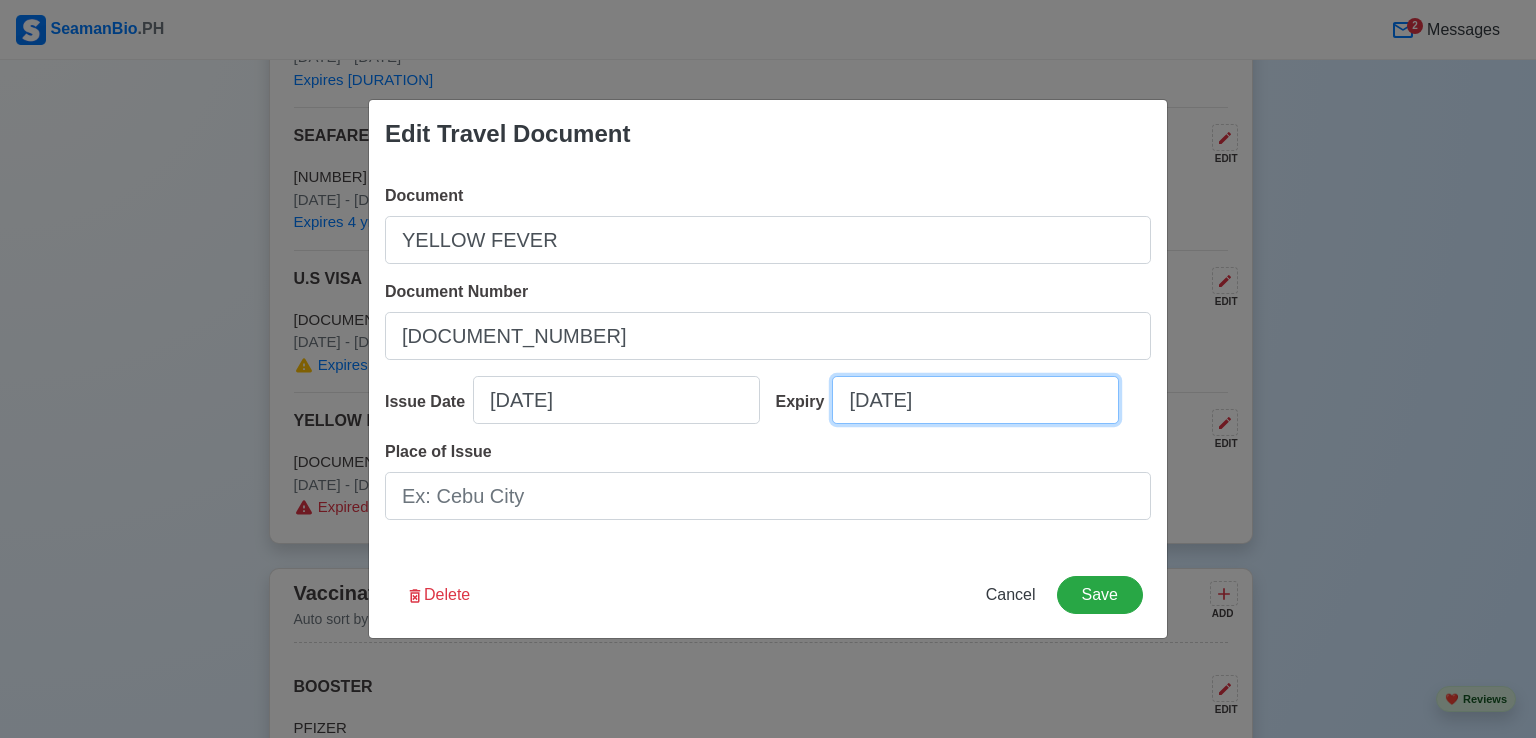 select on "****" 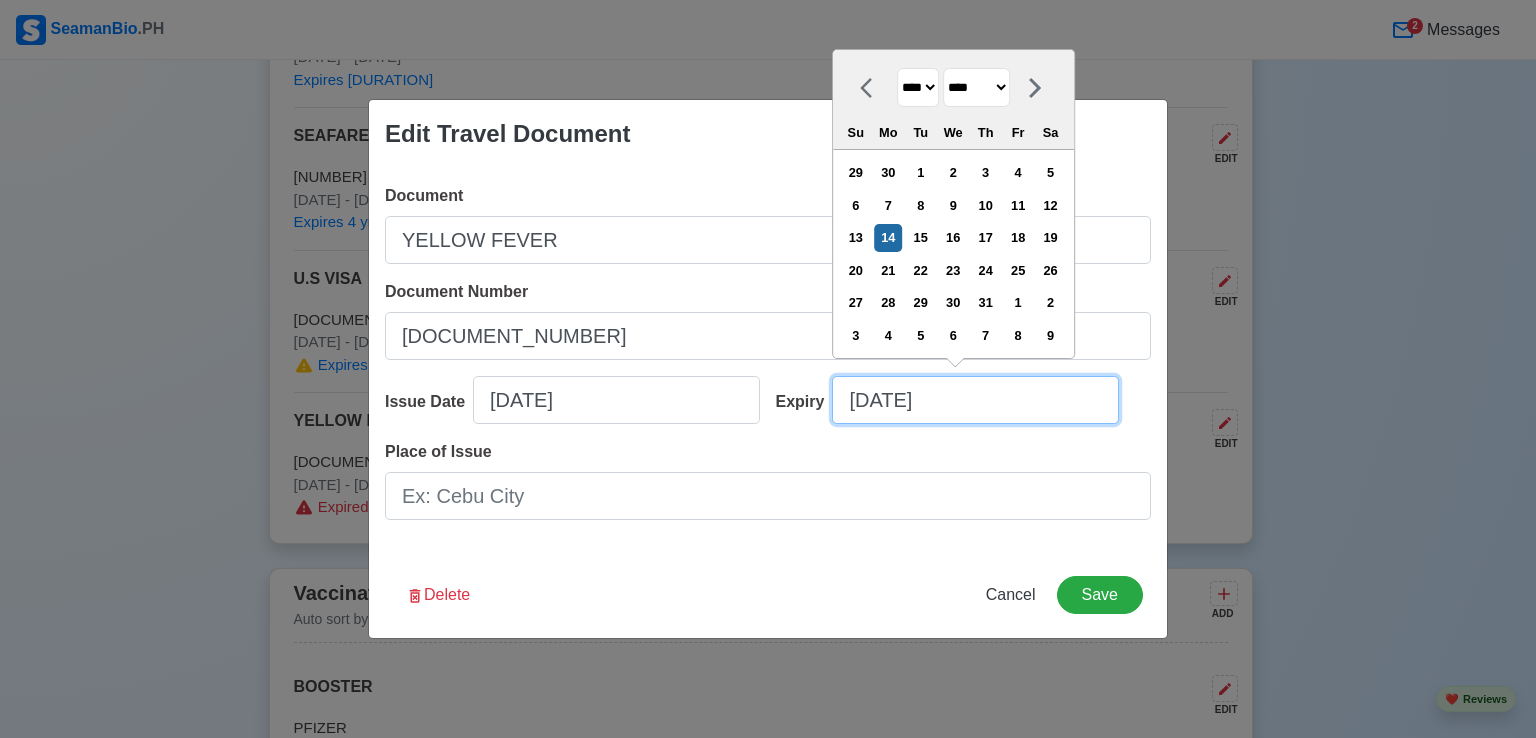 drag, startPoint x: 971, startPoint y: 399, endPoint x: 732, endPoint y: 408, distance: 239.1694 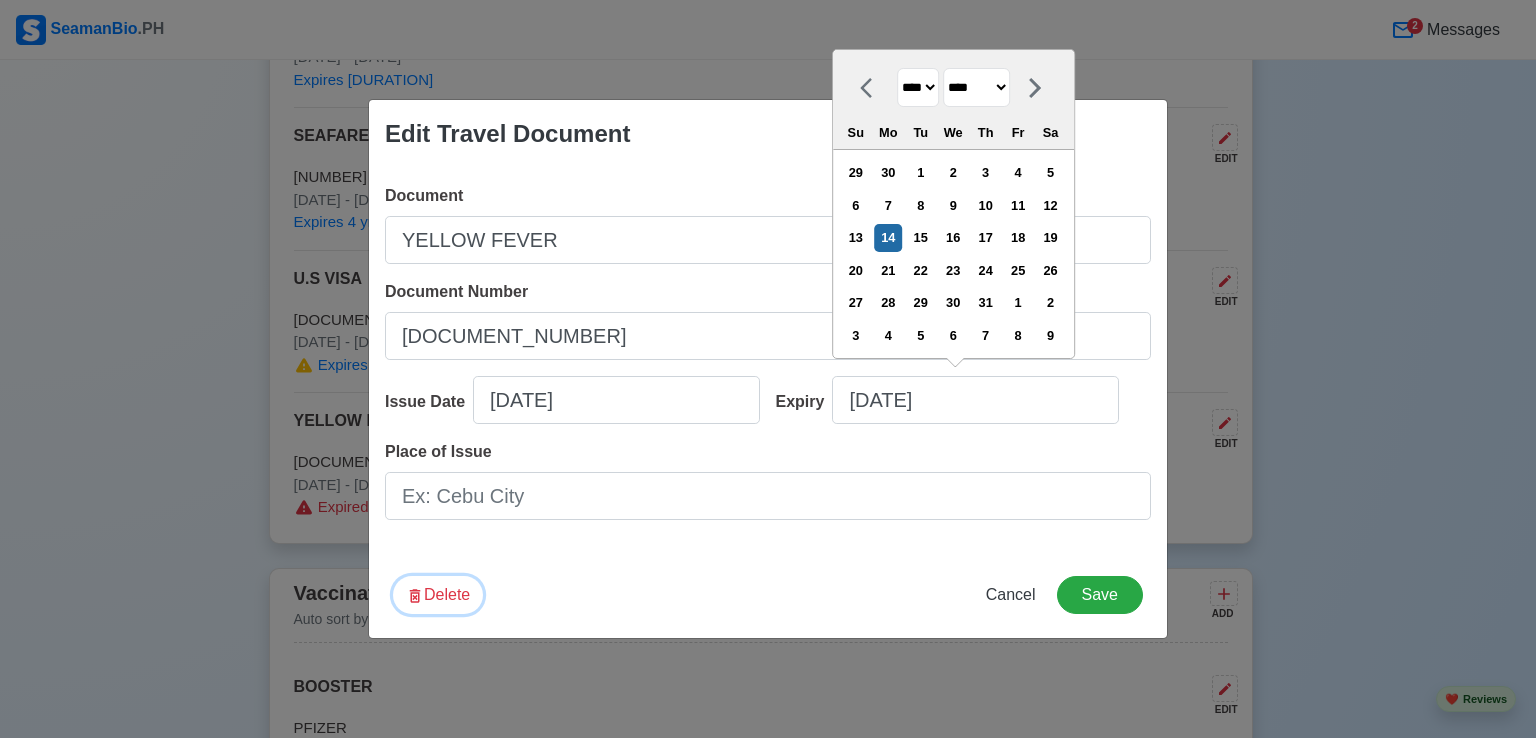click on "Delete" at bounding box center (438, 595) 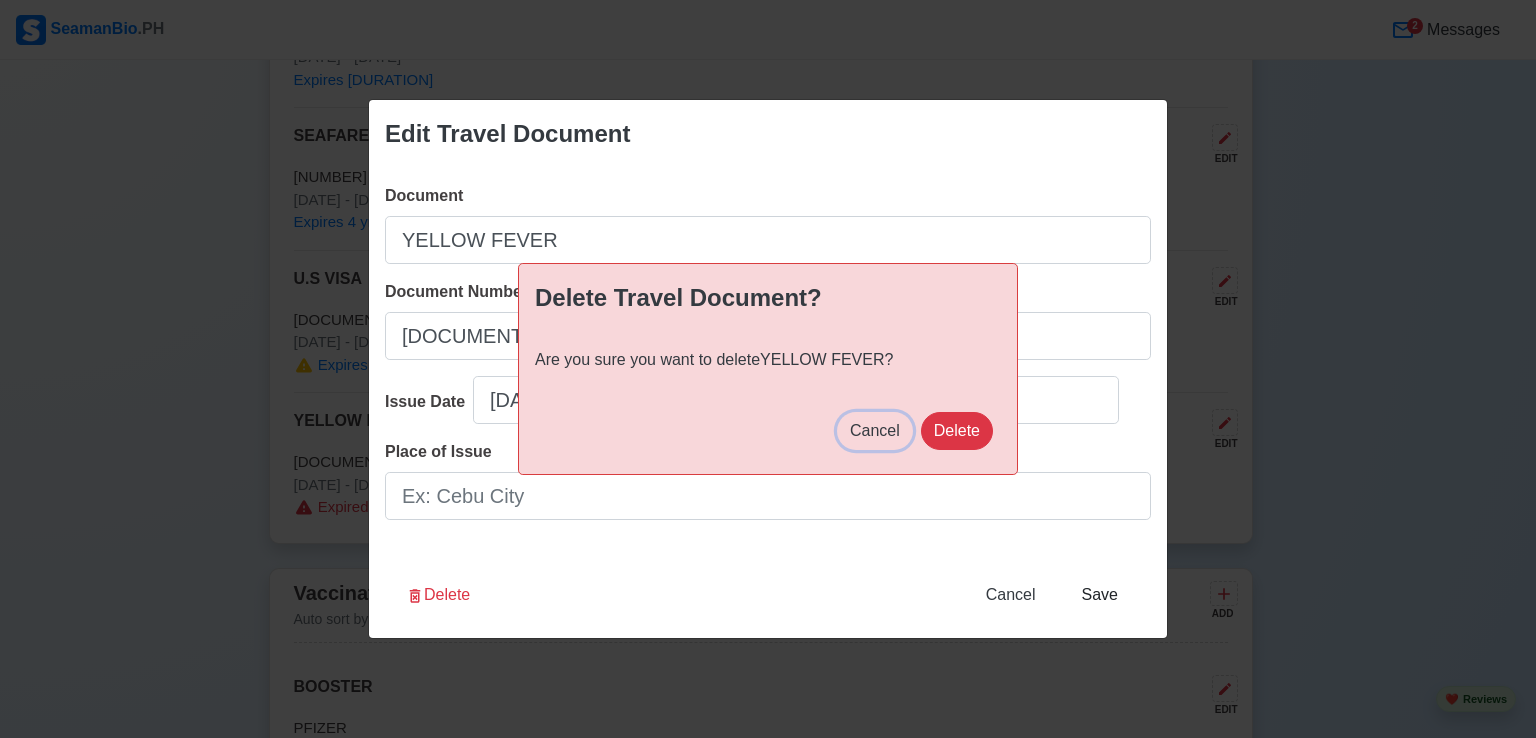 click on "Cancel" at bounding box center (875, 430) 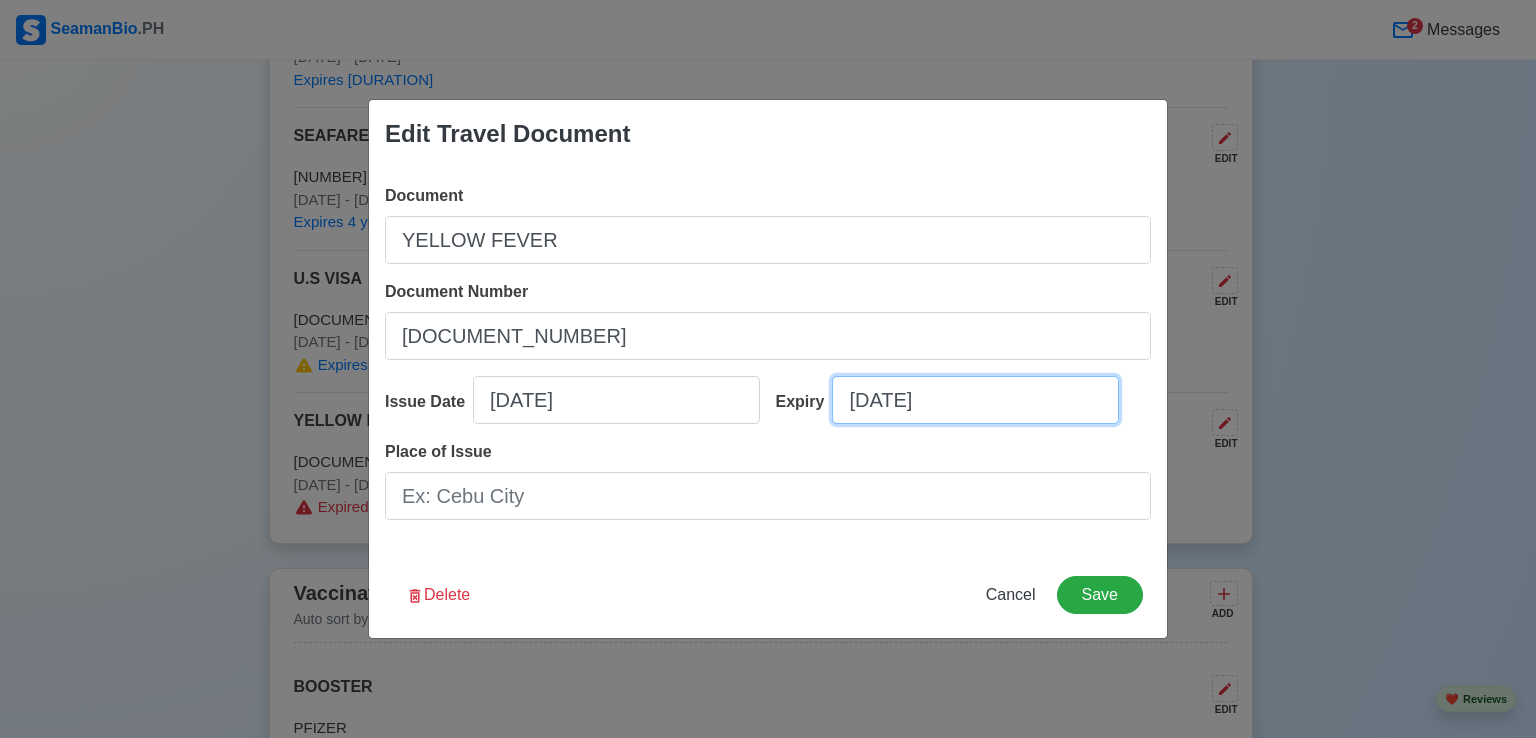 click on "[DATE]" at bounding box center (975, 400) 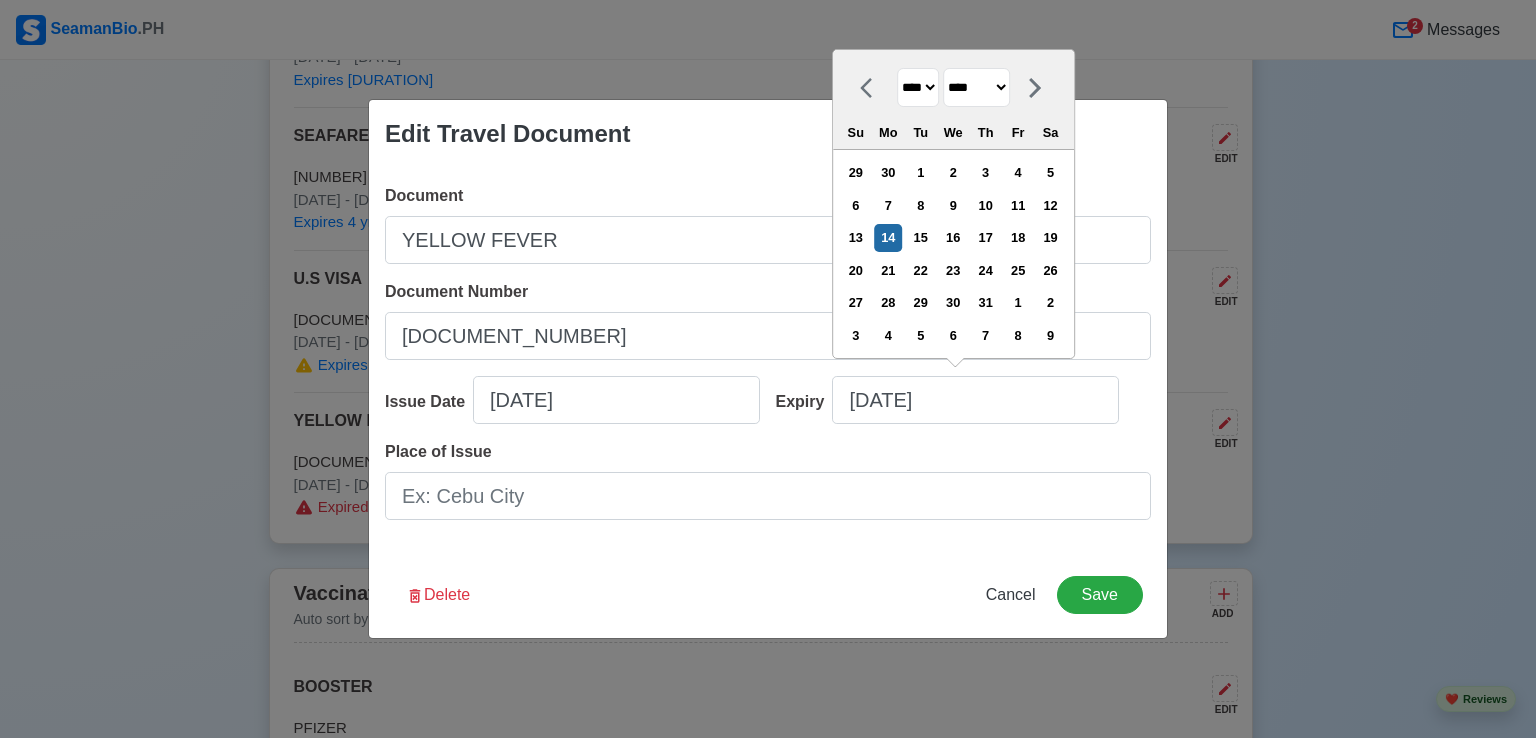 click on "**** **** **** **** **** **** **** **** **** **** **** **** **** **** **** **** **** **** **** **** **** **** **** **** **** **** **** **** **** **** **** **** **** **** **** **** **** **** **** **** **** **** **** **** **** **** **** **** **** **** **** **** **** **** **** **** **** **** **** **** **** **** **** **** **** **** **** **** **** **** **** **** **** **** **** **** **** **** **** **** **** **** **** **** **** **** **** **** **** **** **** **** **** **** **** **** **** **** **** **** **** **** **** **** **** **** **** **** **** **** **** **** **** **** **** **** **** **** **** **** ****" at bounding box center (918, 87) 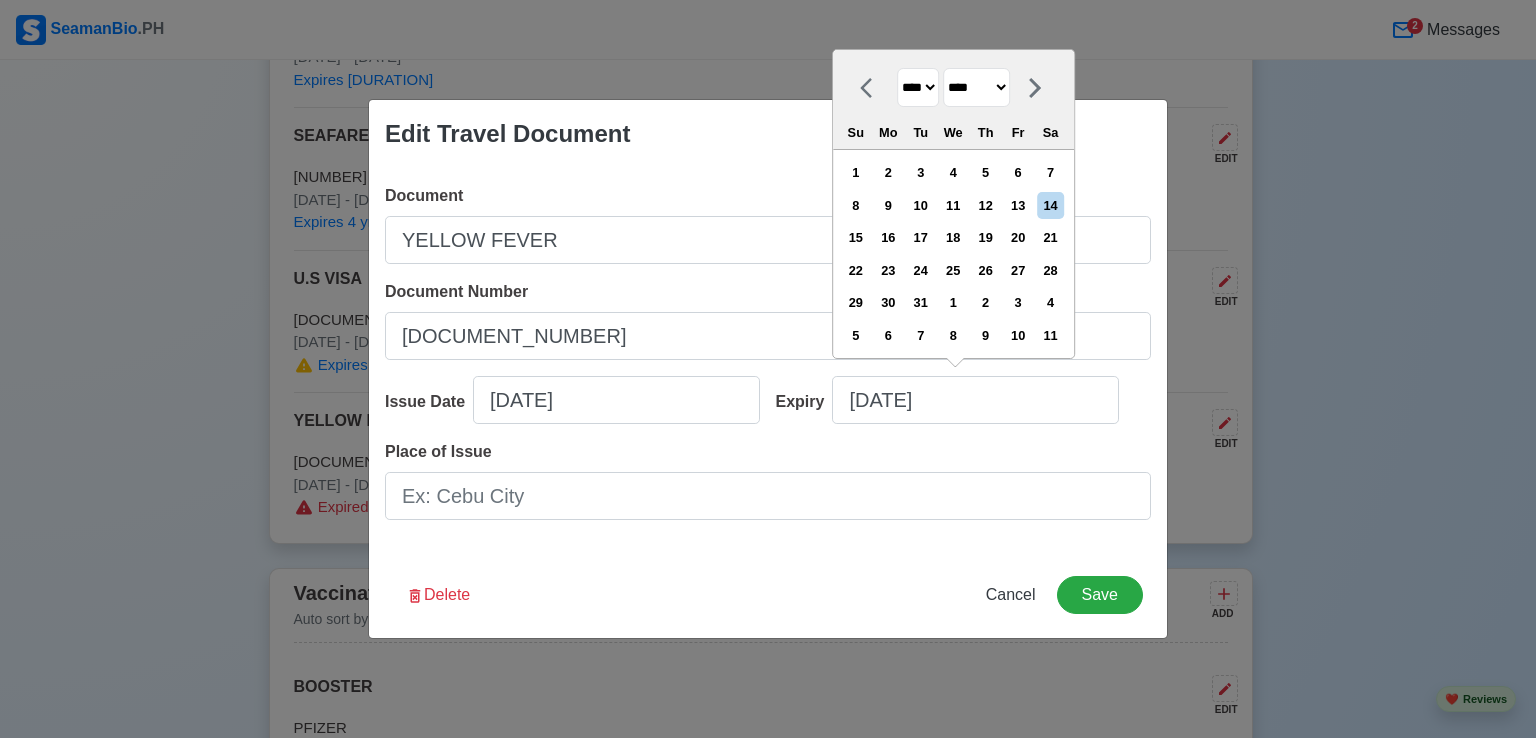 click on "**** **** **** **** **** **** **** **** **** **** **** **** **** **** **** **** **** **** **** **** **** **** **** **** **** **** **** **** **** **** **** **** **** **** **** **** **** **** **** **** **** **** **** **** **** **** **** **** **** **** **** **** **** **** **** **** **** **** **** **** **** **** **** **** **** **** **** **** **** **** **** **** **** **** **** **** **** **** **** **** **** **** **** **** **** **** **** **** **** **** **** **** **** **** **** **** **** **** **** **** **** **** **** **** **** **** **** **** **** **** **** **** **** **** **** **** **** **** **** **** ****" at bounding box center [918, 87] 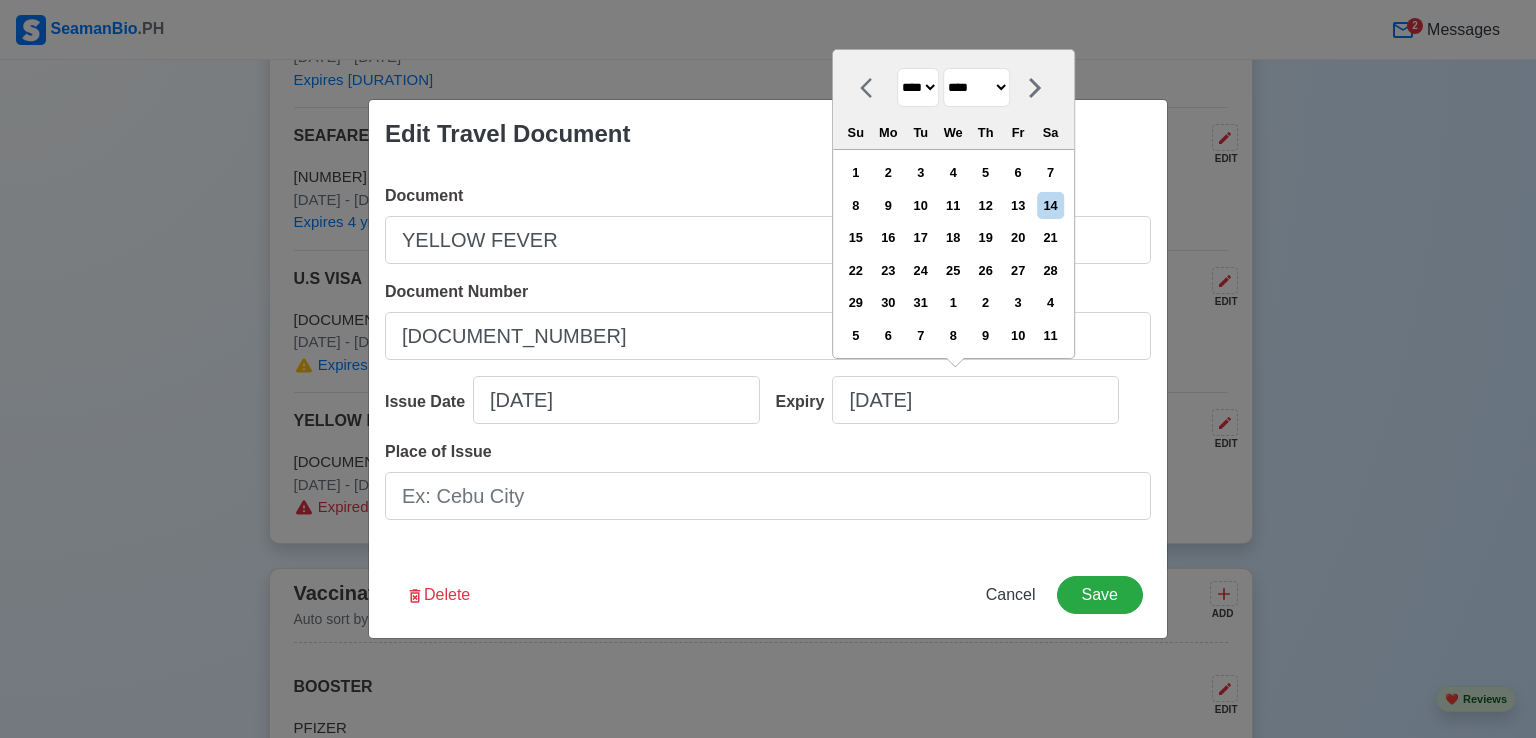 click on "**** **** **** **** **** **** **** **** **** **** **** **** **** **** **** **** **** **** **** **** **** **** **** **** **** **** **** **** **** **** **** **** **** **** **** **** **** **** **** **** **** **** **** **** **** **** **** **** **** **** **** **** **** **** **** **** **** **** **** **** **** **** **** **** **** **** **** **** **** **** **** **** **** **** **** **** **** **** **** **** **** **** **** **** **** **** **** **** **** **** **** **** **** **** **** **** **** **** **** **** **** **** **** **** **** **** **** **** **** **** **** **** **** **** **** **** **** **** **** **** ****" at bounding box center (918, 87) 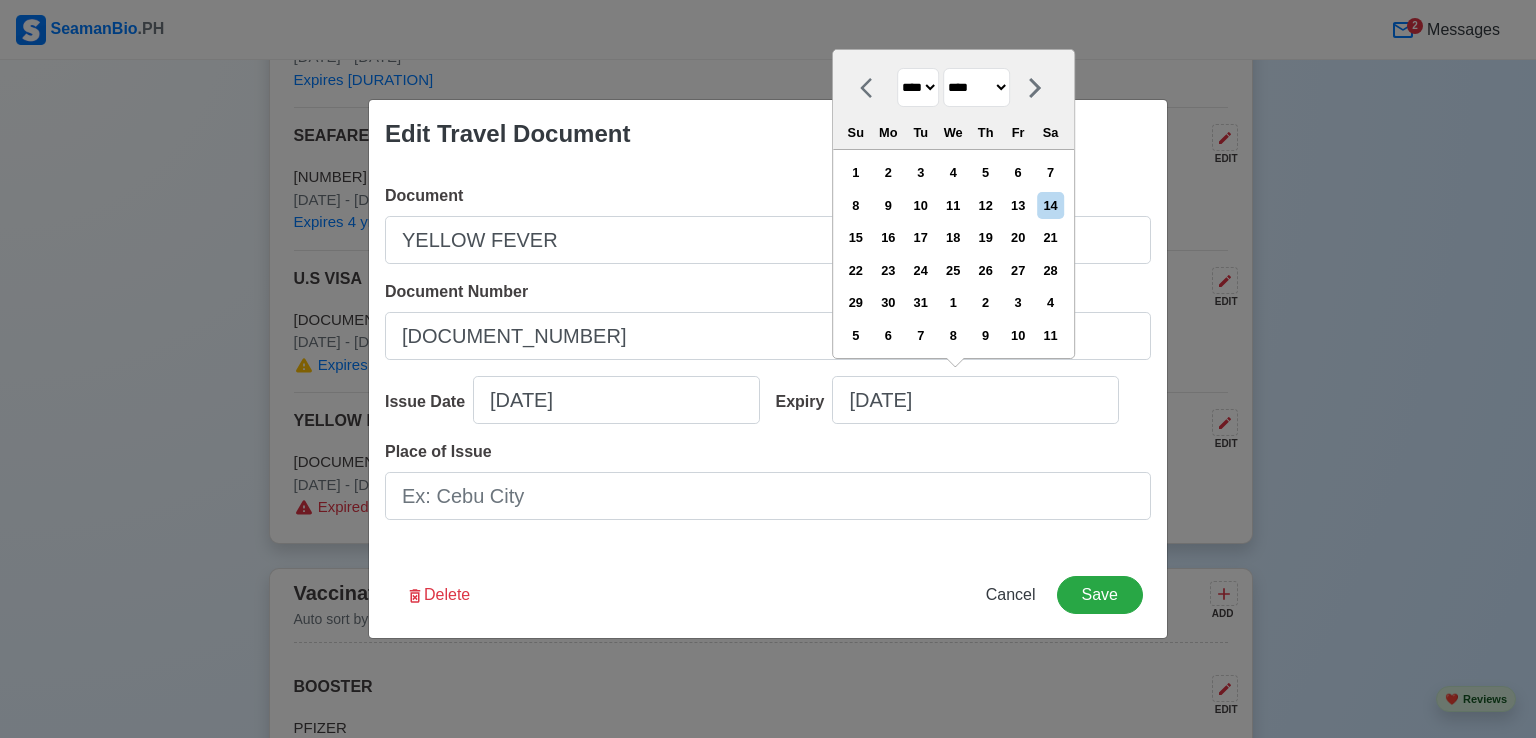 click on "Place of Issue" at bounding box center (768, 480) 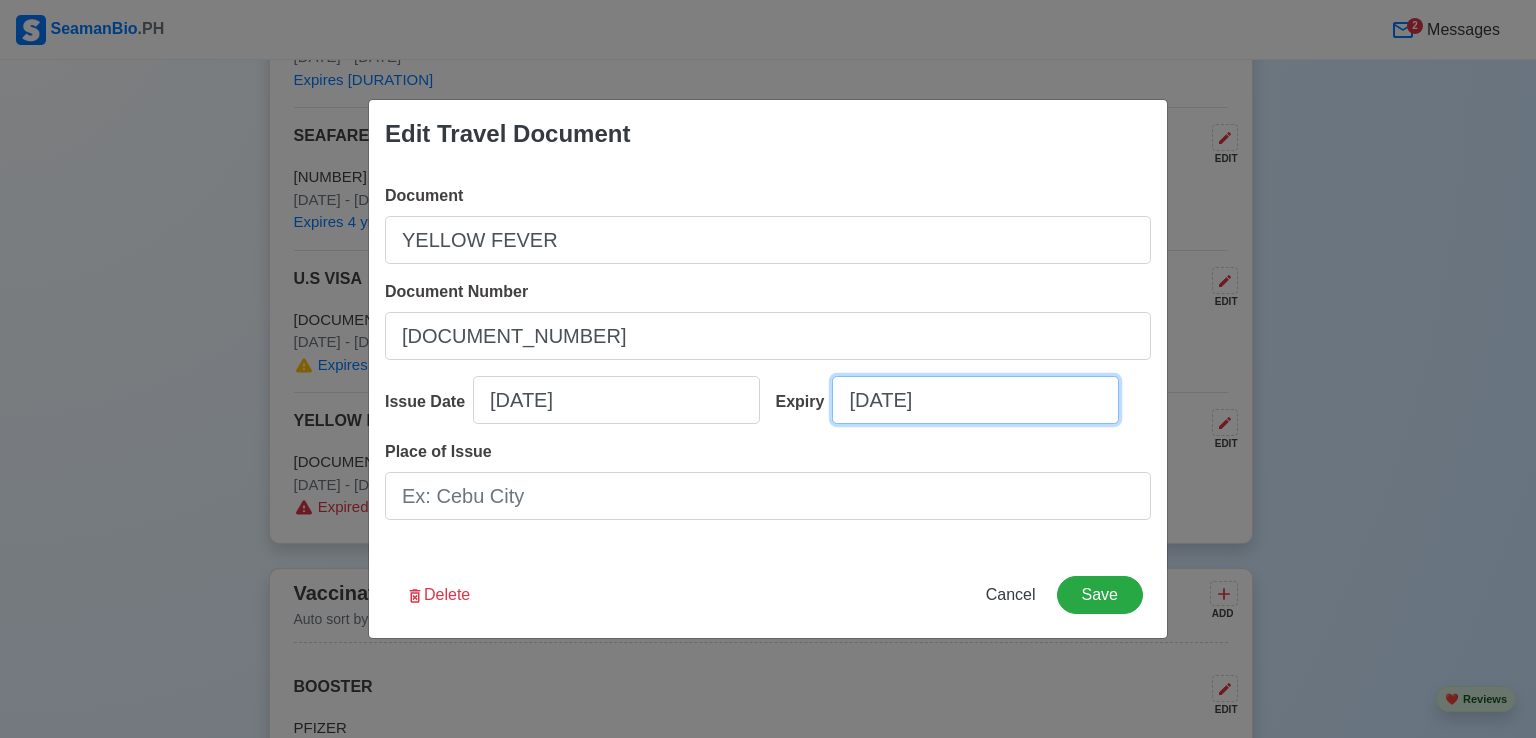 select on "****" 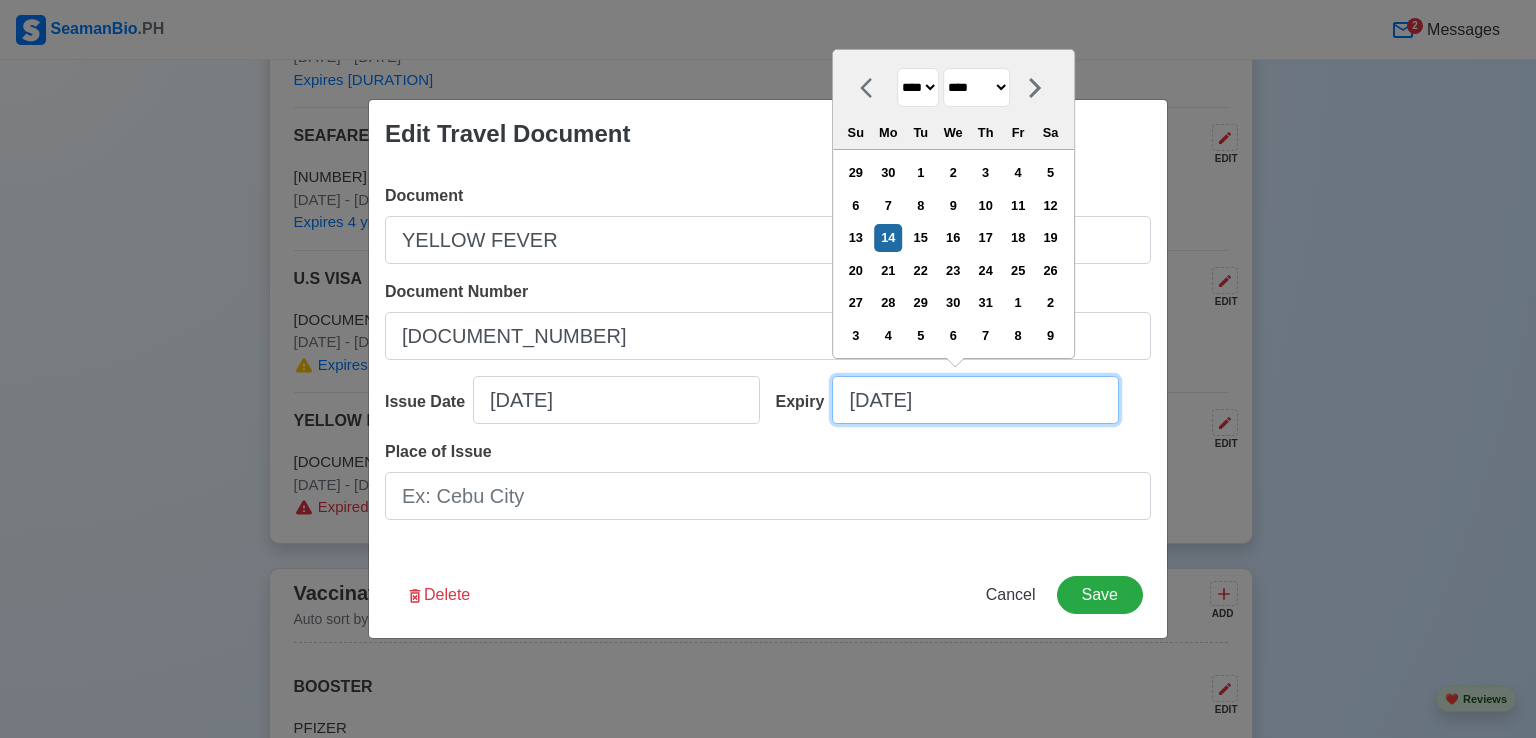 click on "[DATE]" at bounding box center [975, 400] 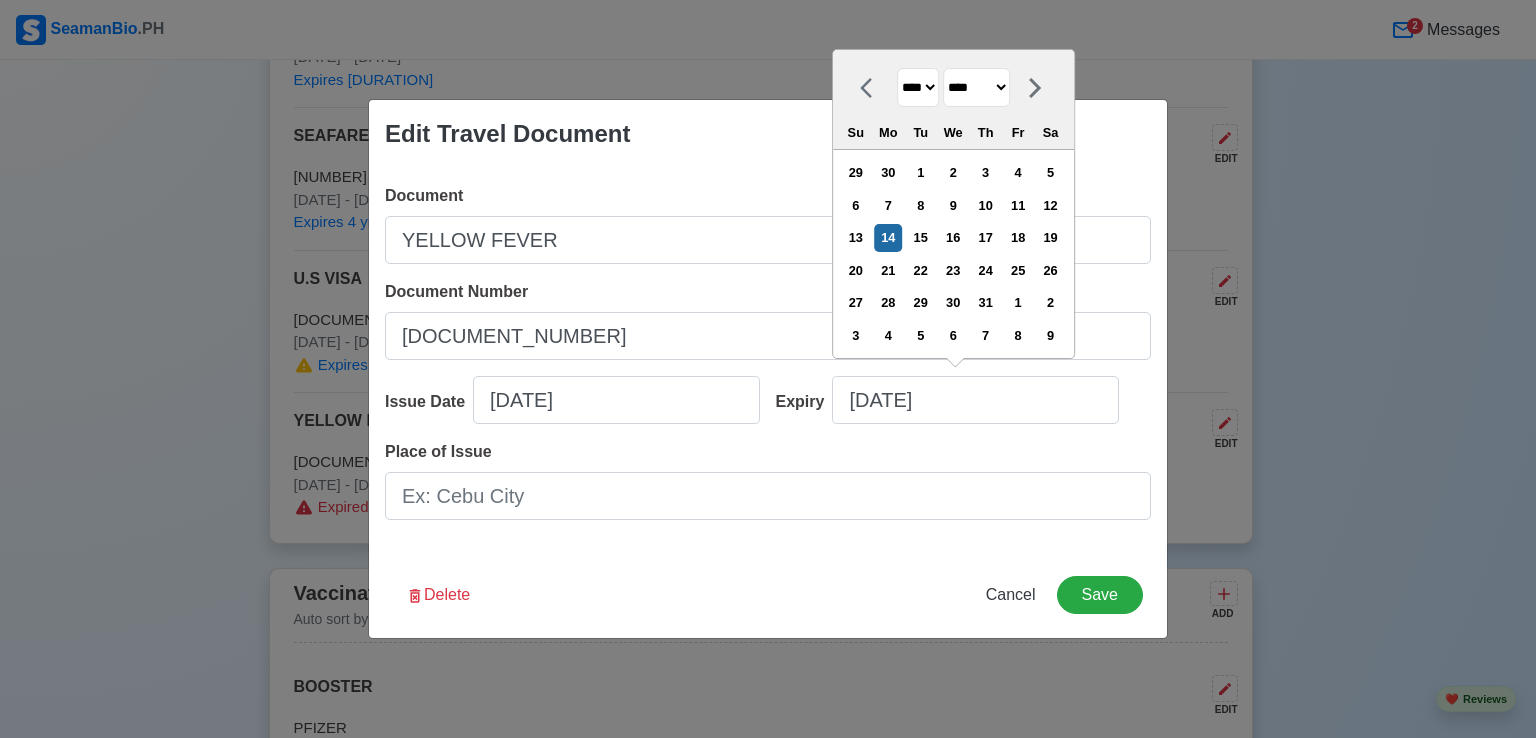 click on "**** **** **** **** **** **** **** **** **** **** **** **** **** **** **** **** **** **** **** **** **** **** **** **** **** **** **** **** **** **** **** **** **** **** **** **** **** **** **** **** **** **** **** **** **** **** **** **** **** **** **** **** **** **** **** **** **** **** **** **** **** **** **** **** **** **** **** **** **** **** **** **** **** **** **** **** **** **** **** **** **** **** **** **** **** **** **** **** **** **** **** **** **** **** **** **** **** **** **** **** **** **** **** **** **** **** **** **** **** **** **** **** **** **** **** **** **** **** **** **** ****" at bounding box center (918, 87) 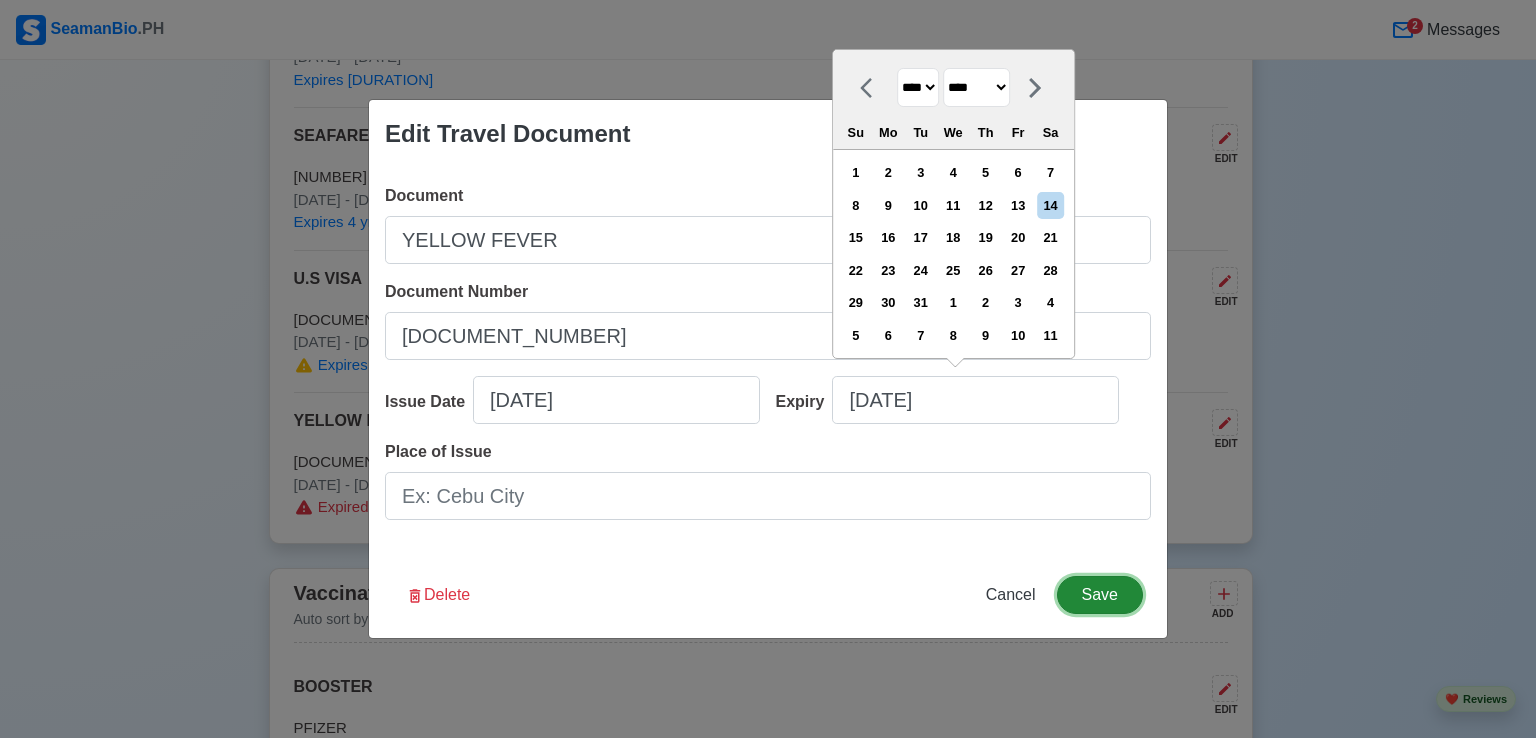 click on "Save" at bounding box center (1100, 595) 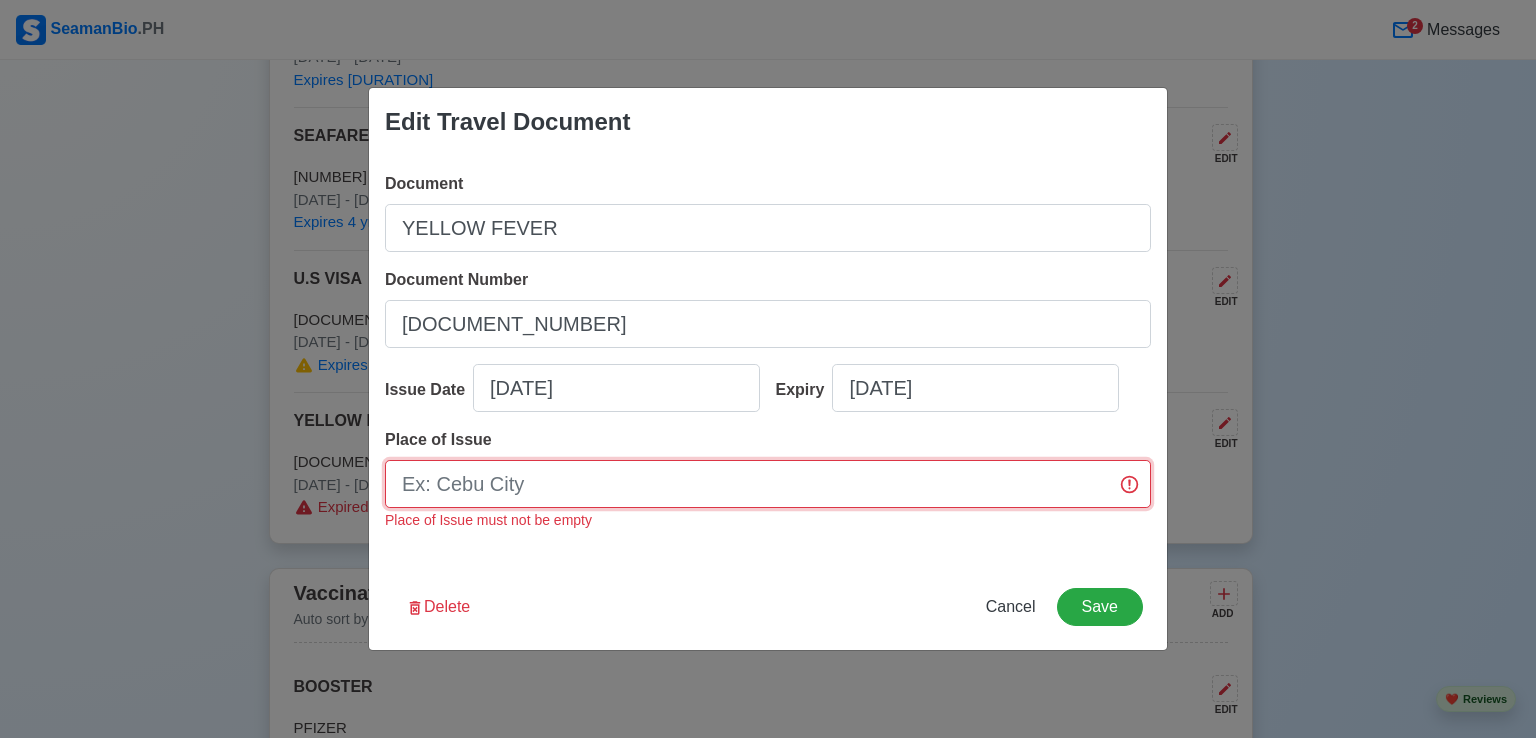 click on "Place of Issue" at bounding box center [768, 484] 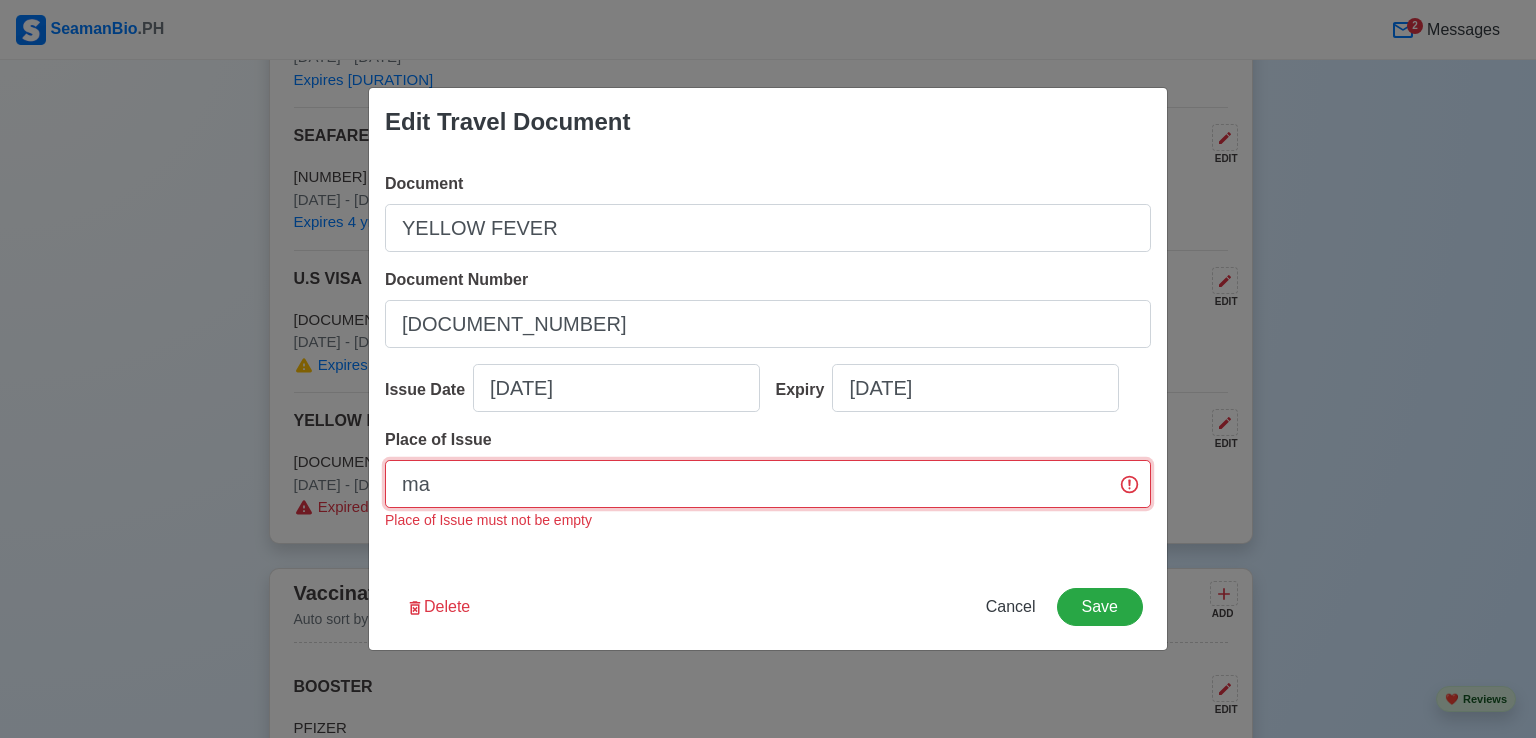 type on "m" 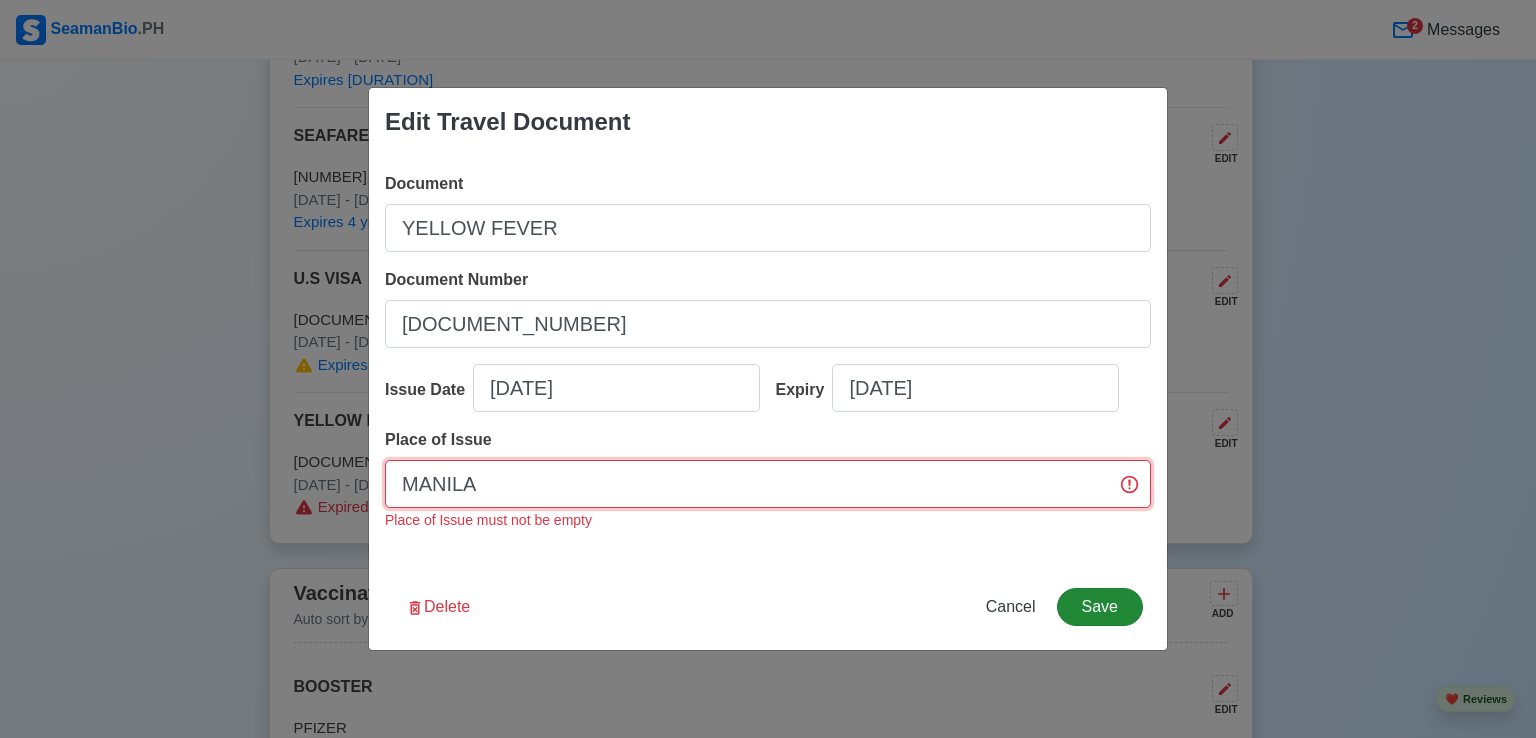 type on "MANILA" 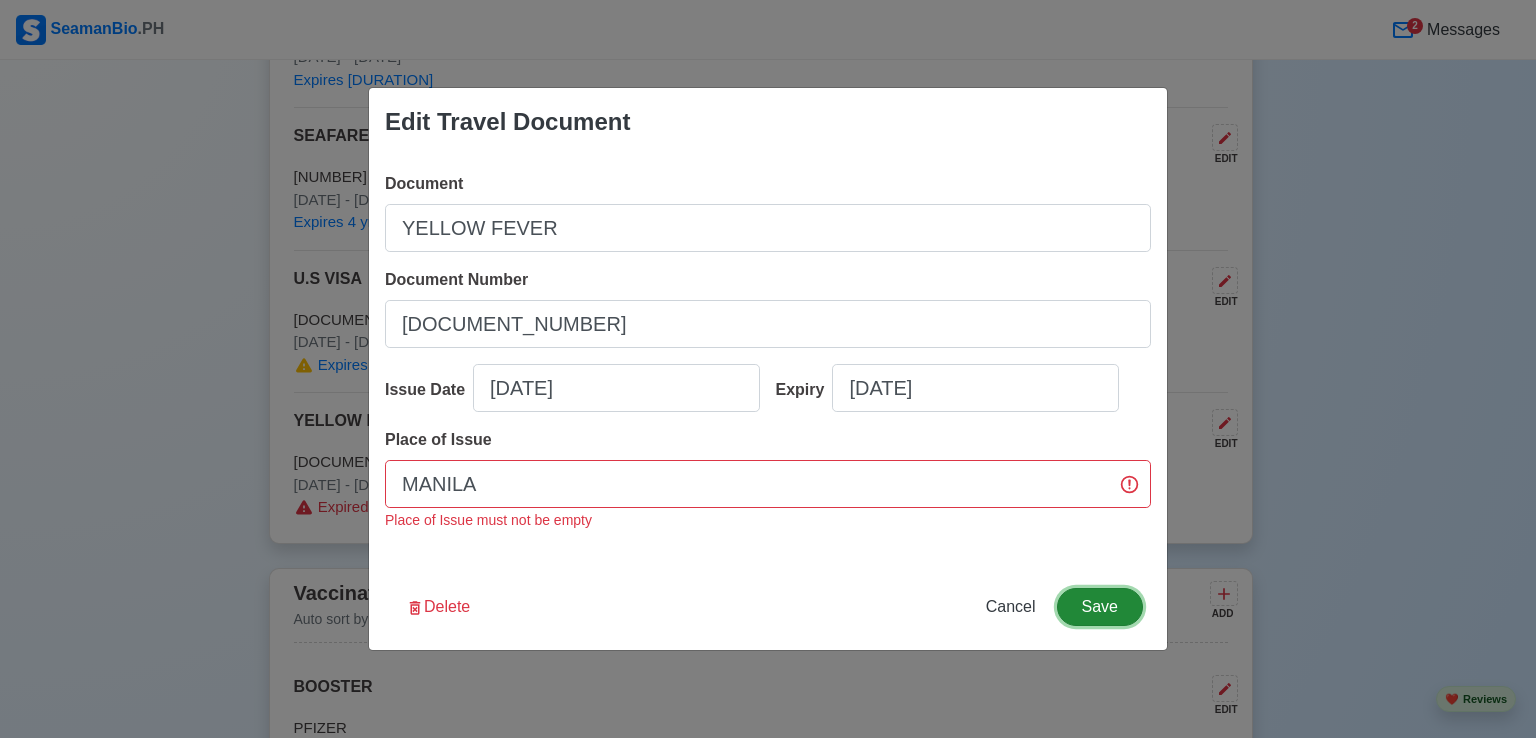 click on "Save" at bounding box center [1100, 607] 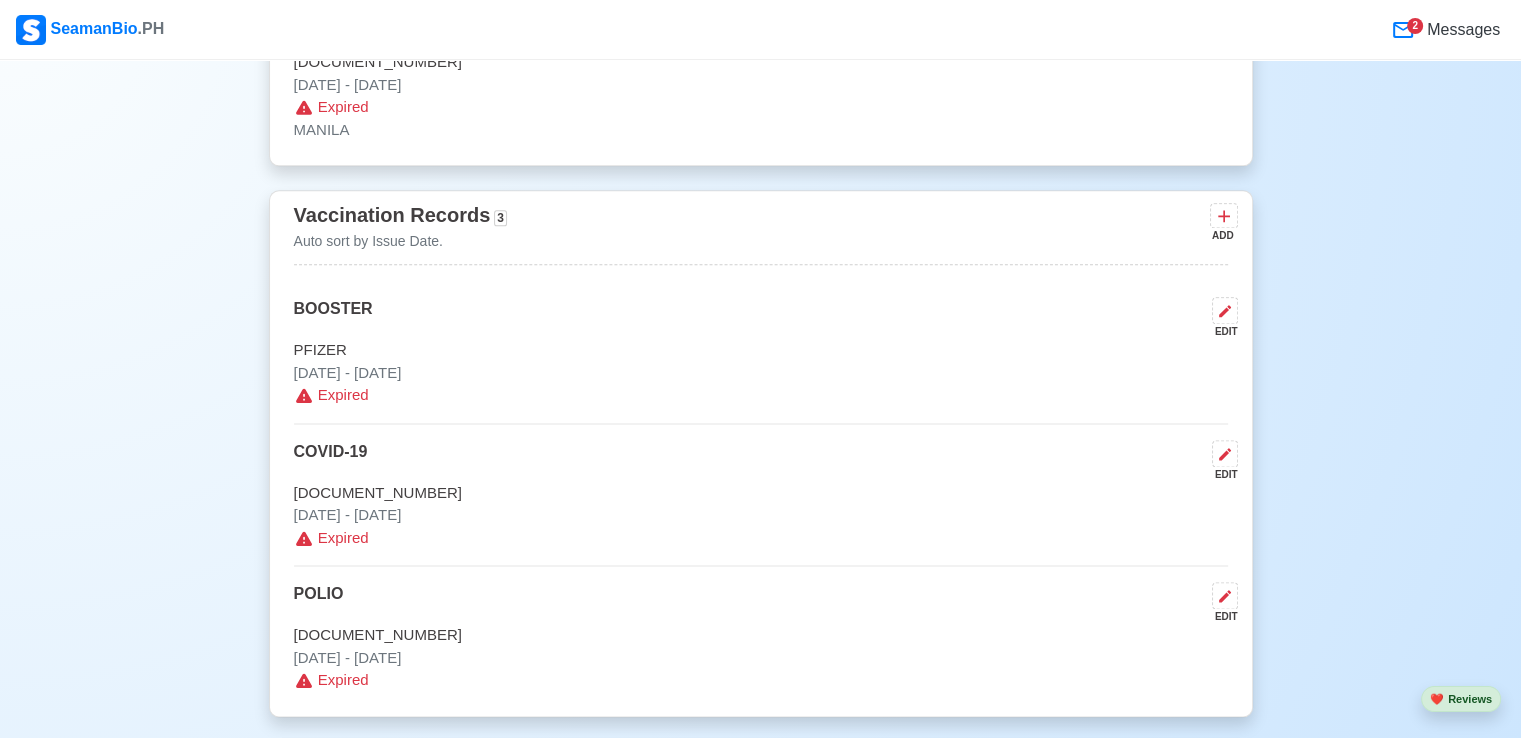 scroll, scrollTop: 2200, scrollLeft: 0, axis: vertical 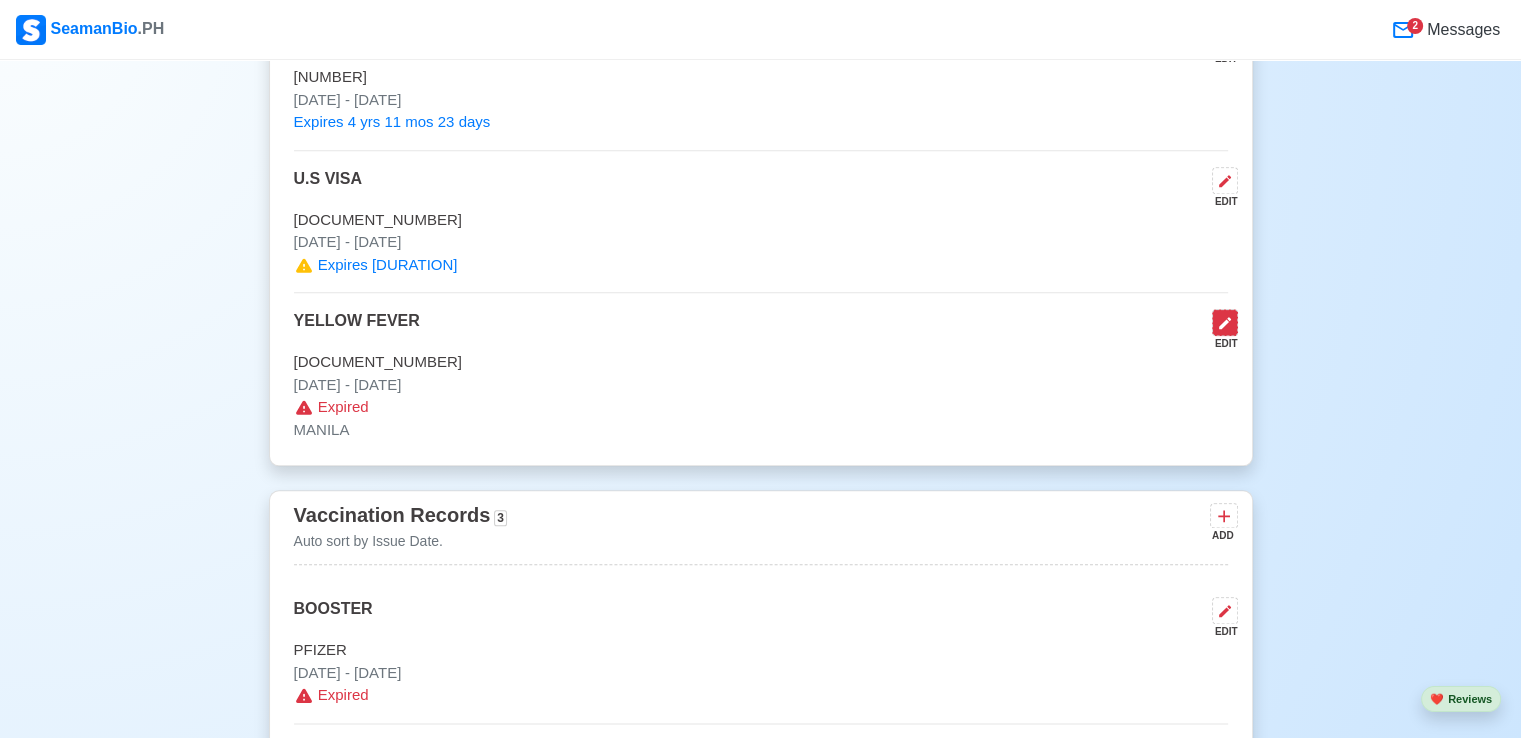 click 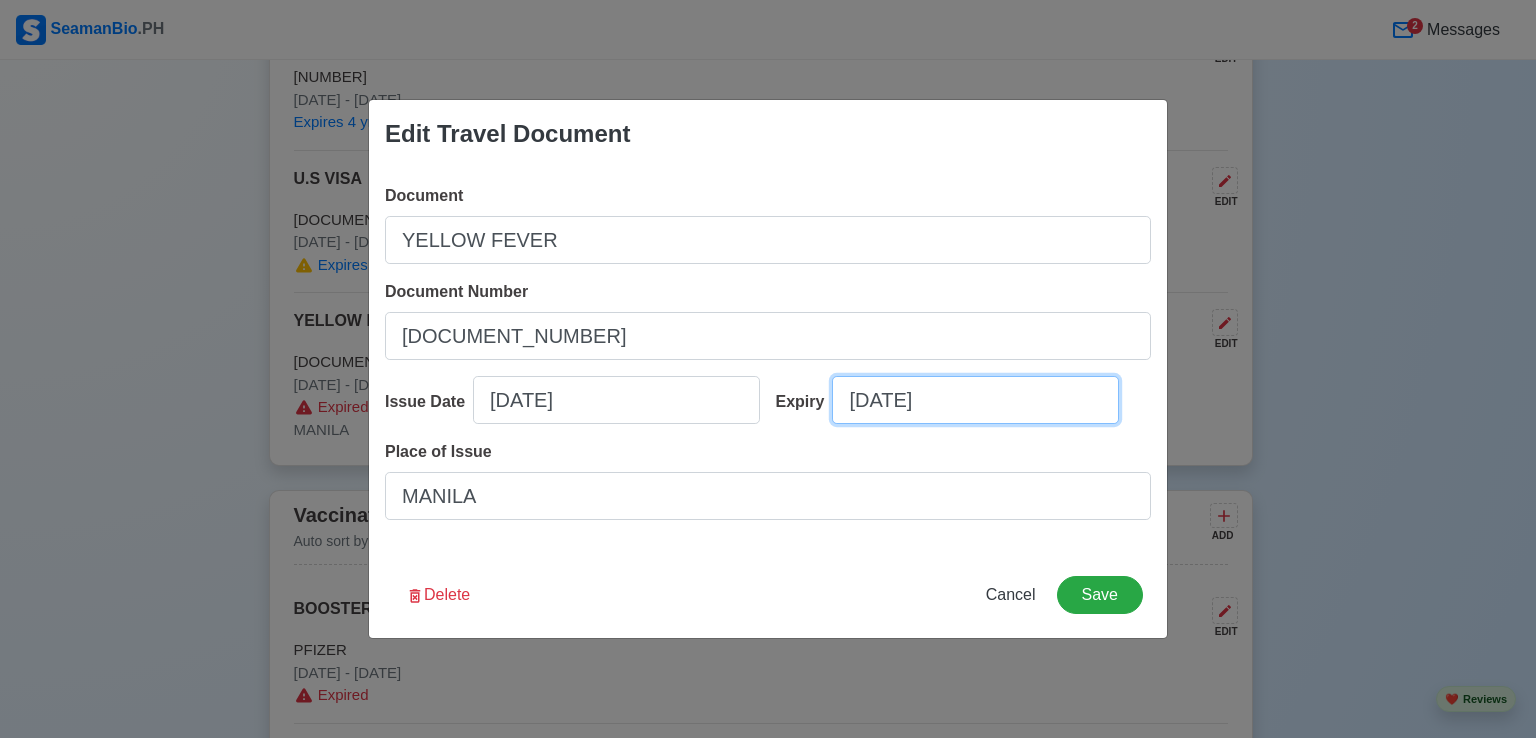 select on "****" 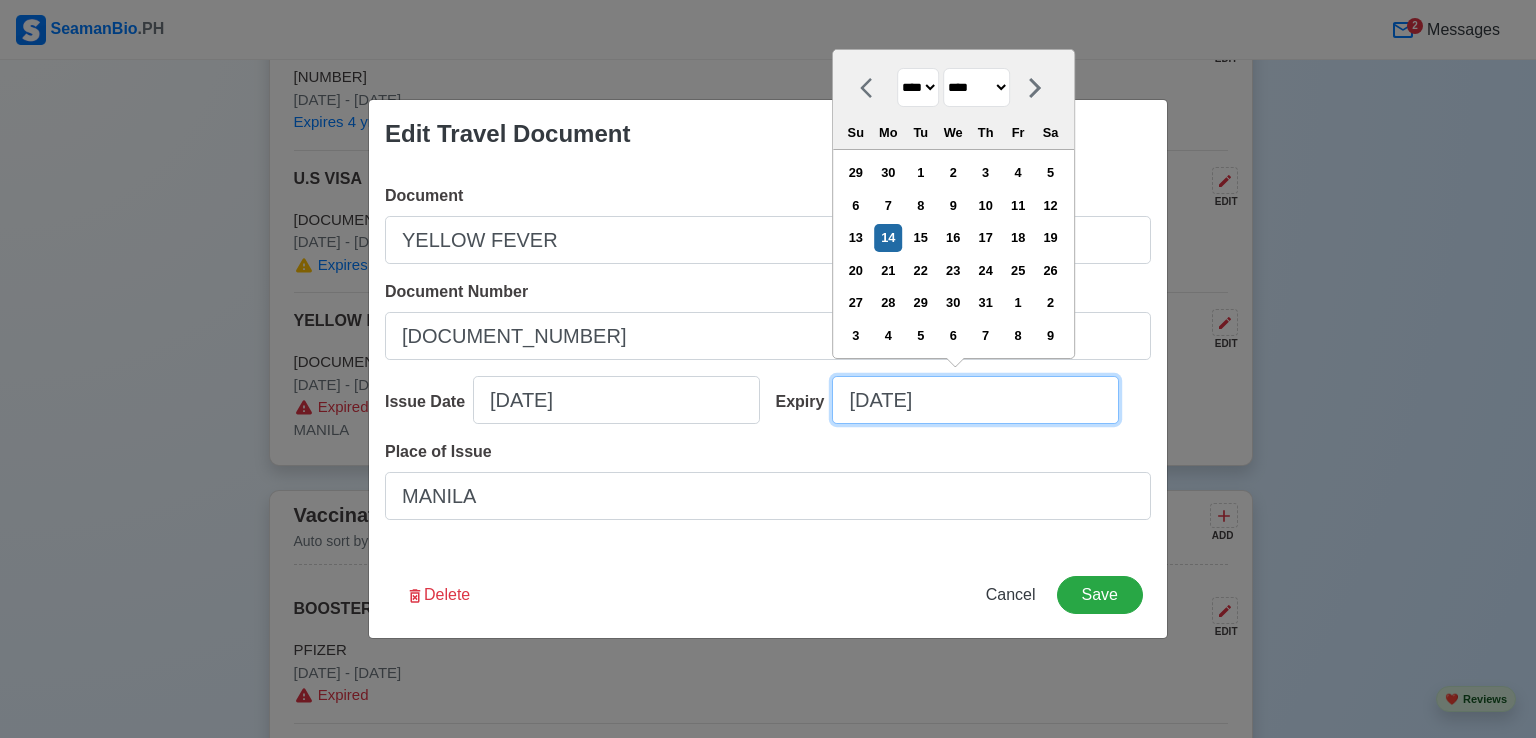 click on "[DATE]" at bounding box center (975, 400) 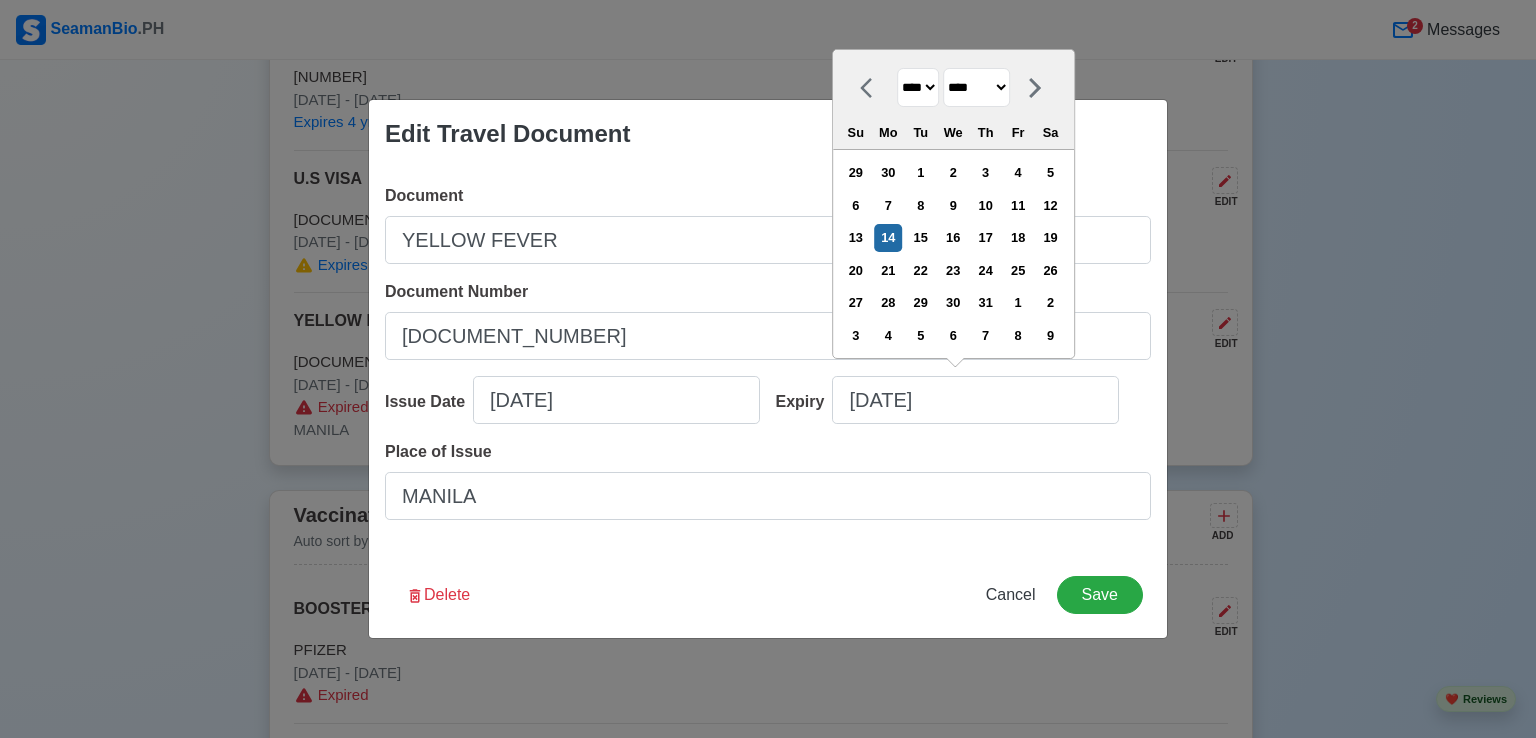 click on "**** **** **** **** **** **** **** **** **** **** **** **** **** **** **** **** **** **** **** **** **** **** **** **** **** **** **** **** **** **** **** **** **** **** **** **** **** **** **** **** **** **** **** **** **** **** **** **** **** **** **** **** **** **** **** **** **** **** **** **** **** **** **** **** **** **** **** **** **** **** **** **** **** **** **** **** **** **** **** **** **** **** **** **** **** **** **** **** **** **** **** **** **** **** **** **** **** **** **** **** **** **** **** **** **** **** **** **** **** **** **** **** **** **** **** **** **** **** **** **** ****" at bounding box center [918, 87] 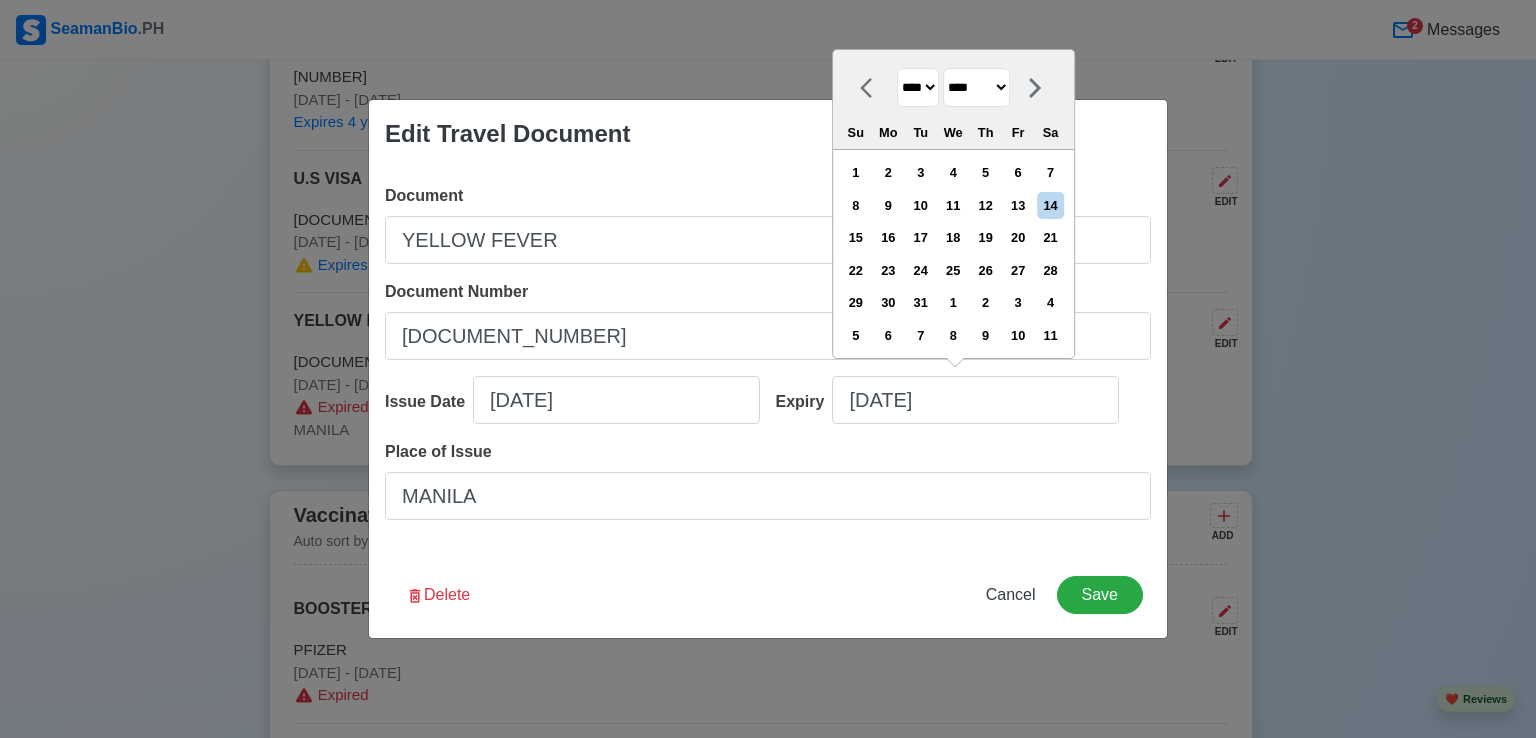 click on "Place of Issue [MANILA]" at bounding box center [768, 480] 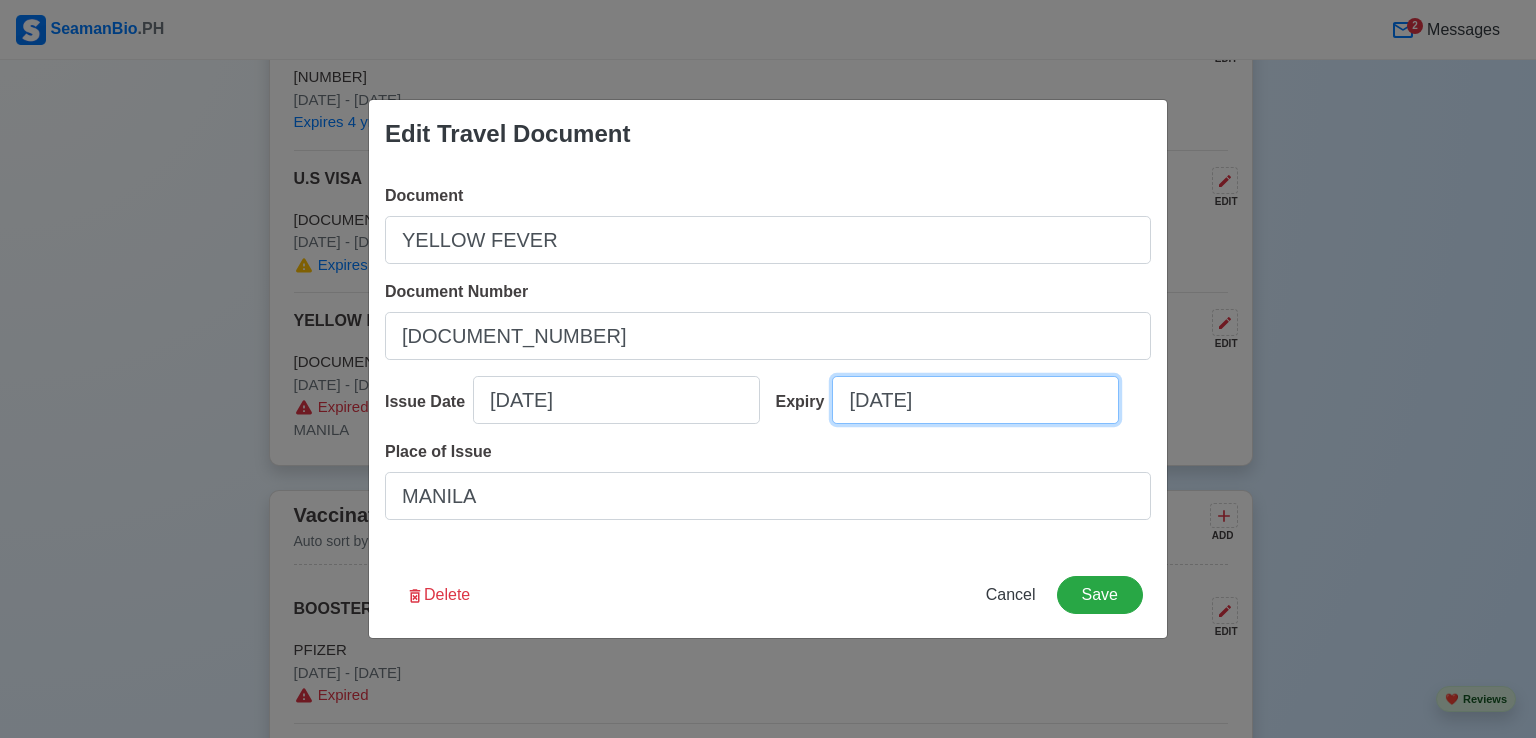 click on "[DATE]" at bounding box center (975, 400) 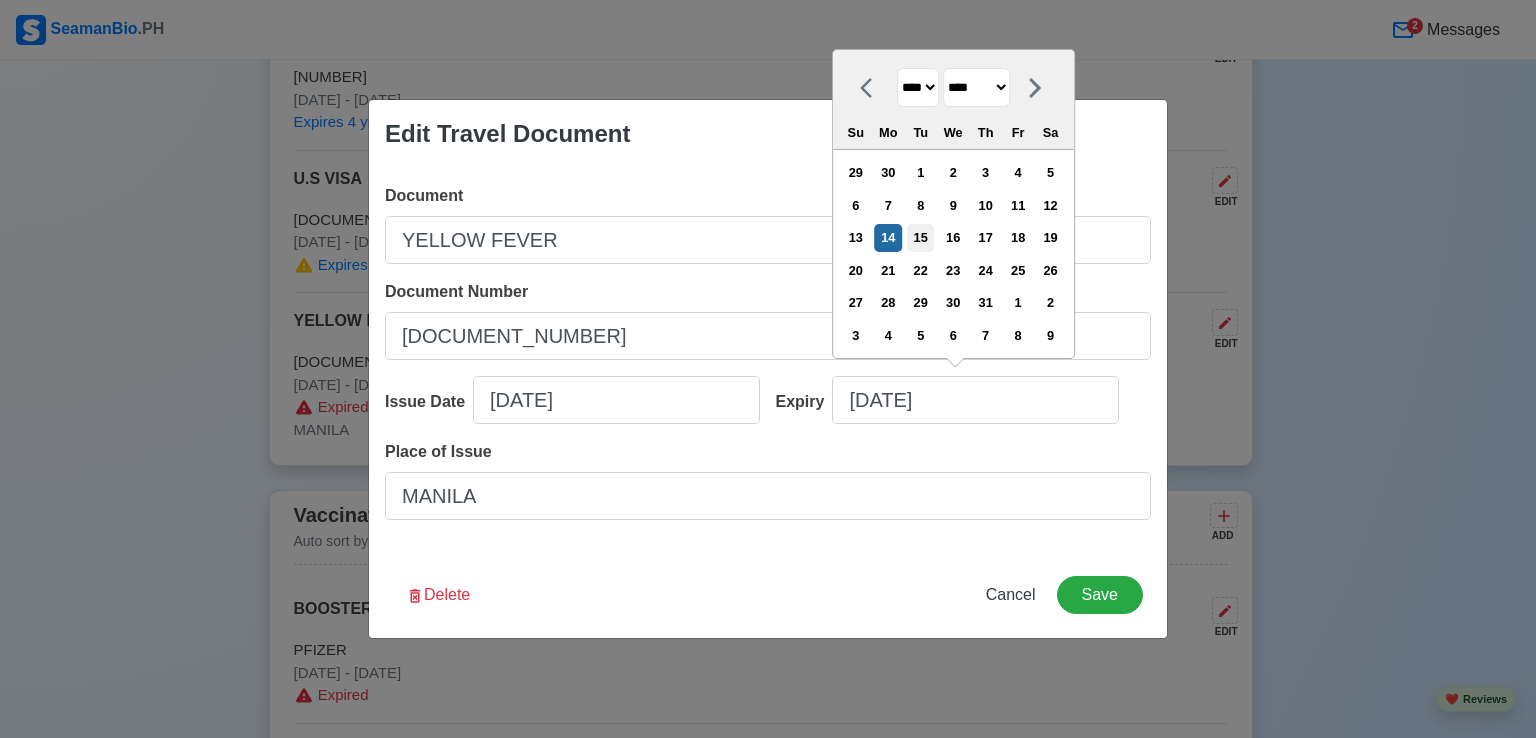 click on "15" at bounding box center (920, 237) 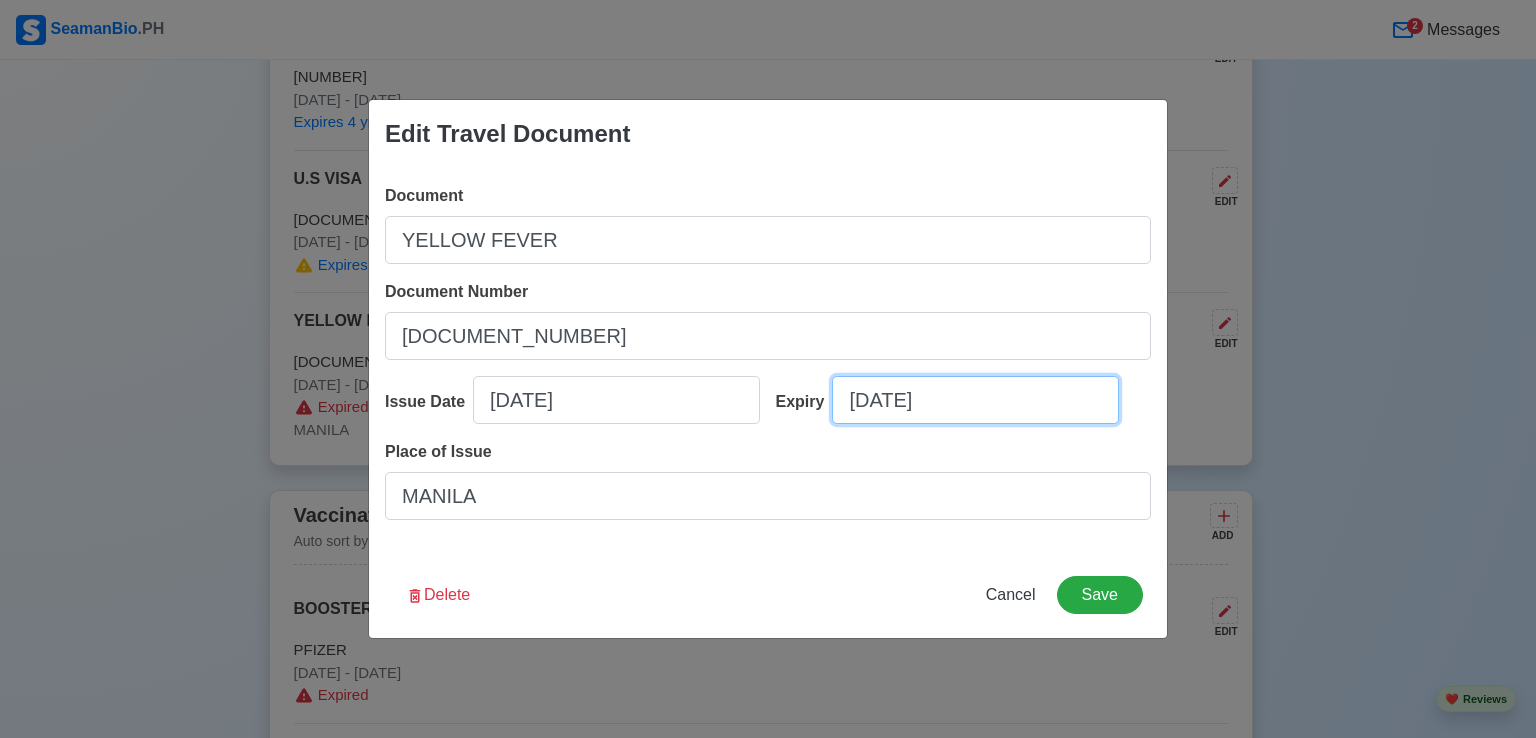 click on "[DATE]" at bounding box center [975, 400] 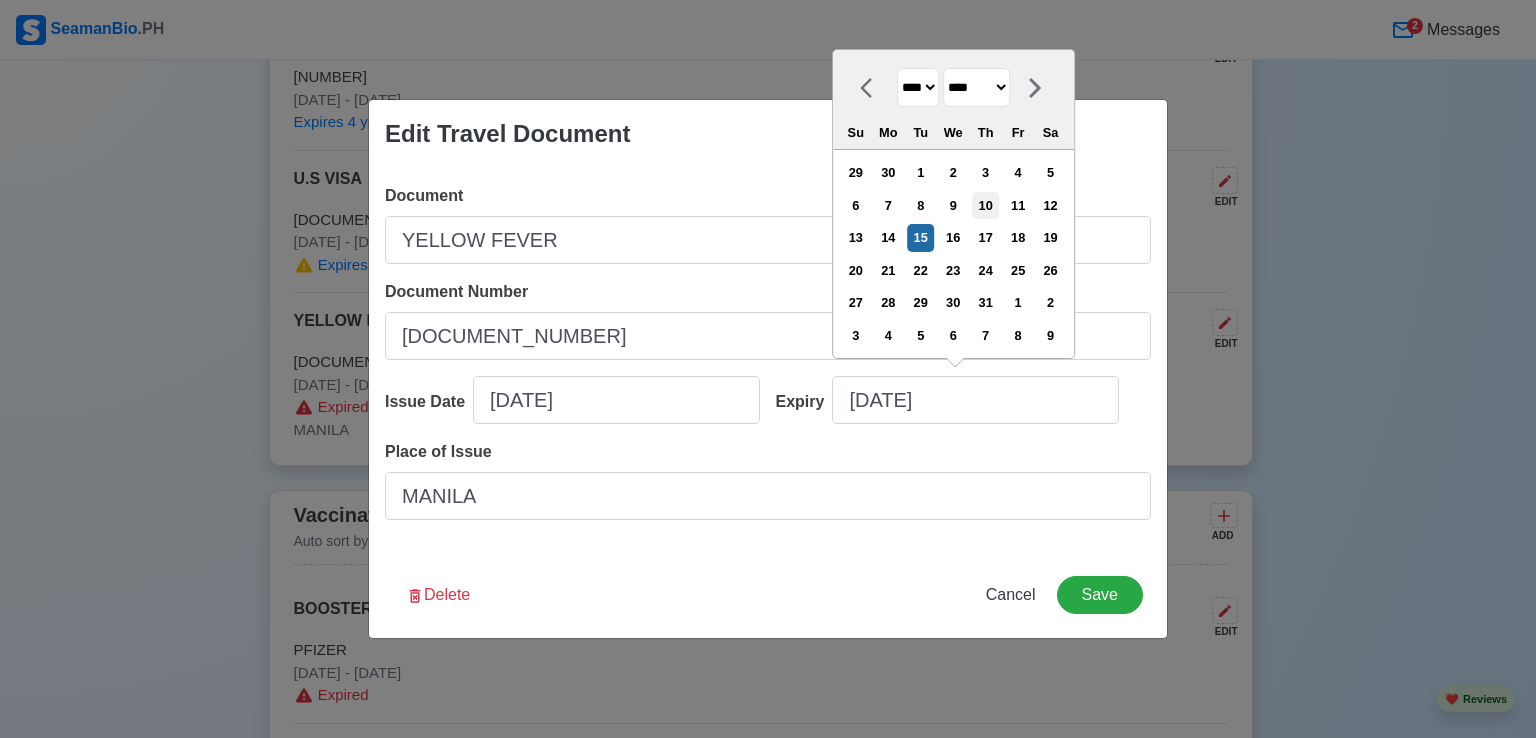 click on "10" at bounding box center [985, 205] 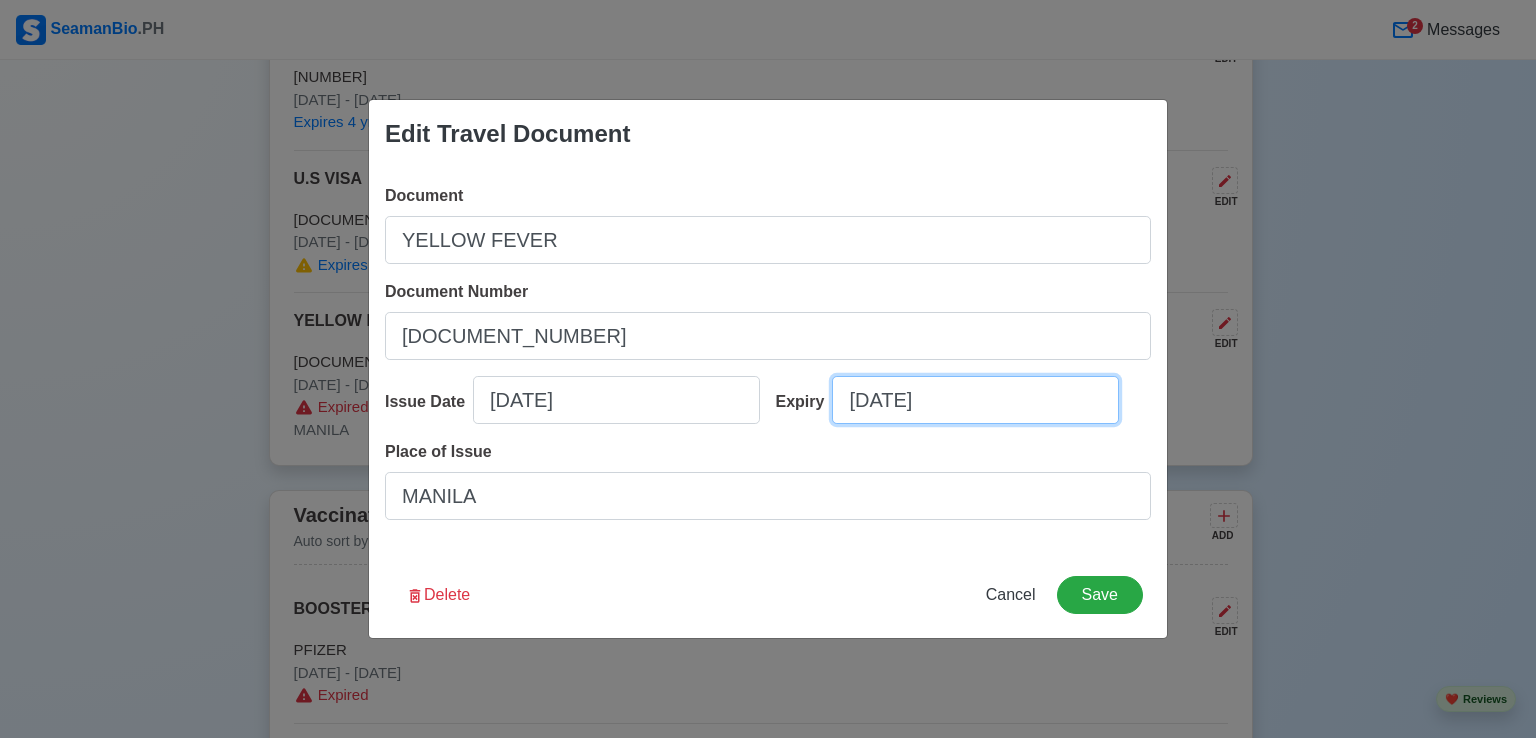 click on "[DATE]" at bounding box center (975, 400) 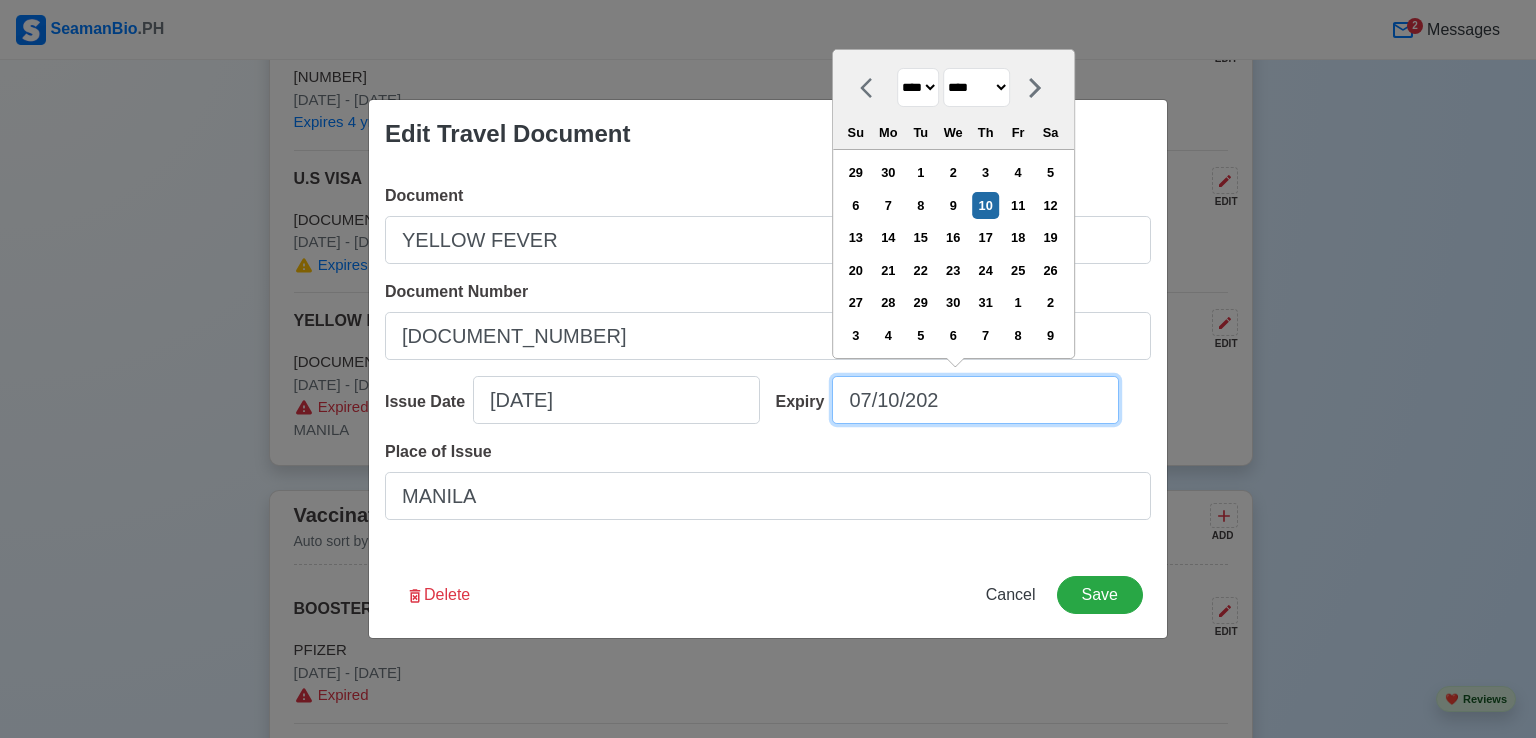 type on "[DATE]" 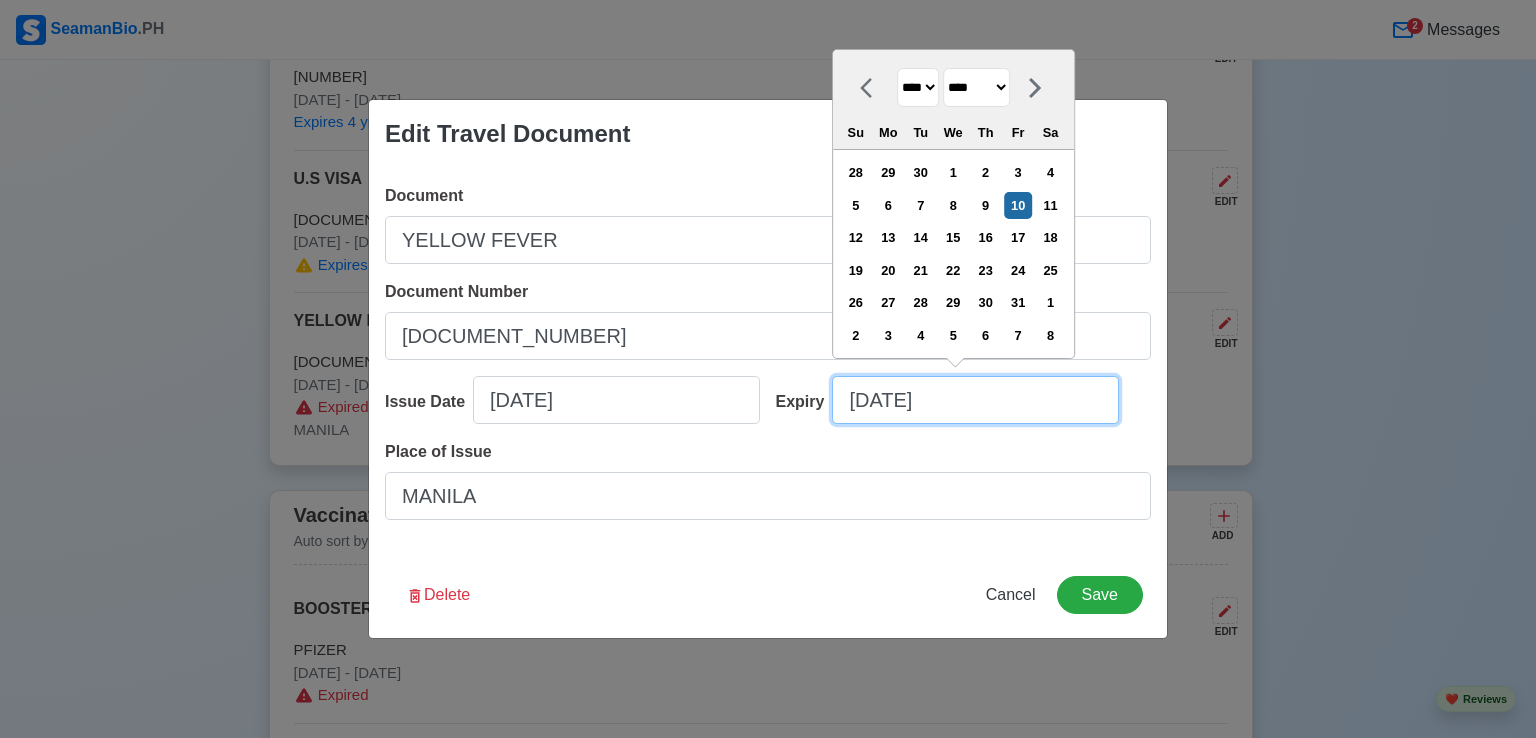 type on "07/10/2" 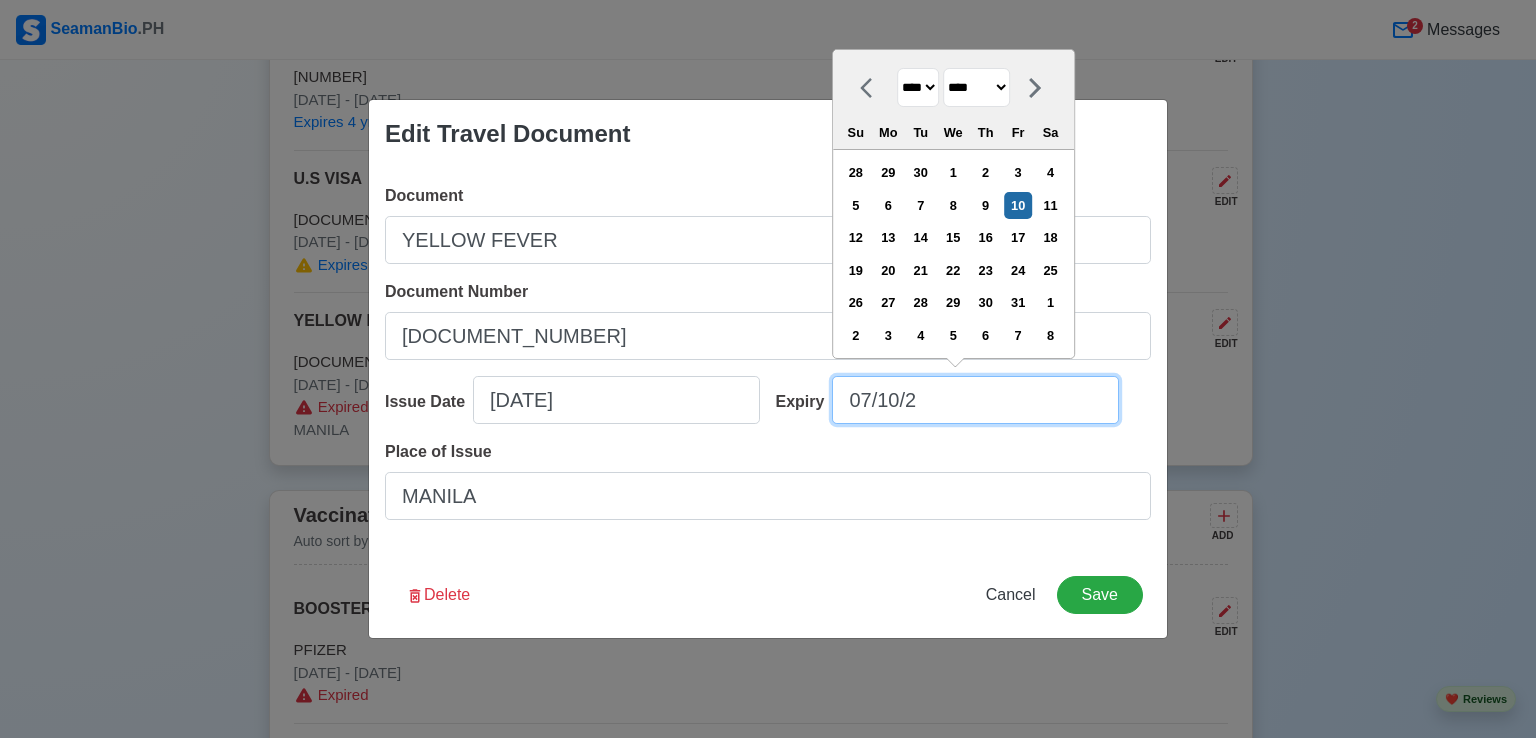 select on "****" 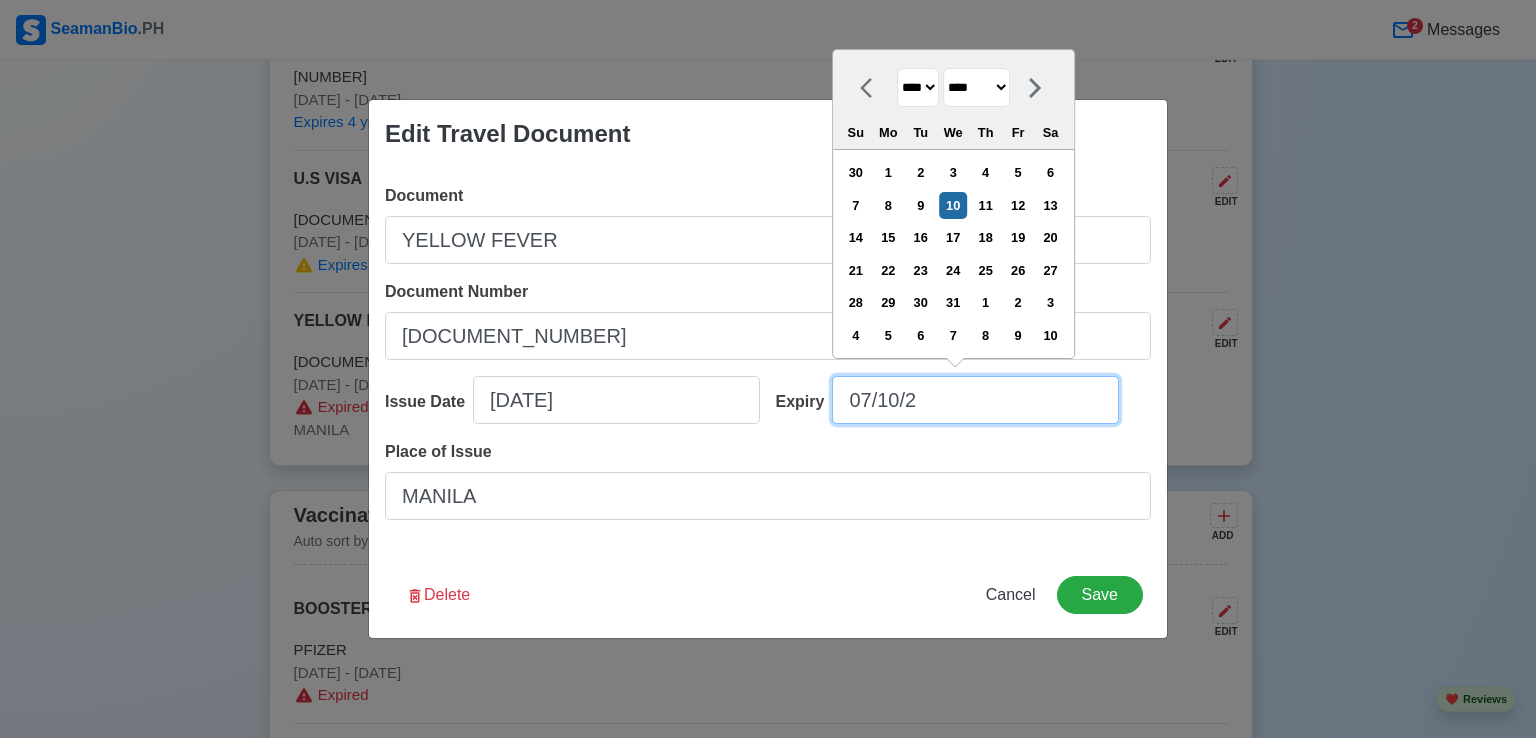type on "07/10/" 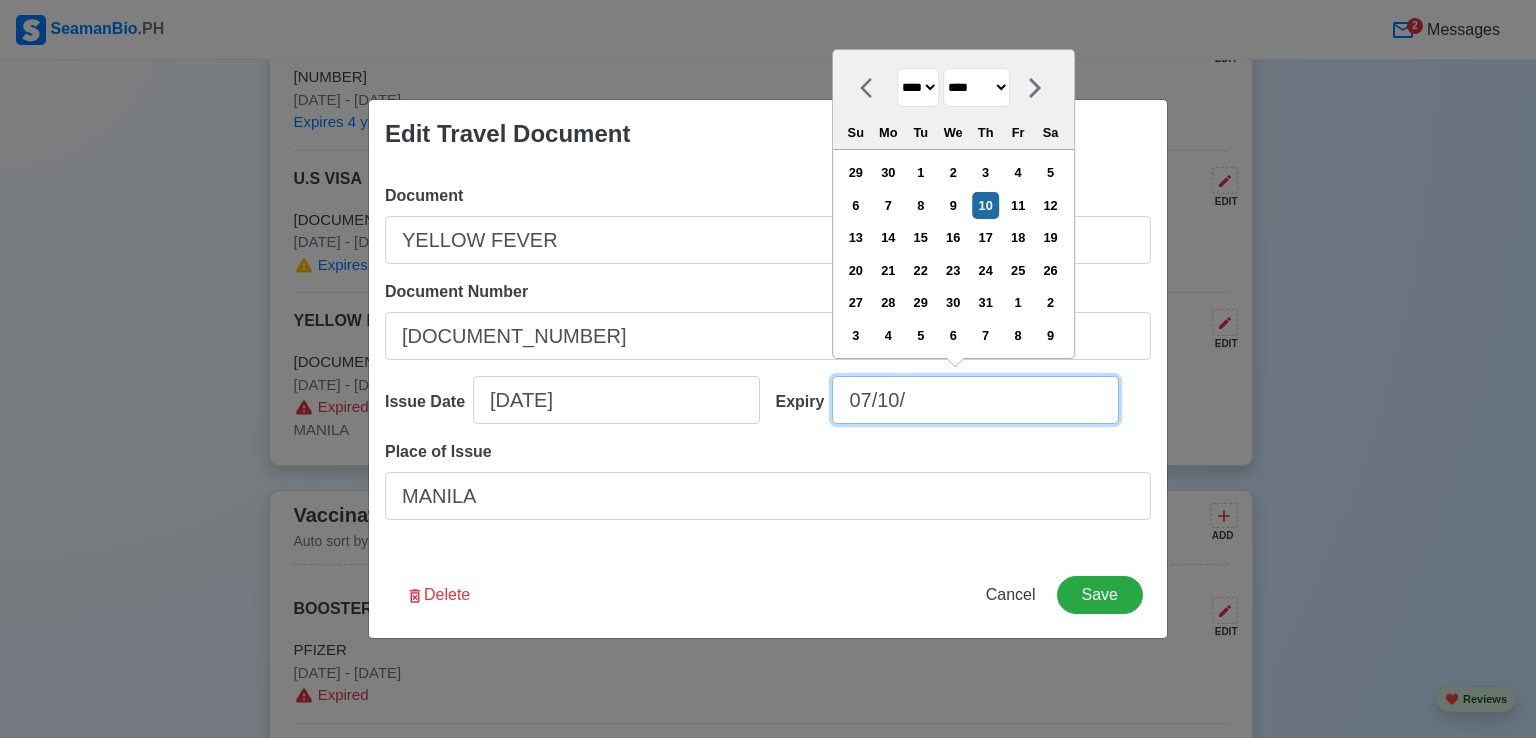 type on "[DATE]" 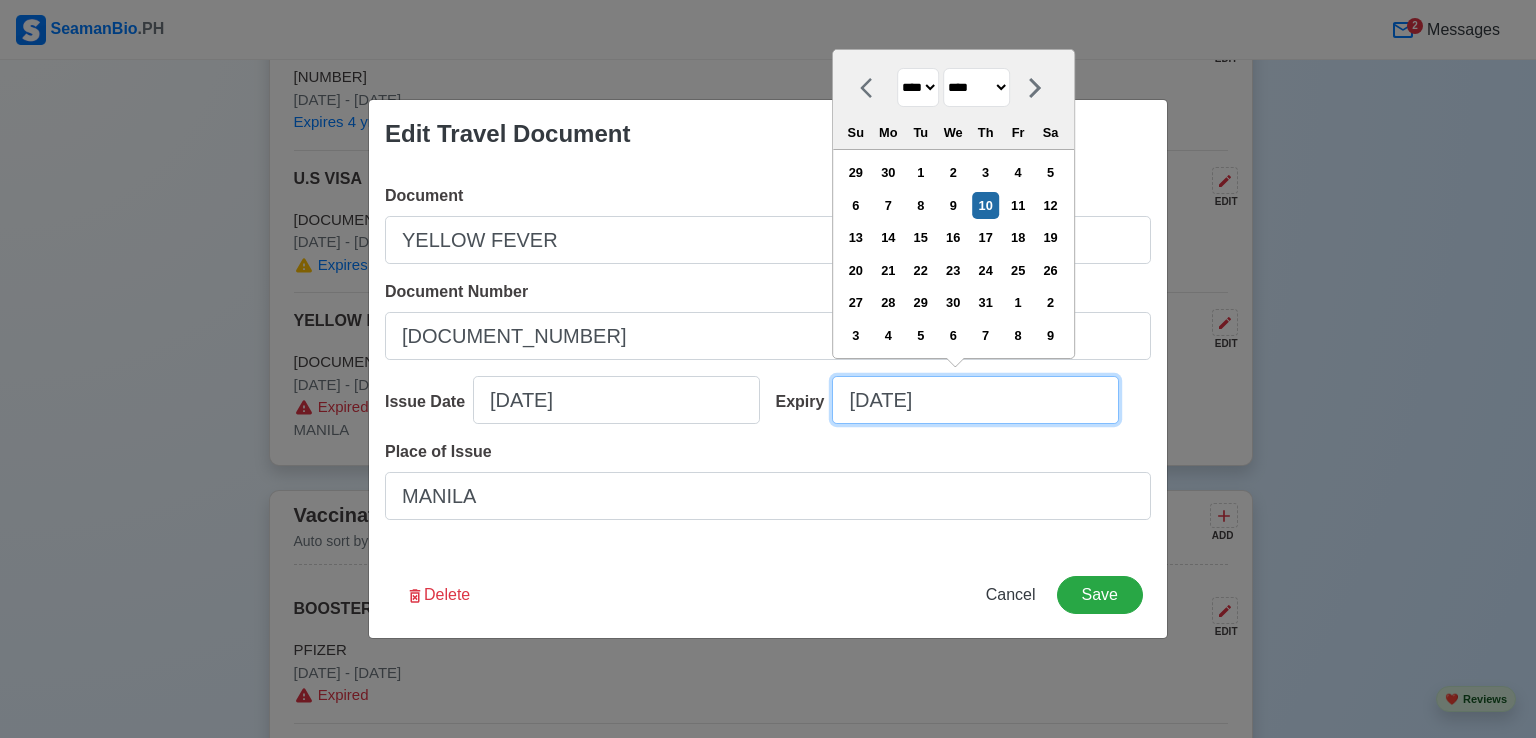 type on "[DATE]" 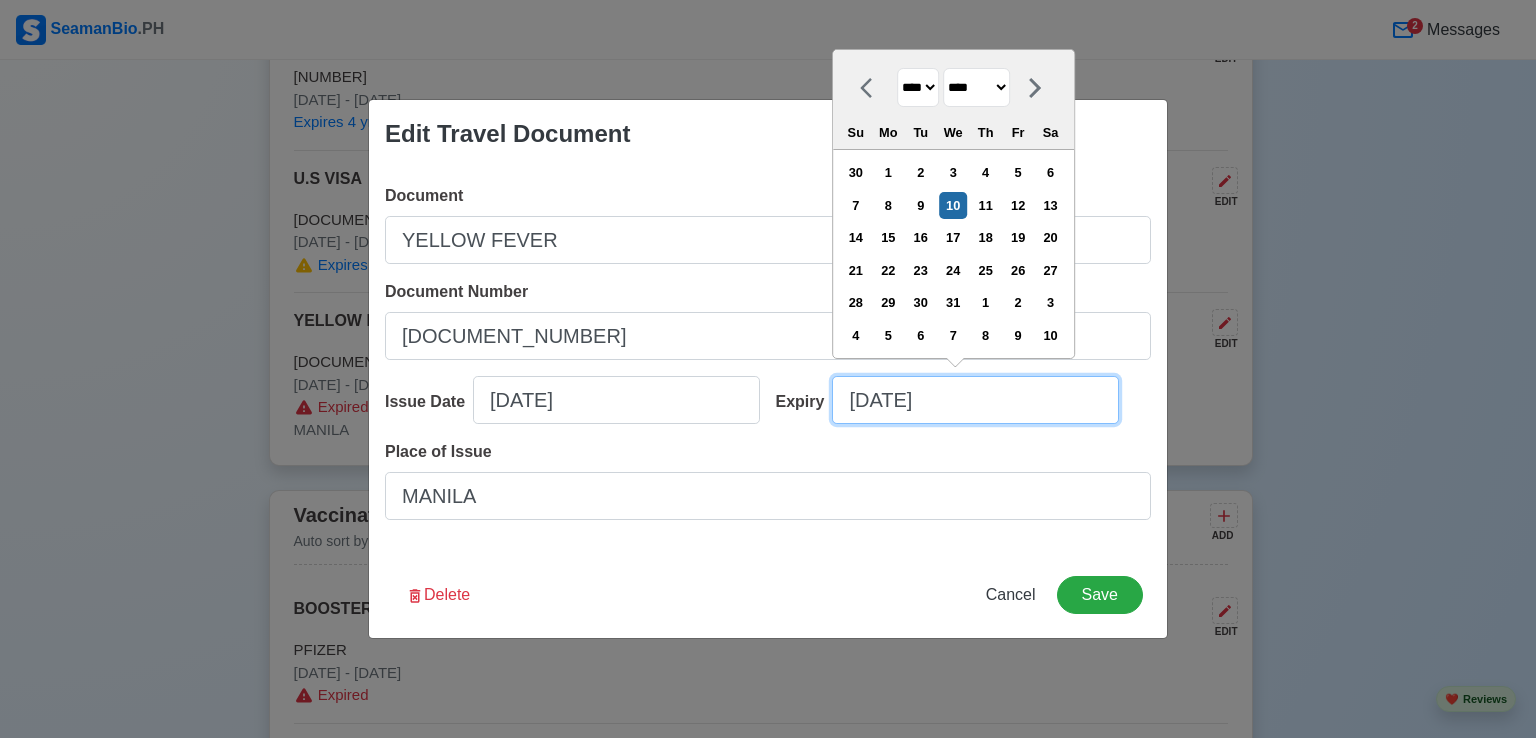 type on "[DATE]" 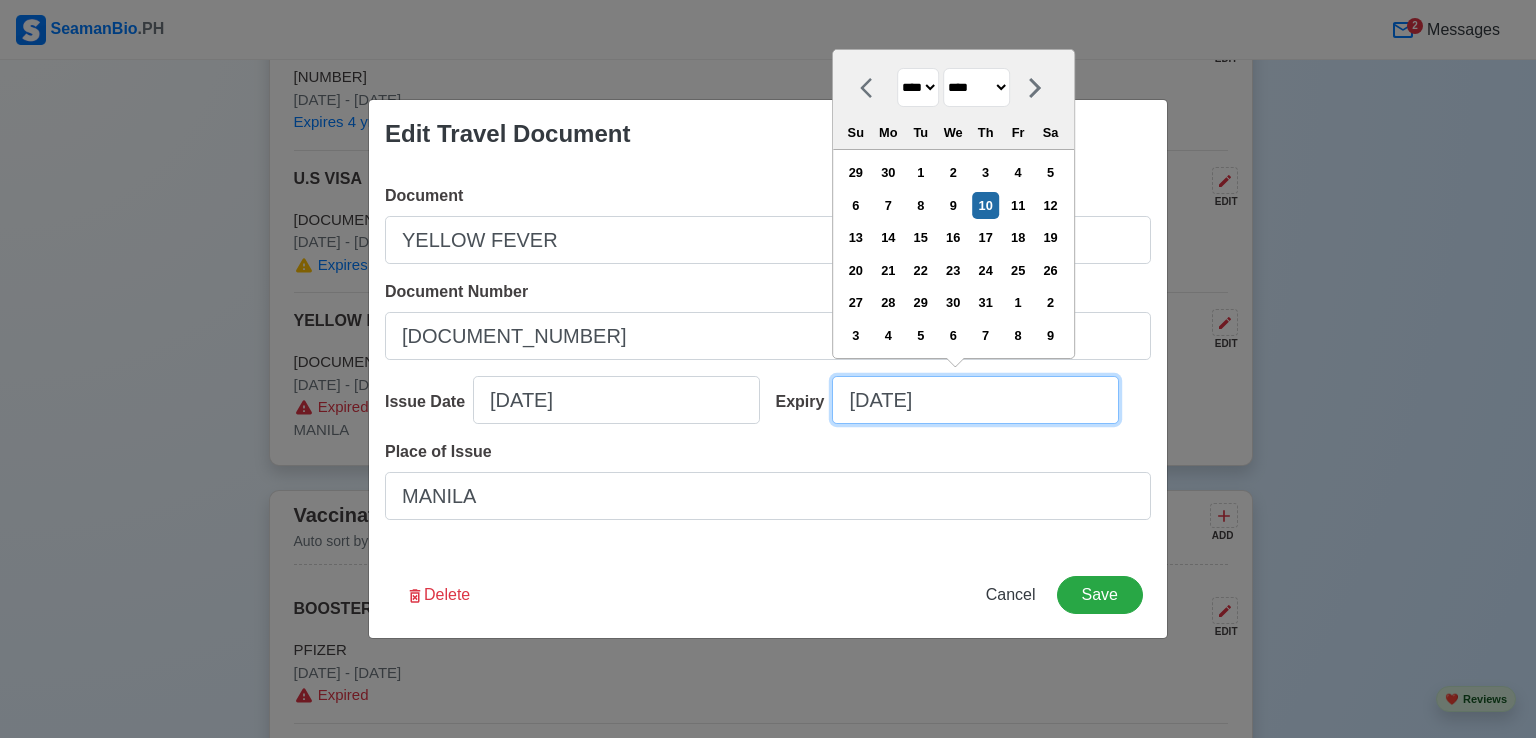 type on "07/10/" 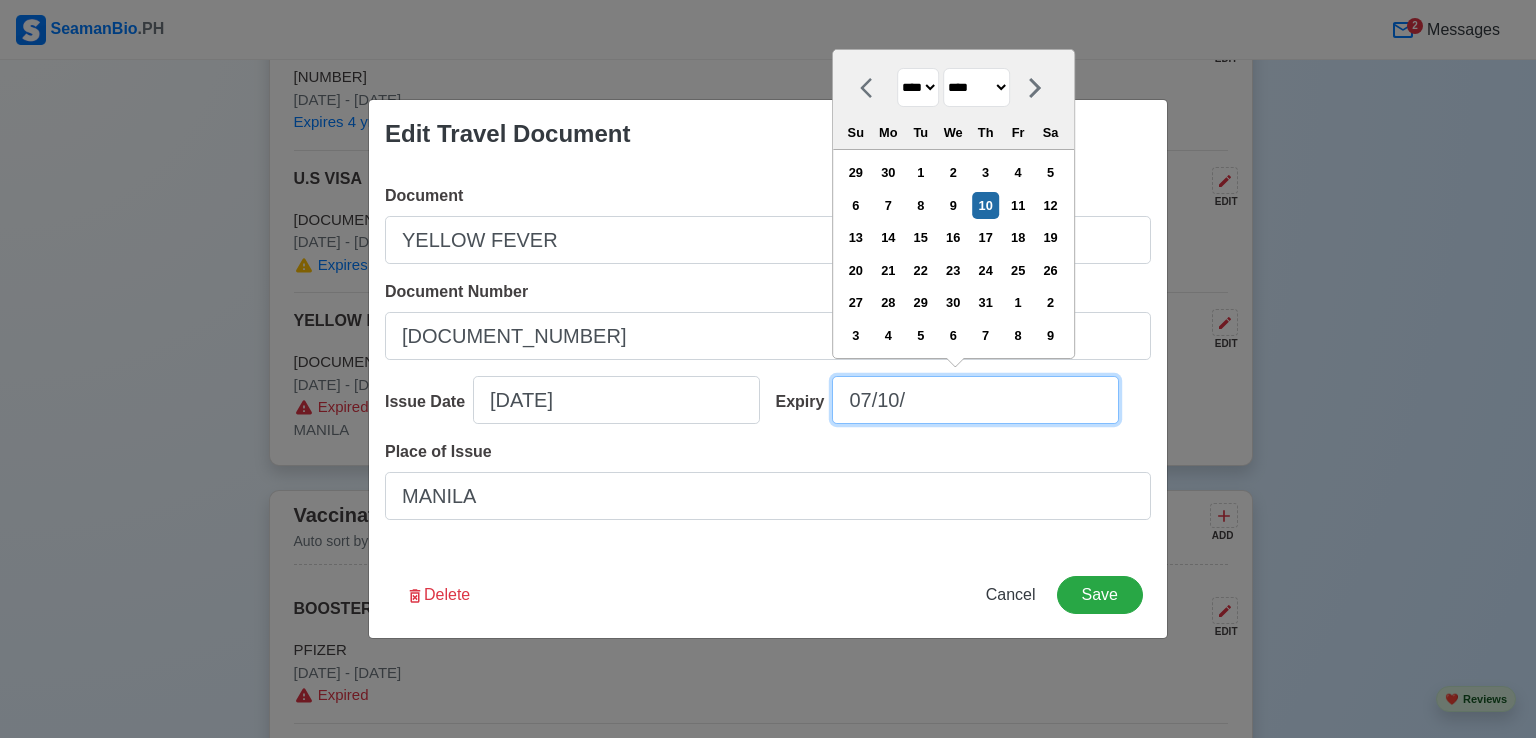 type on "07/10/2" 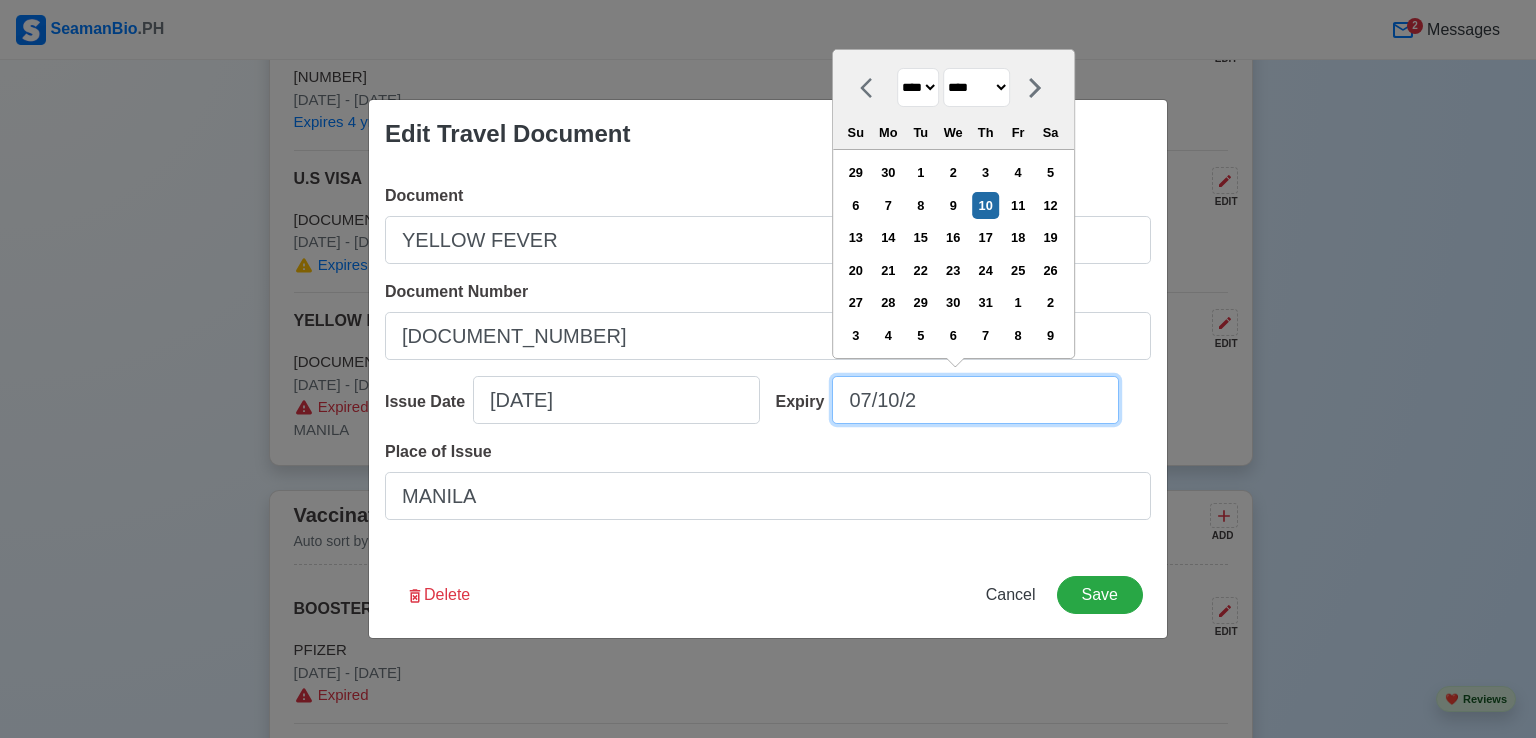 type on "[DATE]" 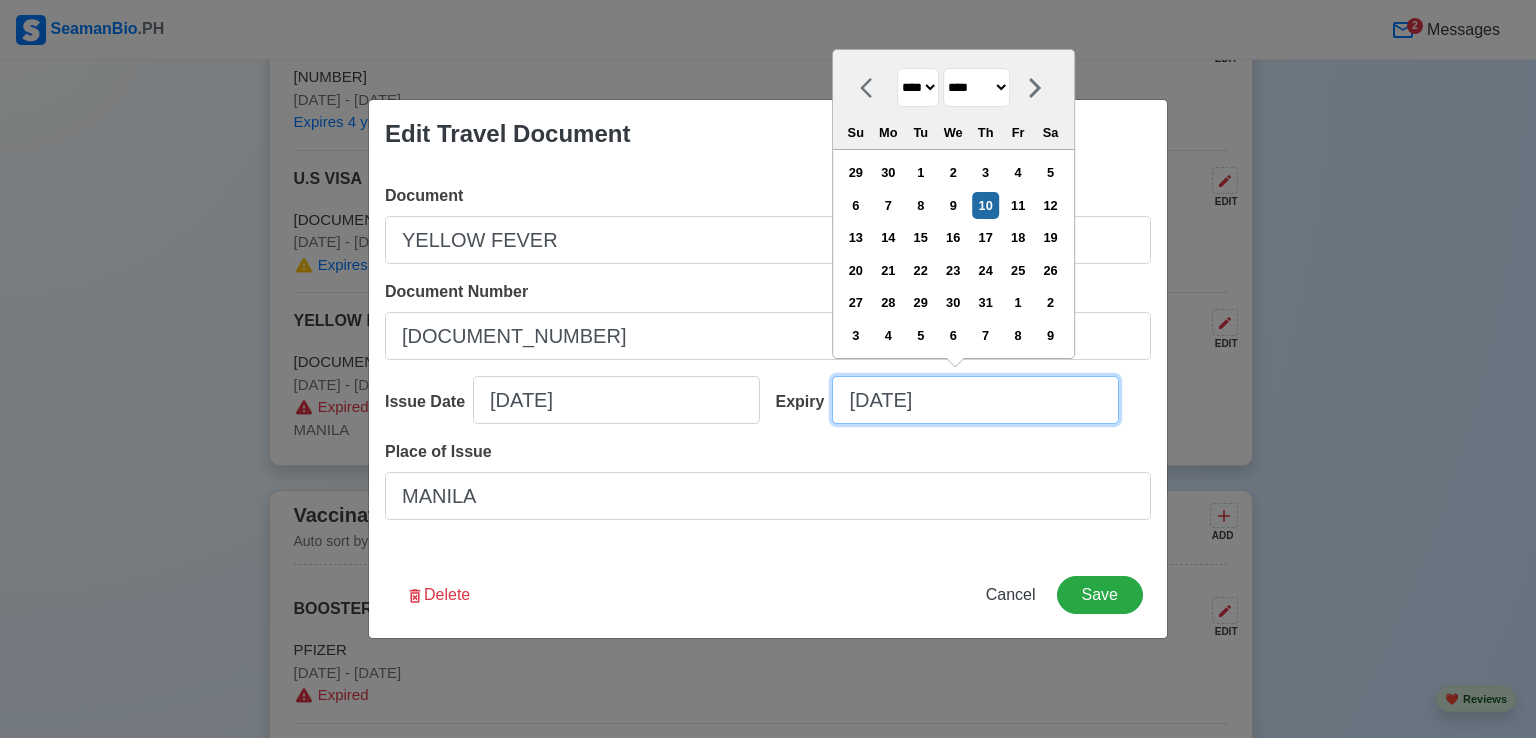 select on "****" 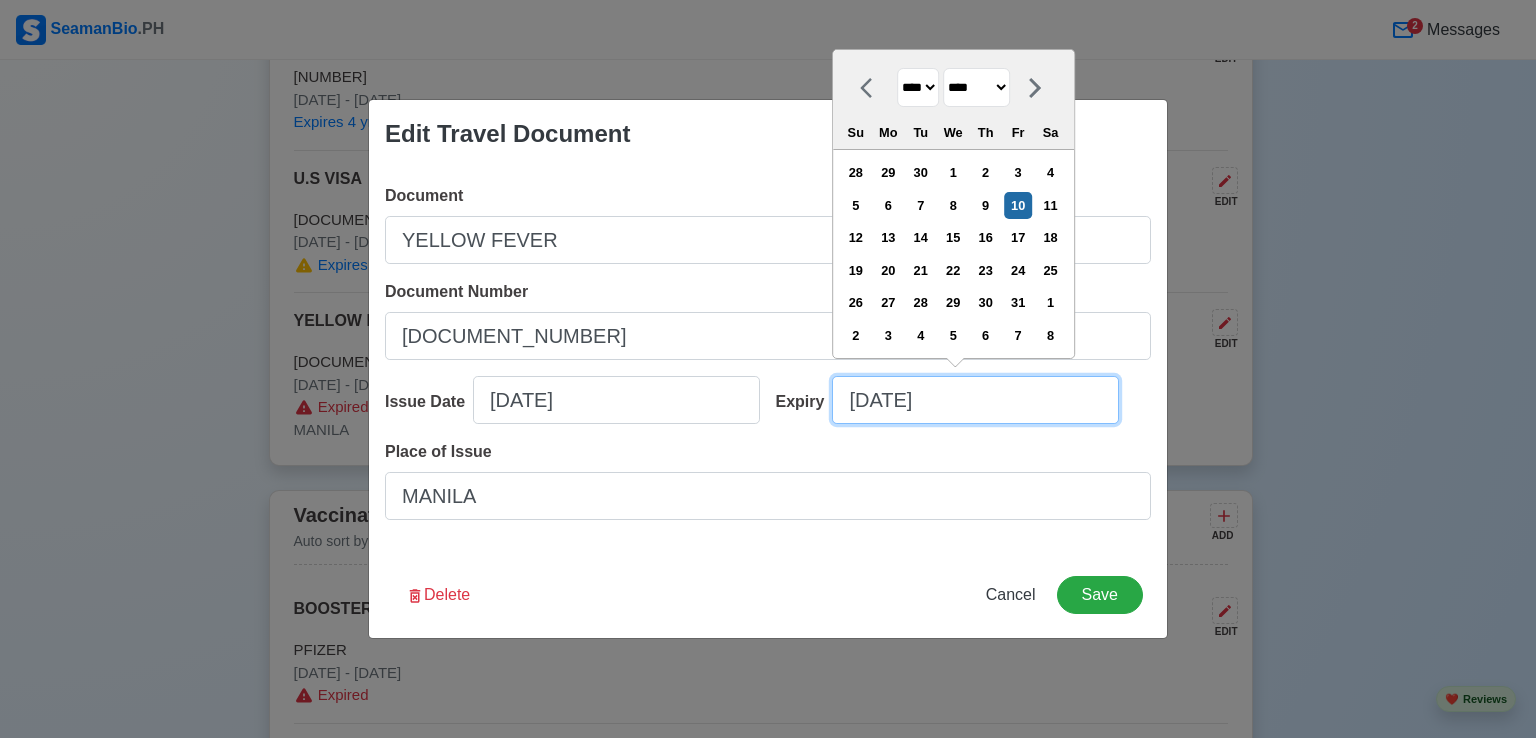 type on "[DATE]" 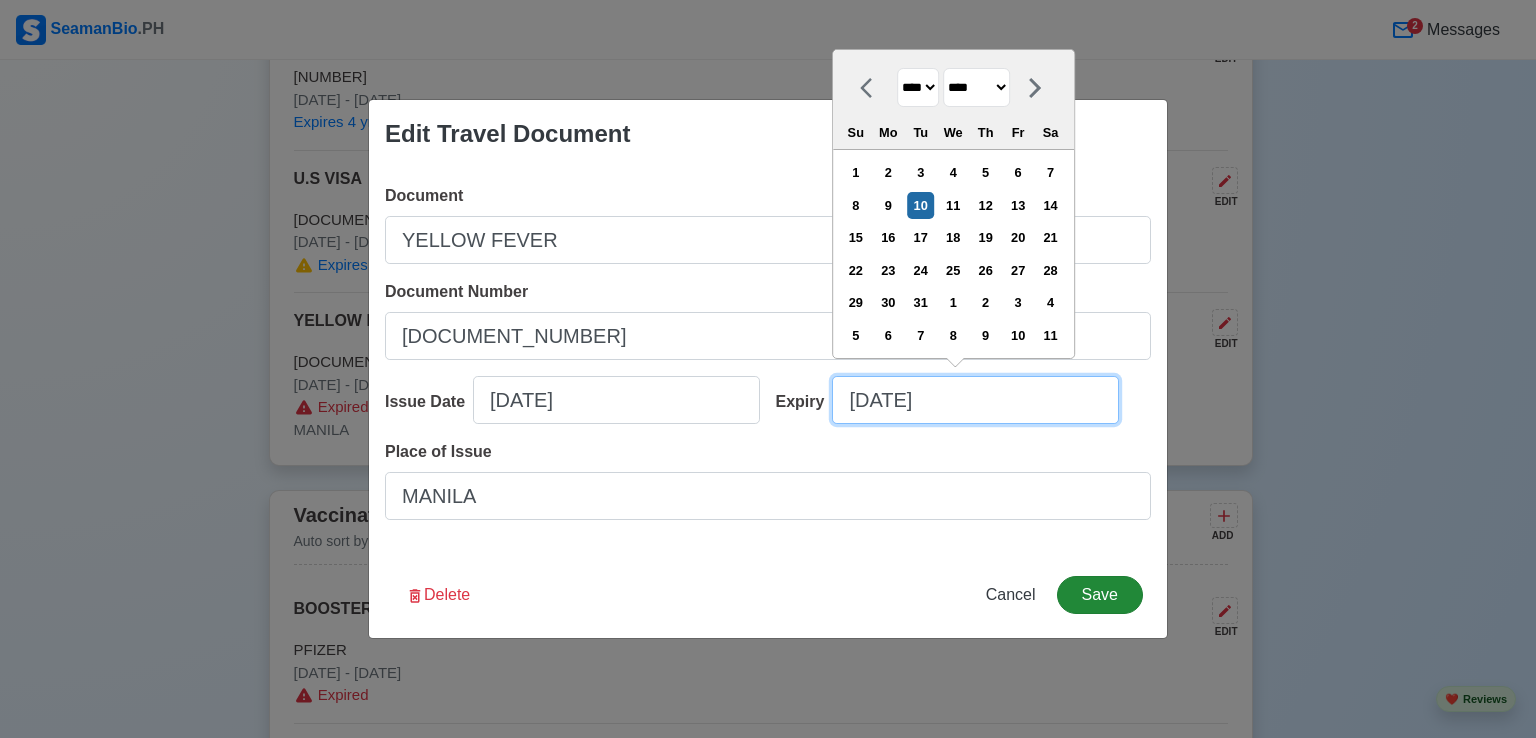 type on "[DATE]" 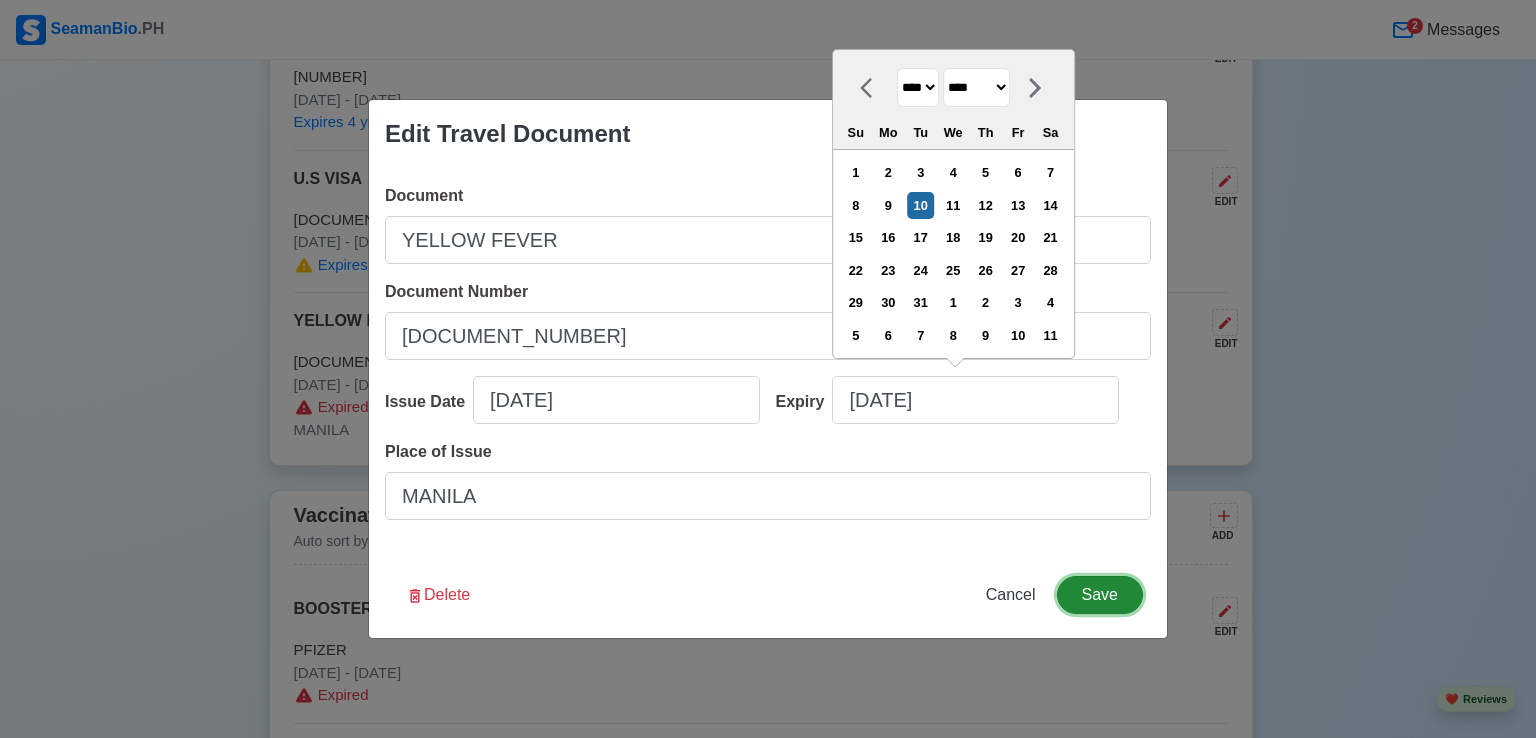 click on "Save" at bounding box center [1100, 595] 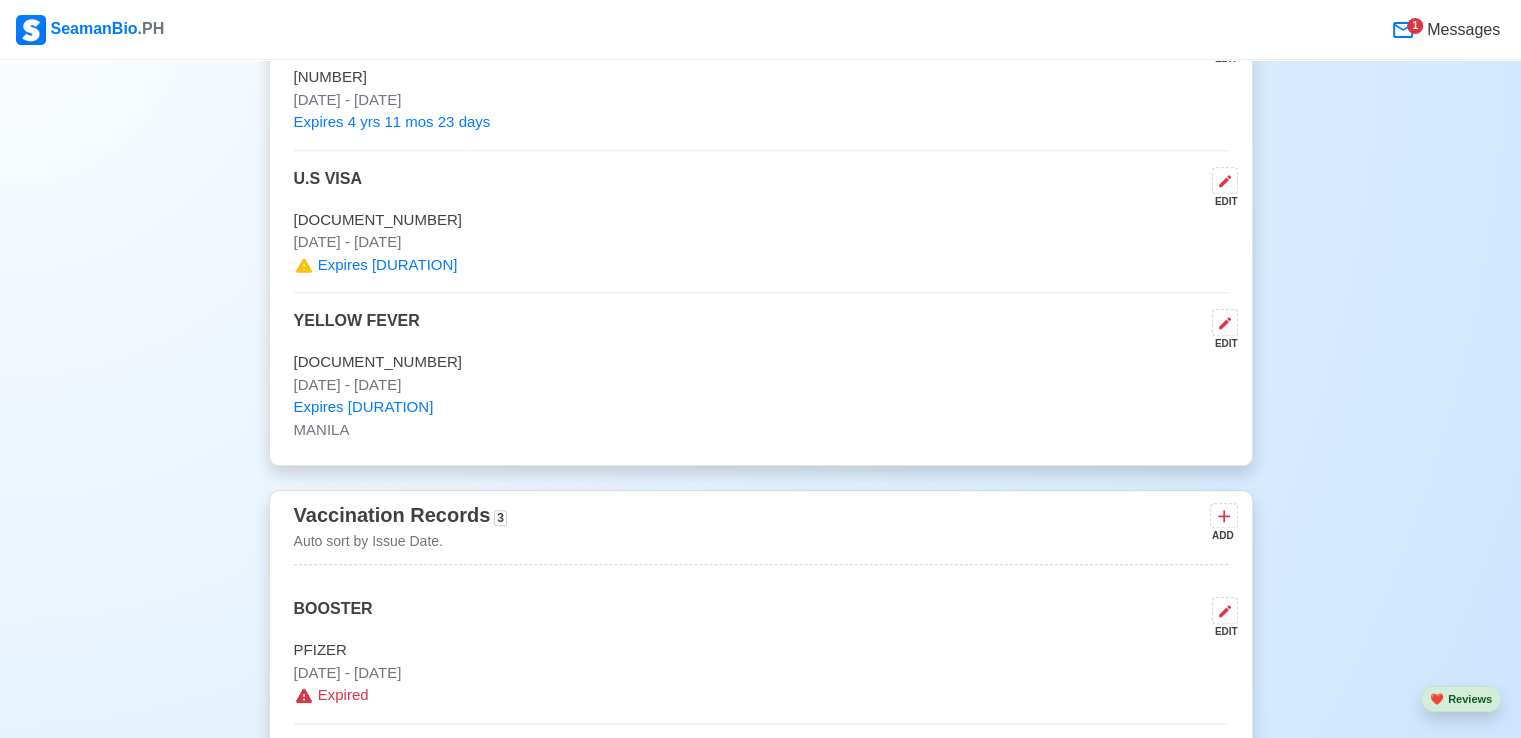 scroll, scrollTop: 2300, scrollLeft: 0, axis: vertical 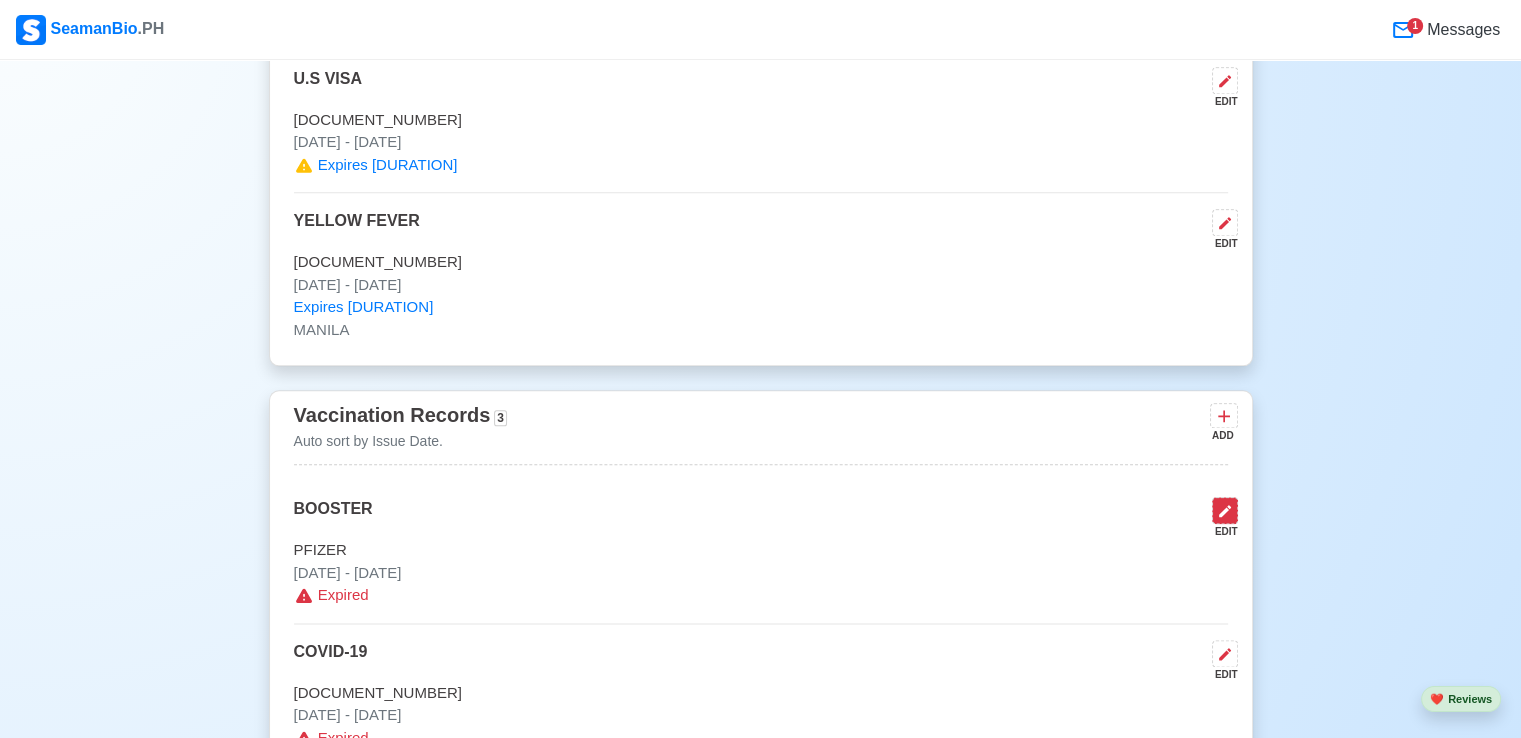 click 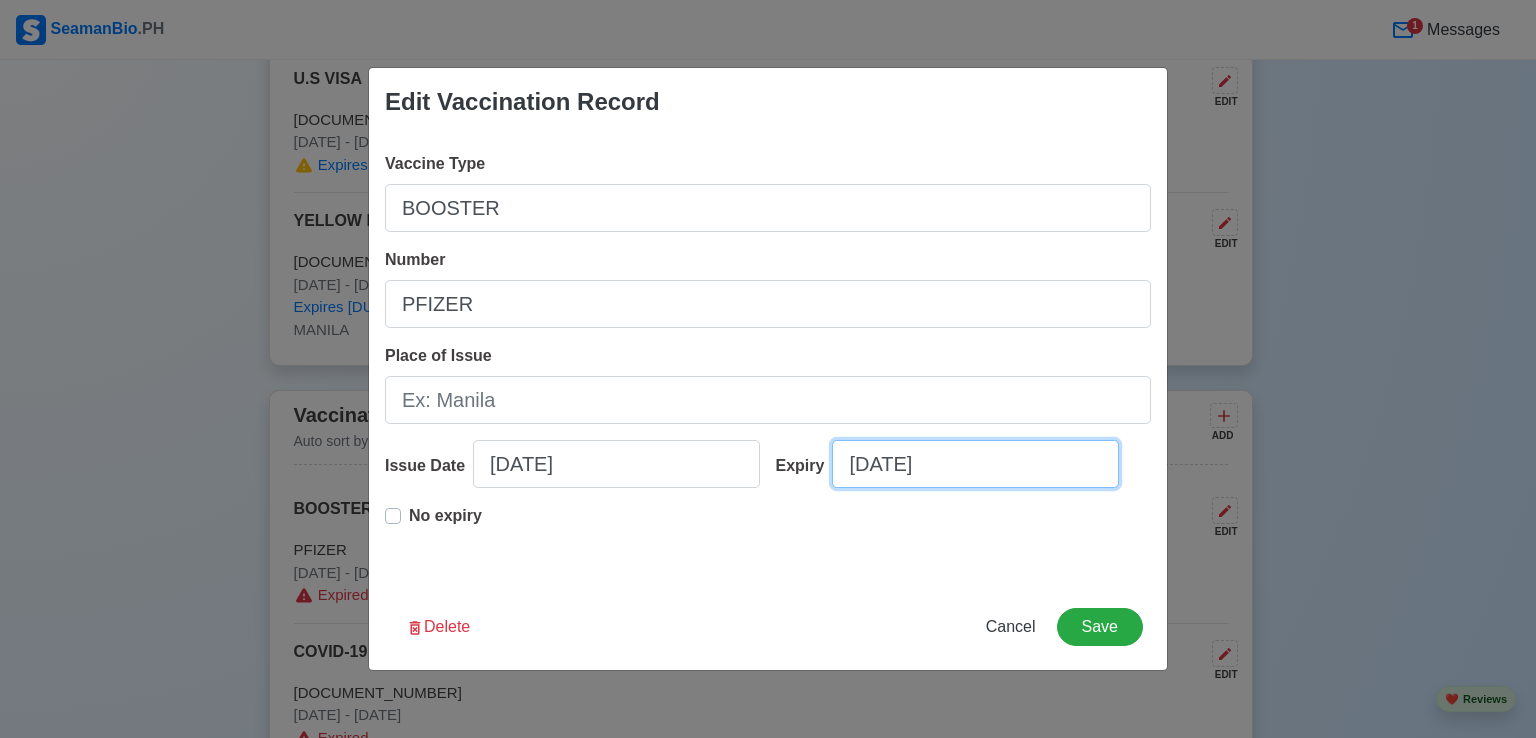 click on "[DATE]" at bounding box center (975, 464) 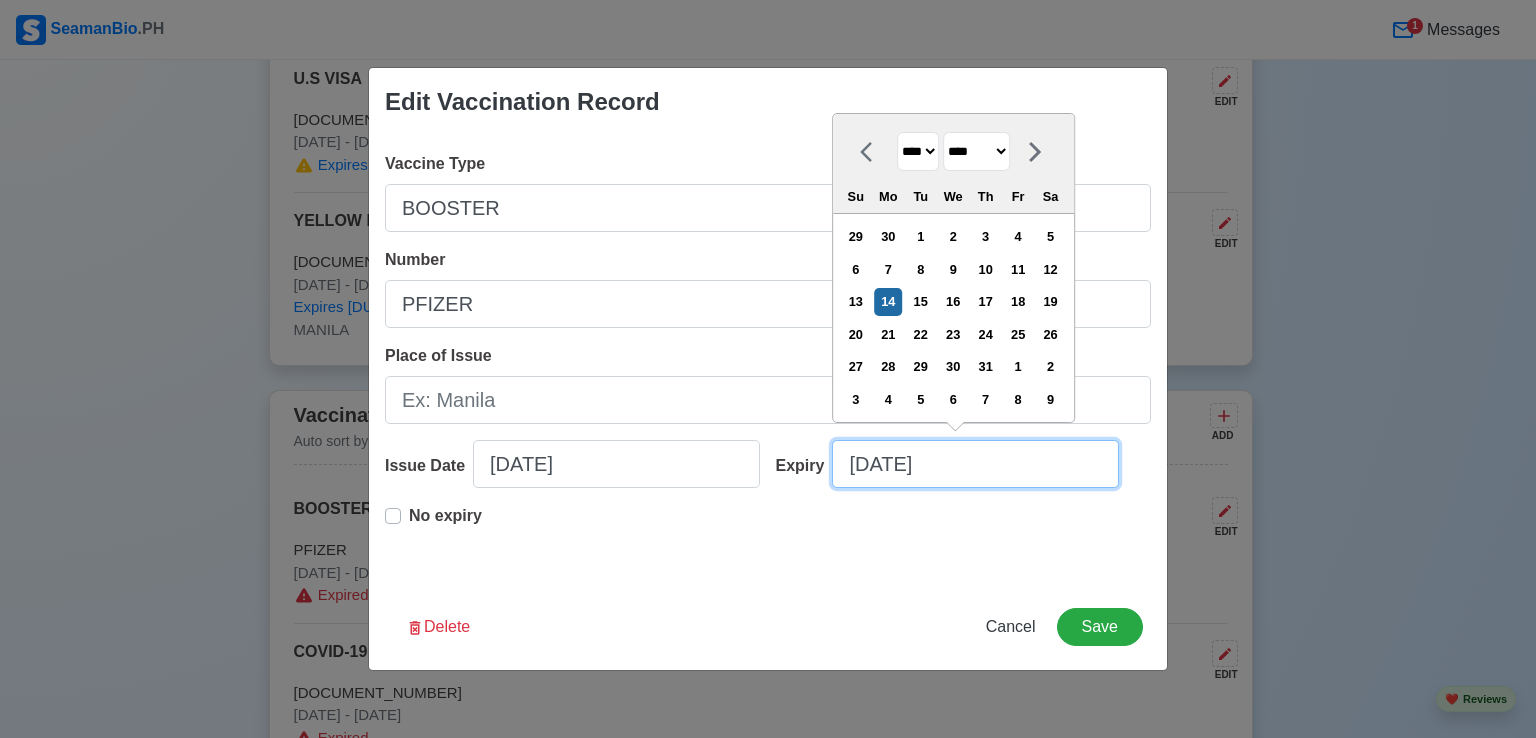 type on "[DATE]" 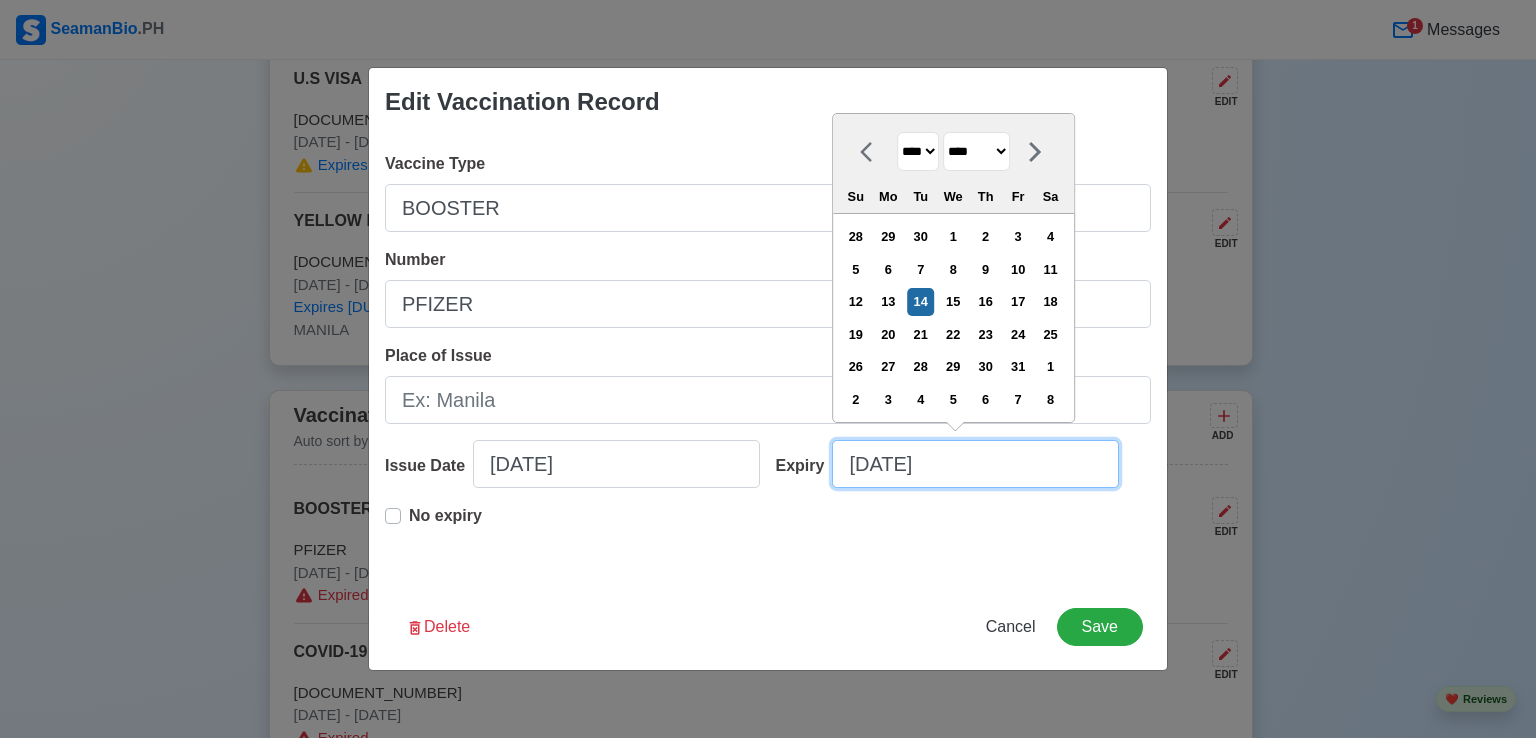 type on "[DATE]" 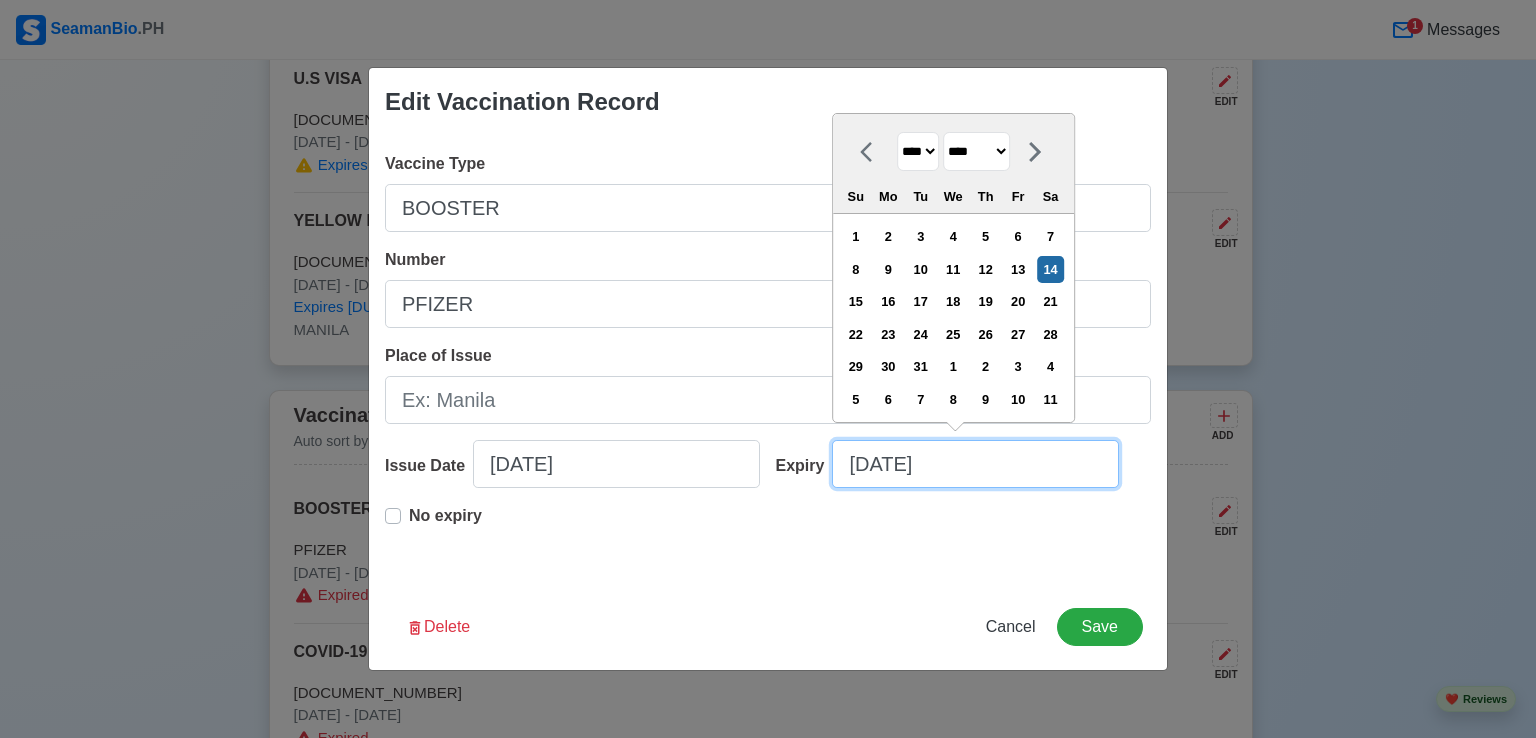 type on "[DATE]" 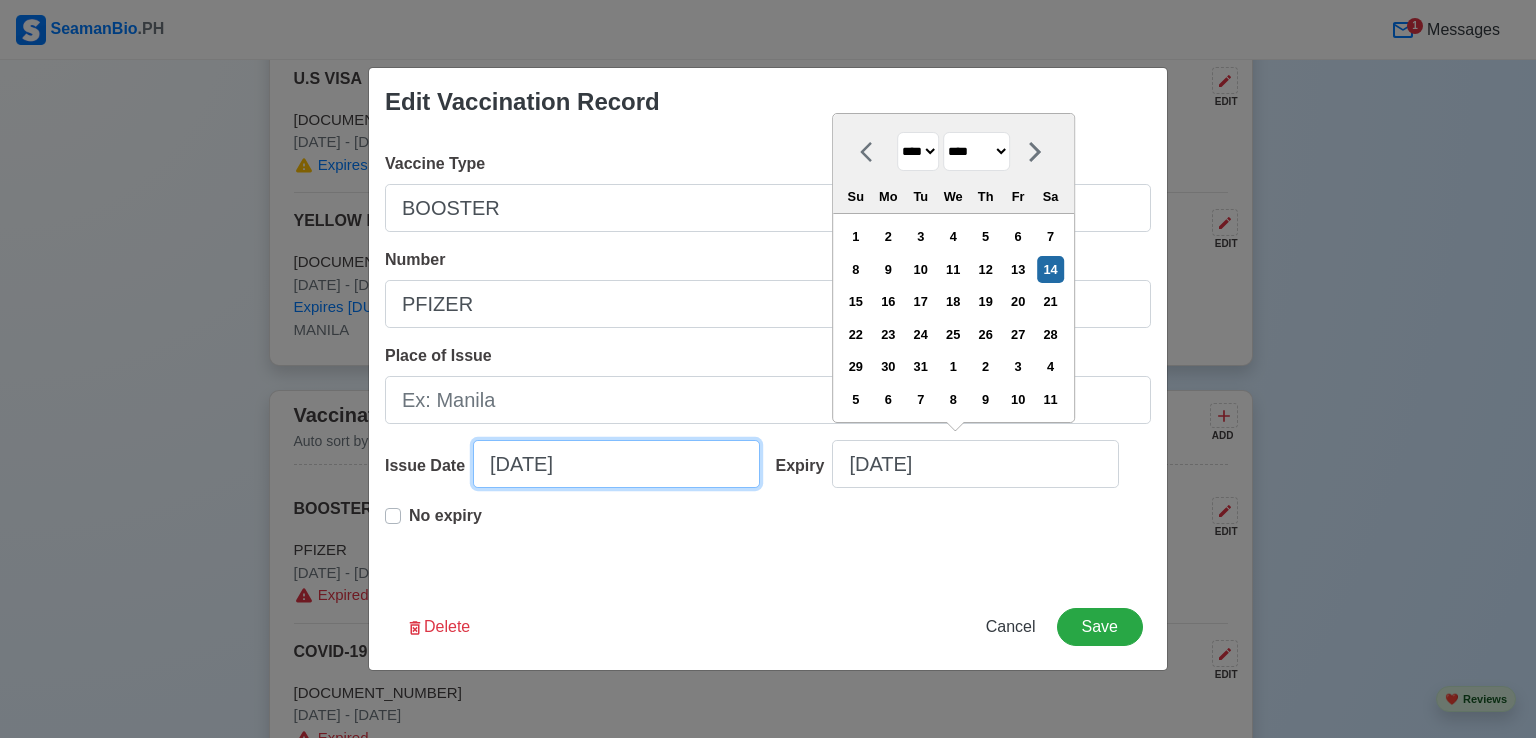 select on "****" 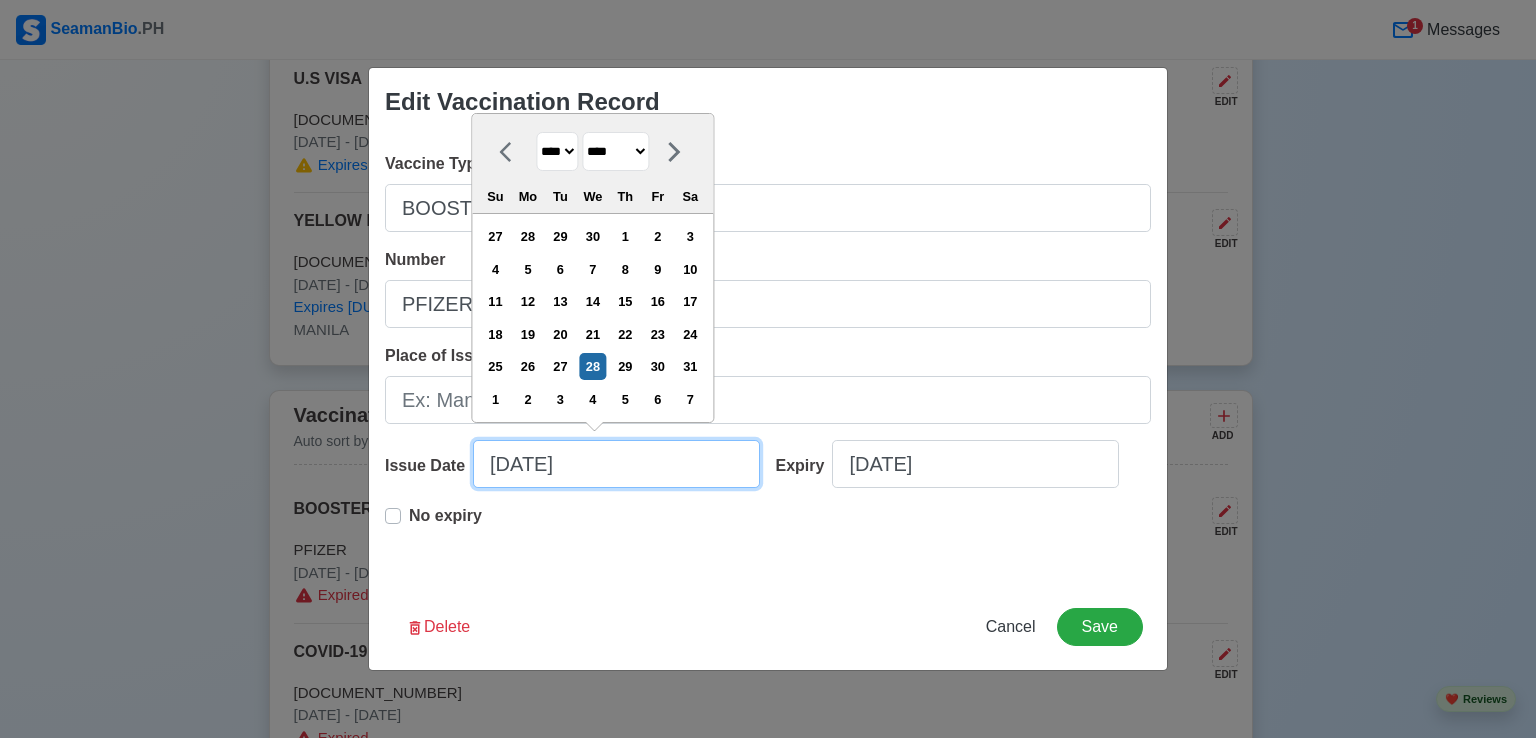 click on "[DATE]" at bounding box center [616, 464] 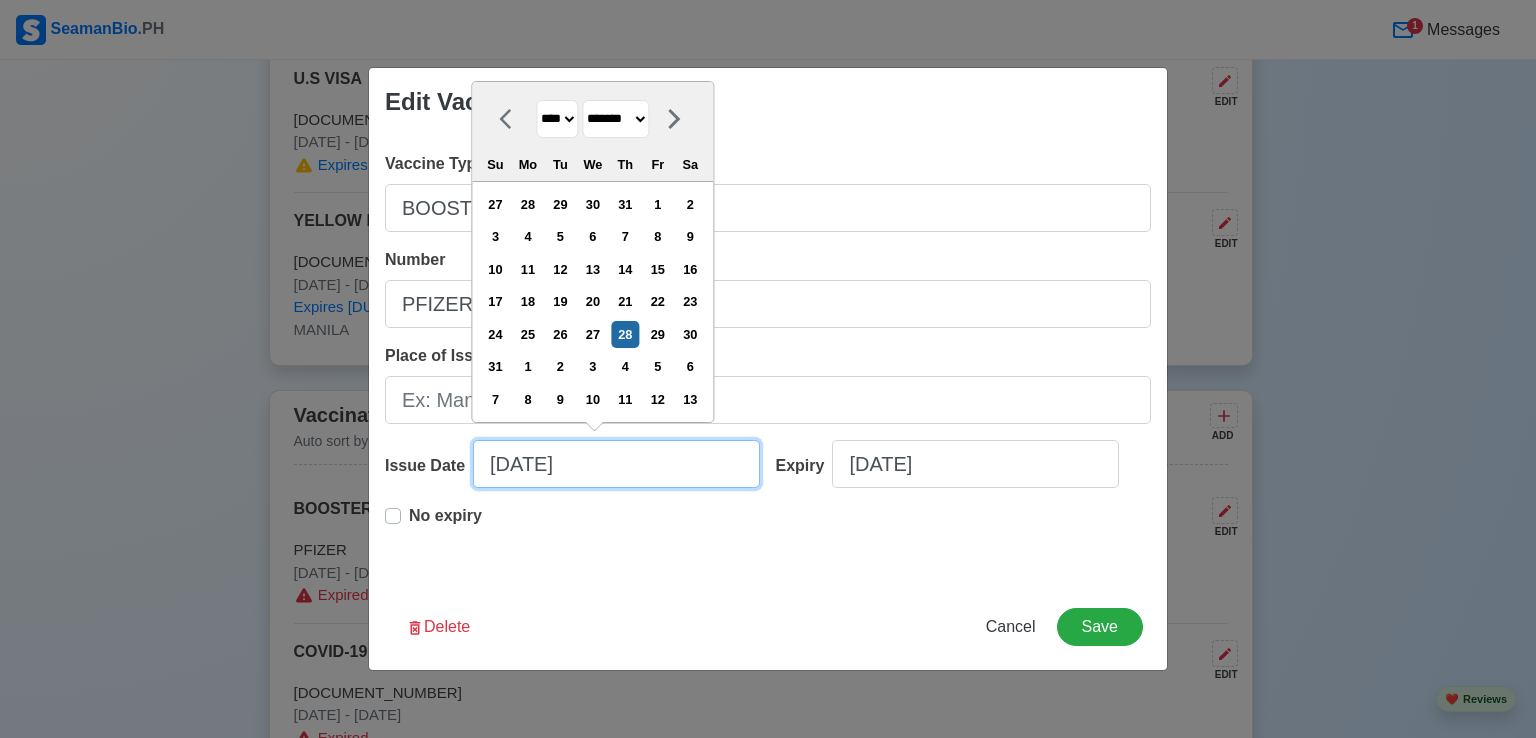 type on "[DATE]" 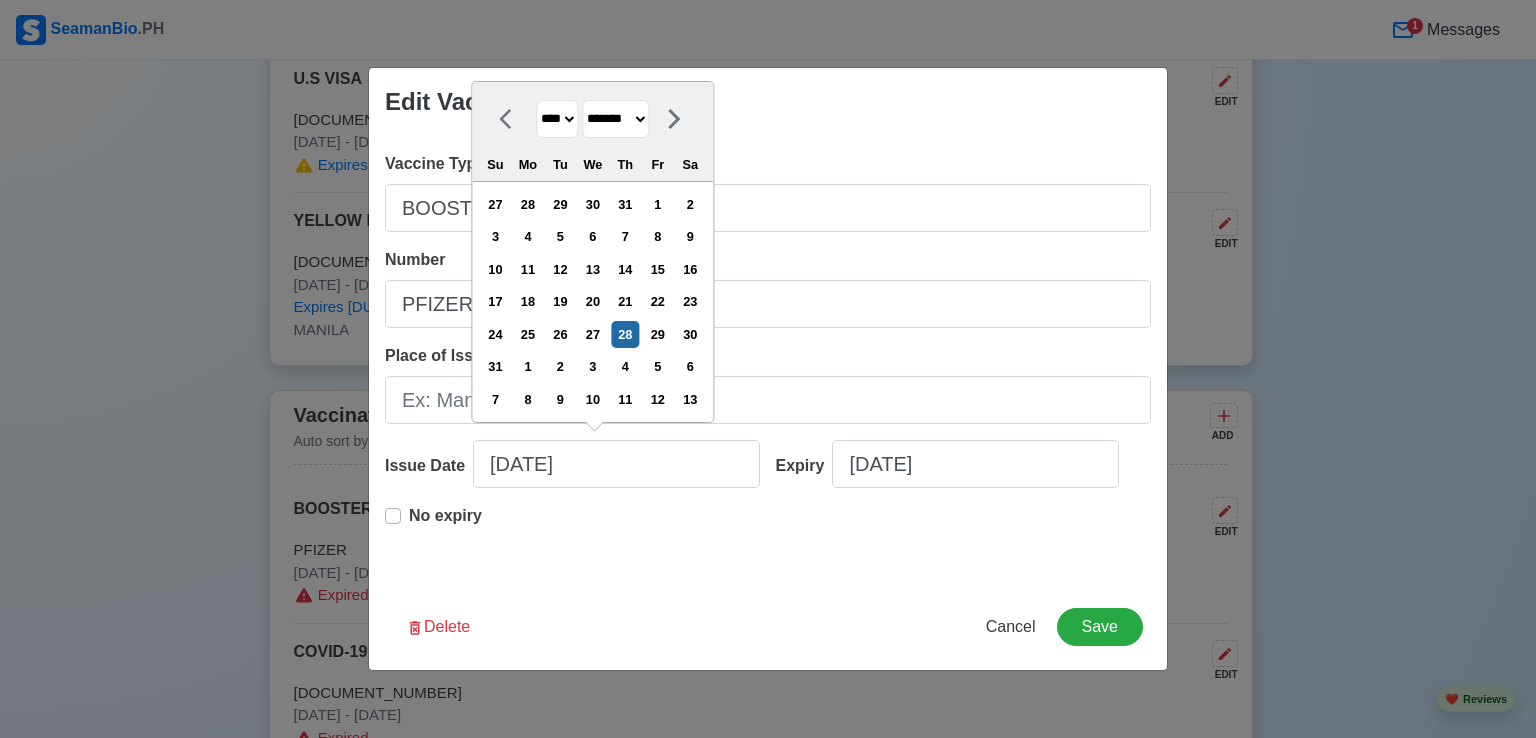click on "******* ******** ***** ***** *** **** **** ****** ********* ******* ******** ********" at bounding box center (615, 119) 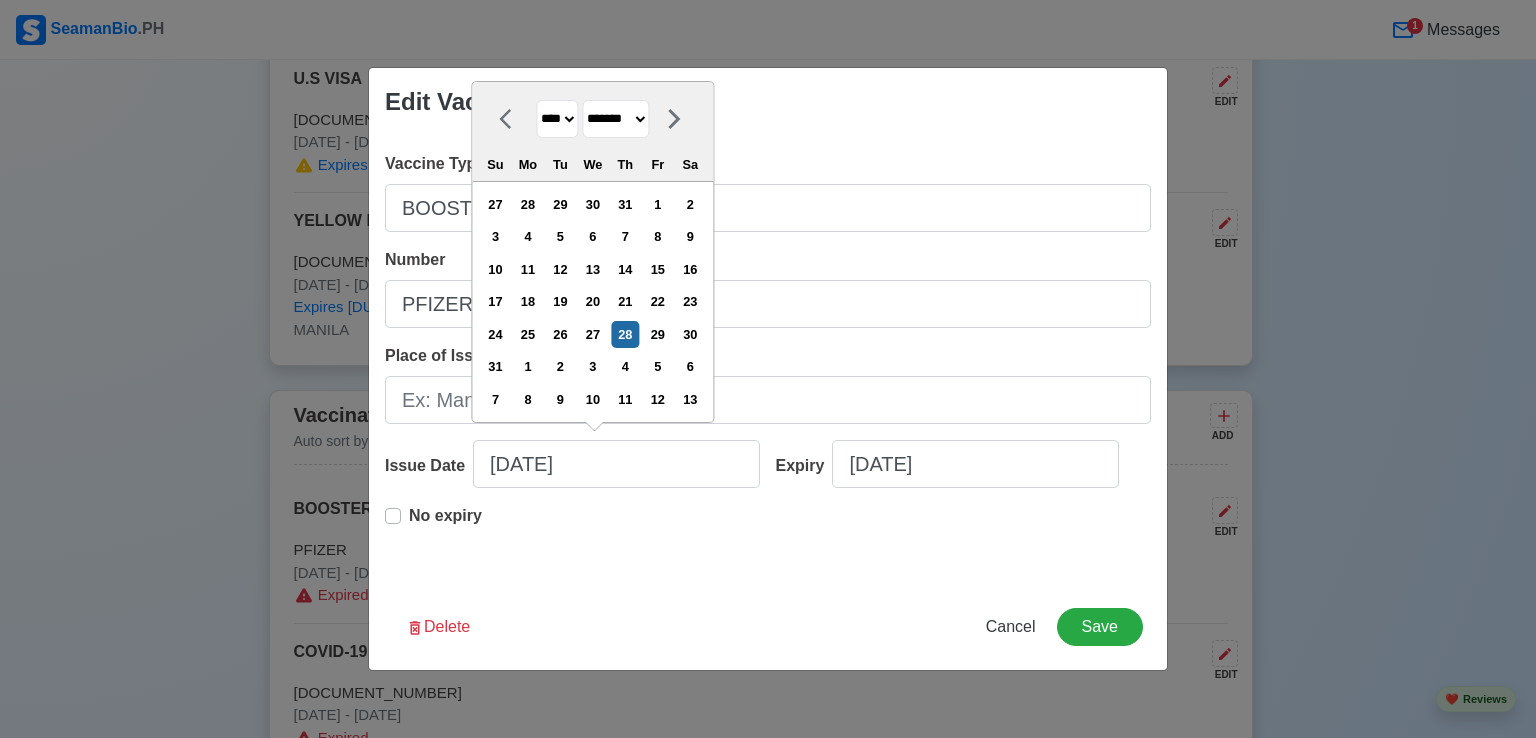 select on "*********" 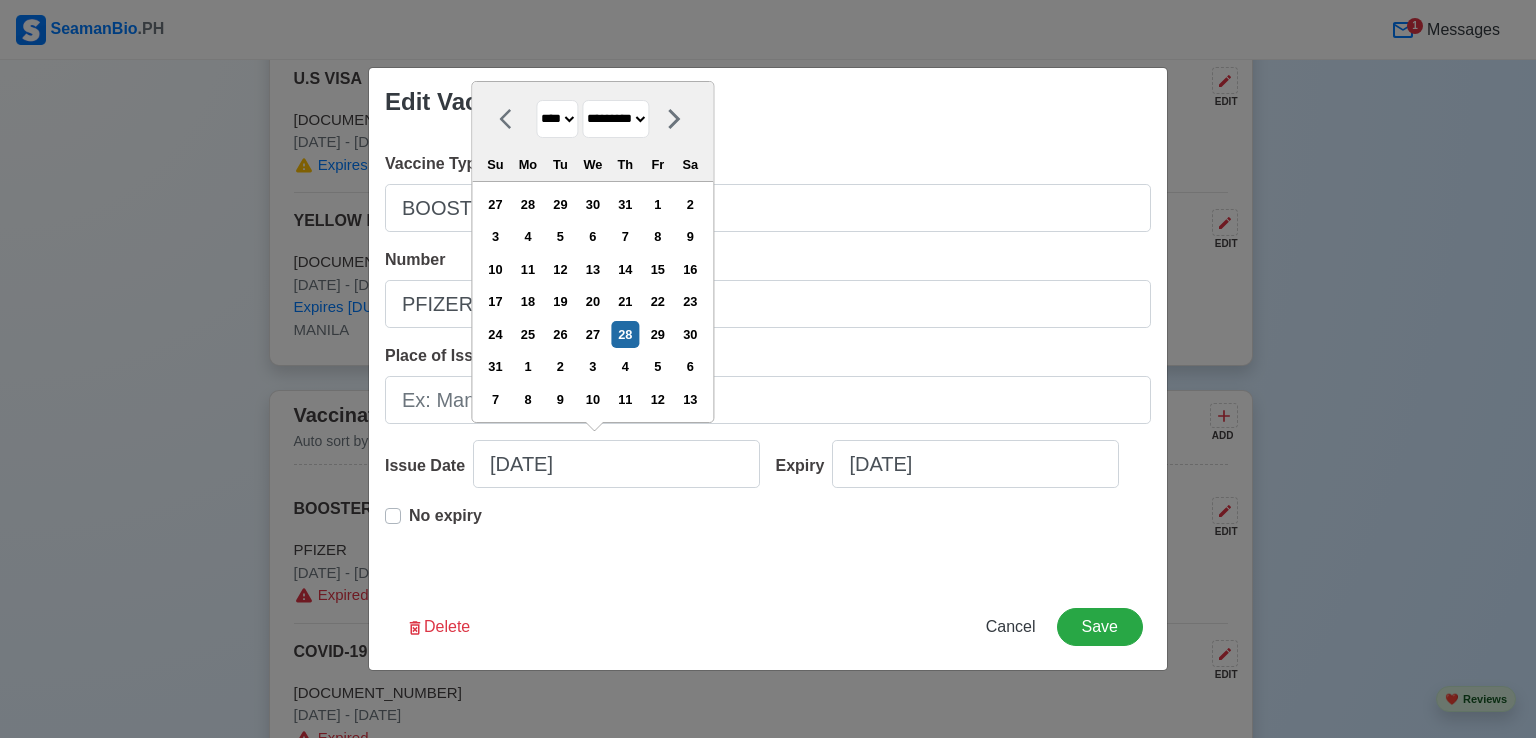click on "******* ******** ***** ***** *** **** **** ****** ********* ******* ******** ********" at bounding box center [615, 119] 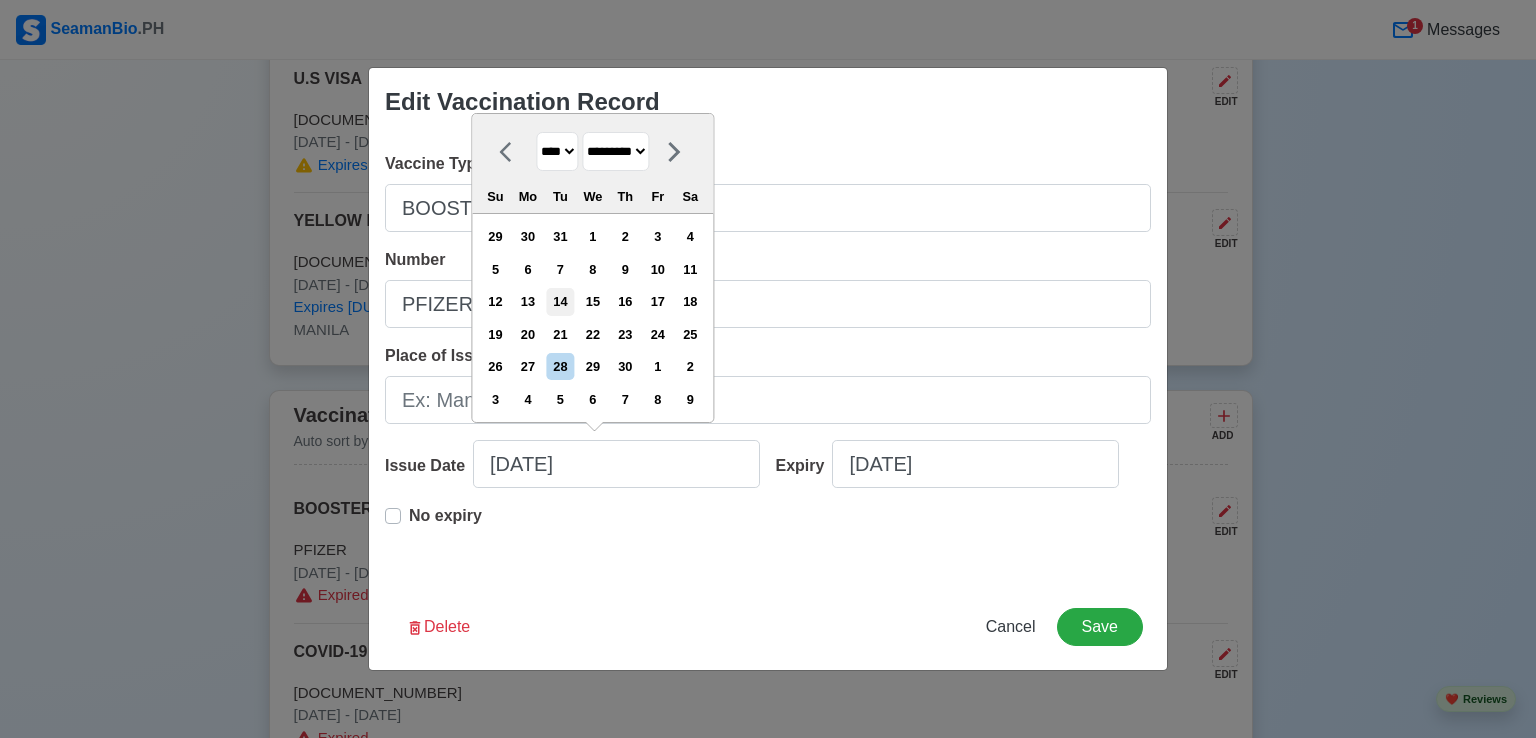 click on "14" at bounding box center (560, 301) 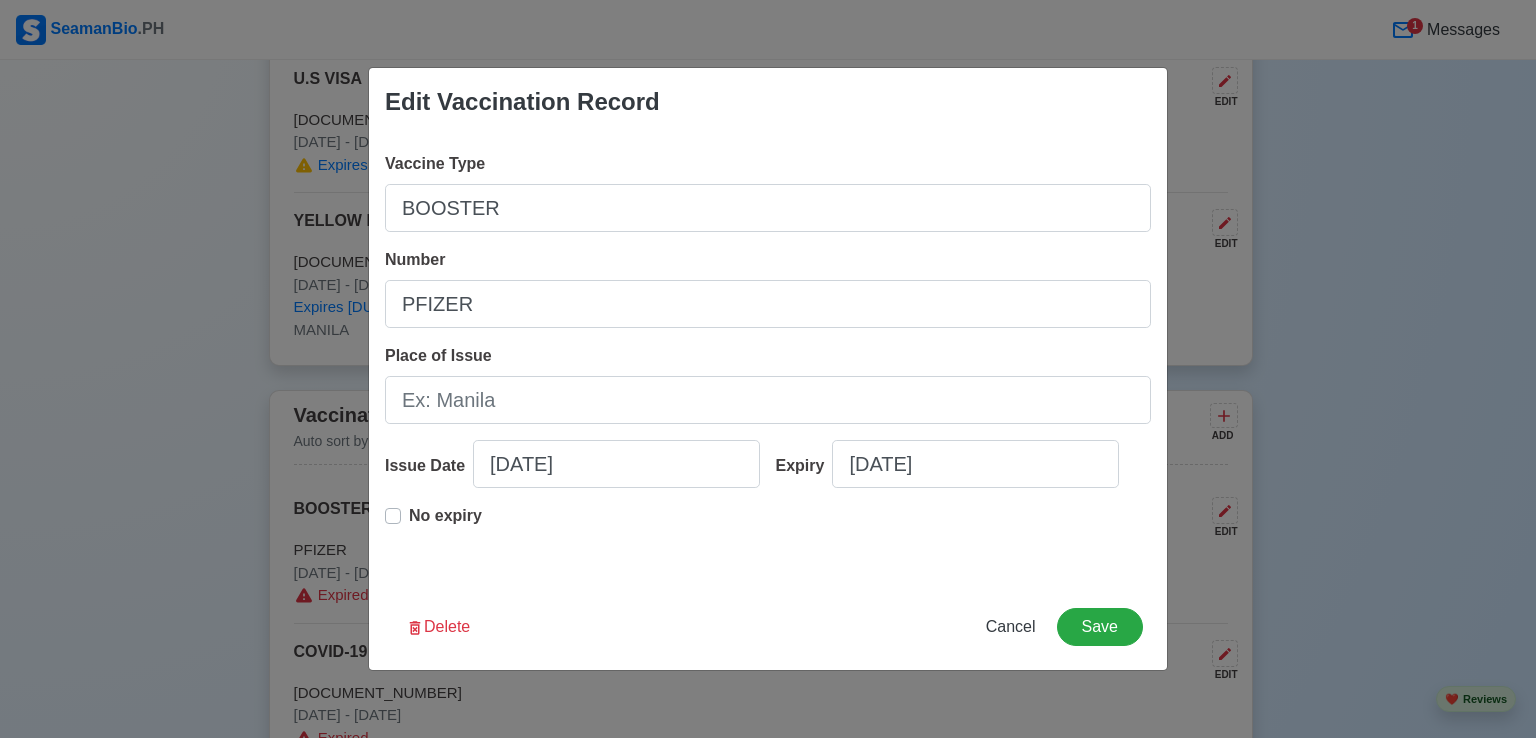 click on "No expiry" at bounding box center [445, 524] 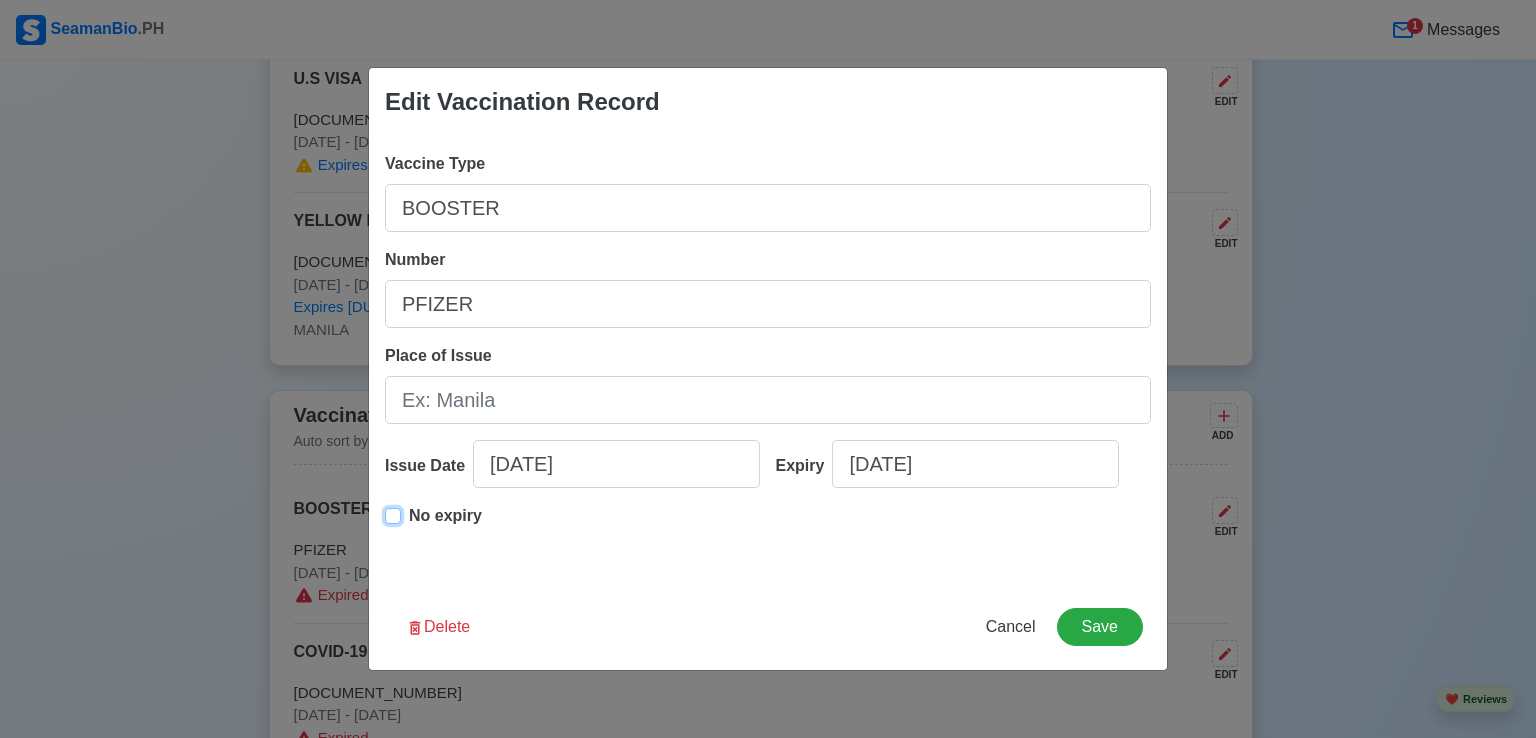 type on "[DATE]" 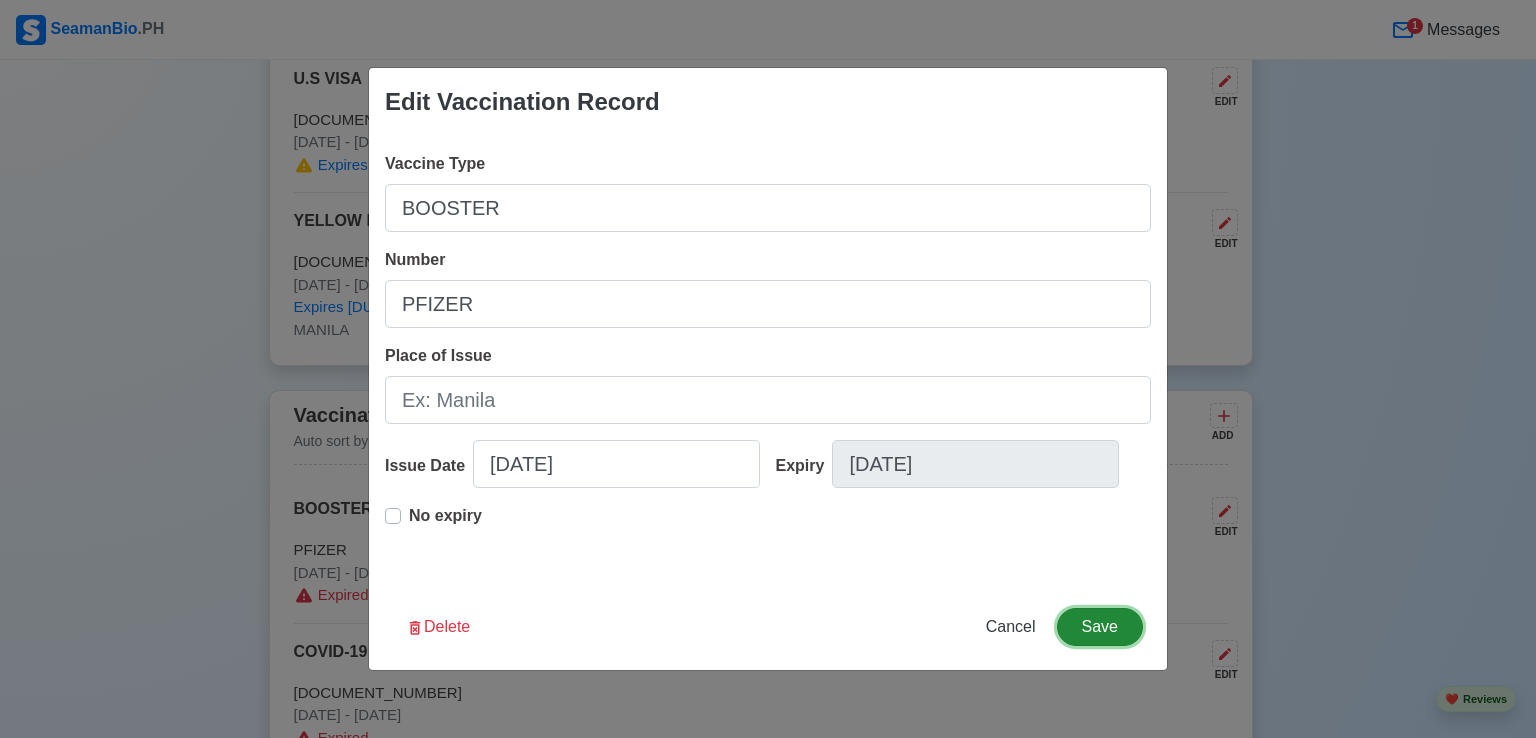 click on "Save" at bounding box center [1100, 627] 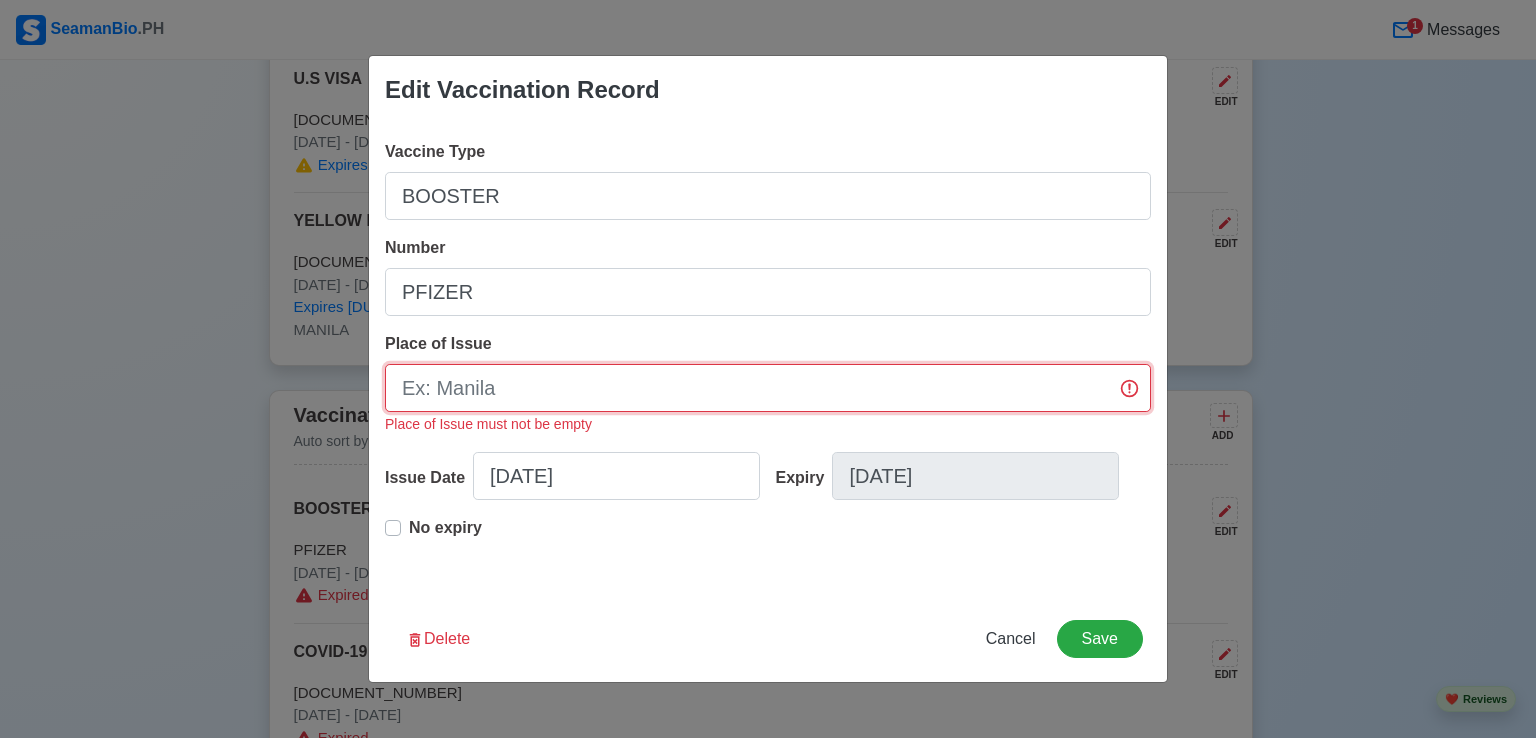 click on "Place of Issue" at bounding box center (768, 388) 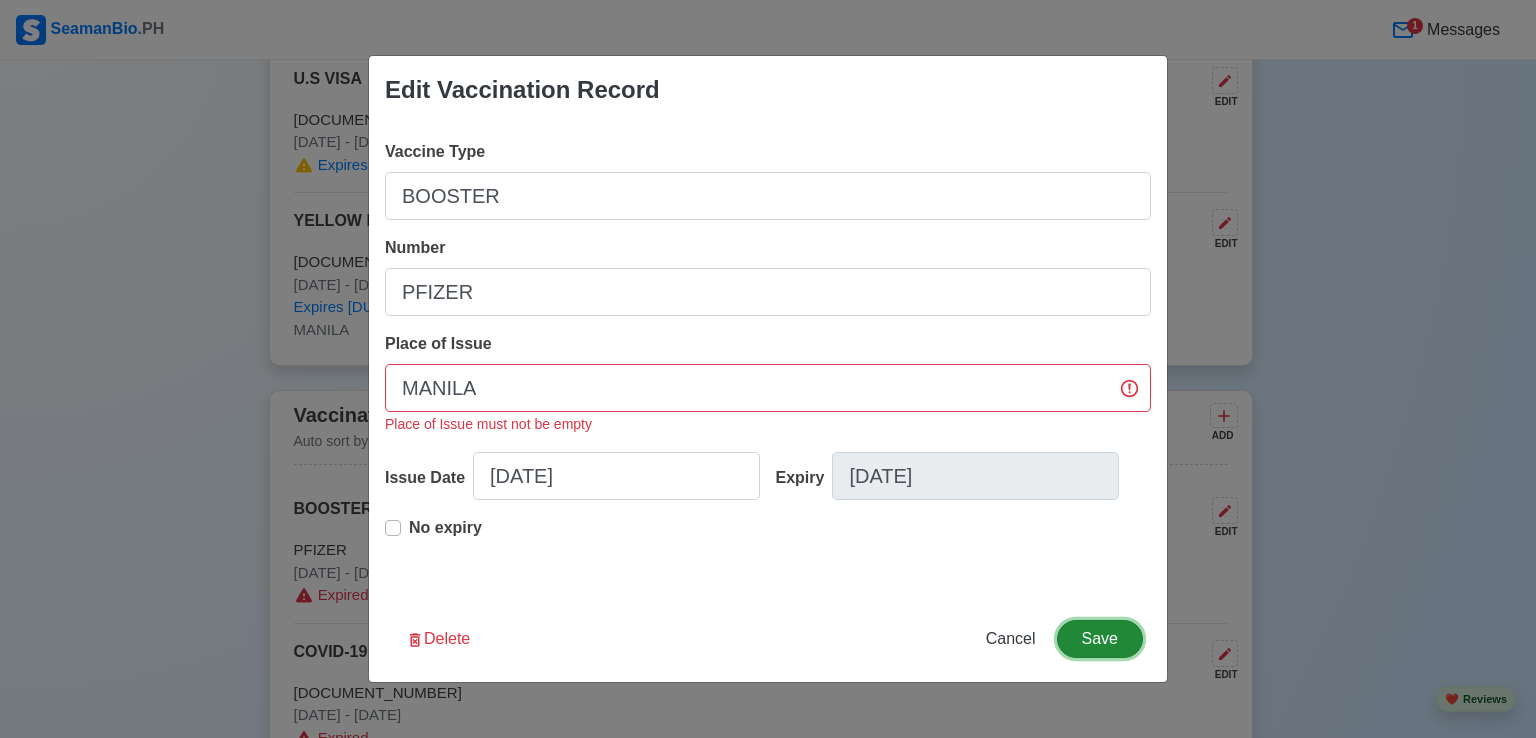 click on "Save" at bounding box center (1100, 639) 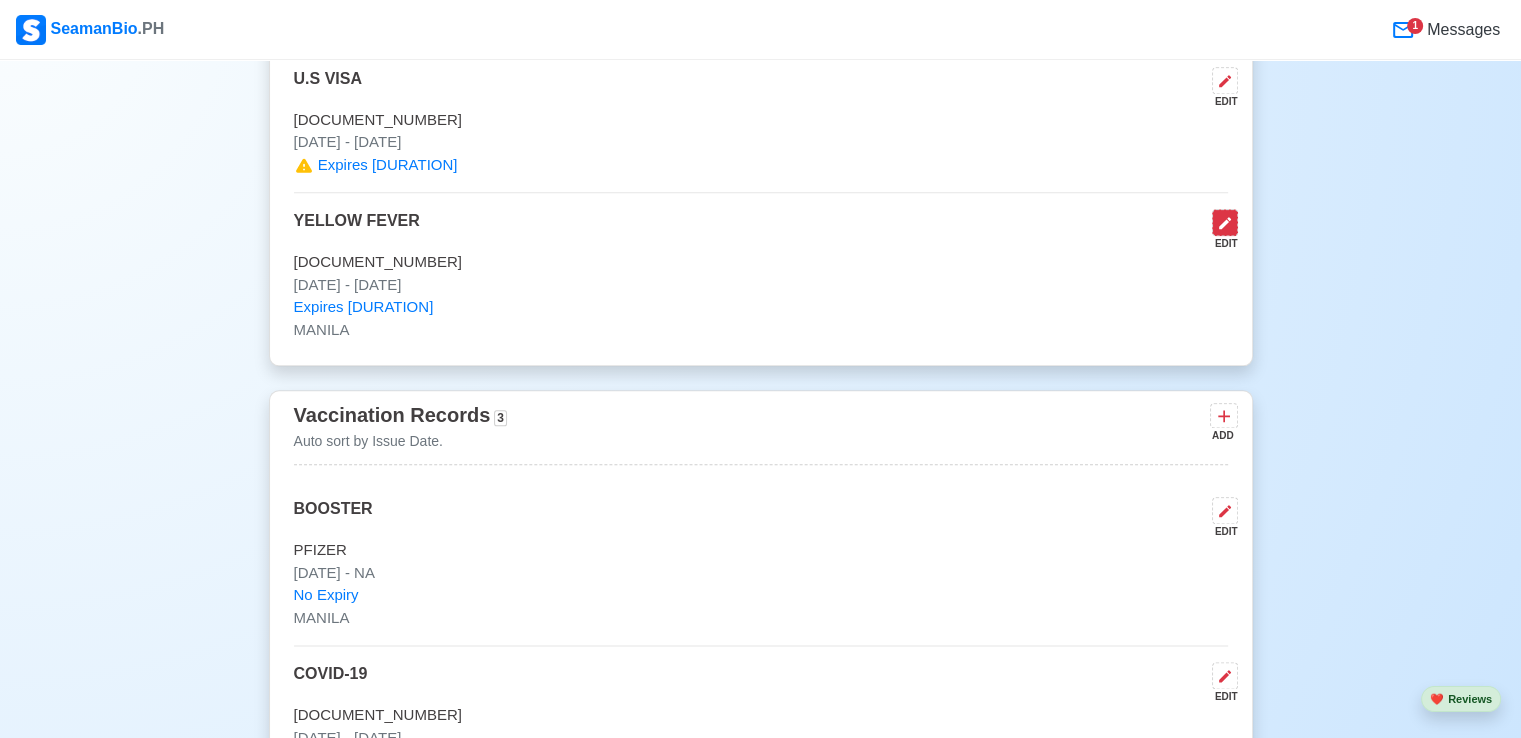 click 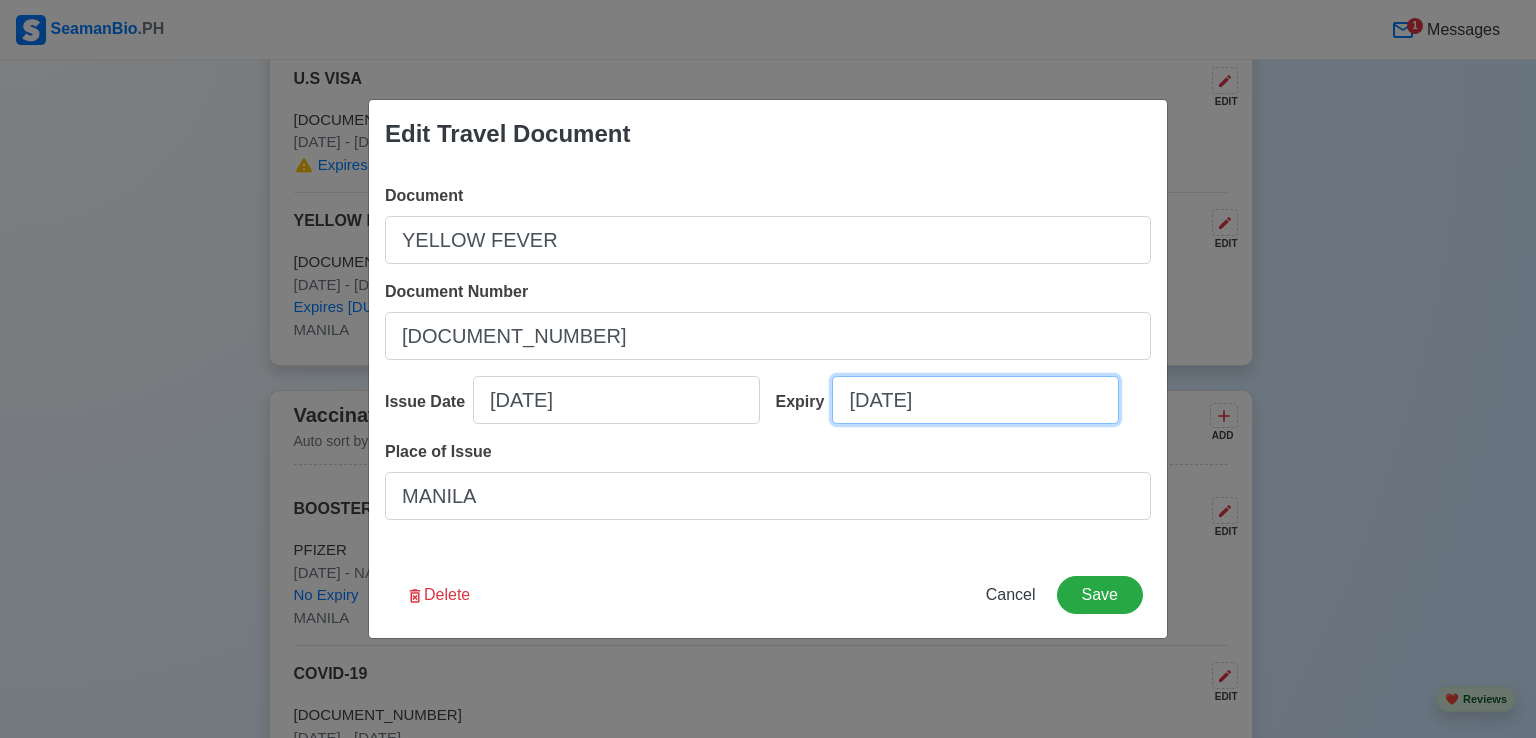 select on "****" 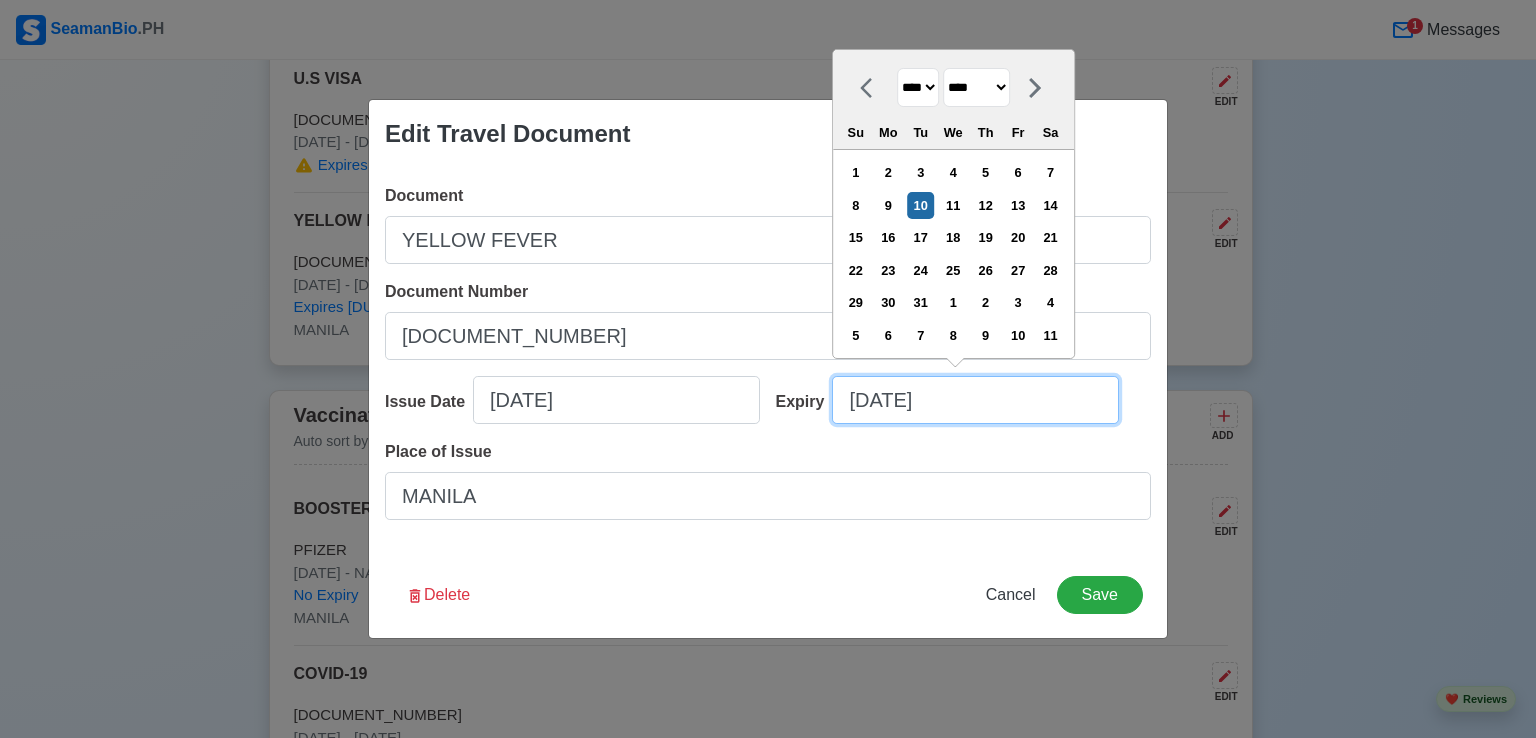 click on "[DATE]" at bounding box center [975, 400] 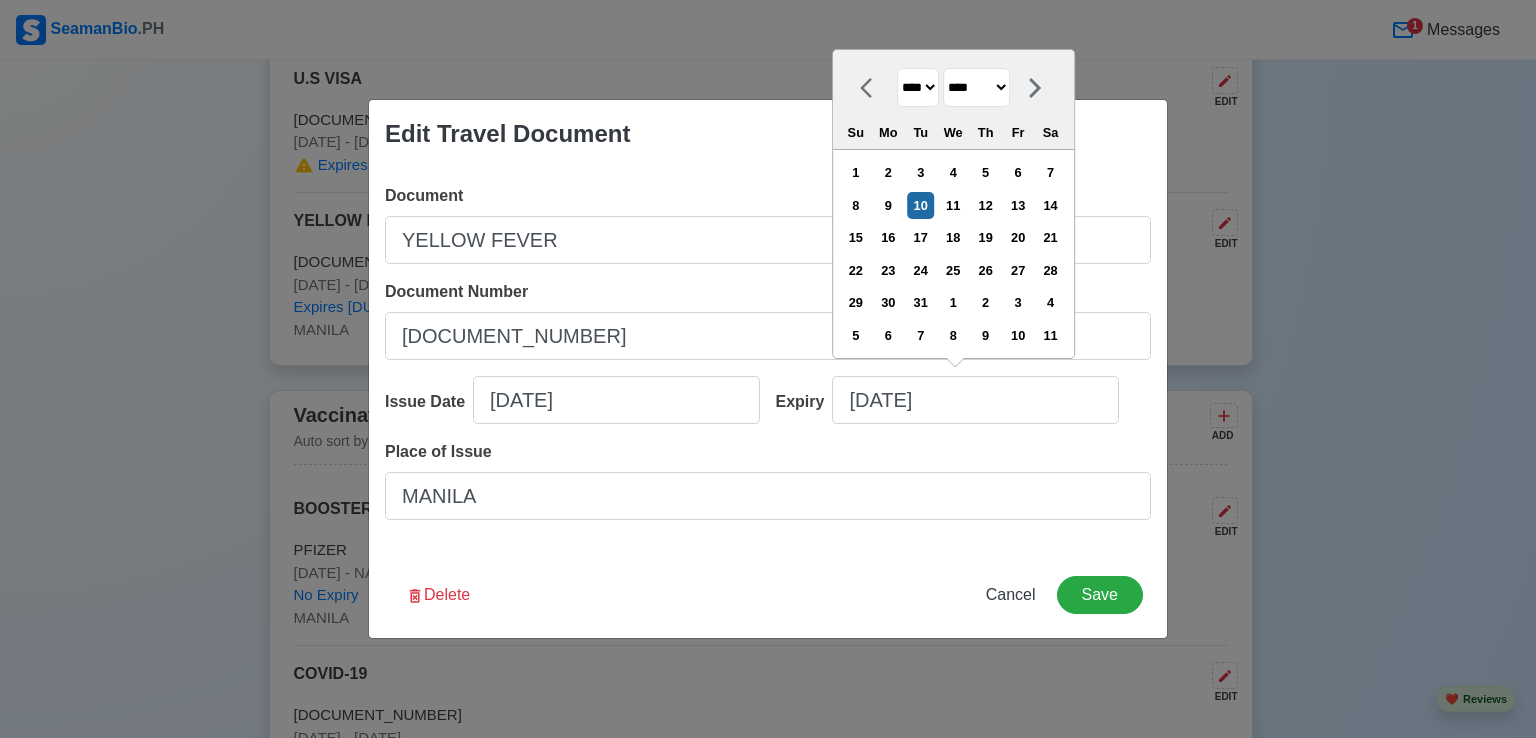 click on "Issue Date [DATE] Expiry [DATE]" at bounding box center (768, 369) 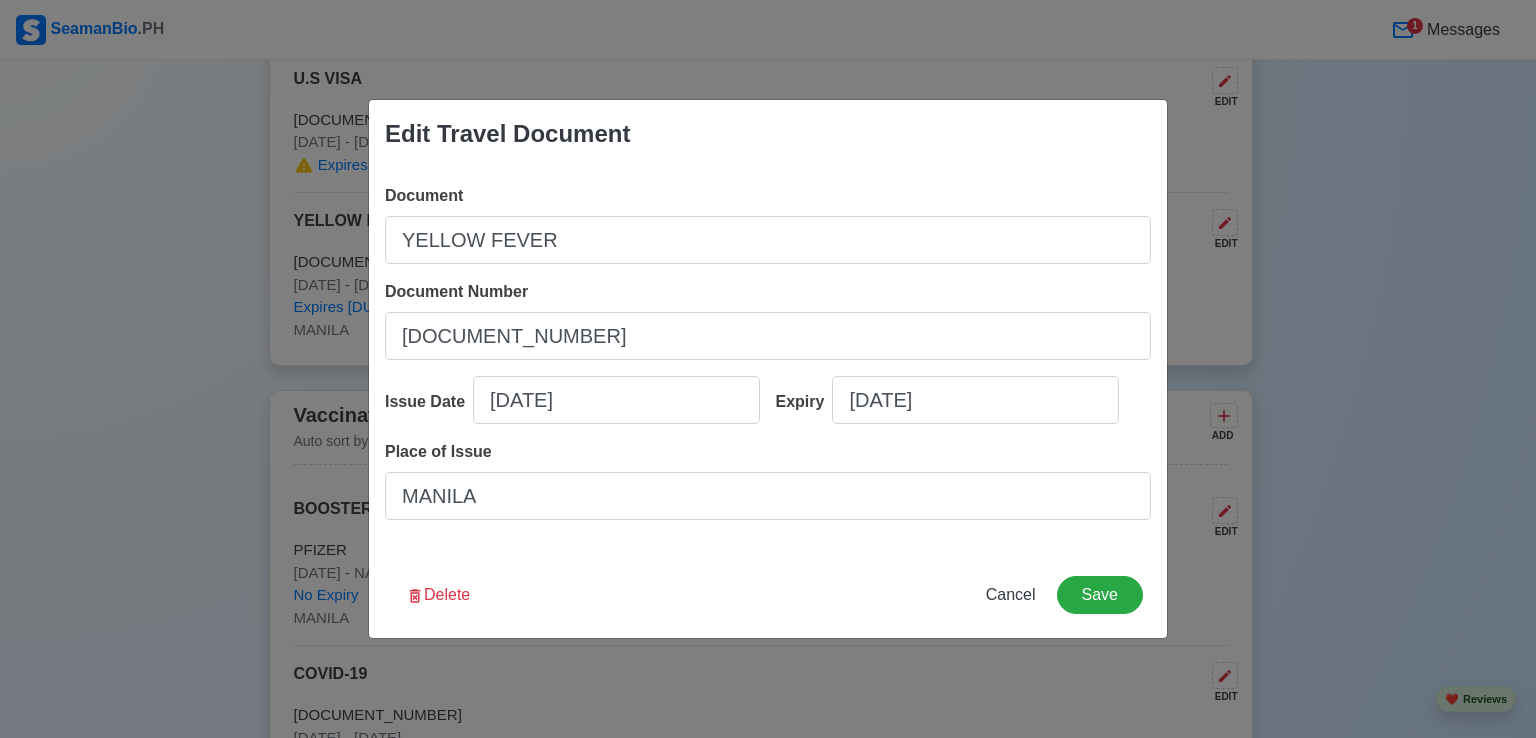 click on "Issue Date [DATE] Expiry [DATE]" at bounding box center (768, 360) 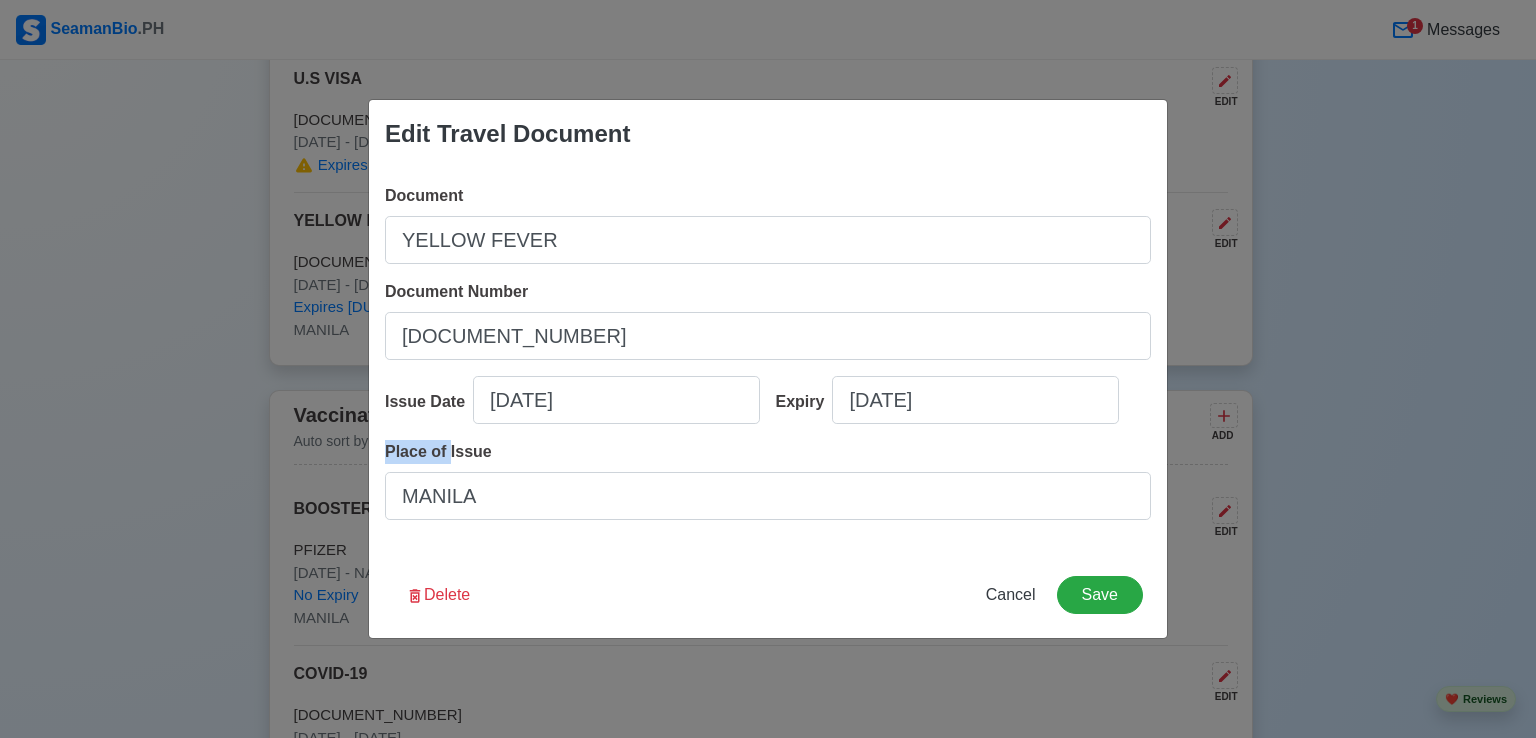 click on "Issue Date [DATE] Expiry [DATE]" at bounding box center (768, 369) 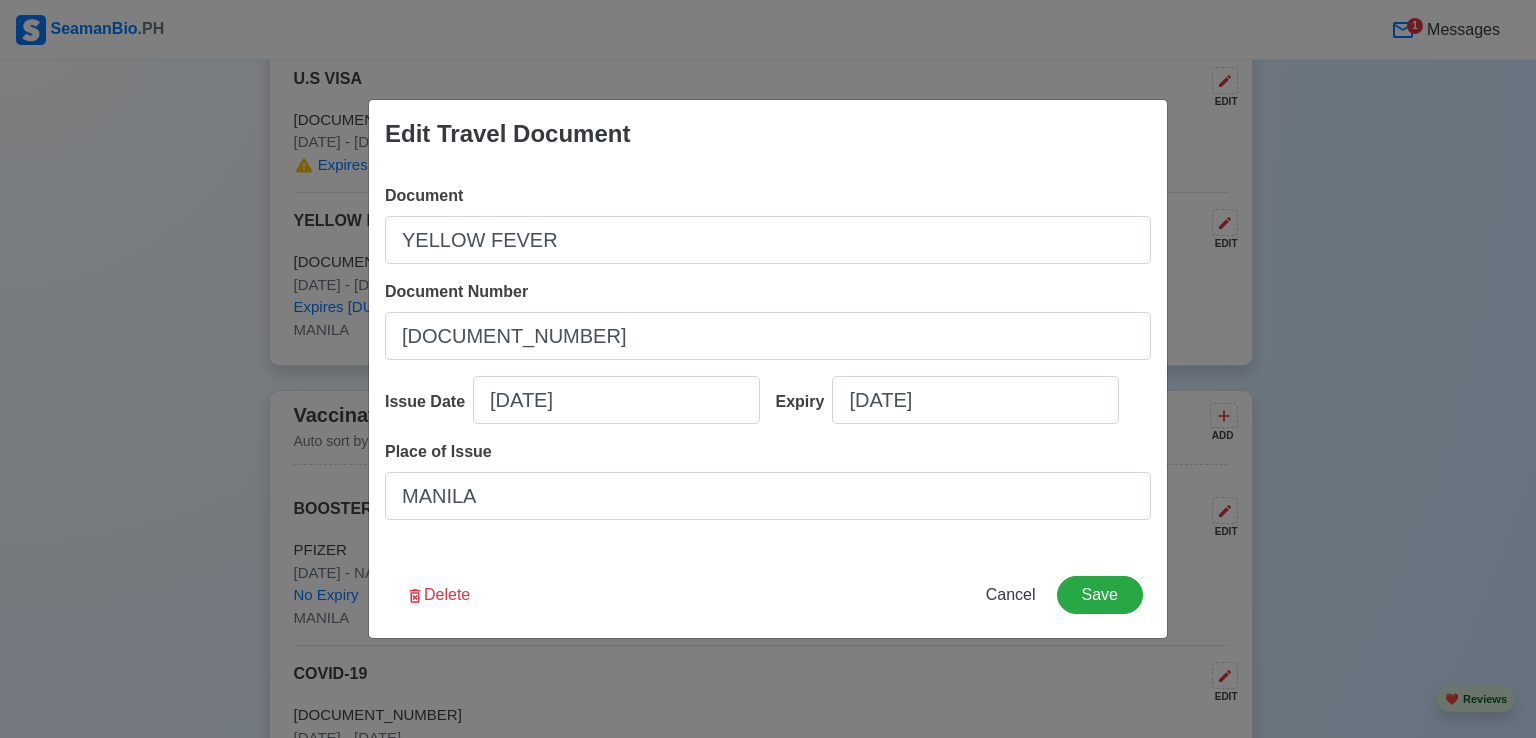 click on "Issue Date [DATE] Expiry [DATE]" at bounding box center [768, 369] 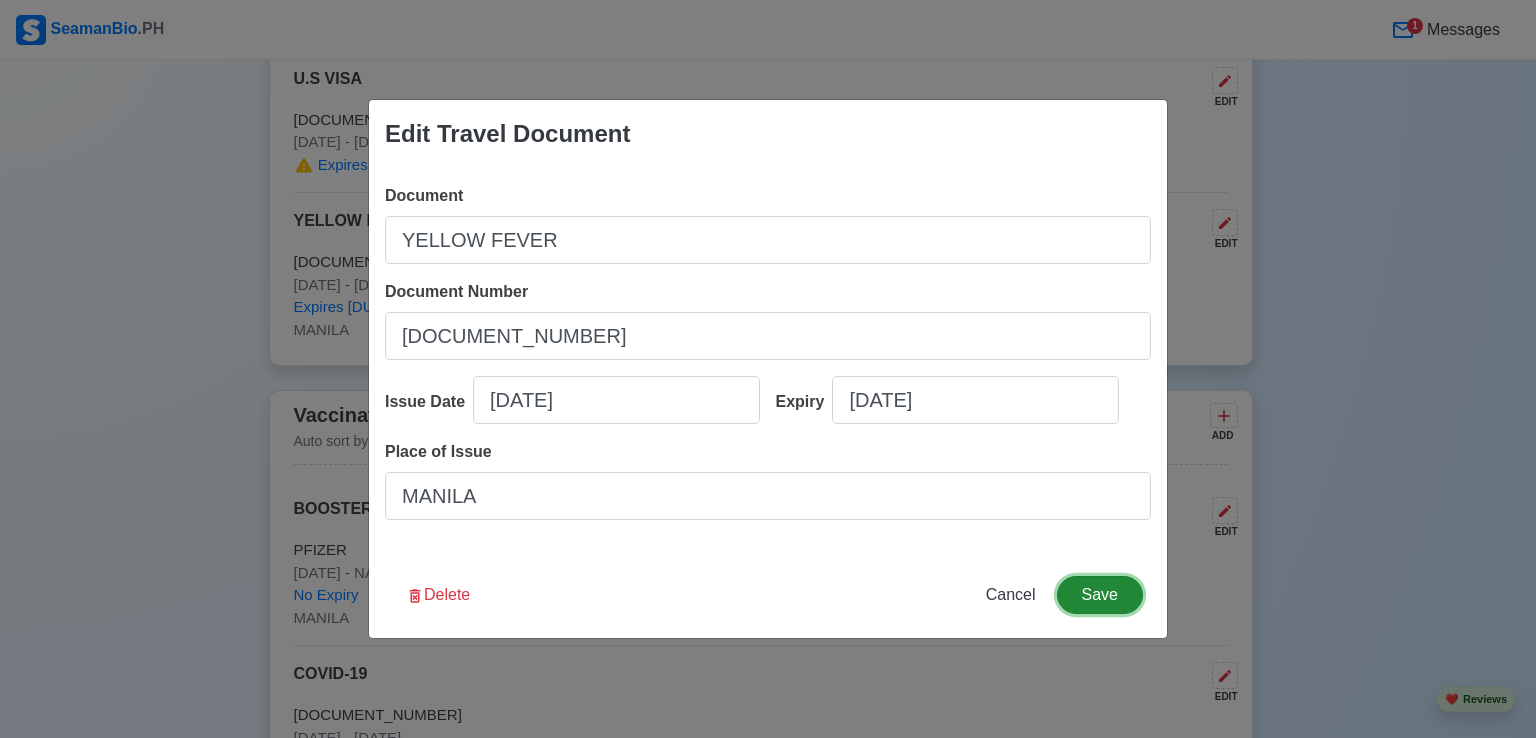 click on "Save" at bounding box center [1100, 595] 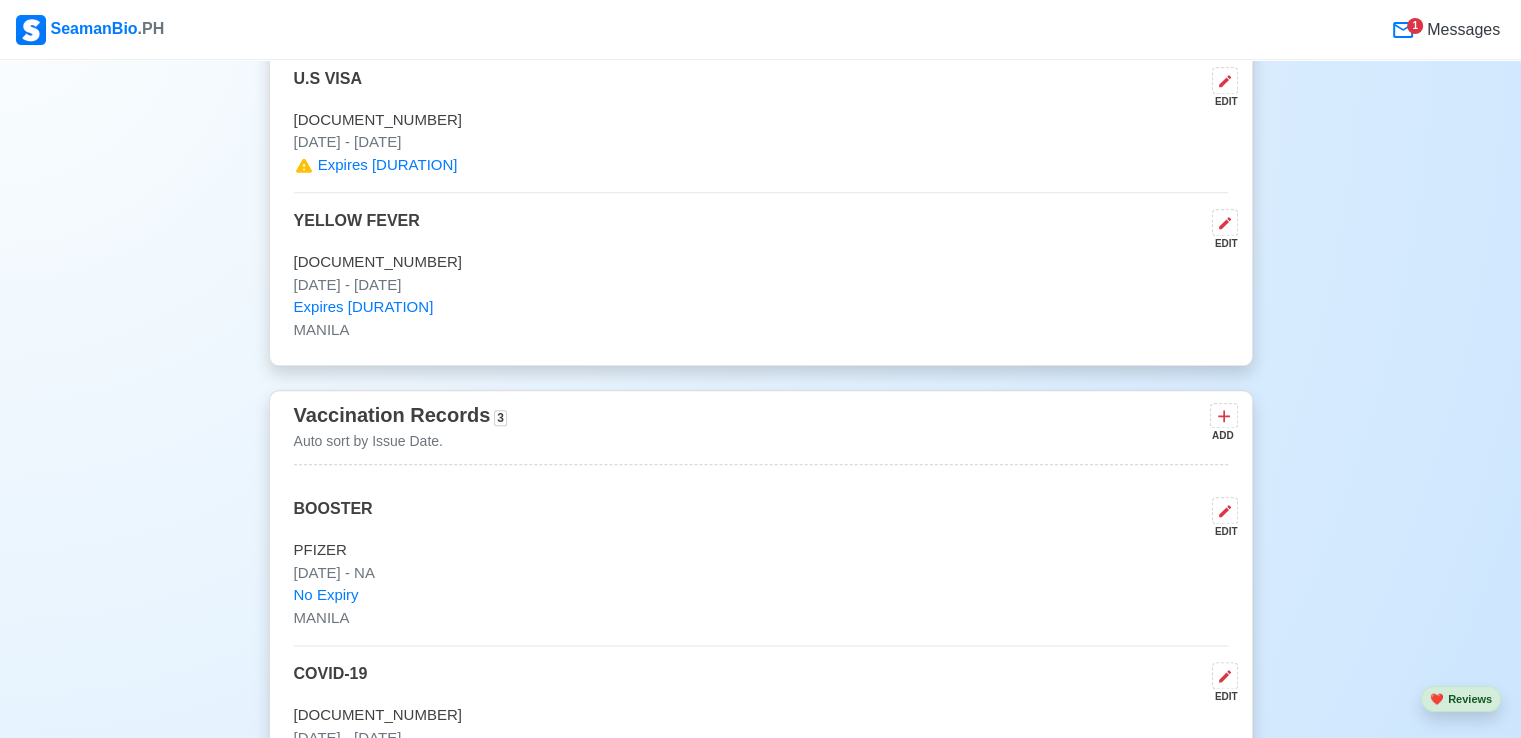 scroll, scrollTop: 2500, scrollLeft: 0, axis: vertical 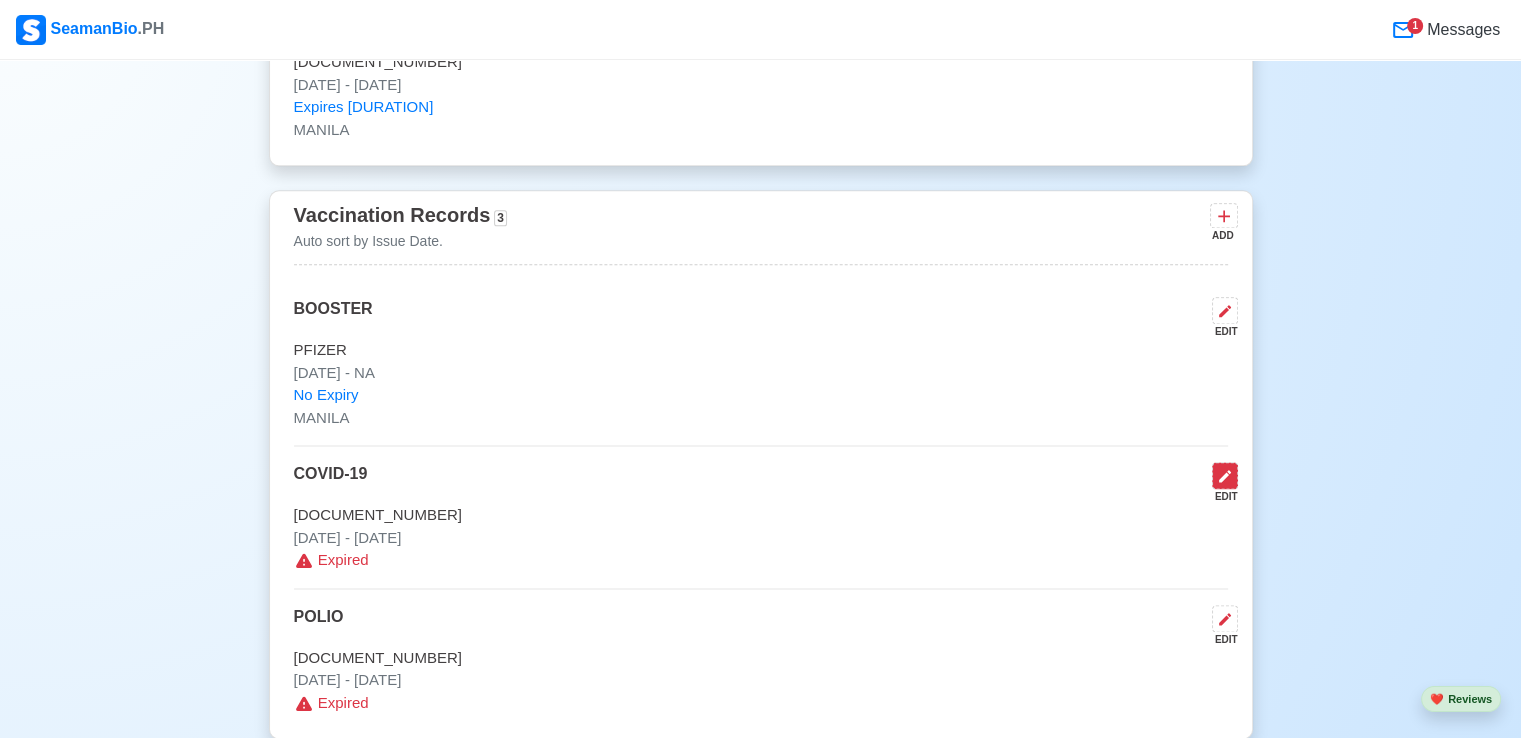 click 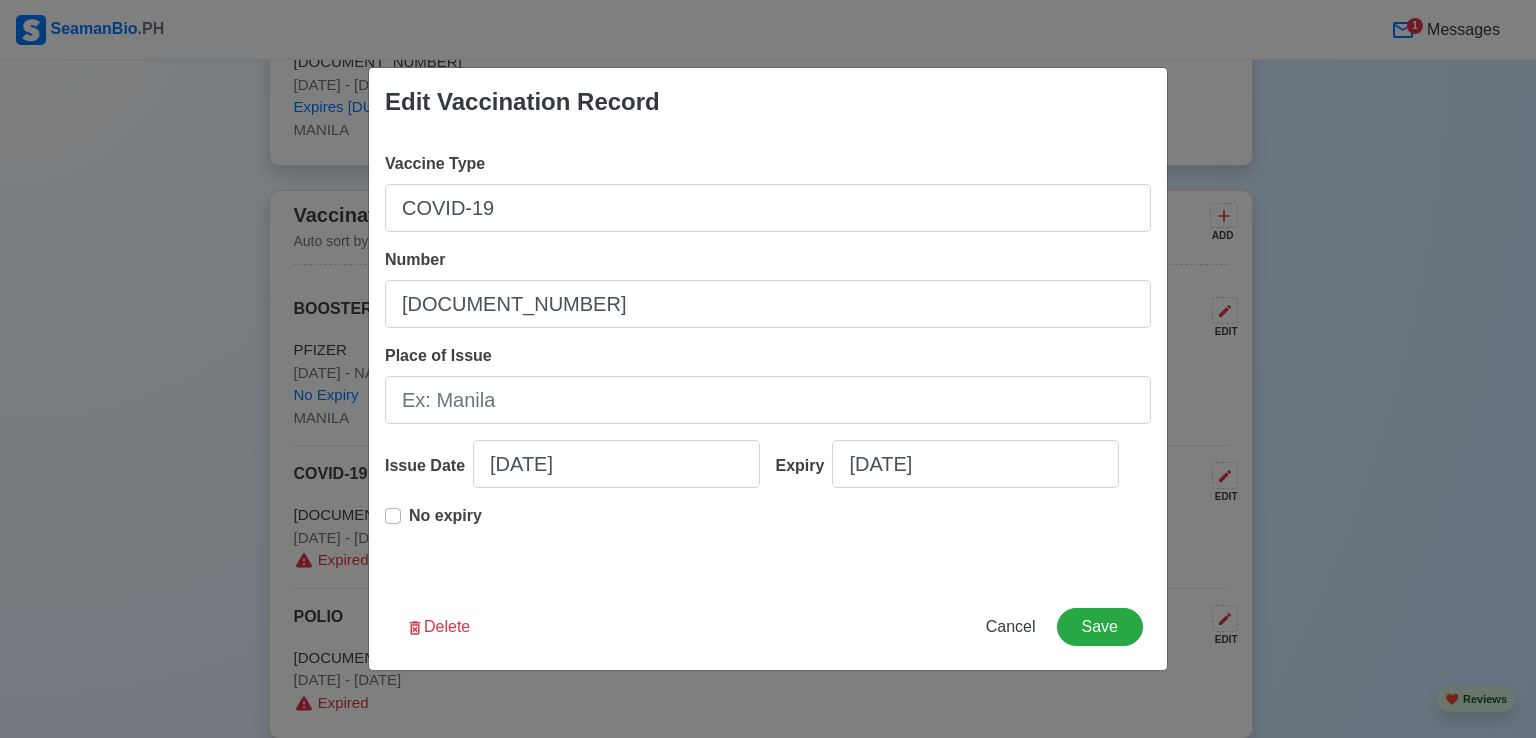 click on "No expiry" at bounding box center [445, 524] 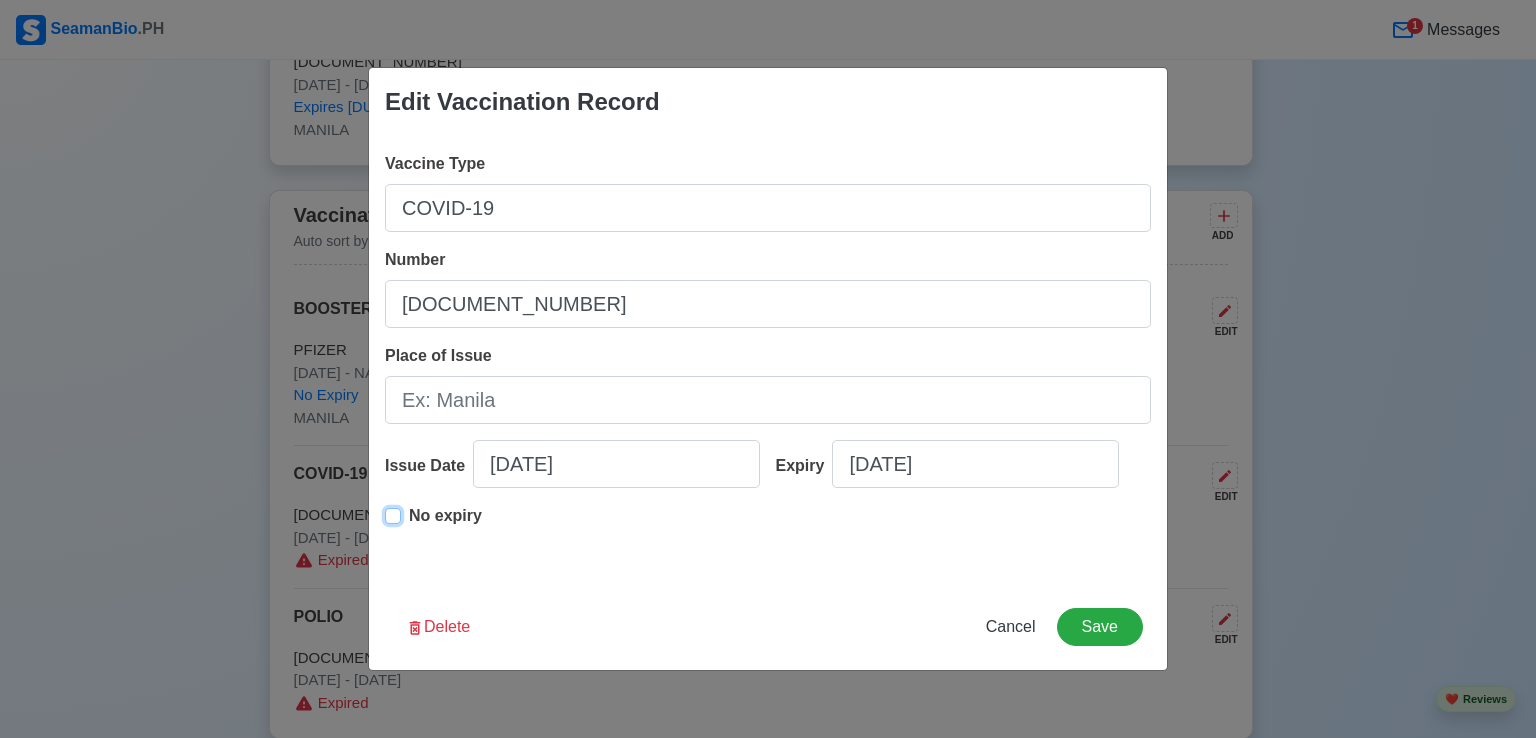 type on "[DATE]" 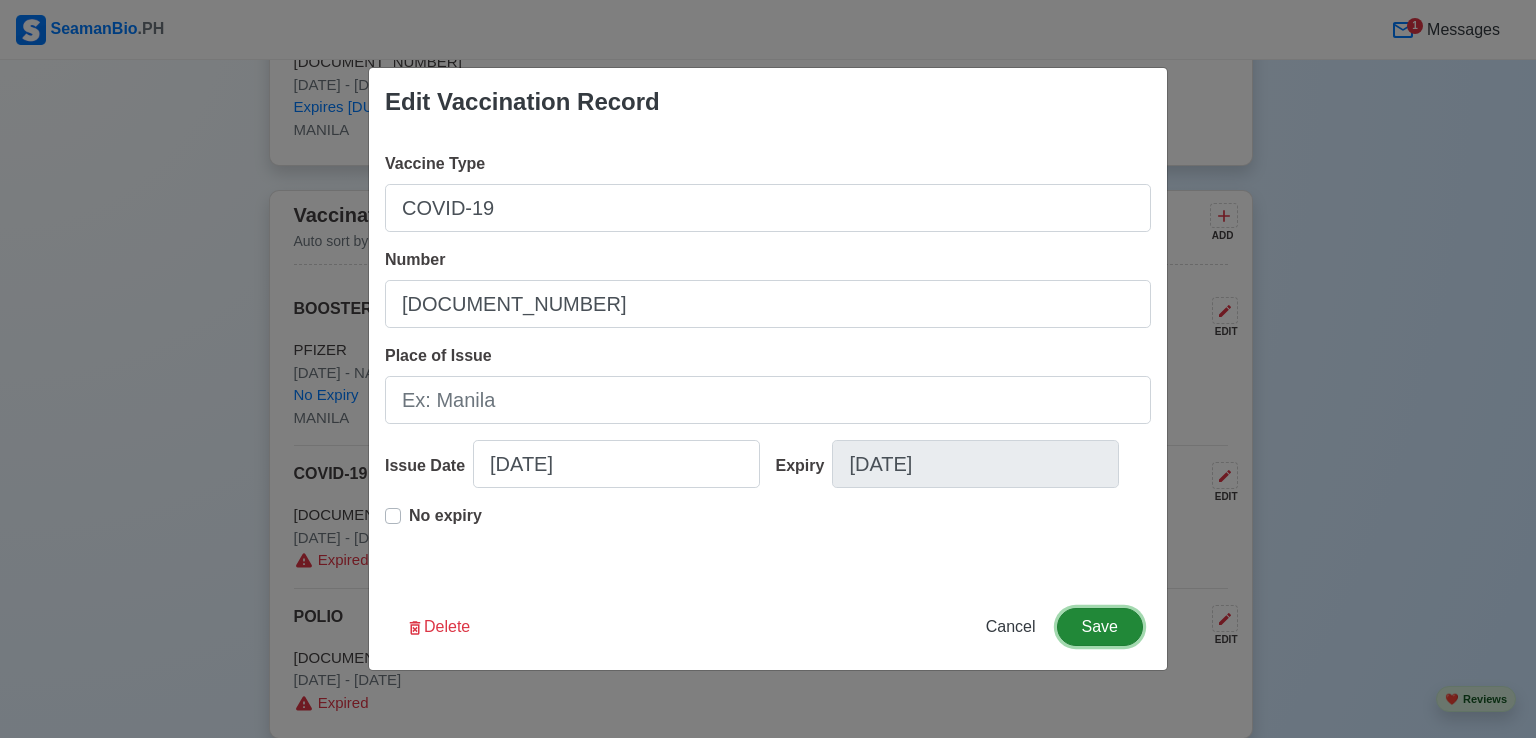 click on "Save" at bounding box center (1100, 627) 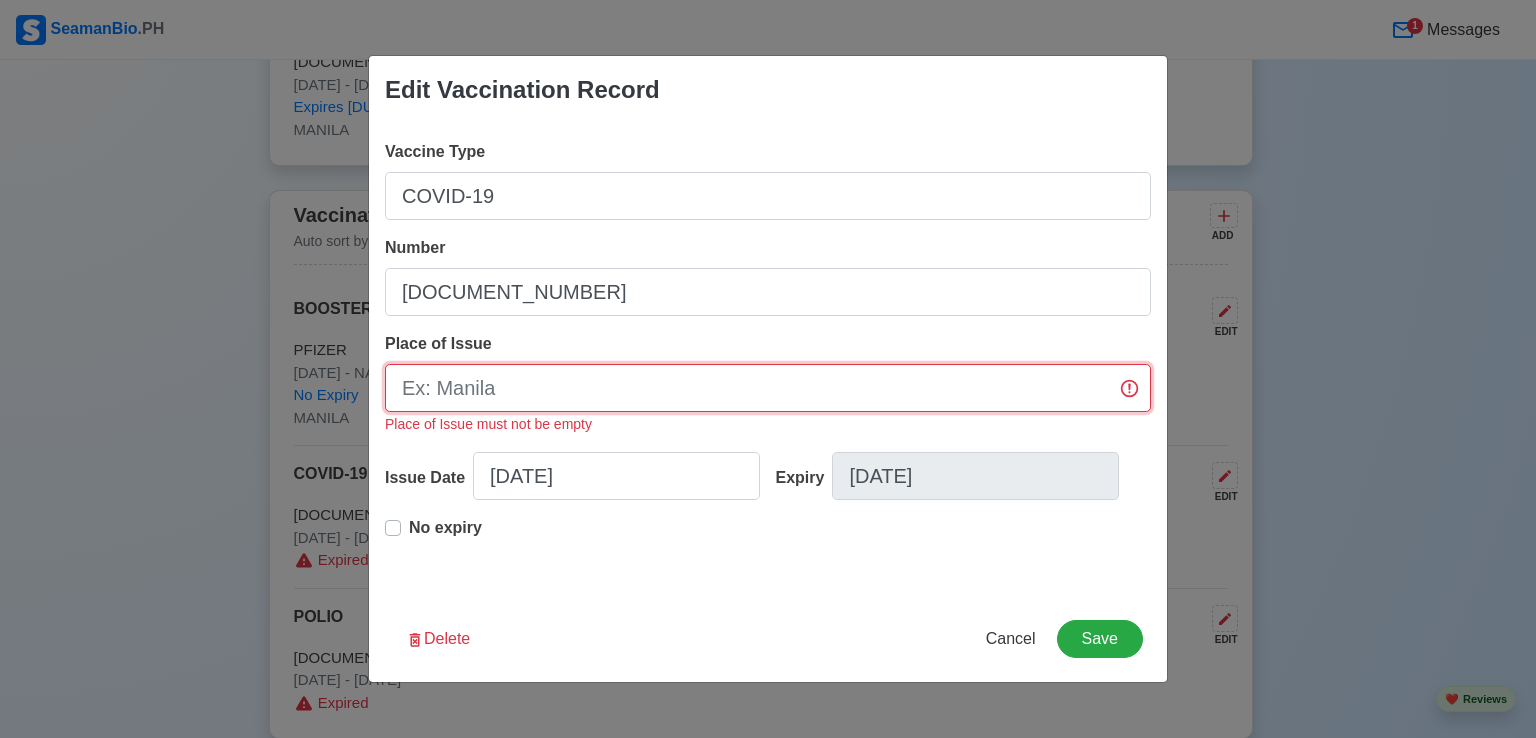 click on "Place of Issue" at bounding box center (768, 388) 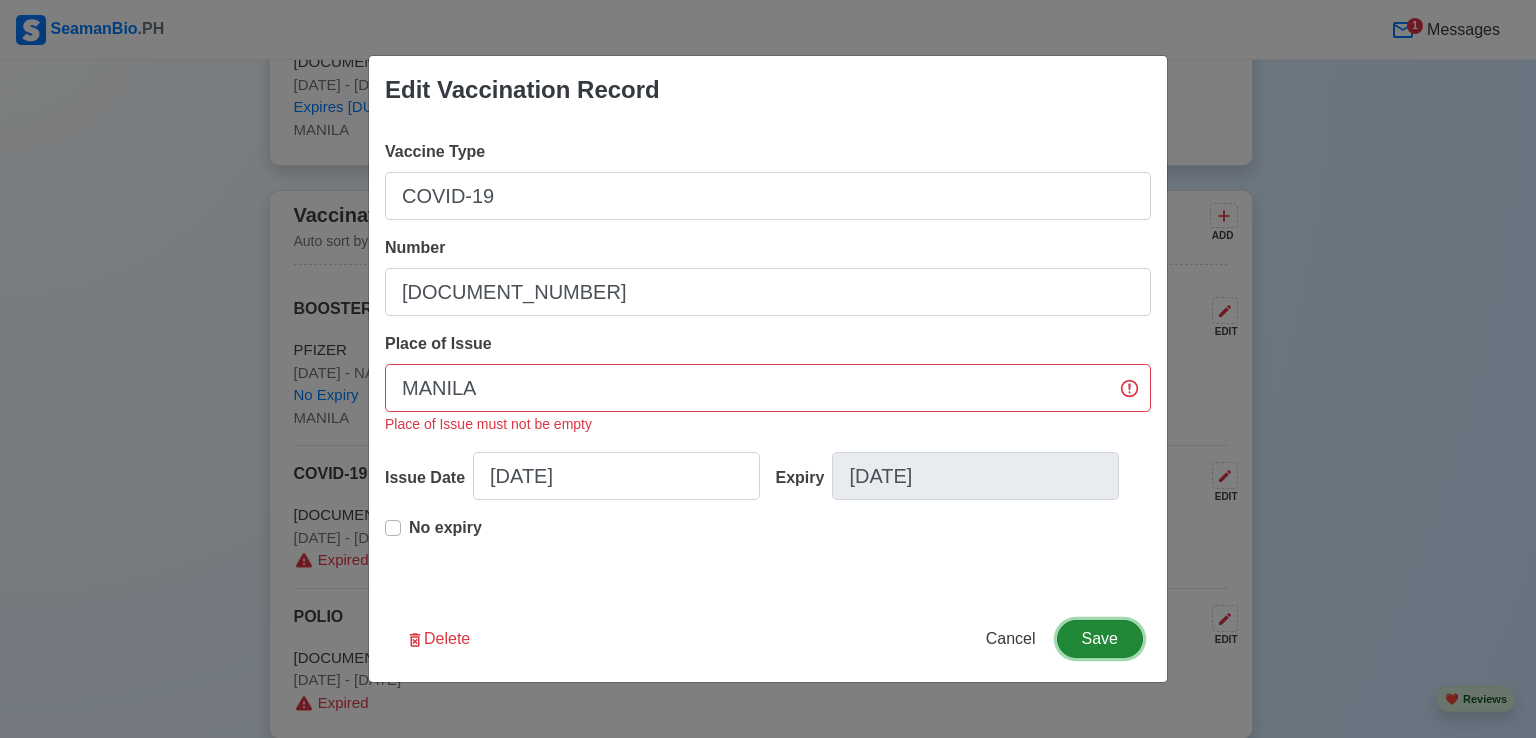 click on "Save" at bounding box center (1100, 639) 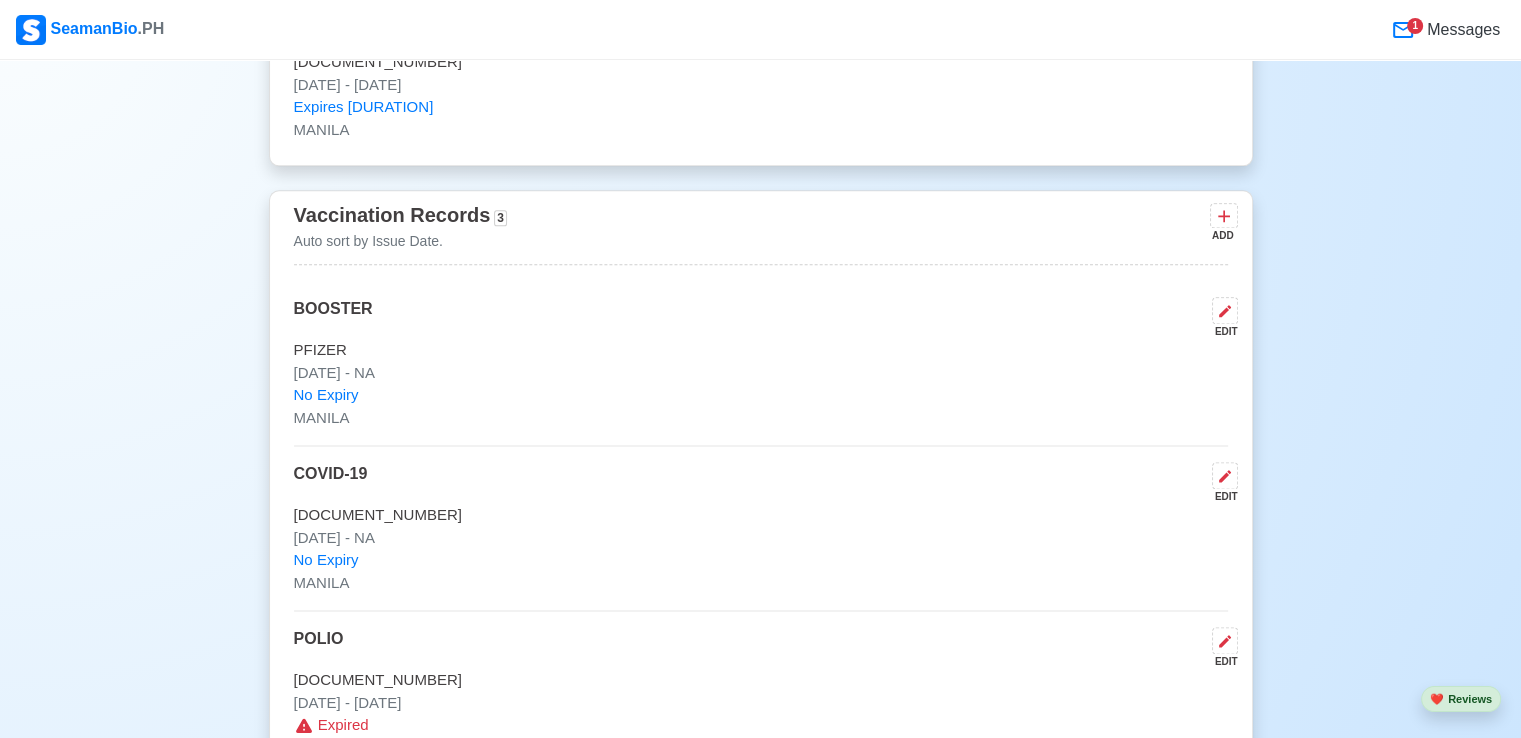 scroll, scrollTop: 2600, scrollLeft: 0, axis: vertical 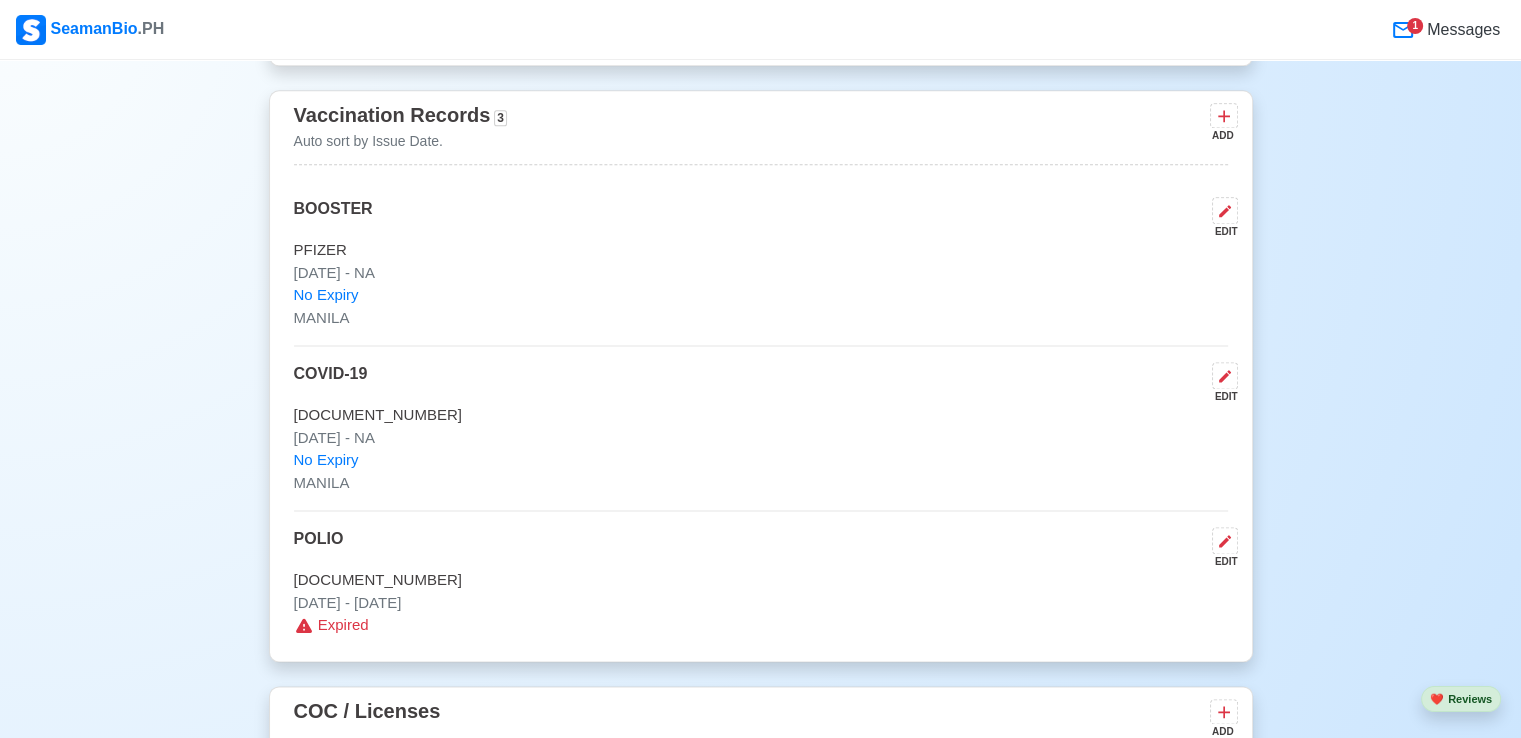 click on "Expired" at bounding box center [343, 625] 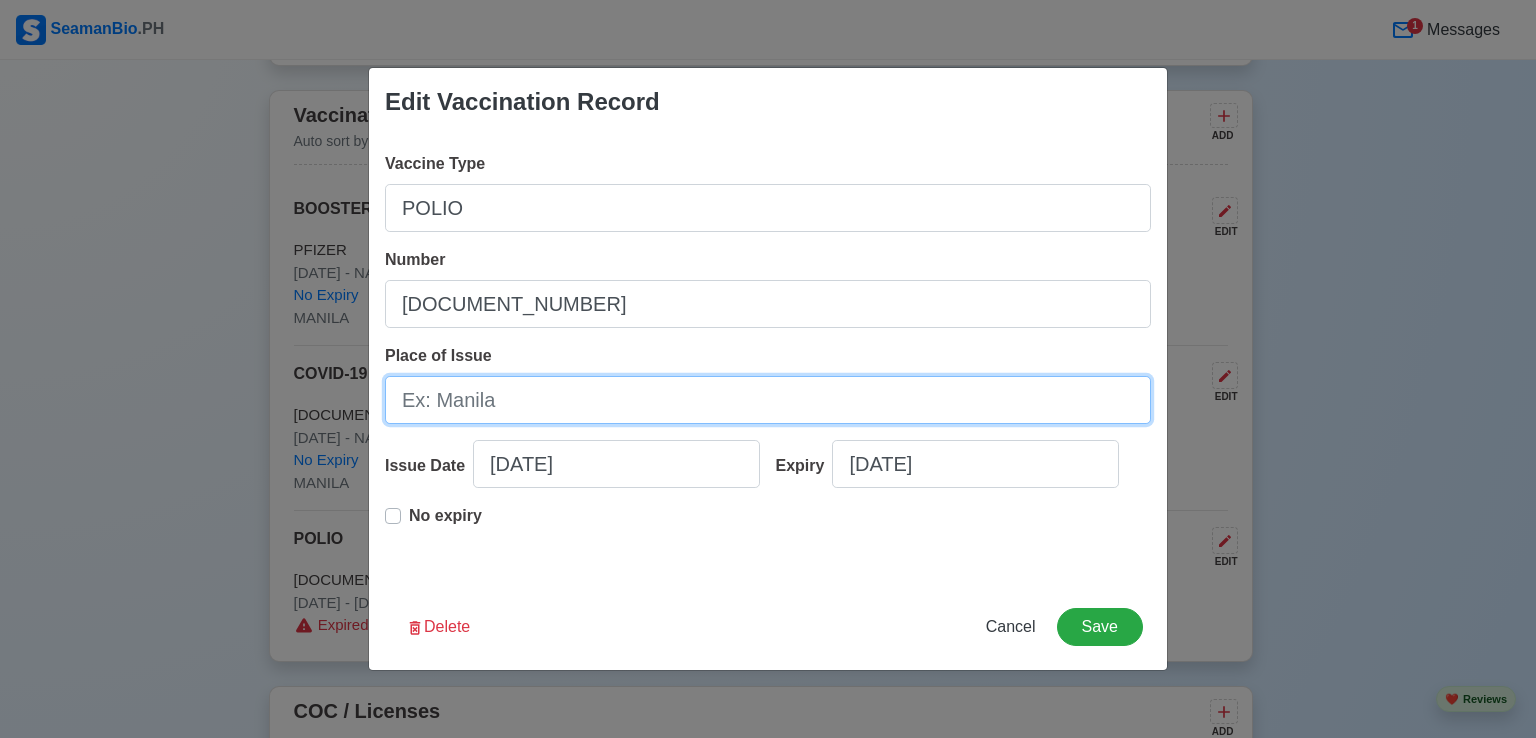 click on "Place of Issue" at bounding box center [768, 400] 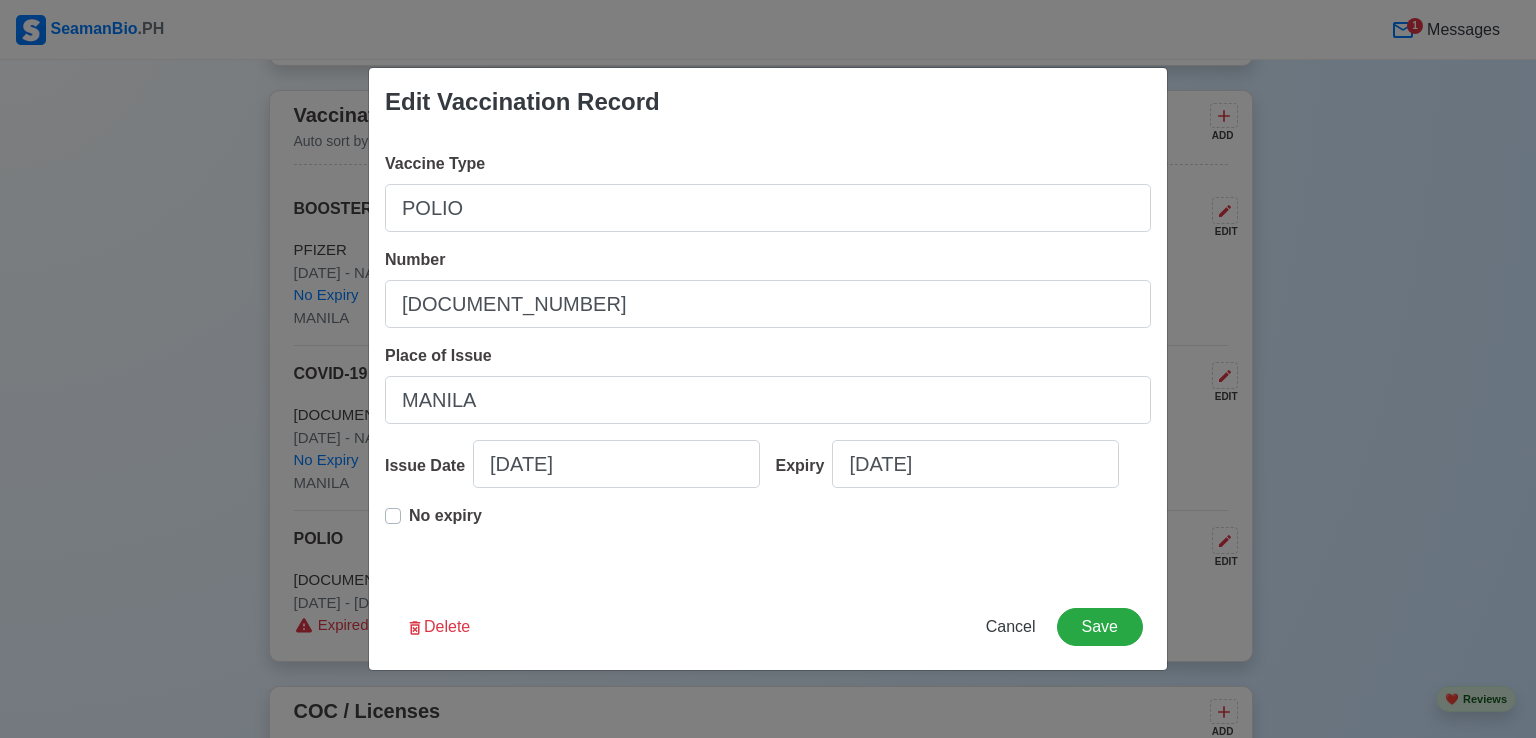 click on "No expiry" at bounding box center [445, 524] 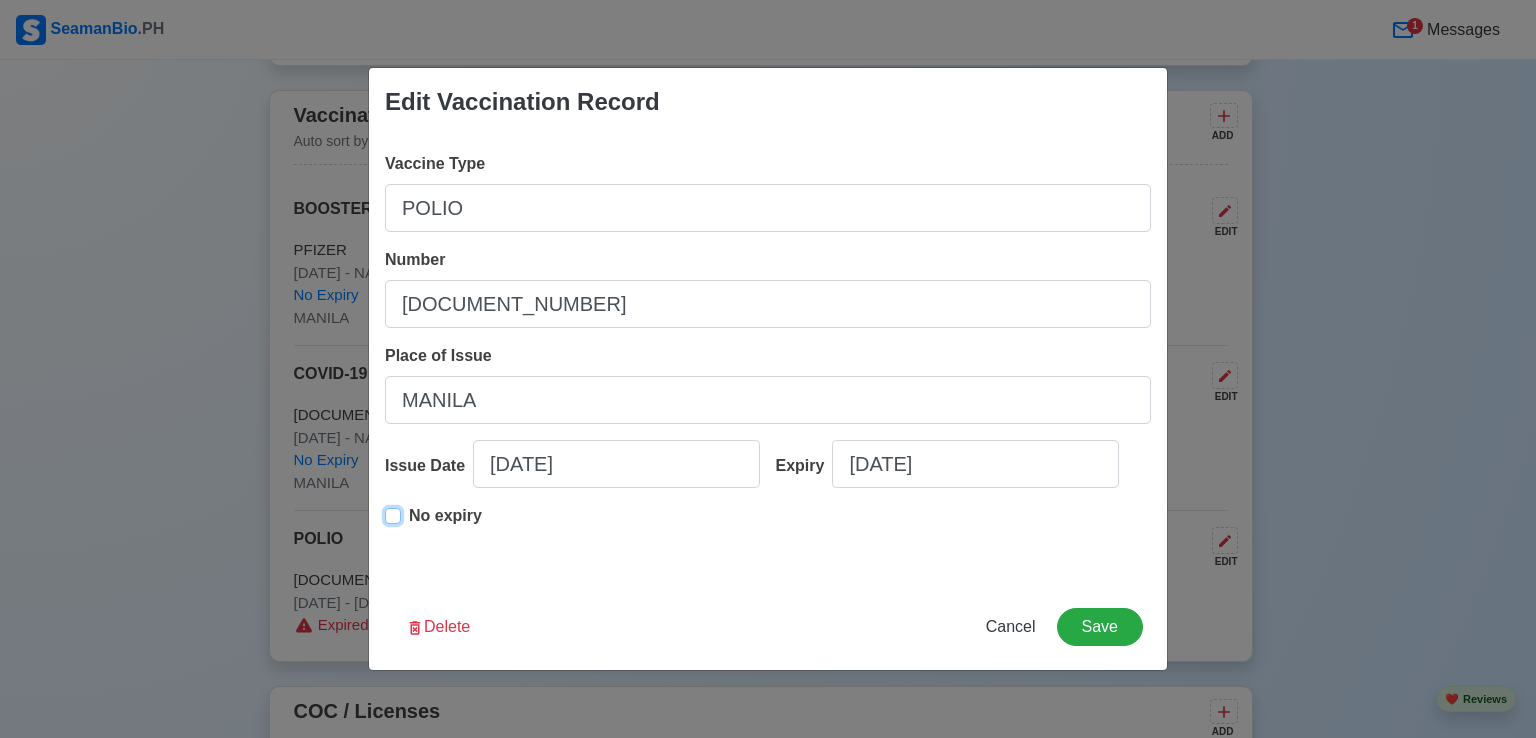 type on "[DATE]" 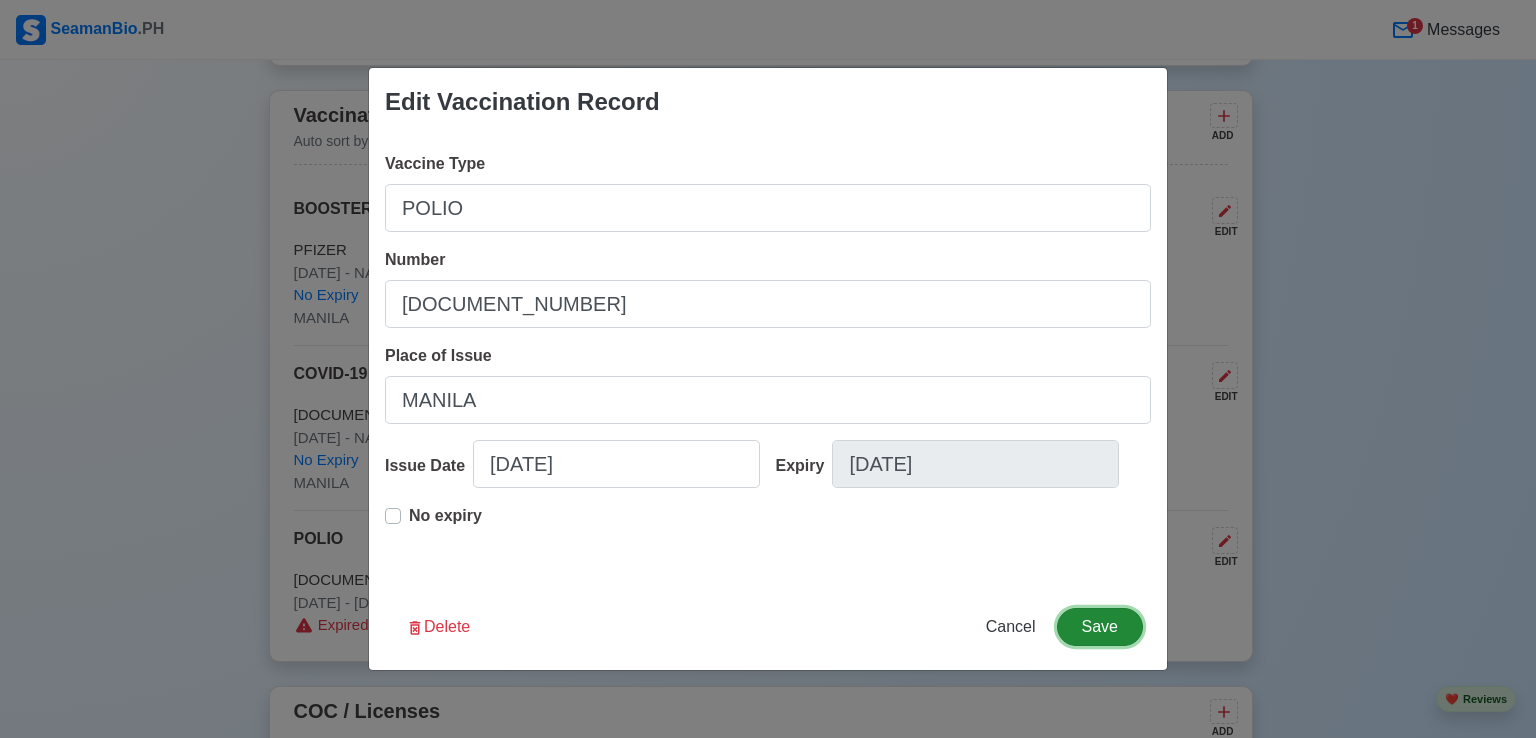 click on "Save" at bounding box center (1100, 627) 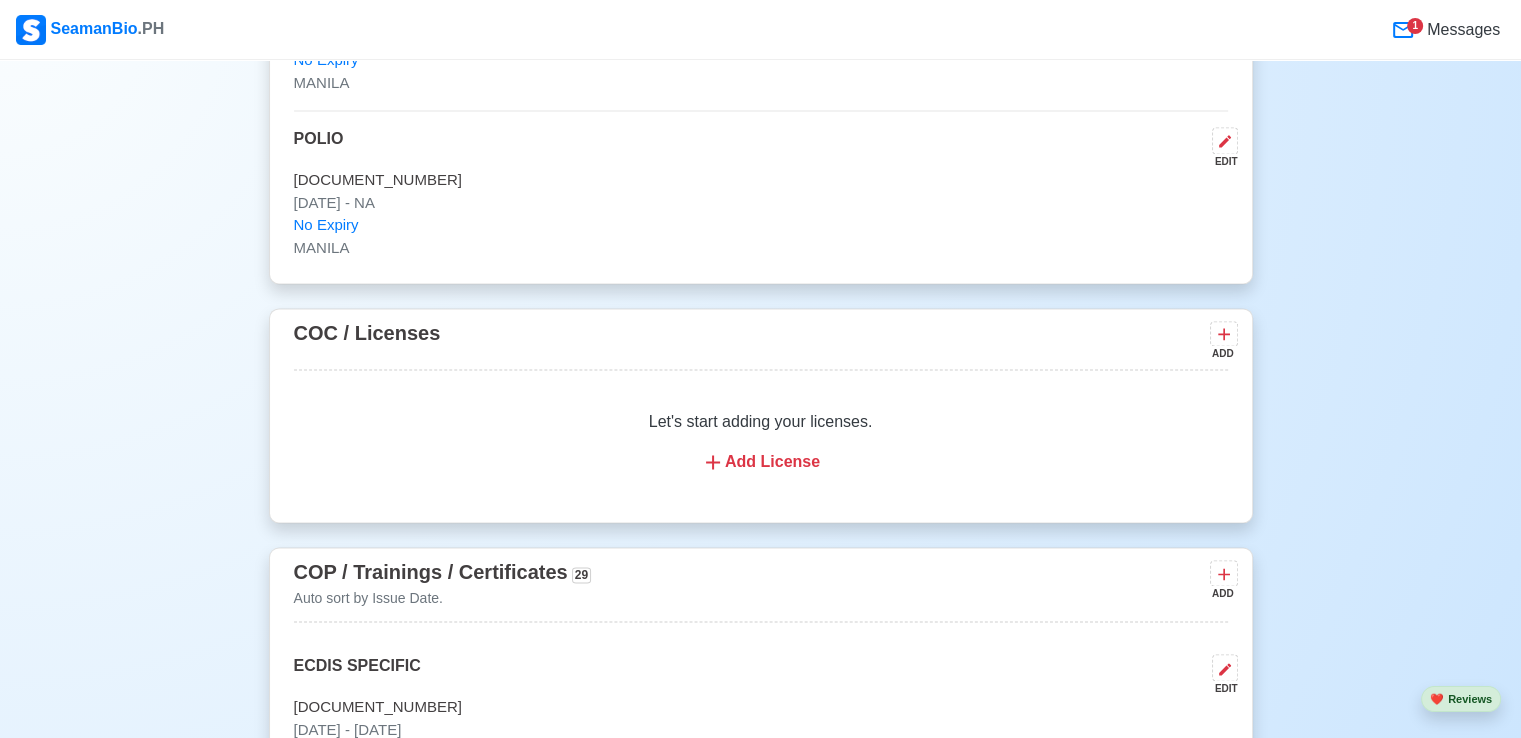 scroll, scrollTop: 3200, scrollLeft: 0, axis: vertical 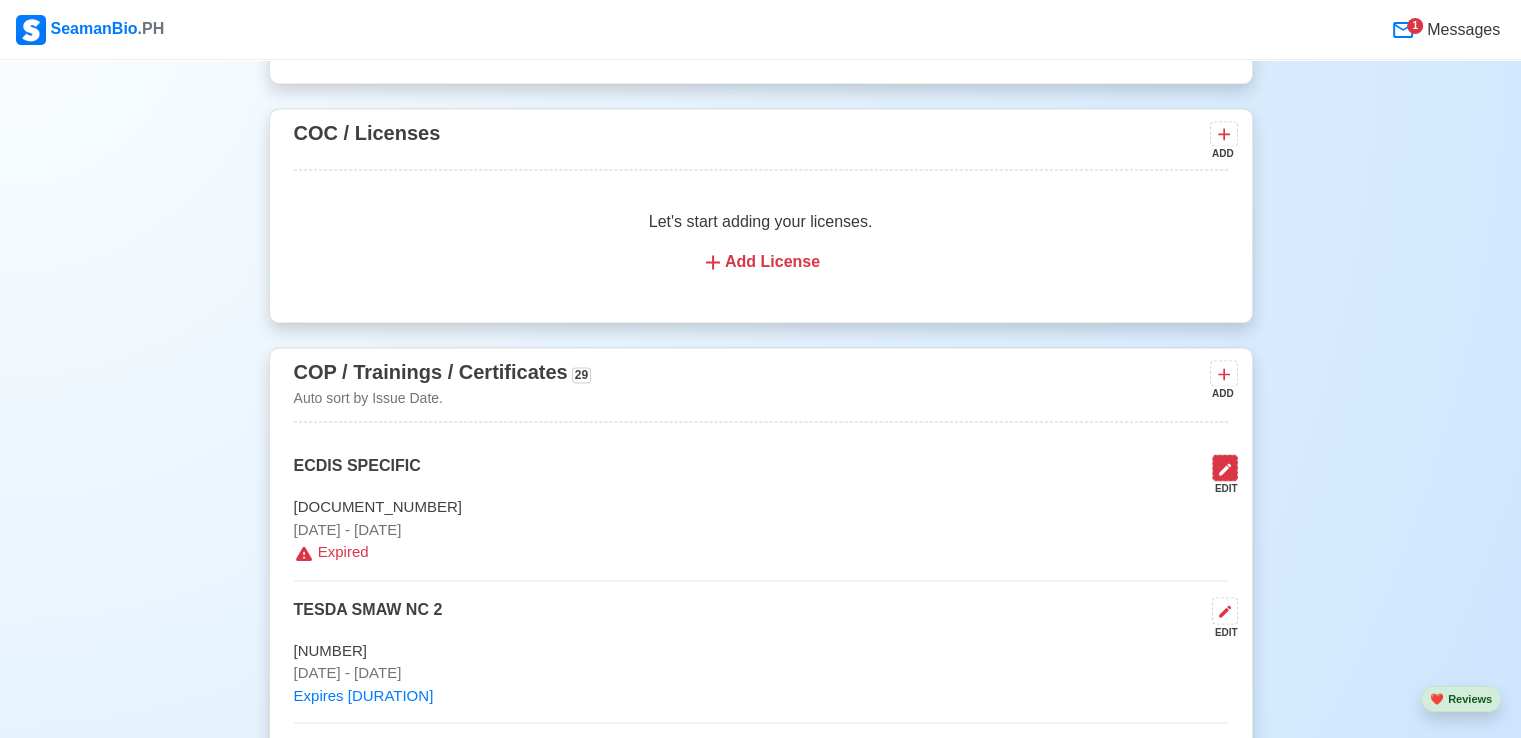 click at bounding box center (1225, 467) 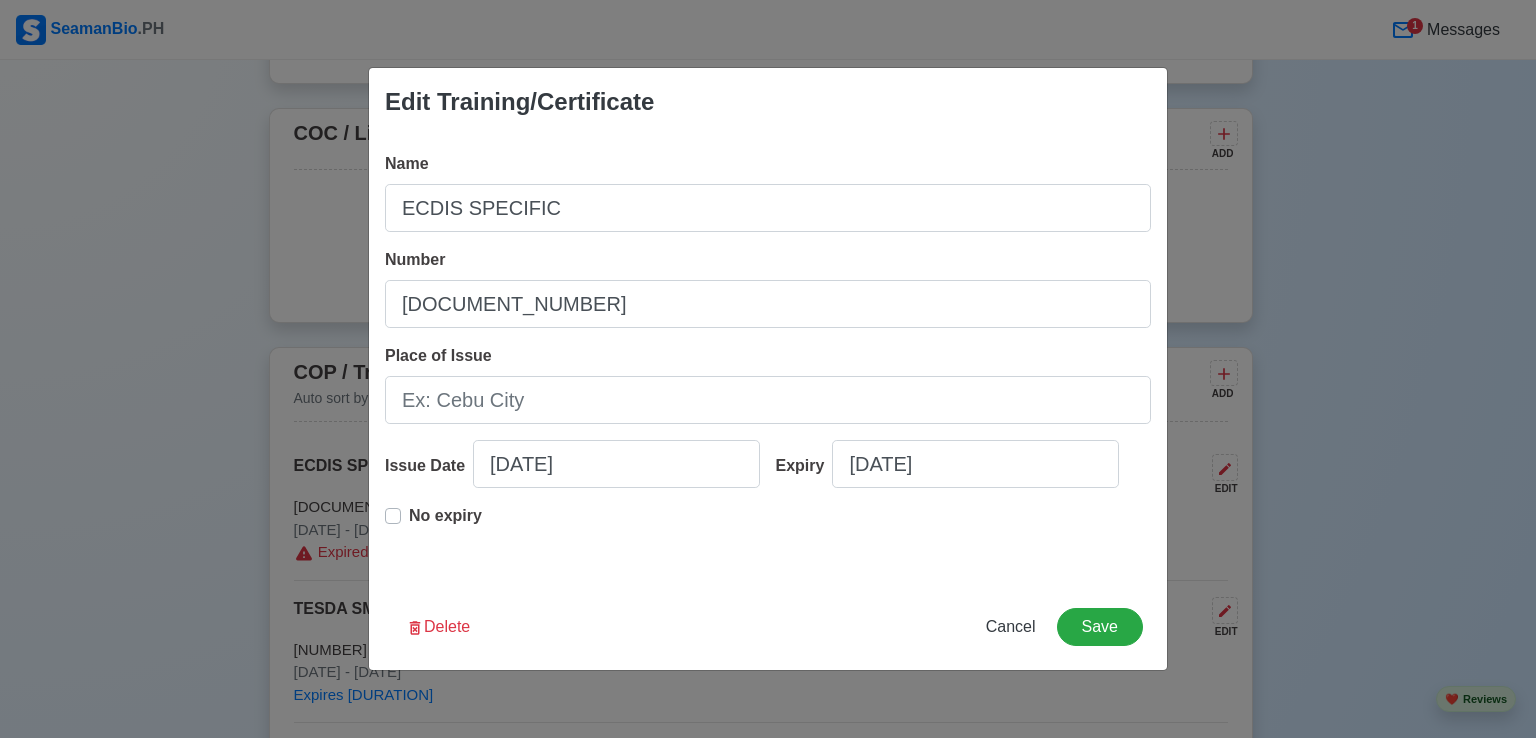 click on "No expiry" at bounding box center [445, 524] 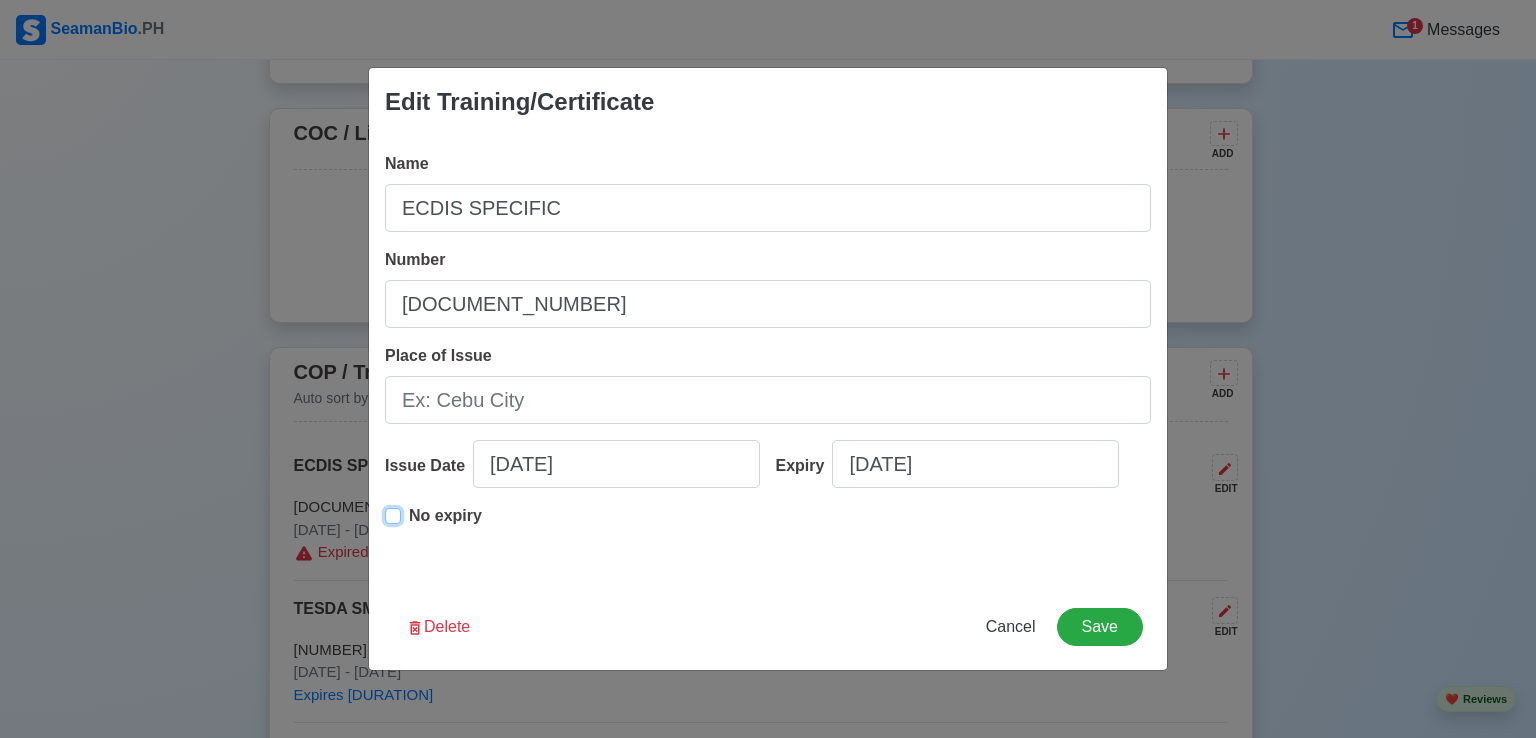 type on "[DATE]" 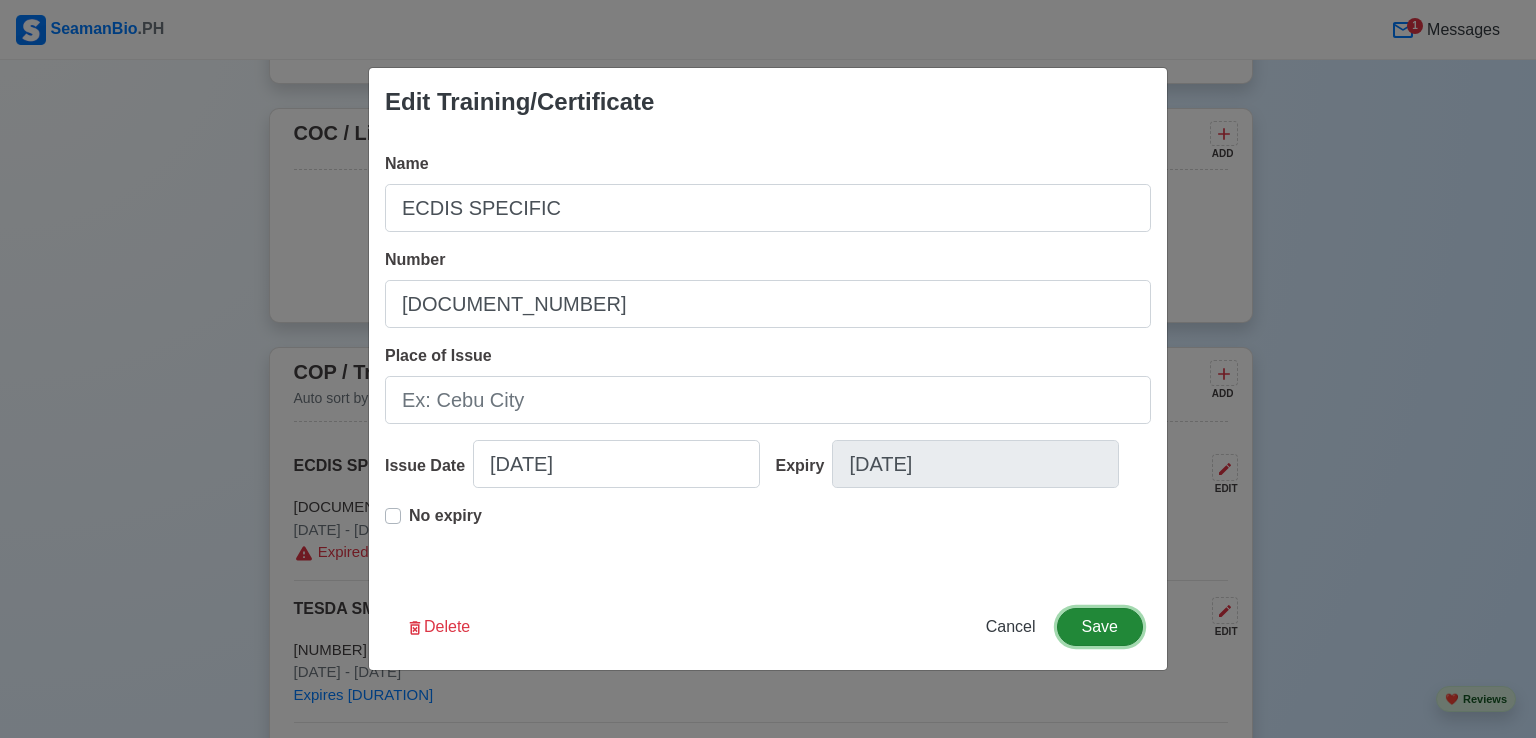 click on "Save" at bounding box center [1100, 627] 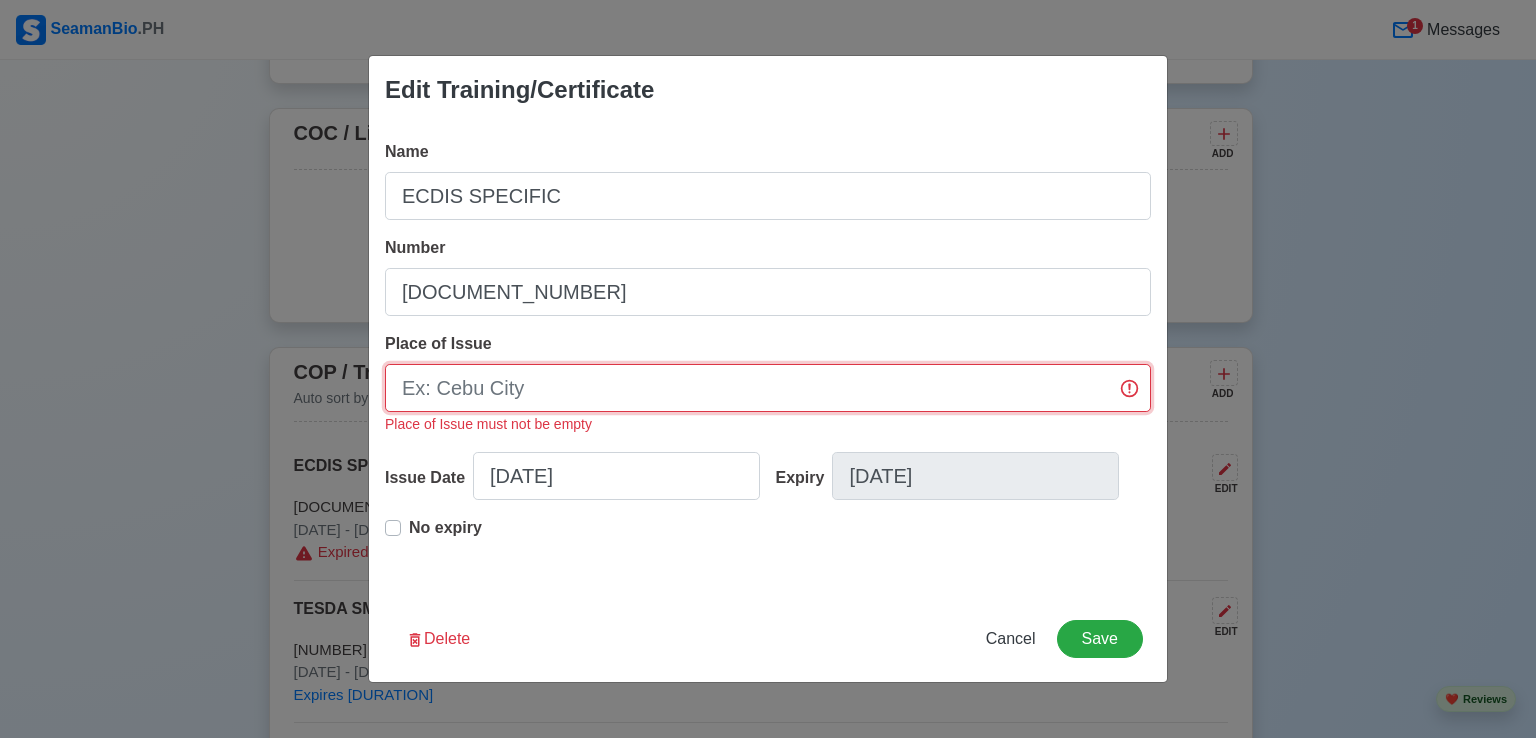 click on "Place of Issue" at bounding box center (768, 388) 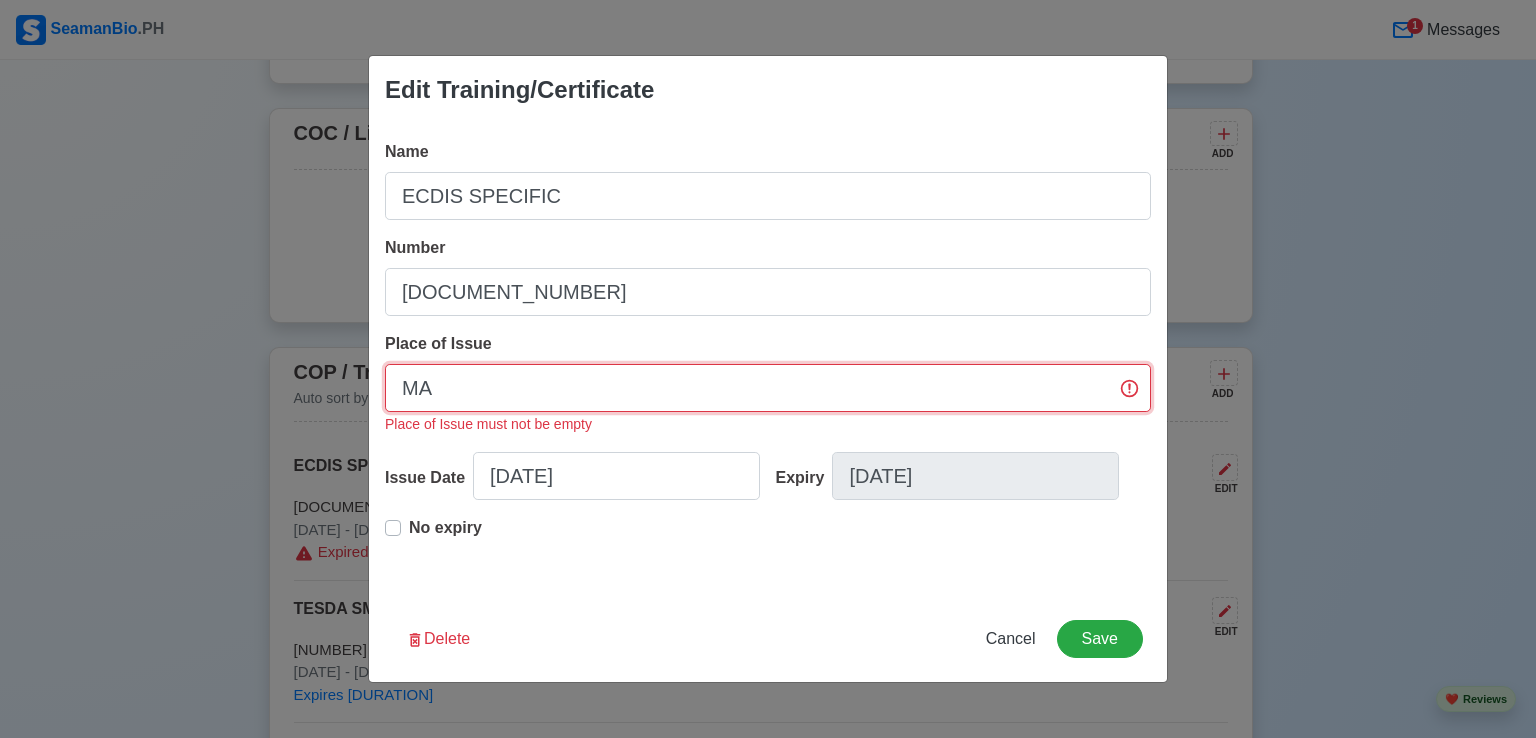 type on "MANILA" 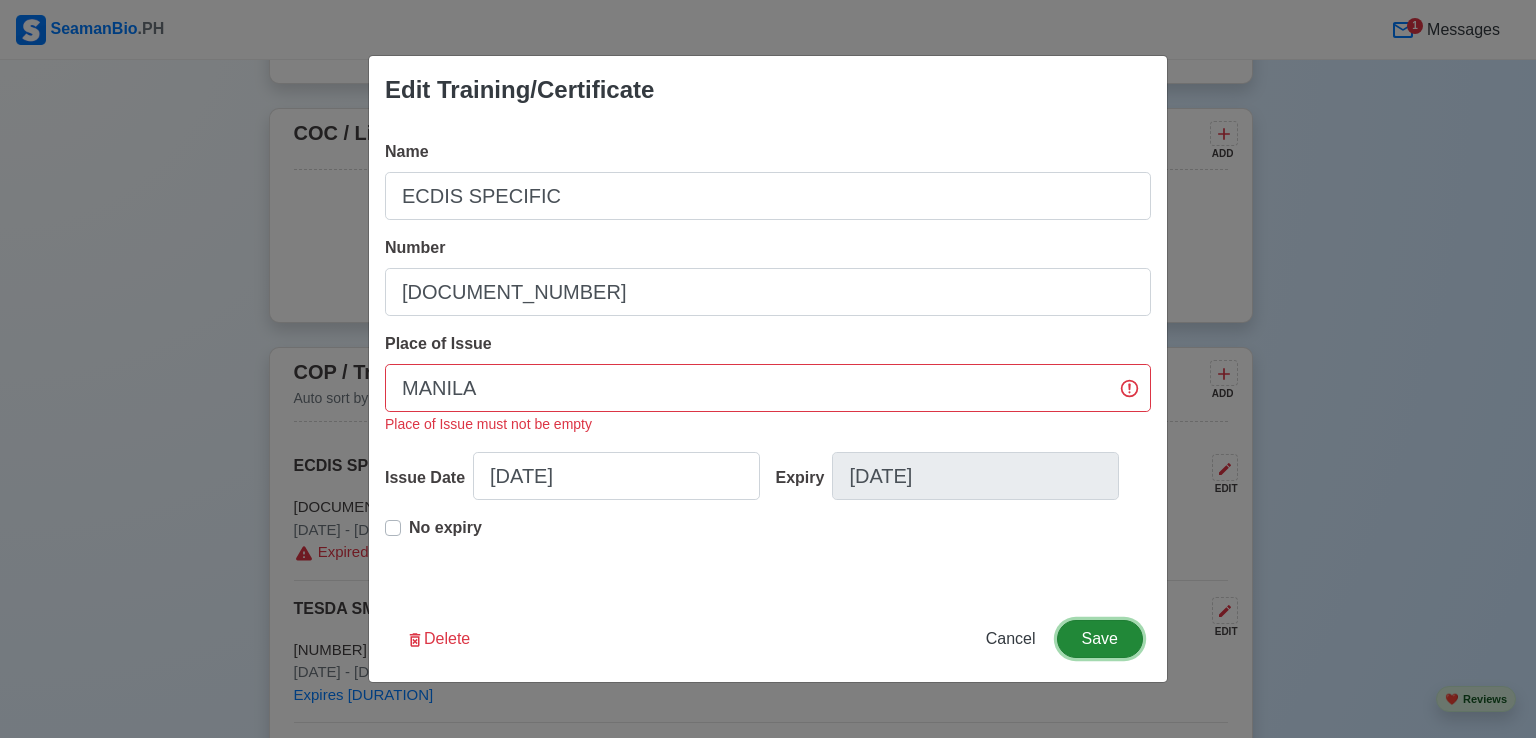 click on "Save" at bounding box center [1100, 639] 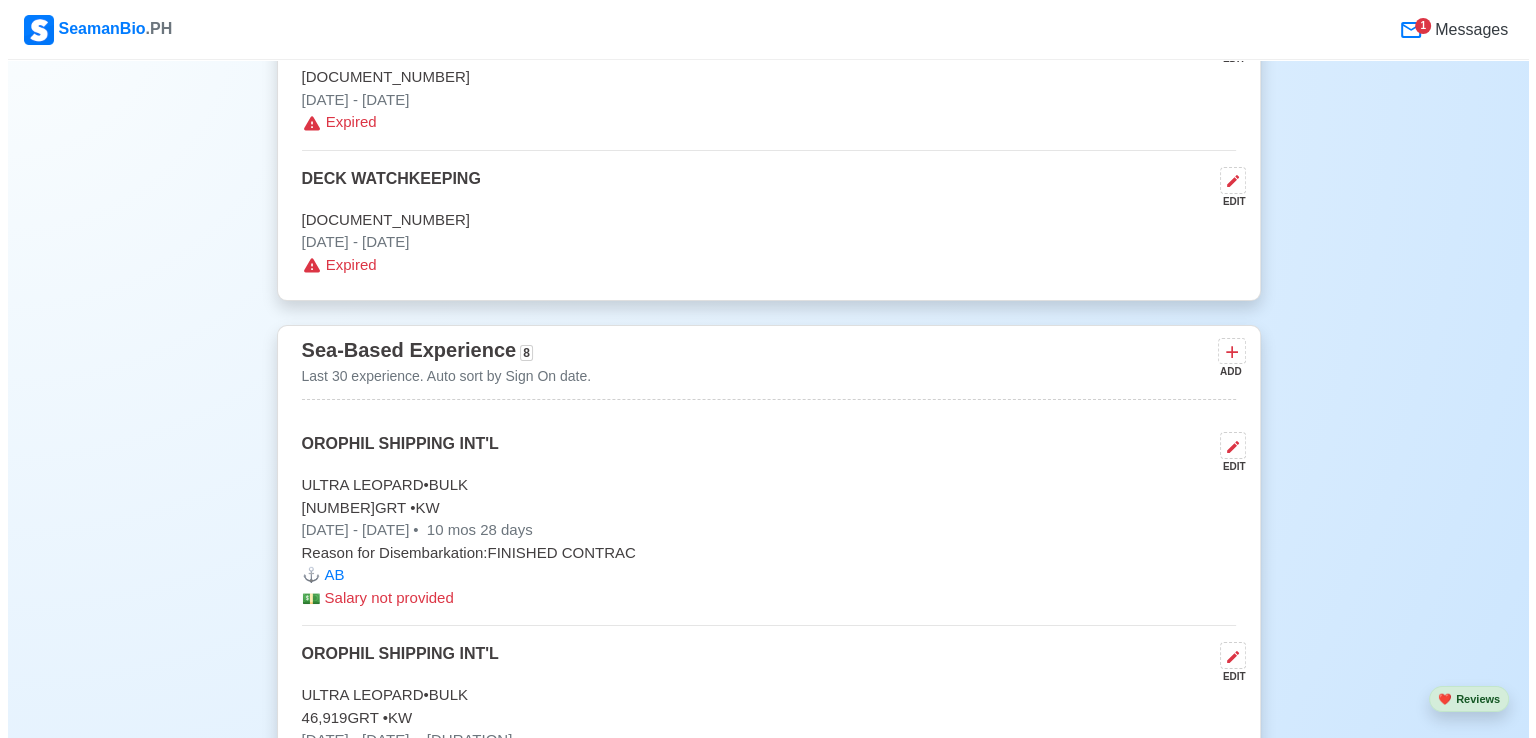 scroll, scrollTop: 7600, scrollLeft: 0, axis: vertical 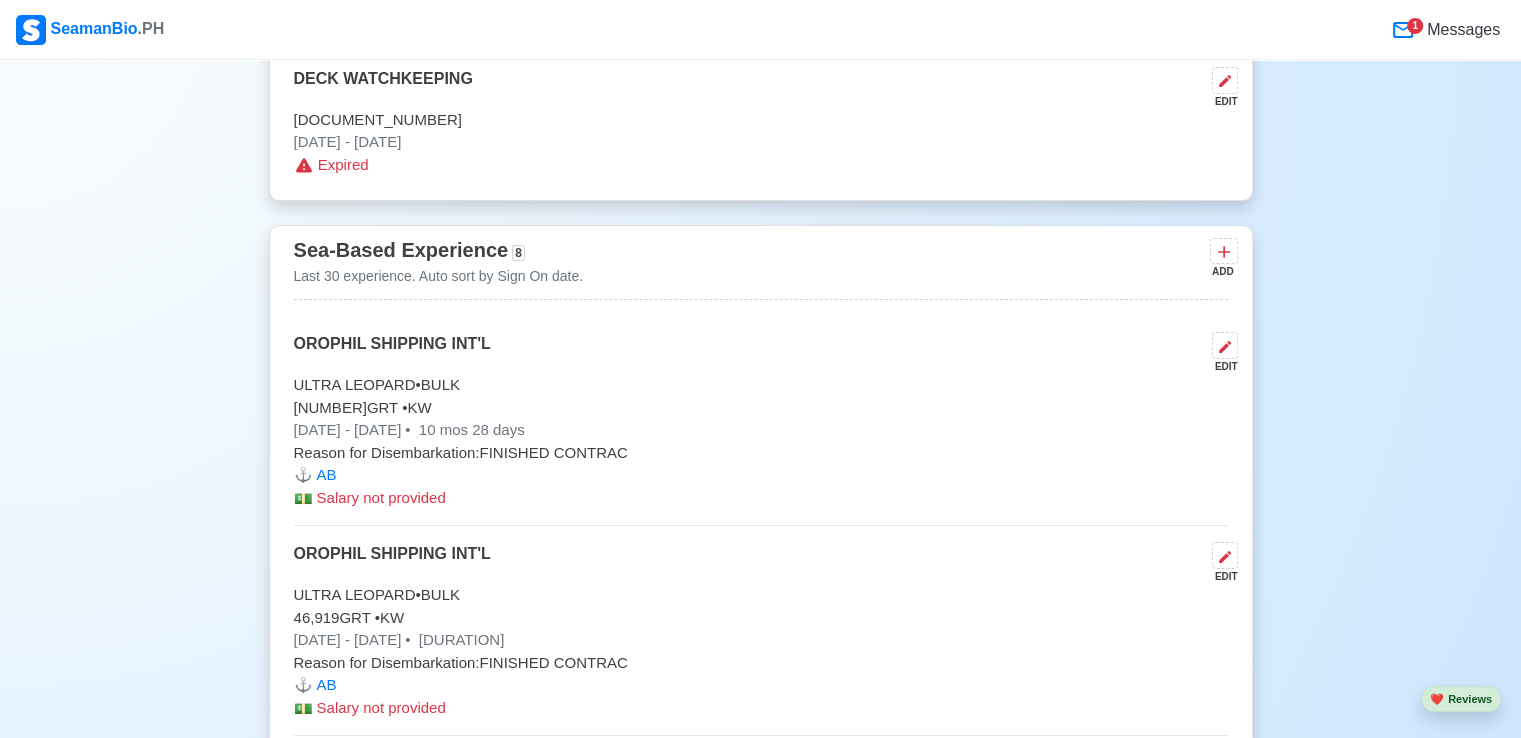 click on "Salary not provided" at bounding box center [381, 497] 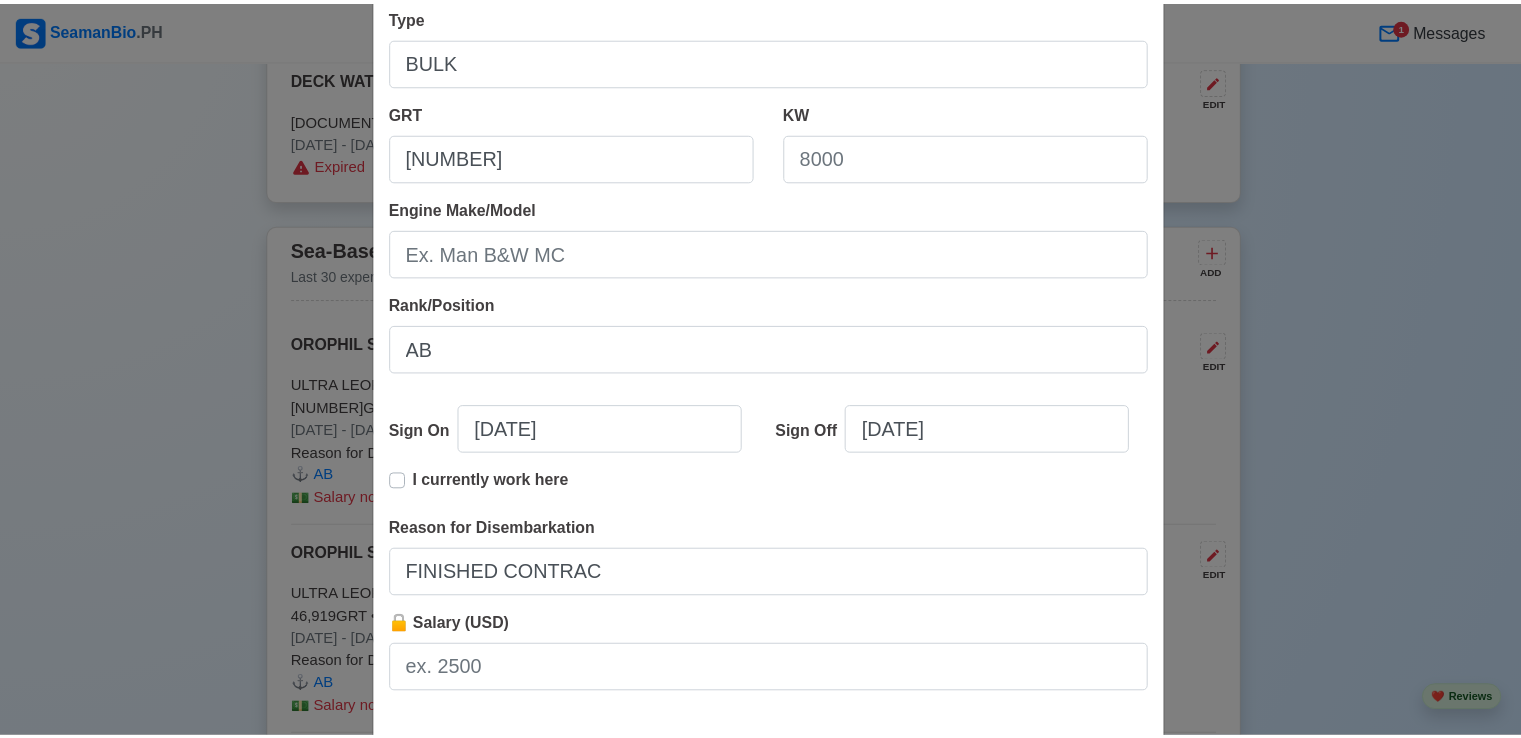 scroll, scrollTop: 400, scrollLeft: 0, axis: vertical 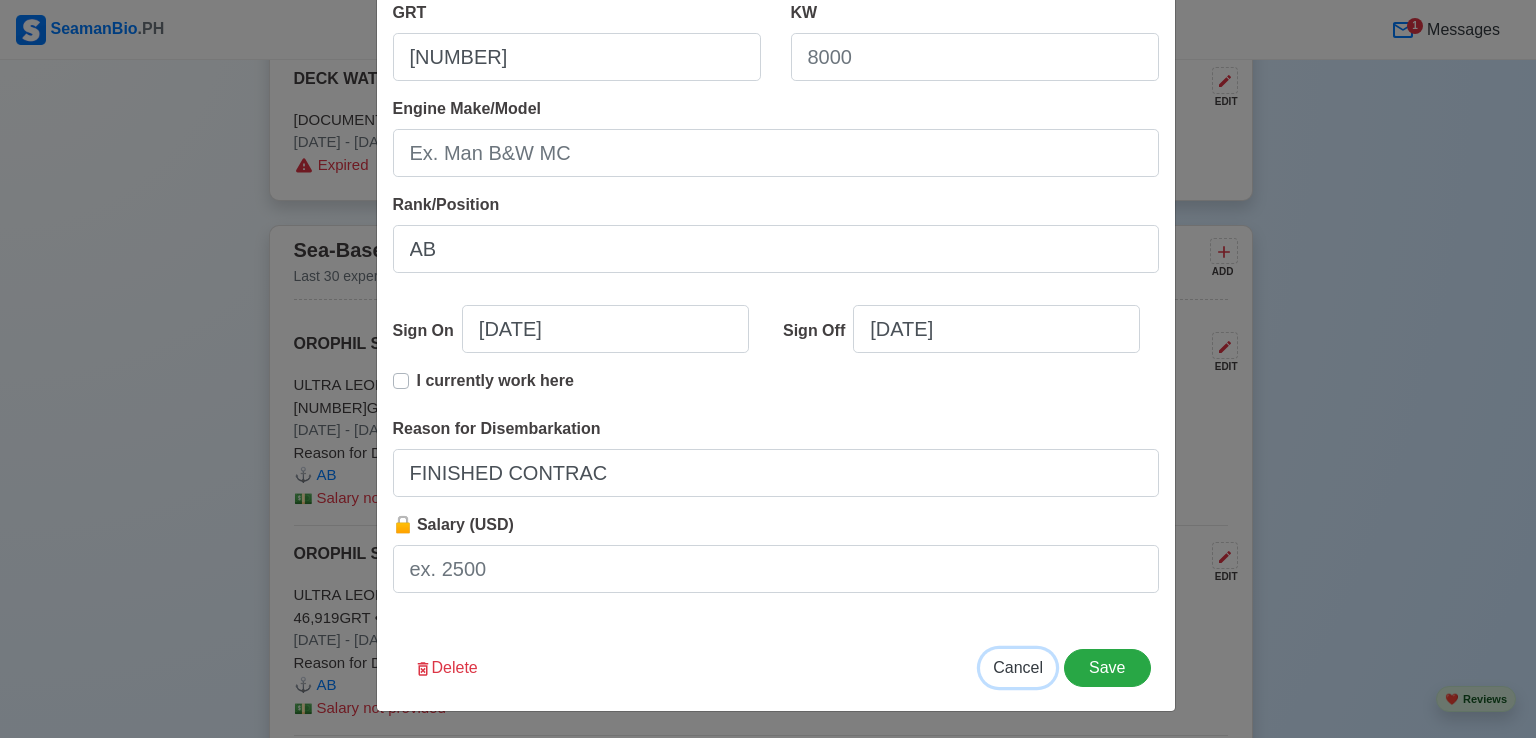 click on "Cancel" at bounding box center (1018, 667) 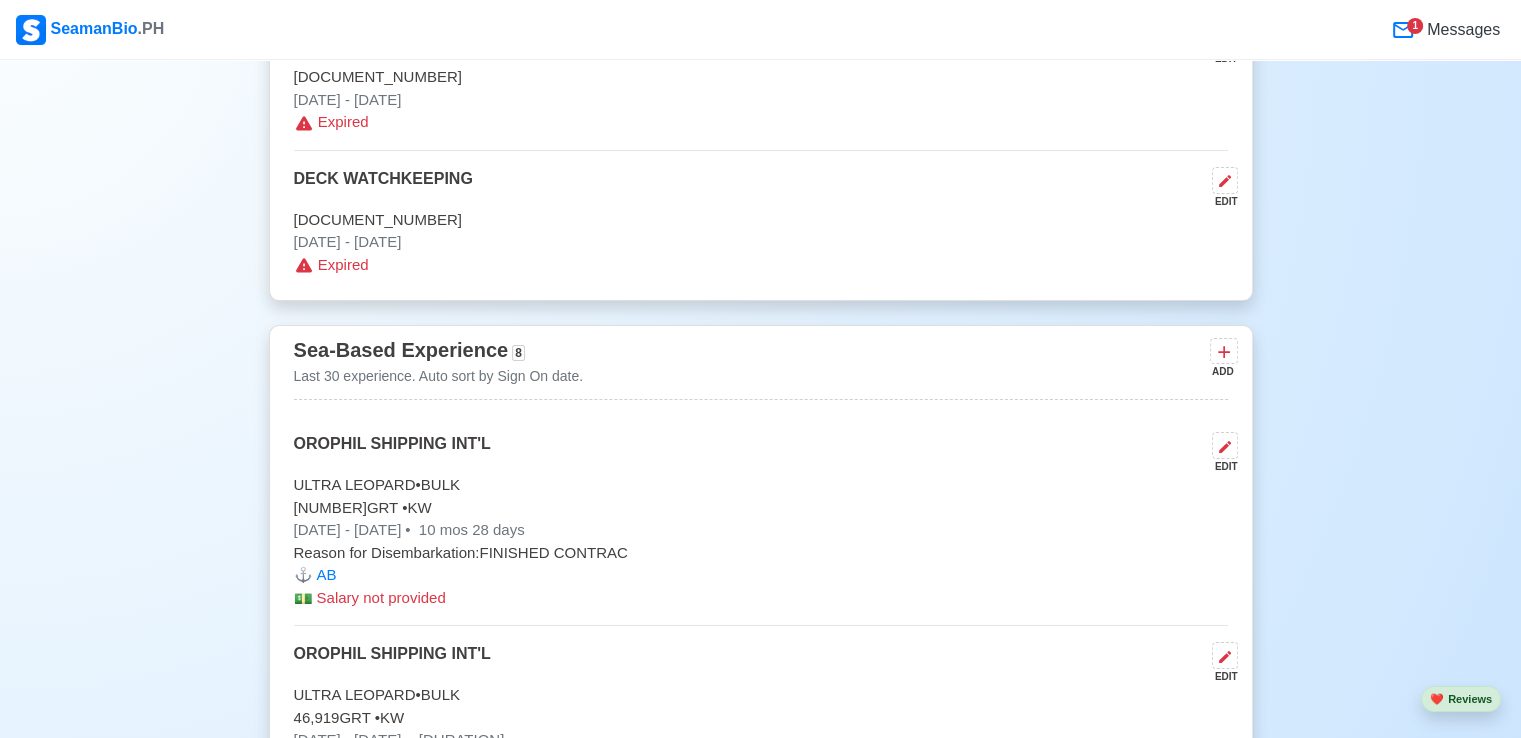 scroll, scrollTop: 7400, scrollLeft: 0, axis: vertical 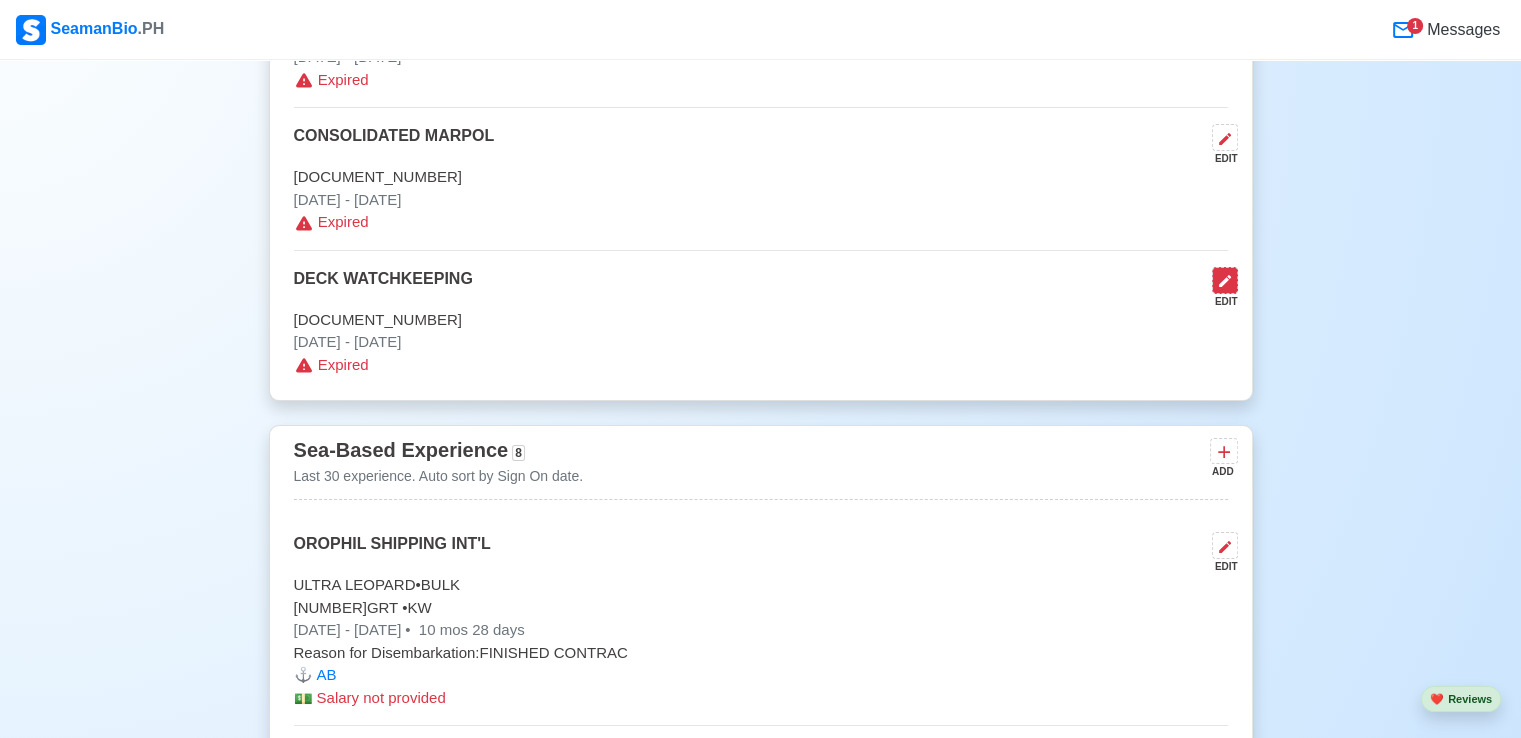 click 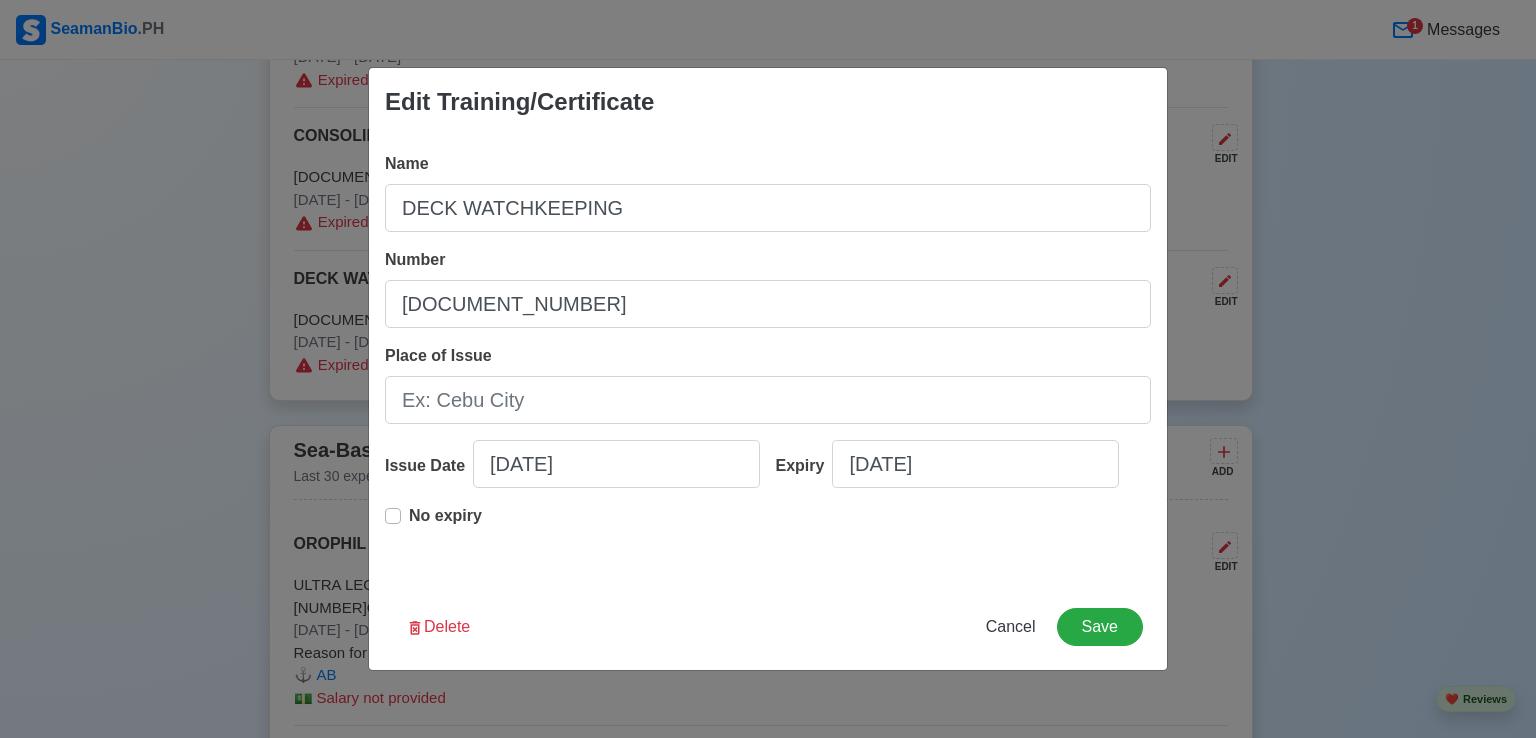 click on "No expiry" at bounding box center [445, 524] 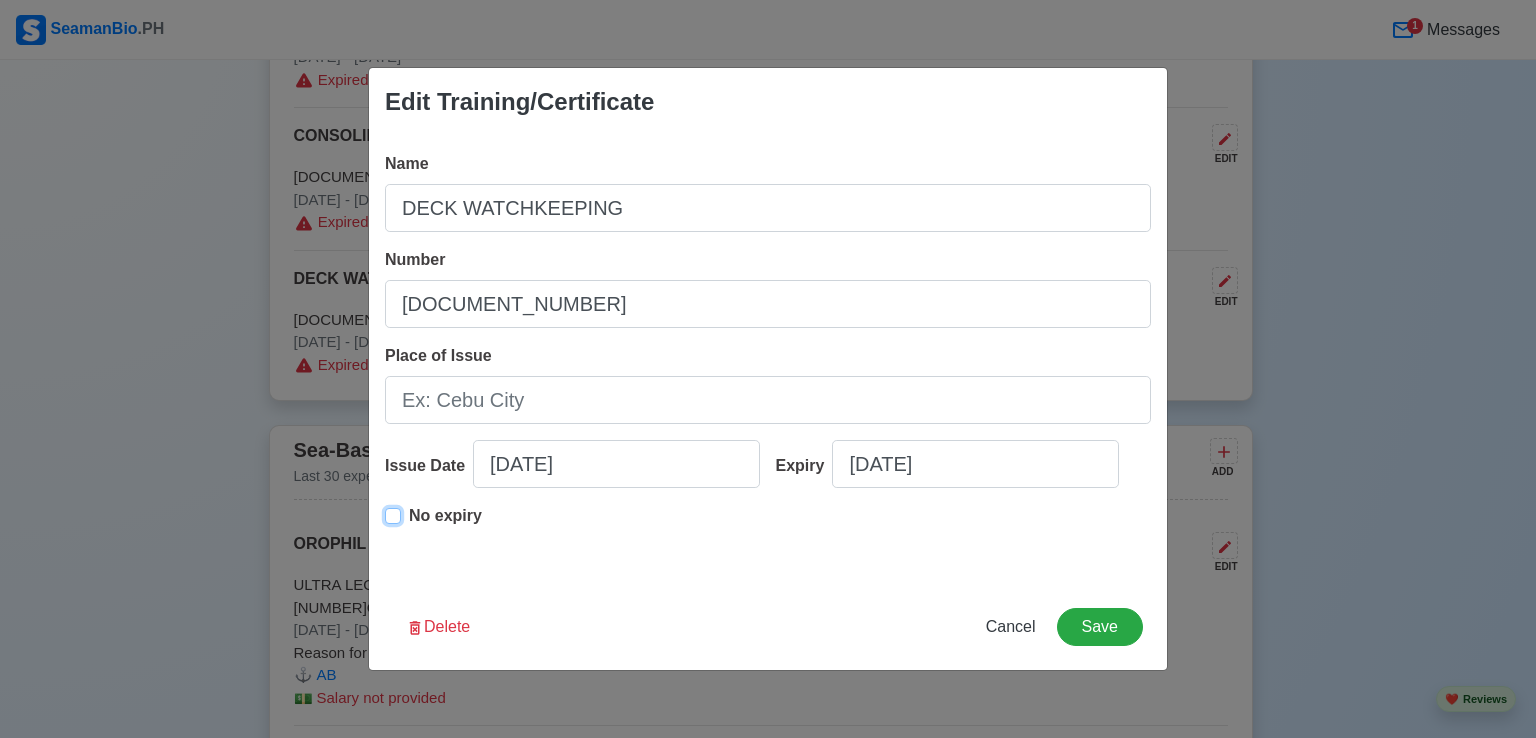 type on "[DATE]" 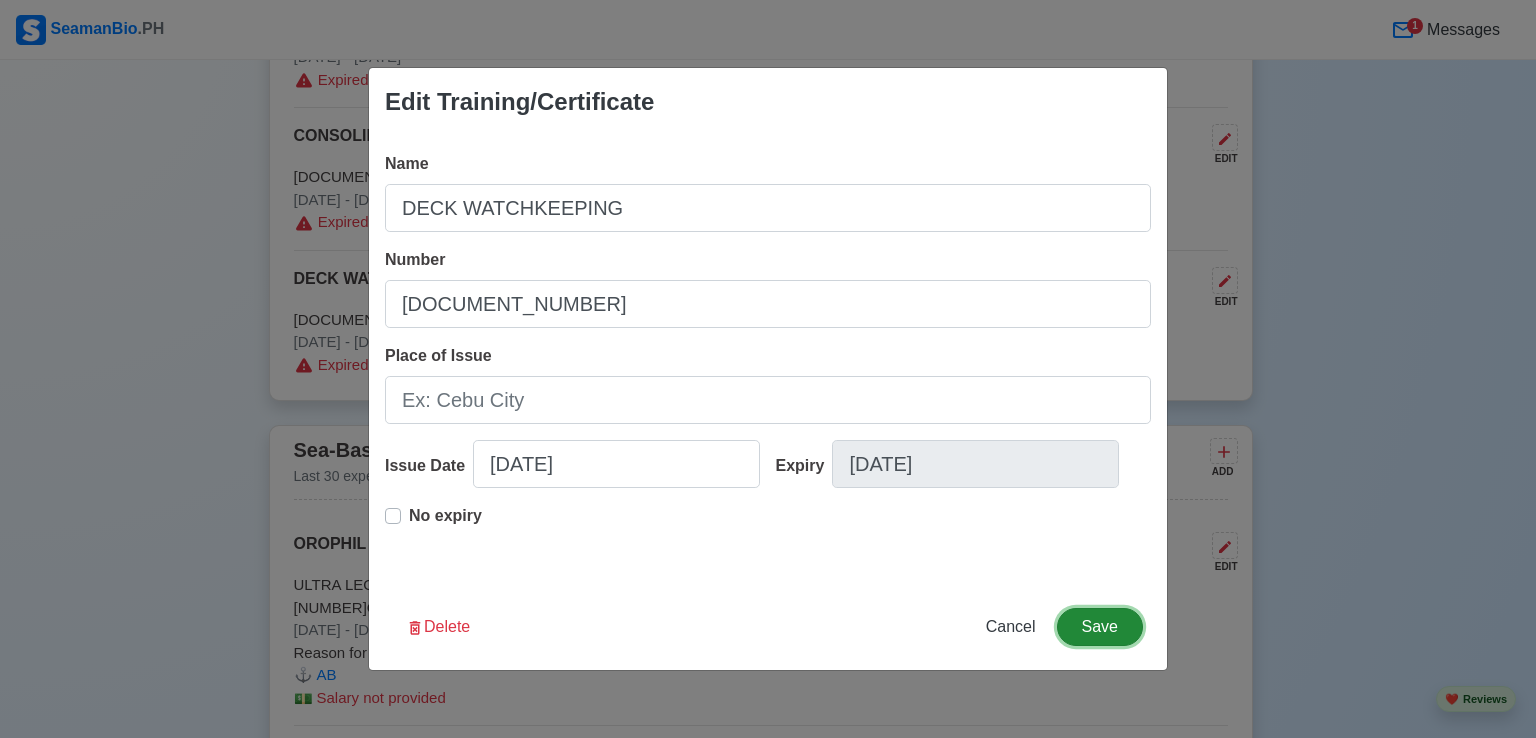 click on "Save" at bounding box center (1100, 627) 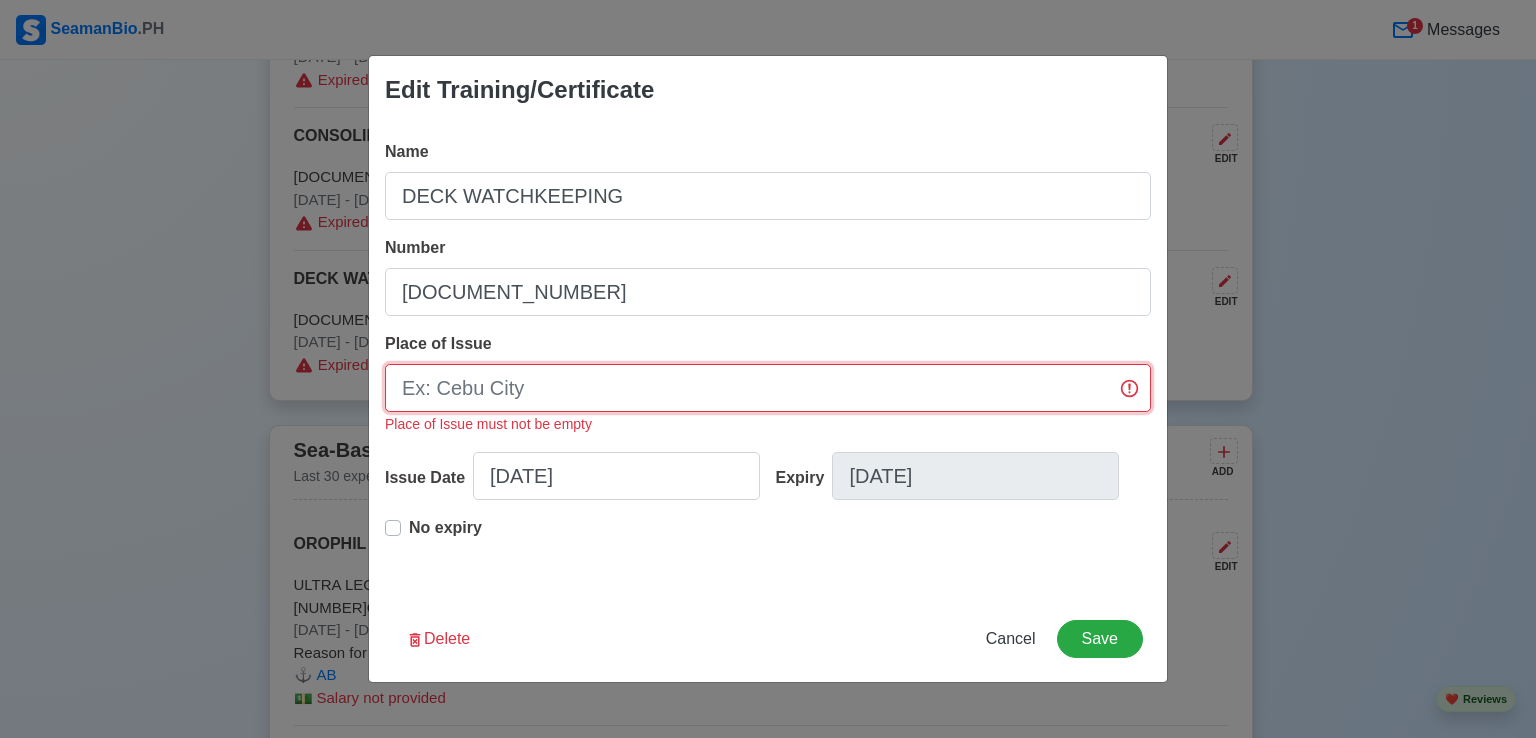 click on "Place of Issue" at bounding box center (768, 388) 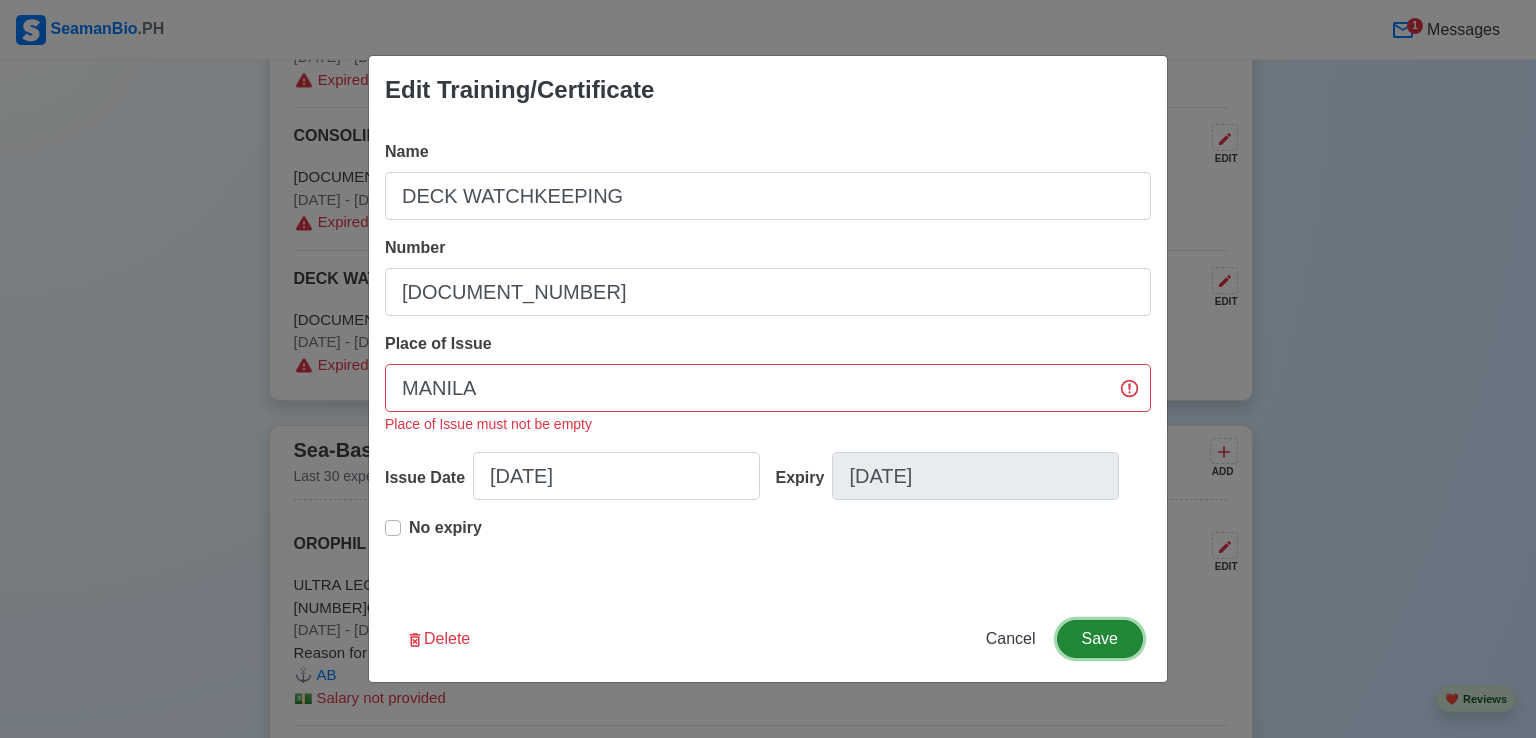 click on "Save" at bounding box center (1100, 639) 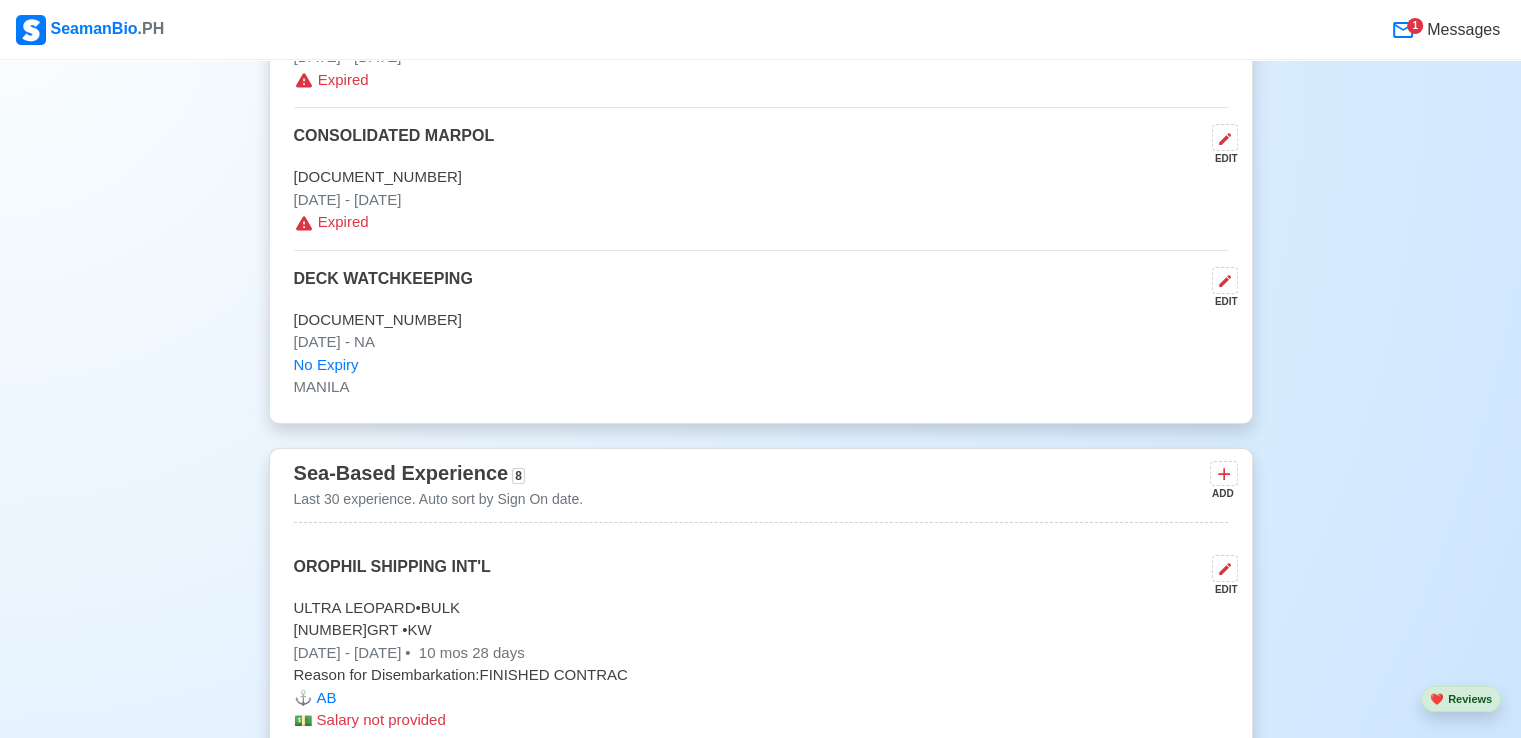 scroll, scrollTop: 7300, scrollLeft: 0, axis: vertical 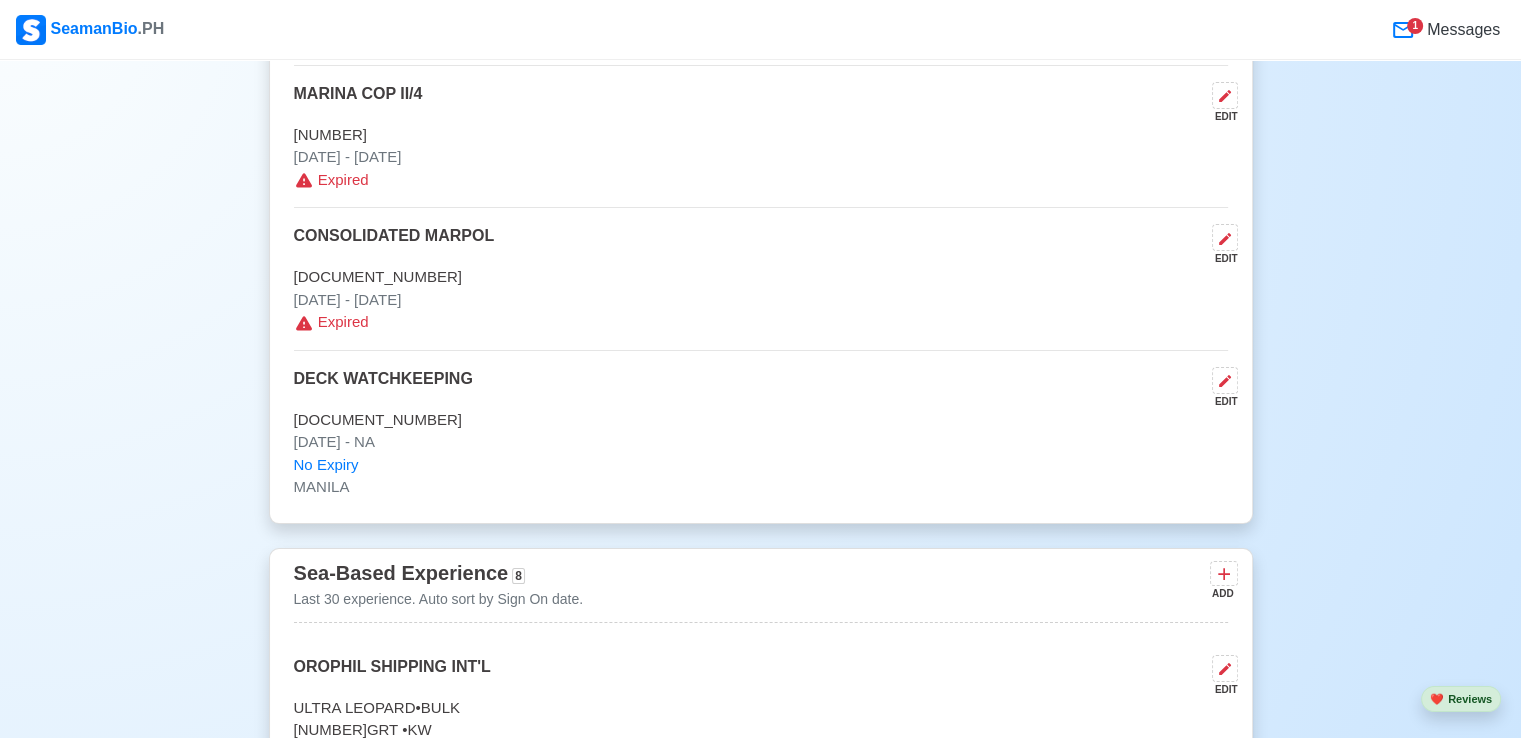 click on "EDIT" at bounding box center (1221, 258) 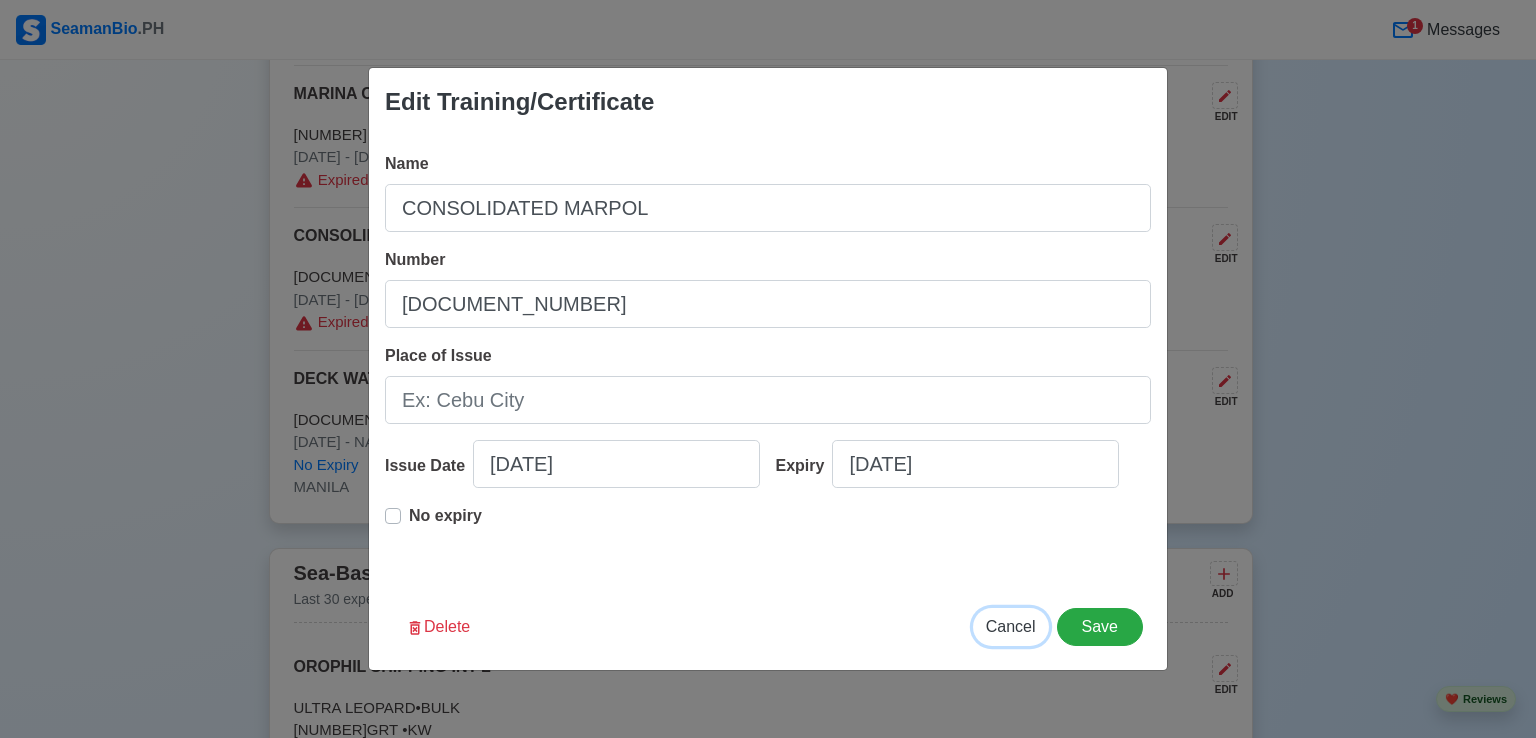 click on "Cancel" at bounding box center (1011, 626) 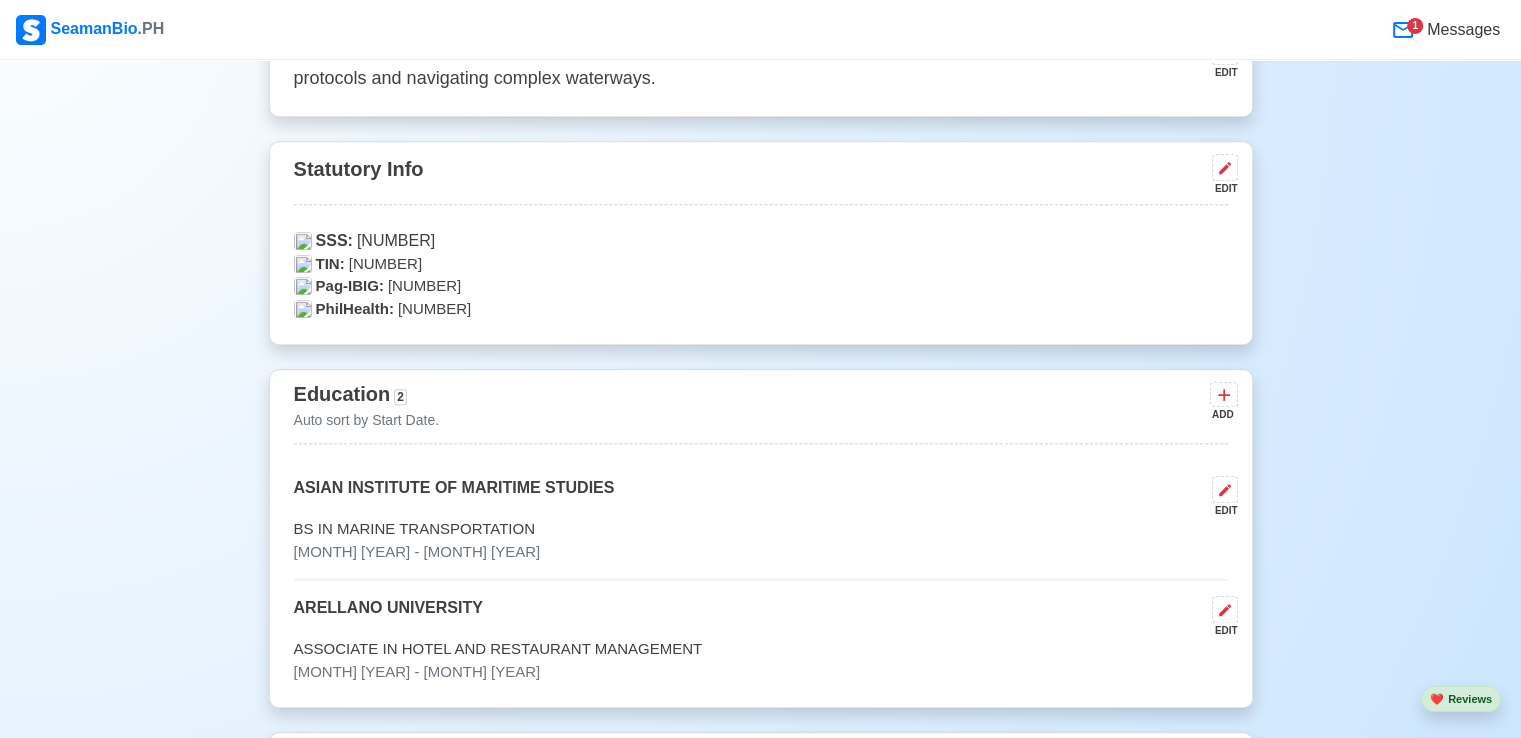 scroll, scrollTop: 800, scrollLeft: 0, axis: vertical 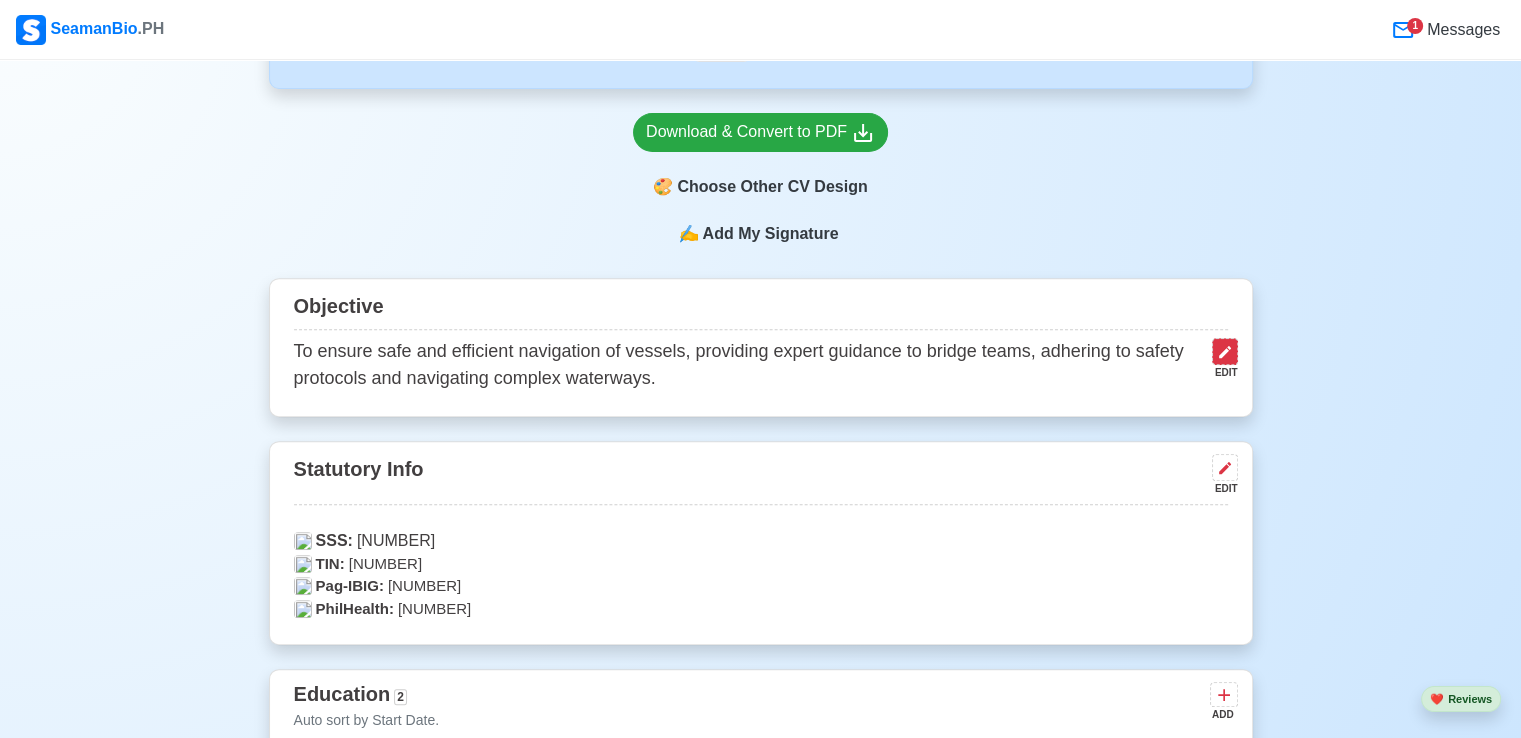 click 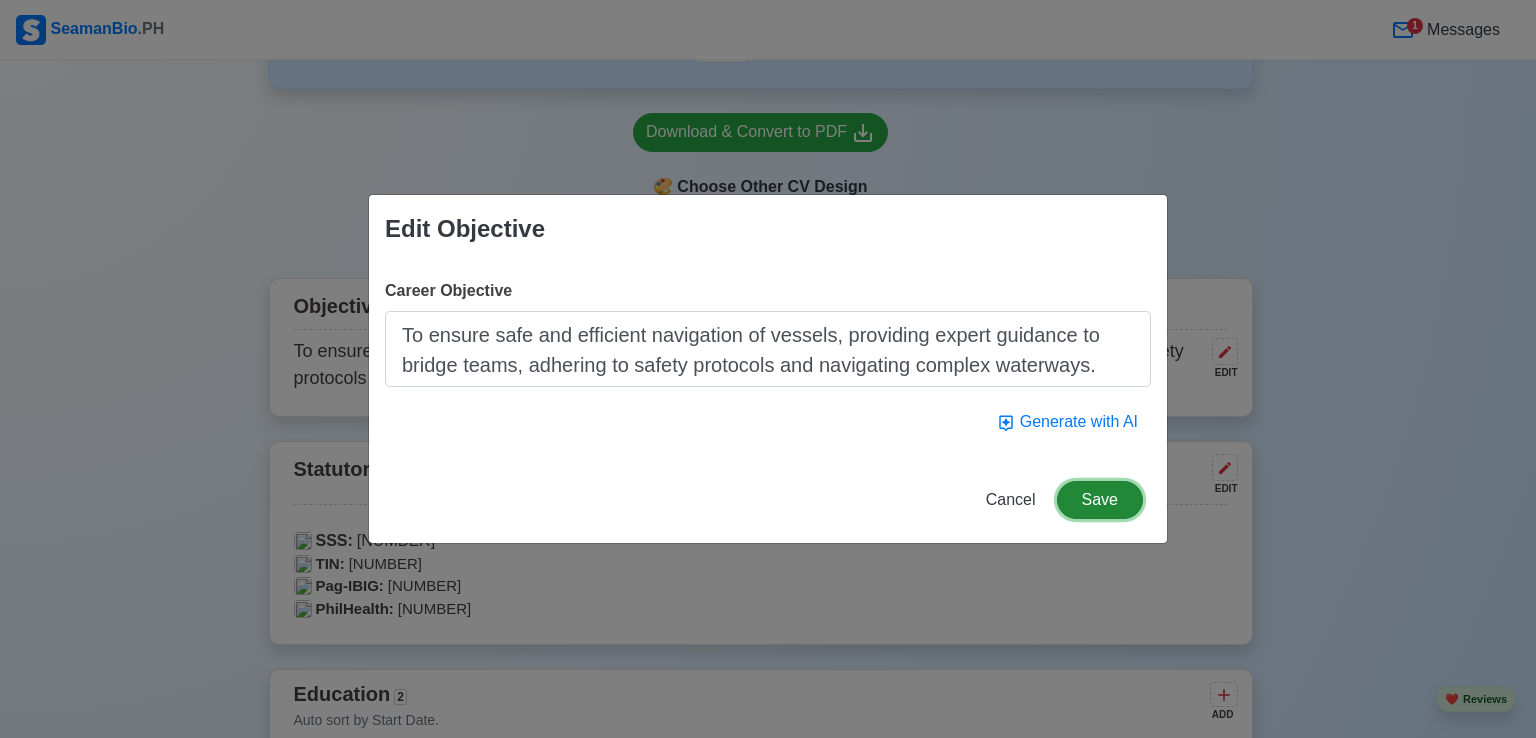click on "Save" at bounding box center [1100, 500] 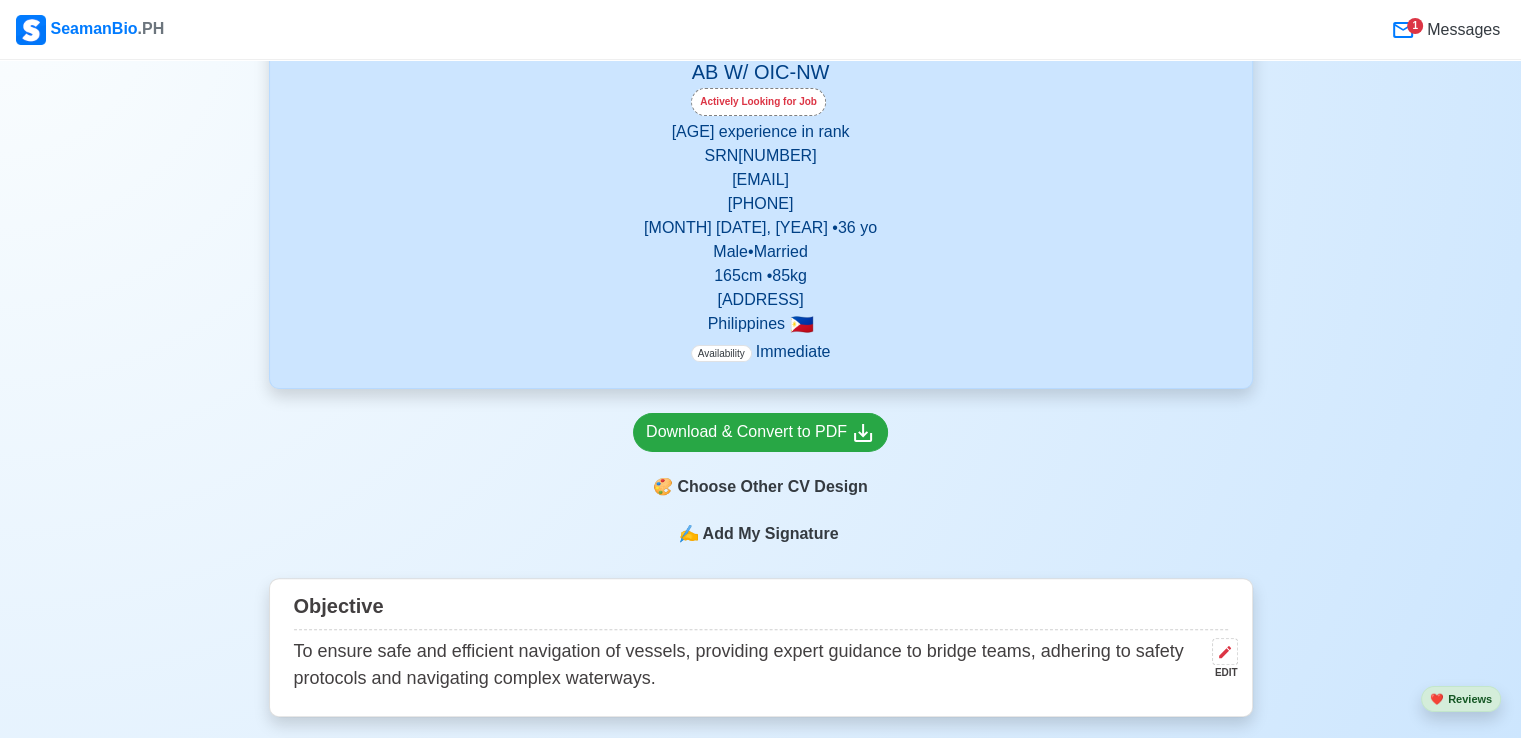 scroll, scrollTop: 300, scrollLeft: 0, axis: vertical 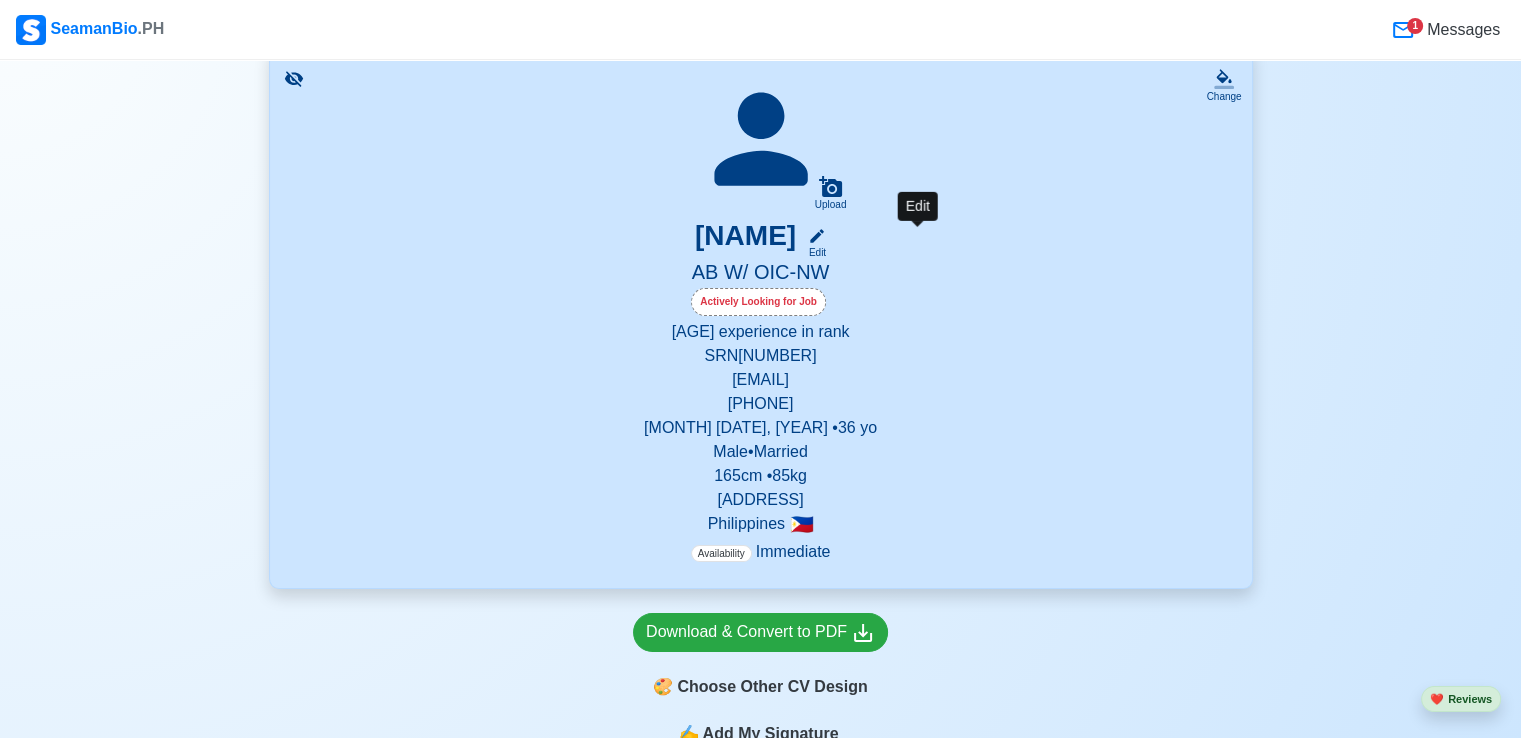 click 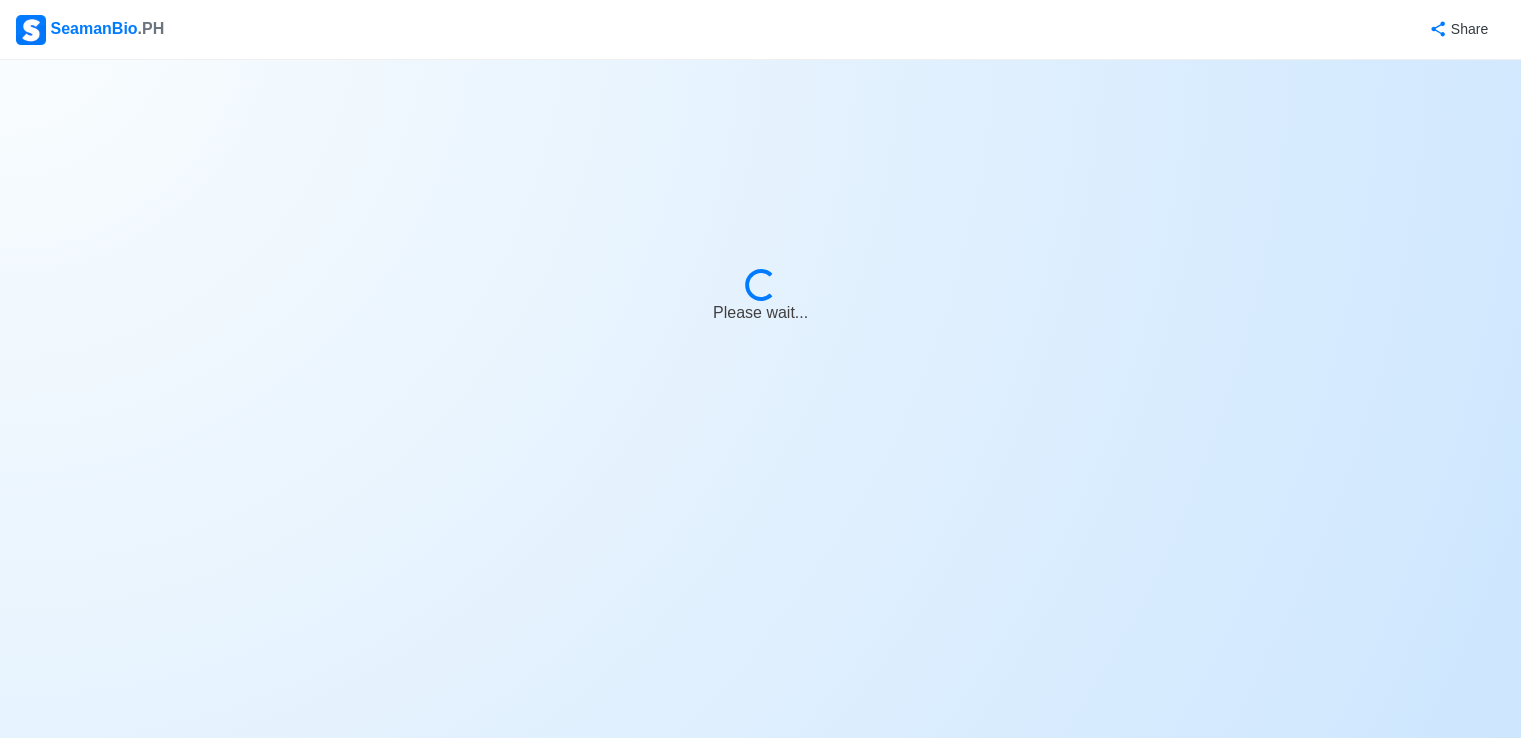 scroll, scrollTop: 0, scrollLeft: 0, axis: both 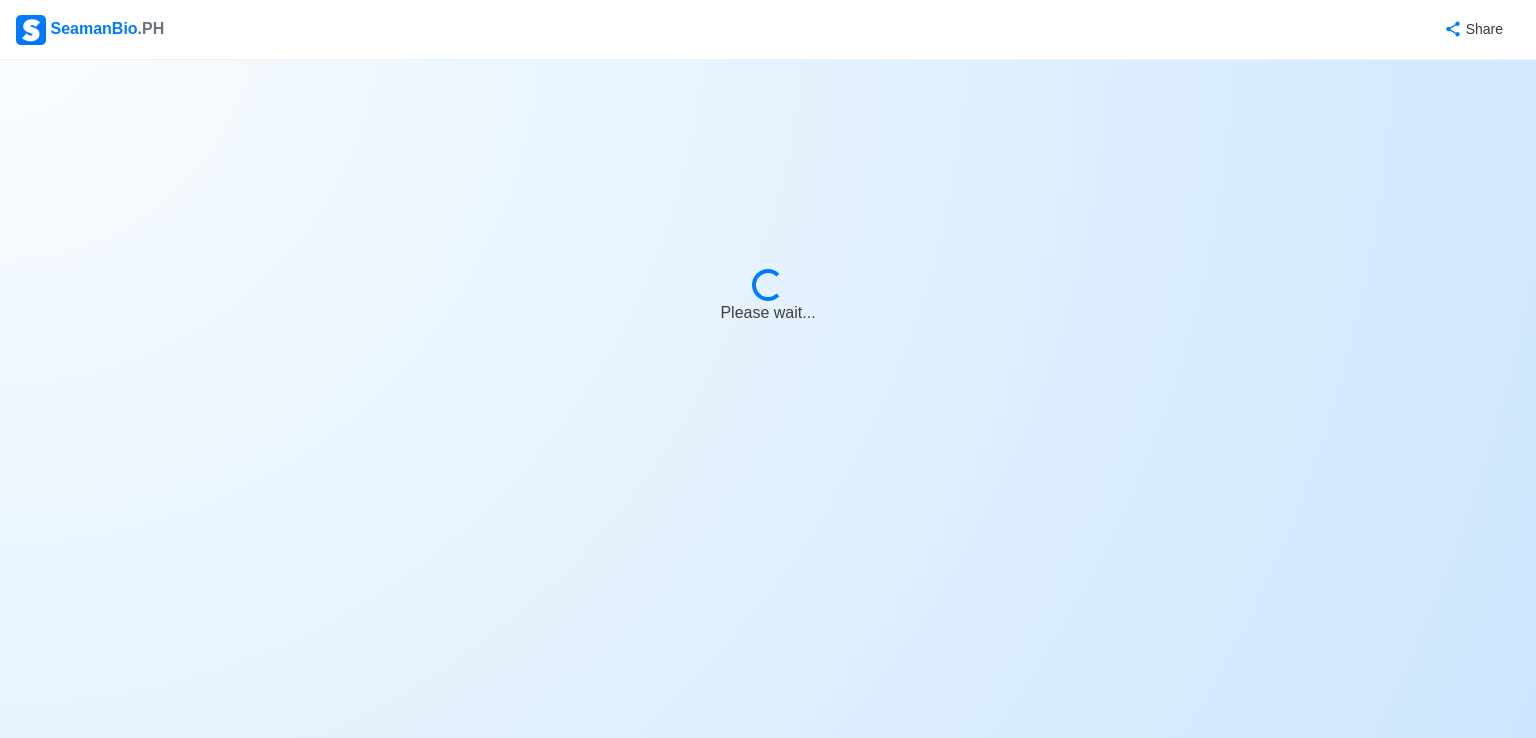 select on "Actively Looking for Job" 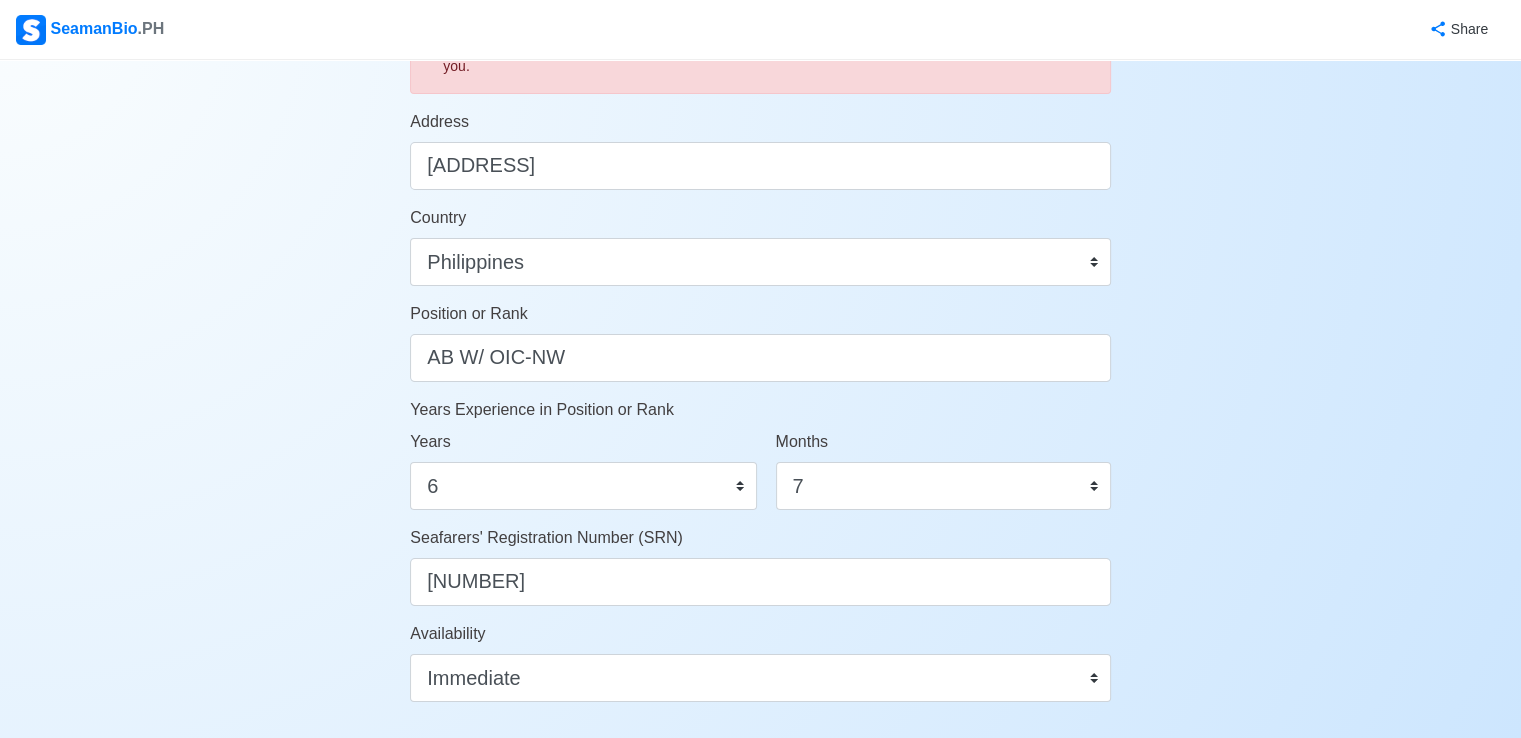 scroll, scrollTop: 1192, scrollLeft: 0, axis: vertical 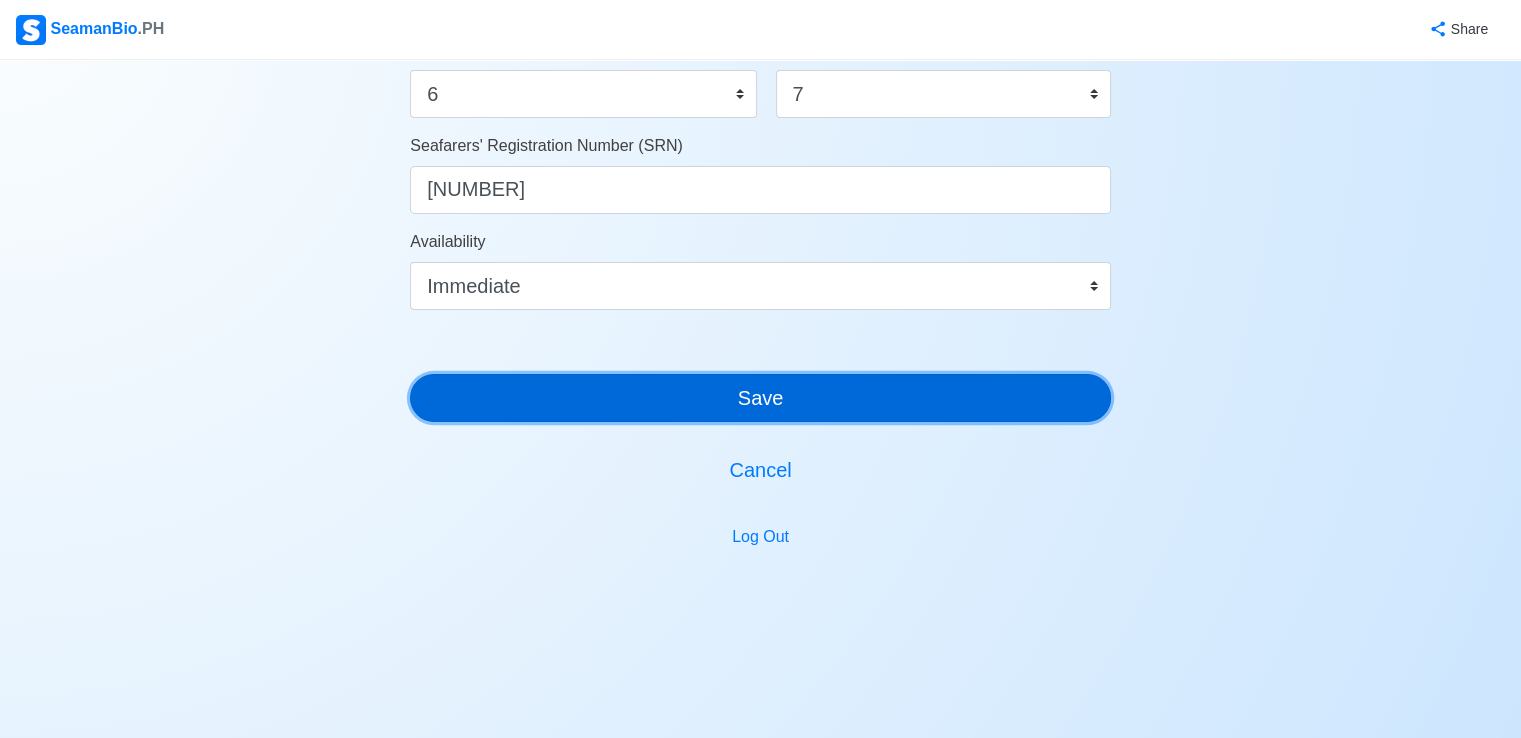 click on "Save" at bounding box center [760, 398] 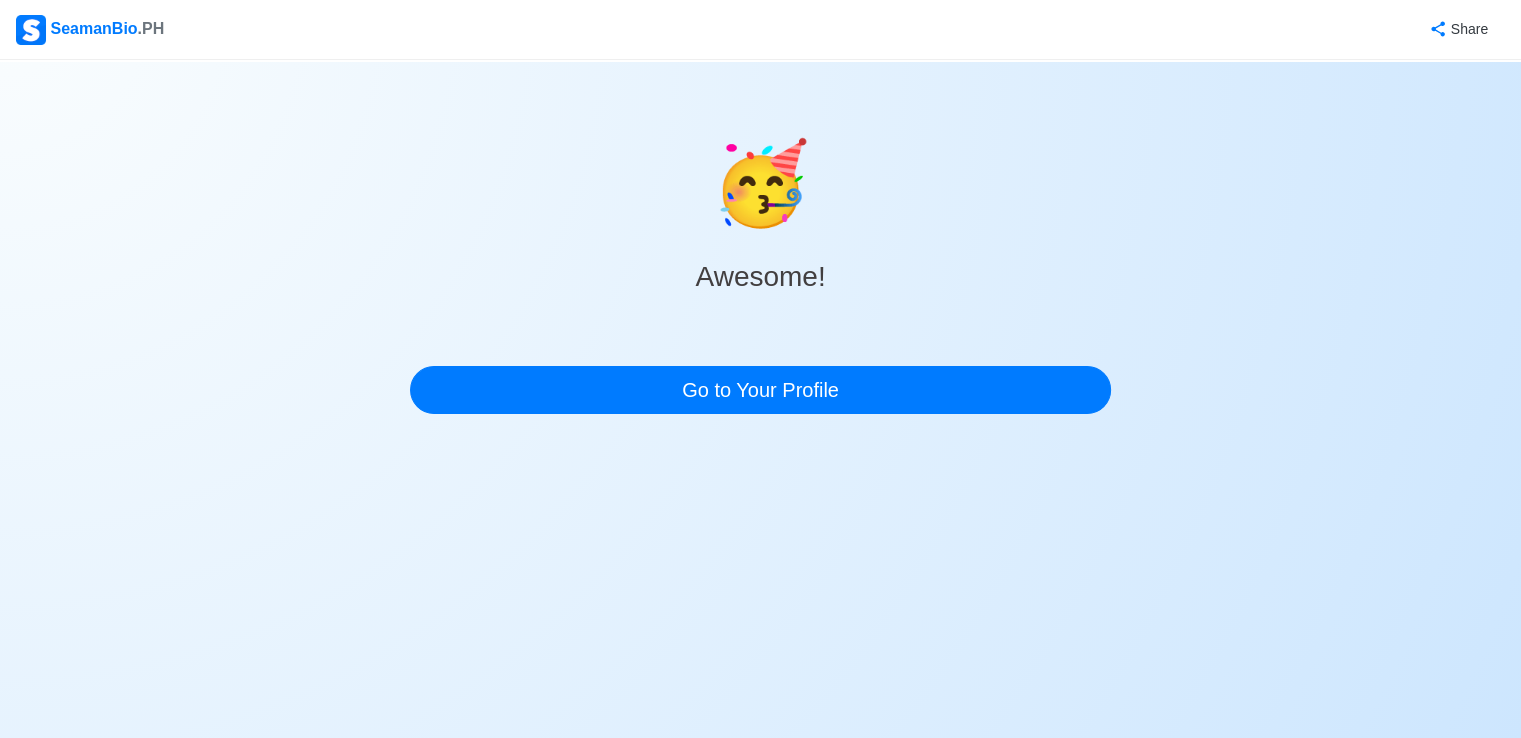 scroll, scrollTop: 0, scrollLeft: 0, axis: both 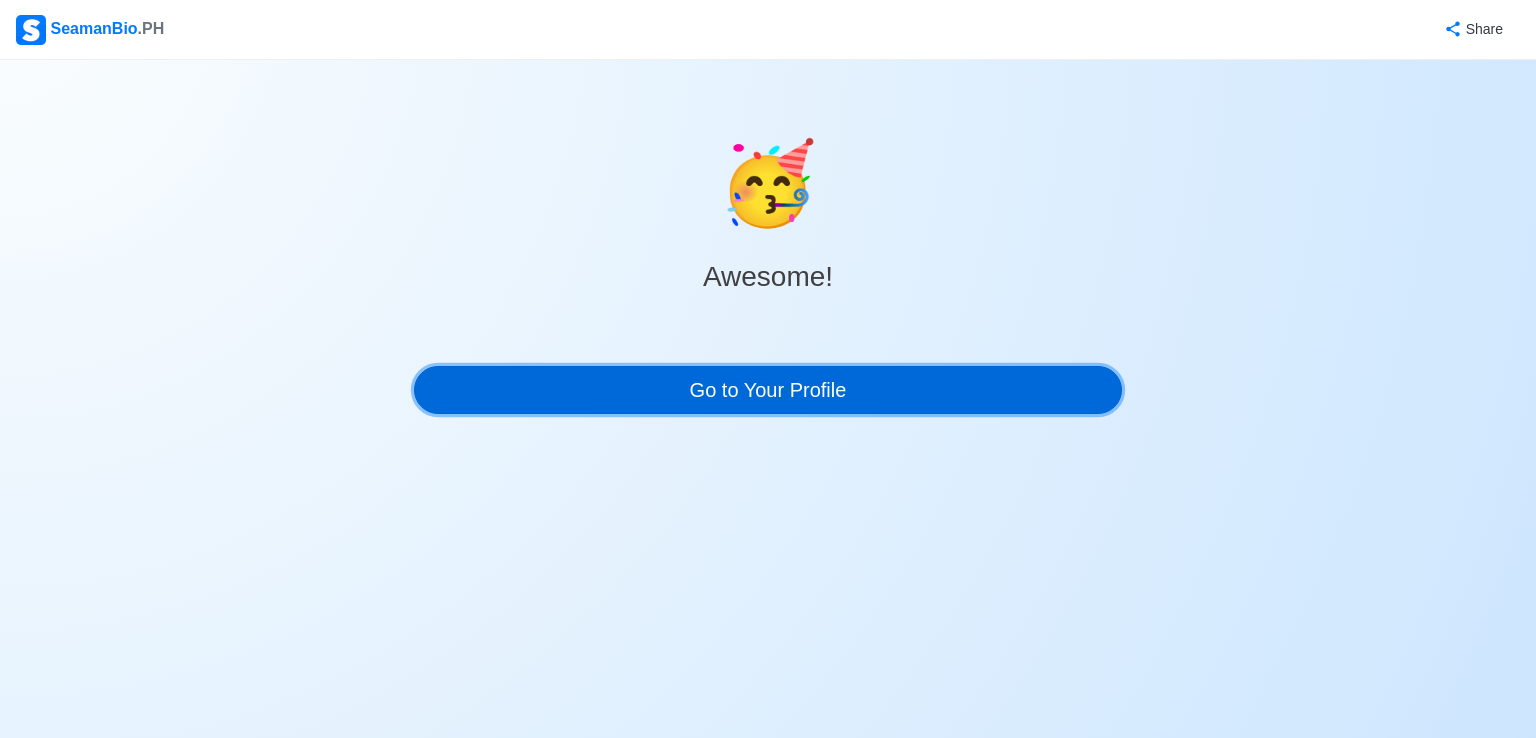 click on "Go to Your Profile" at bounding box center (768, 390) 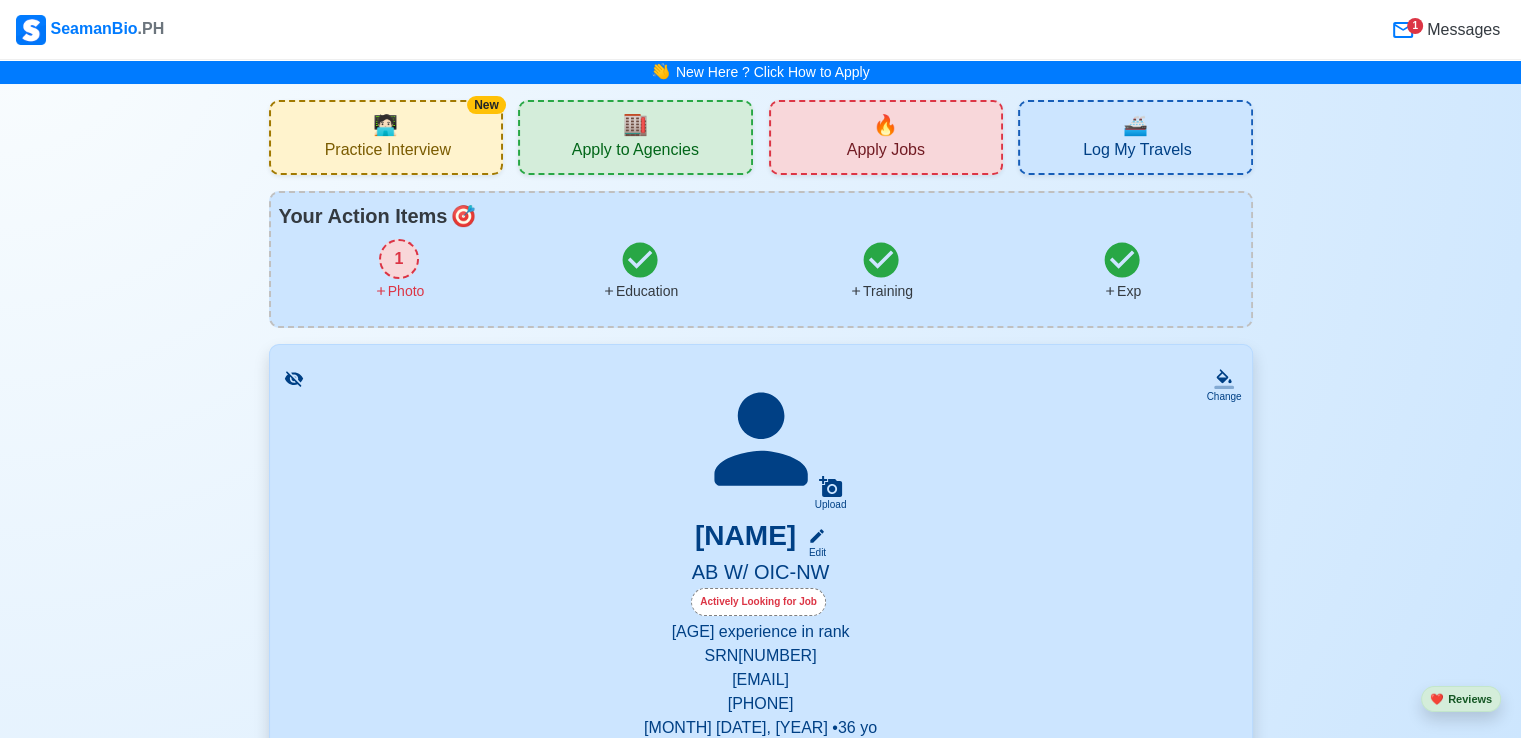 click on "New 🧑🏻‍💻   Practice Interview" at bounding box center (386, 137) 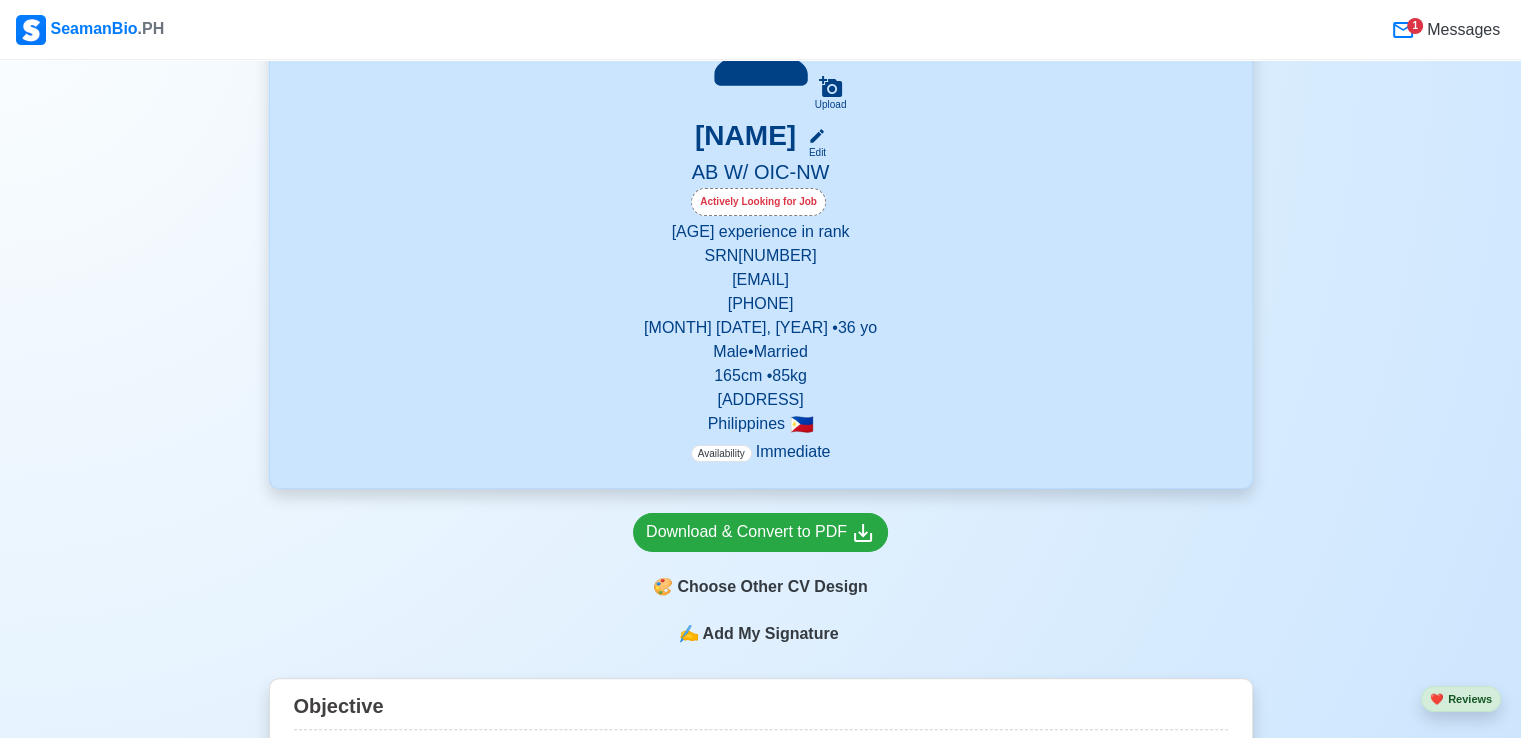 scroll, scrollTop: 0, scrollLeft: 0, axis: both 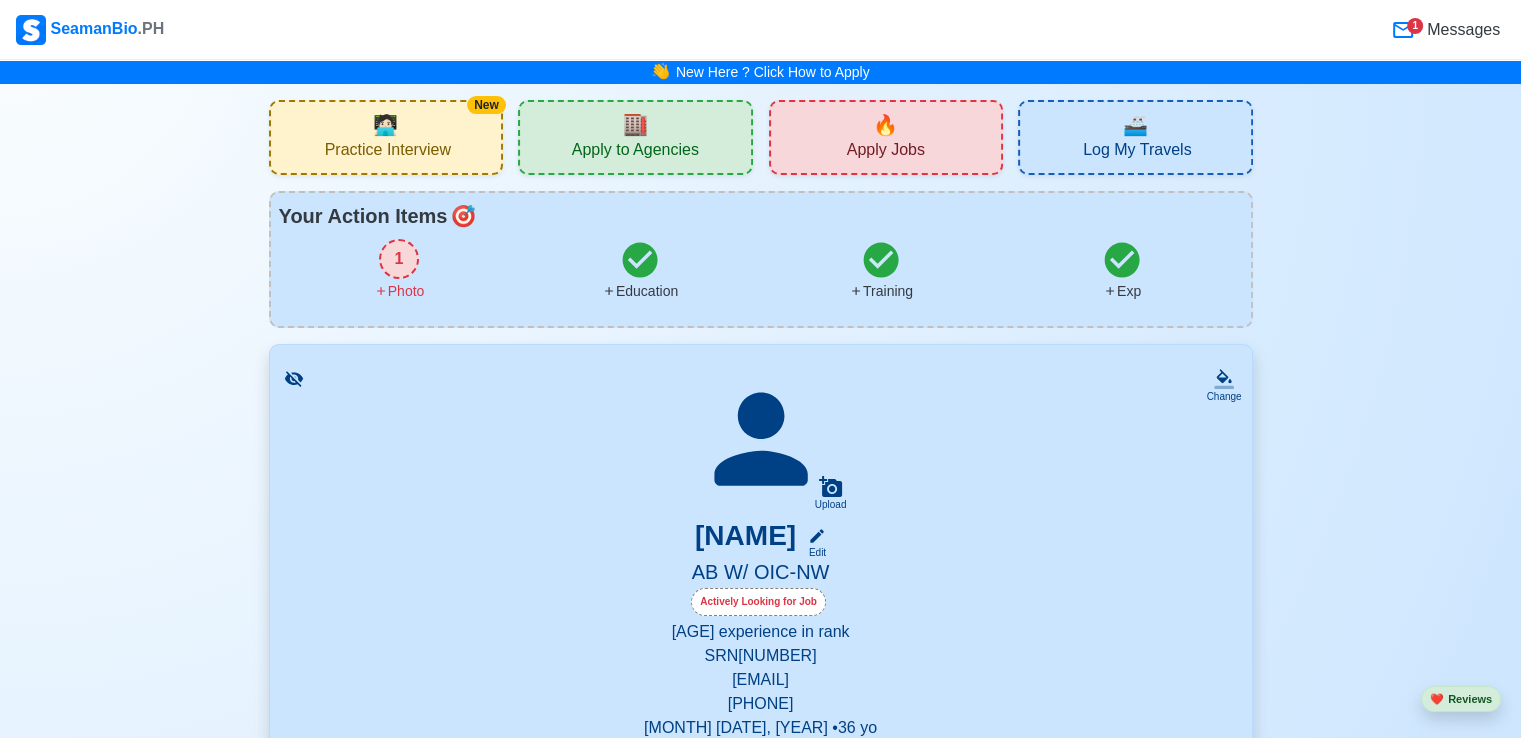 click 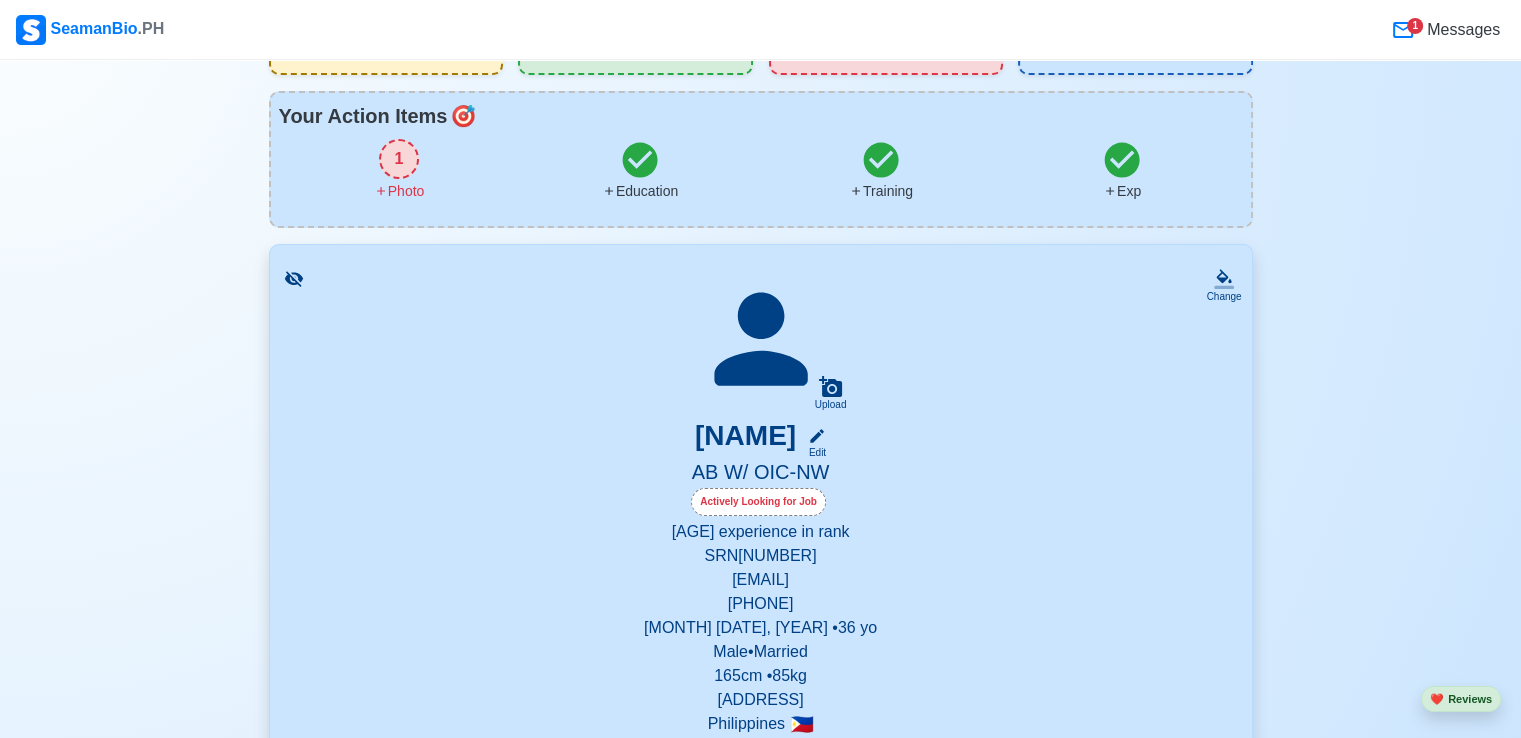scroll, scrollTop: 200, scrollLeft: 0, axis: vertical 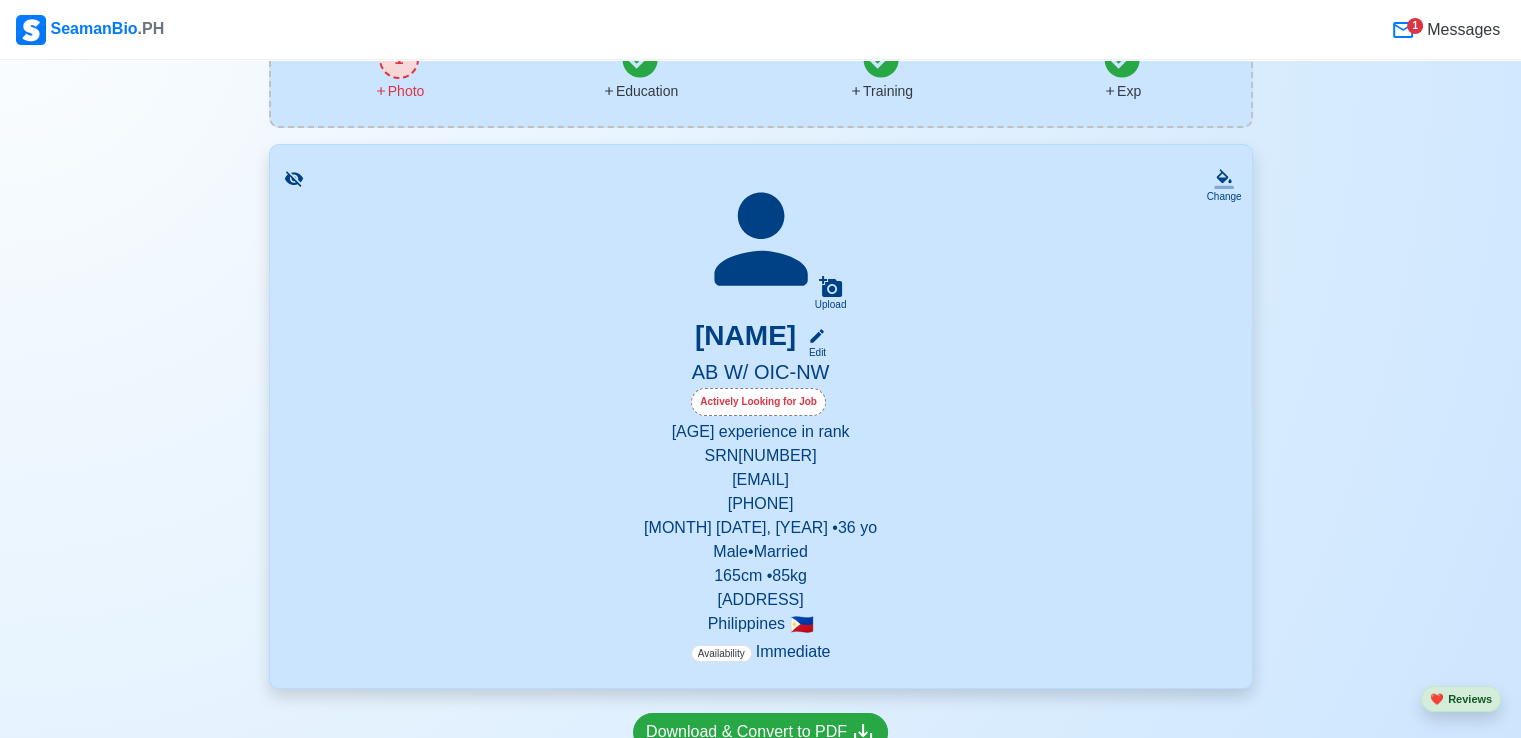 click on "[EMAIL]" at bounding box center (761, 480) 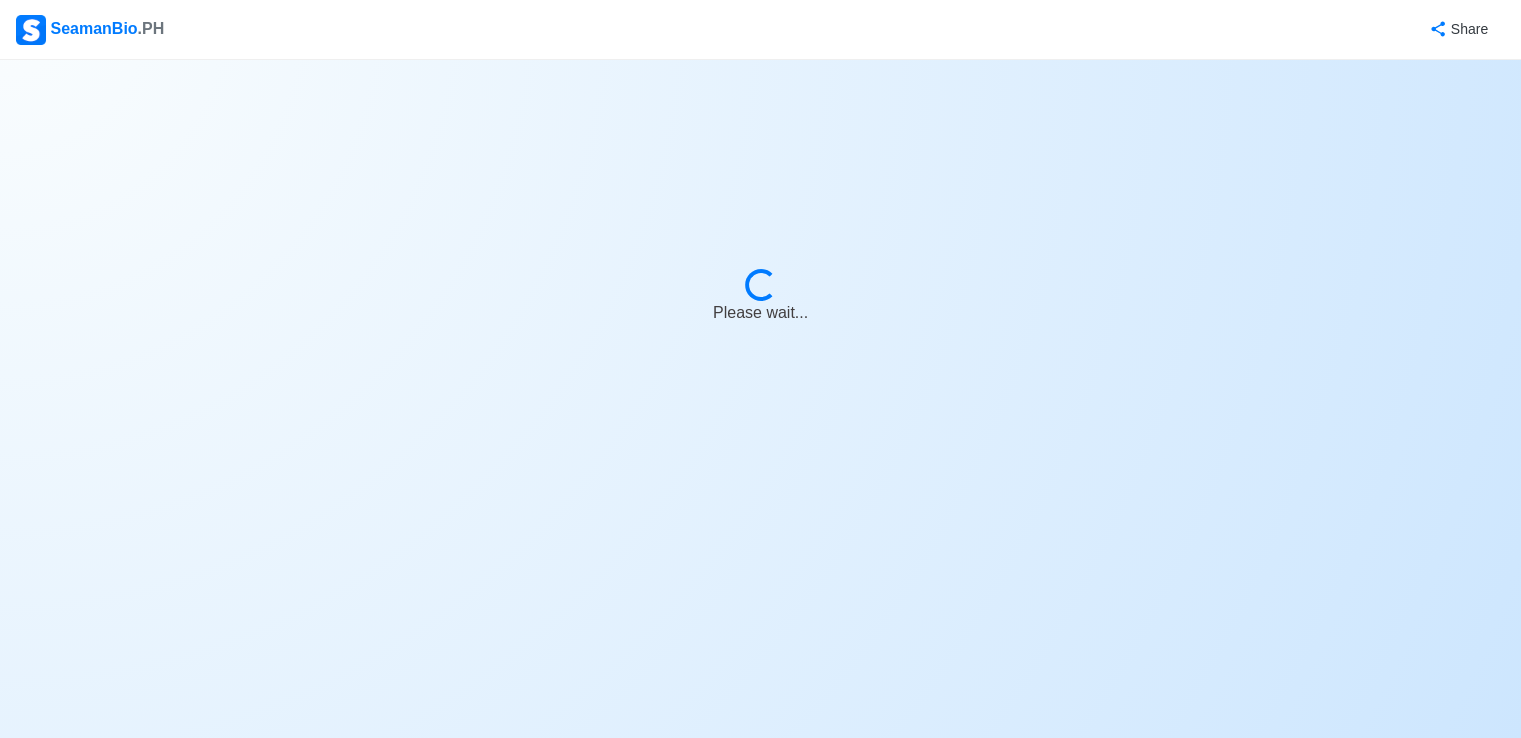 select on "Actively Looking for Job" 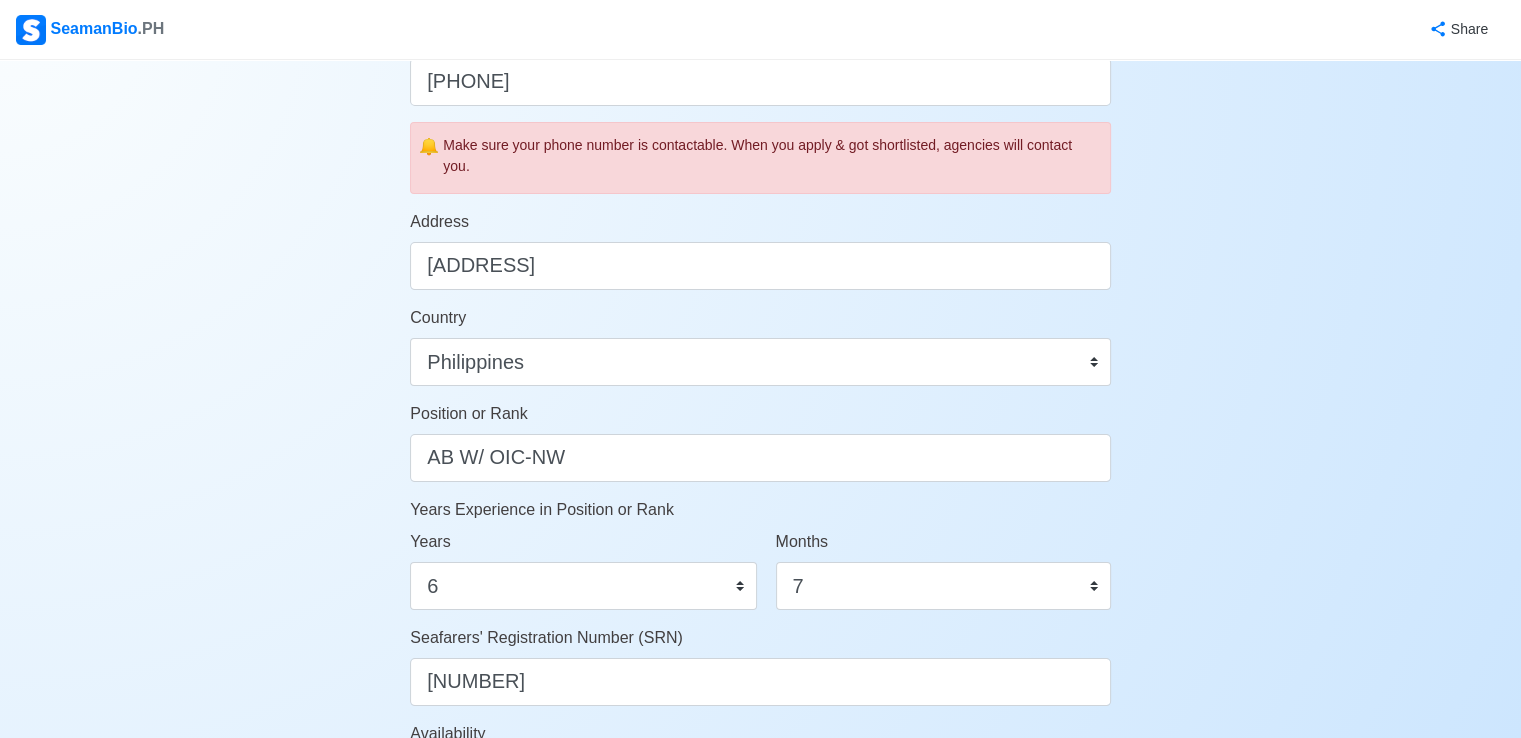 scroll, scrollTop: 1192, scrollLeft: 0, axis: vertical 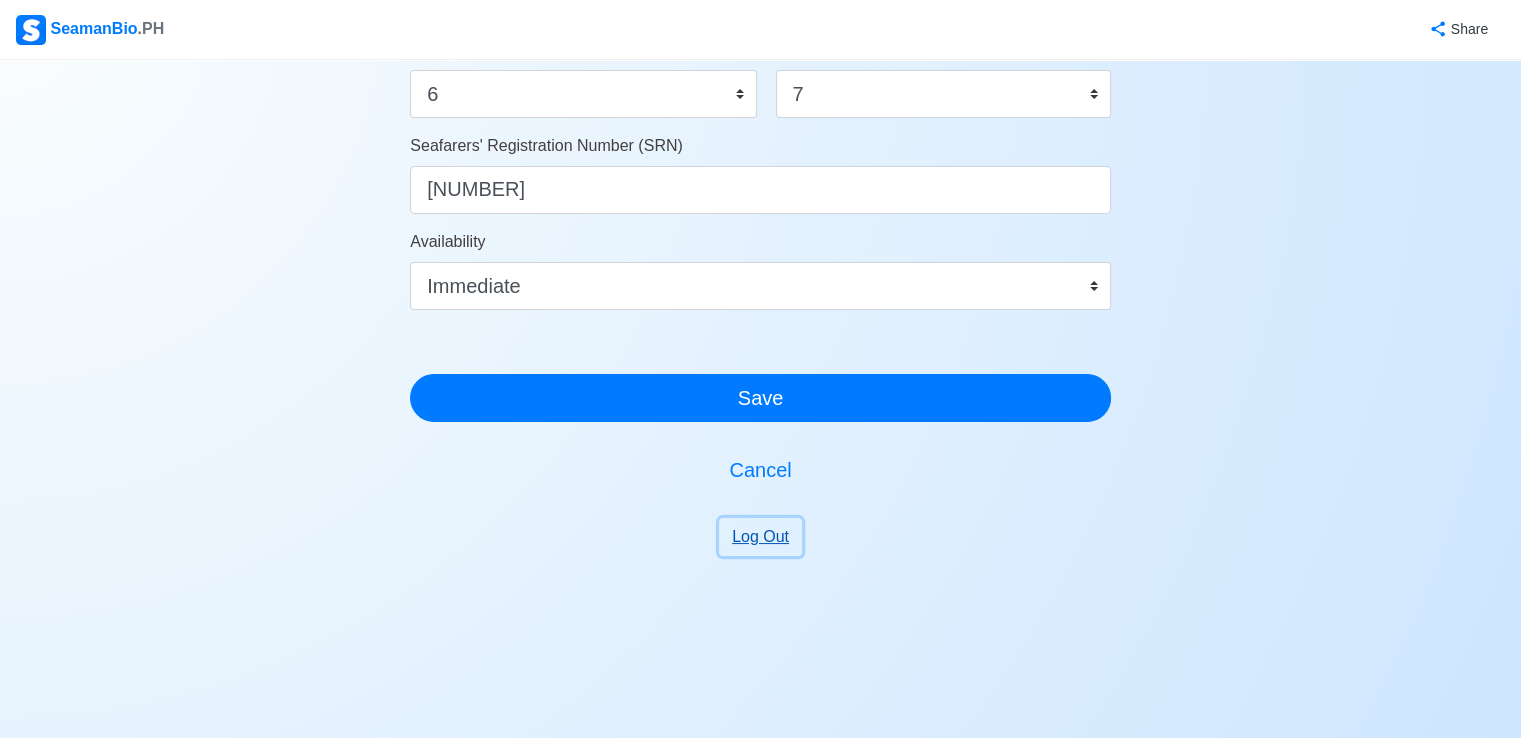 click on "Log Out" at bounding box center [760, 537] 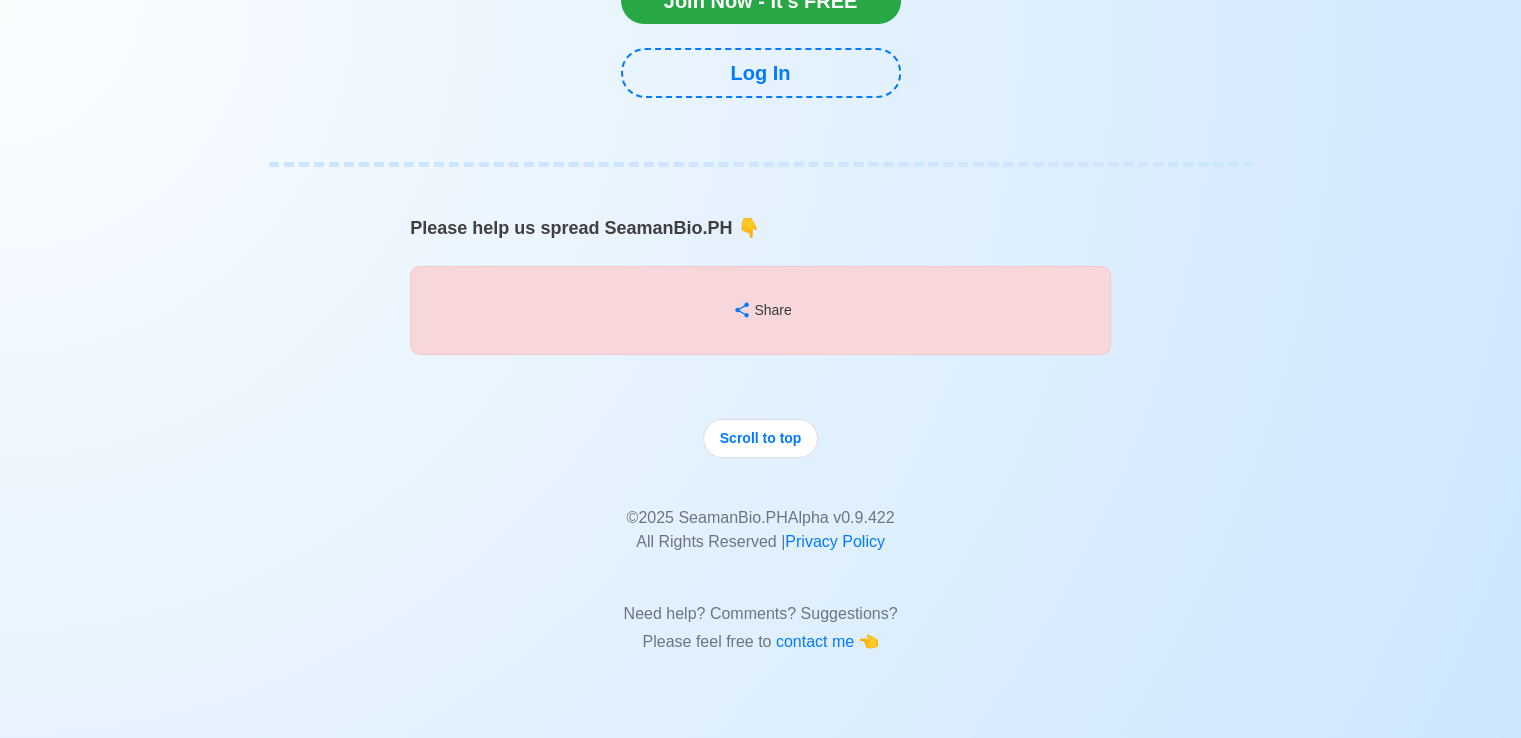 scroll, scrollTop: 17164, scrollLeft: 0, axis: vertical 